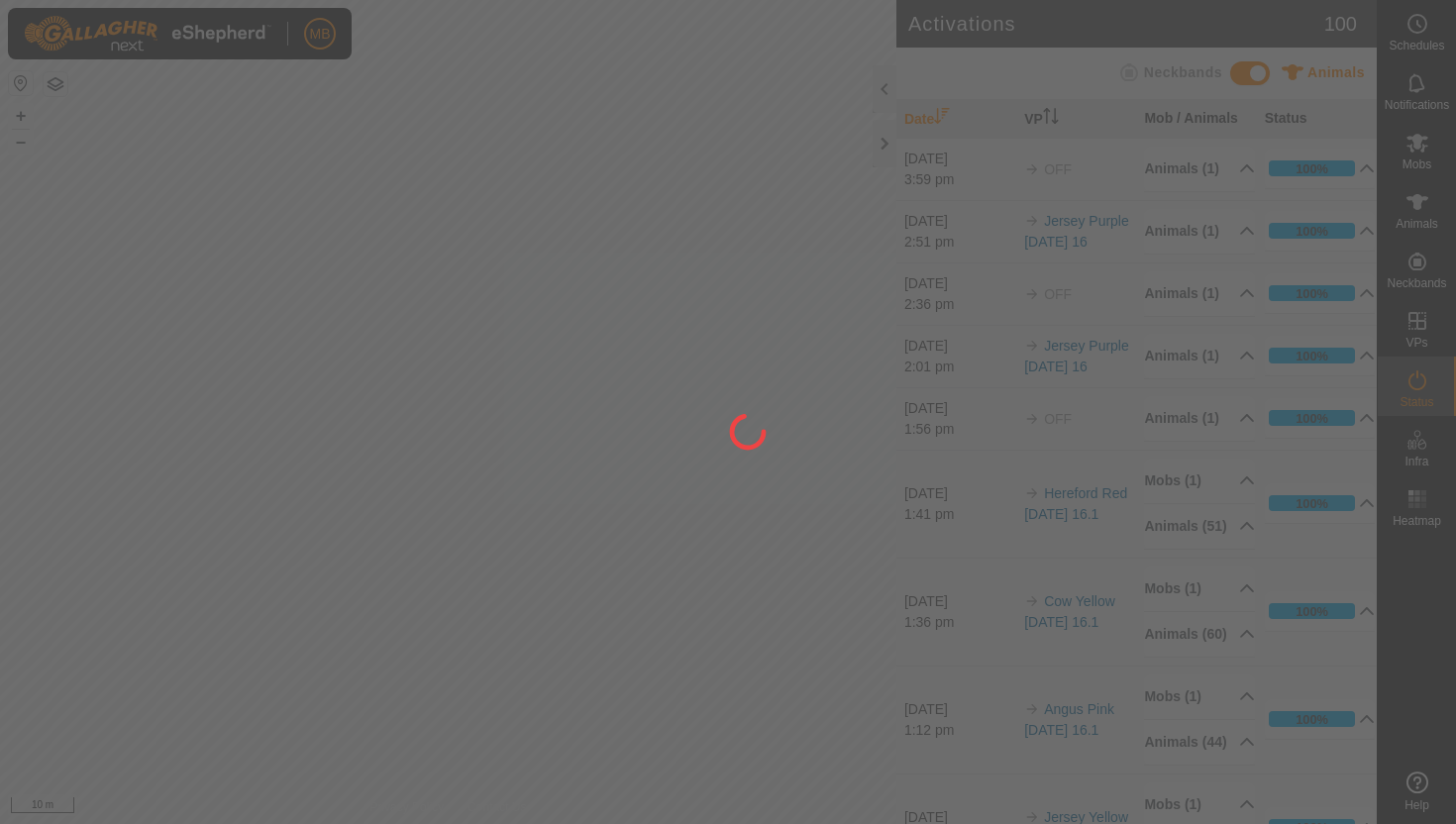 scroll, scrollTop: 0, scrollLeft: 0, axis: both 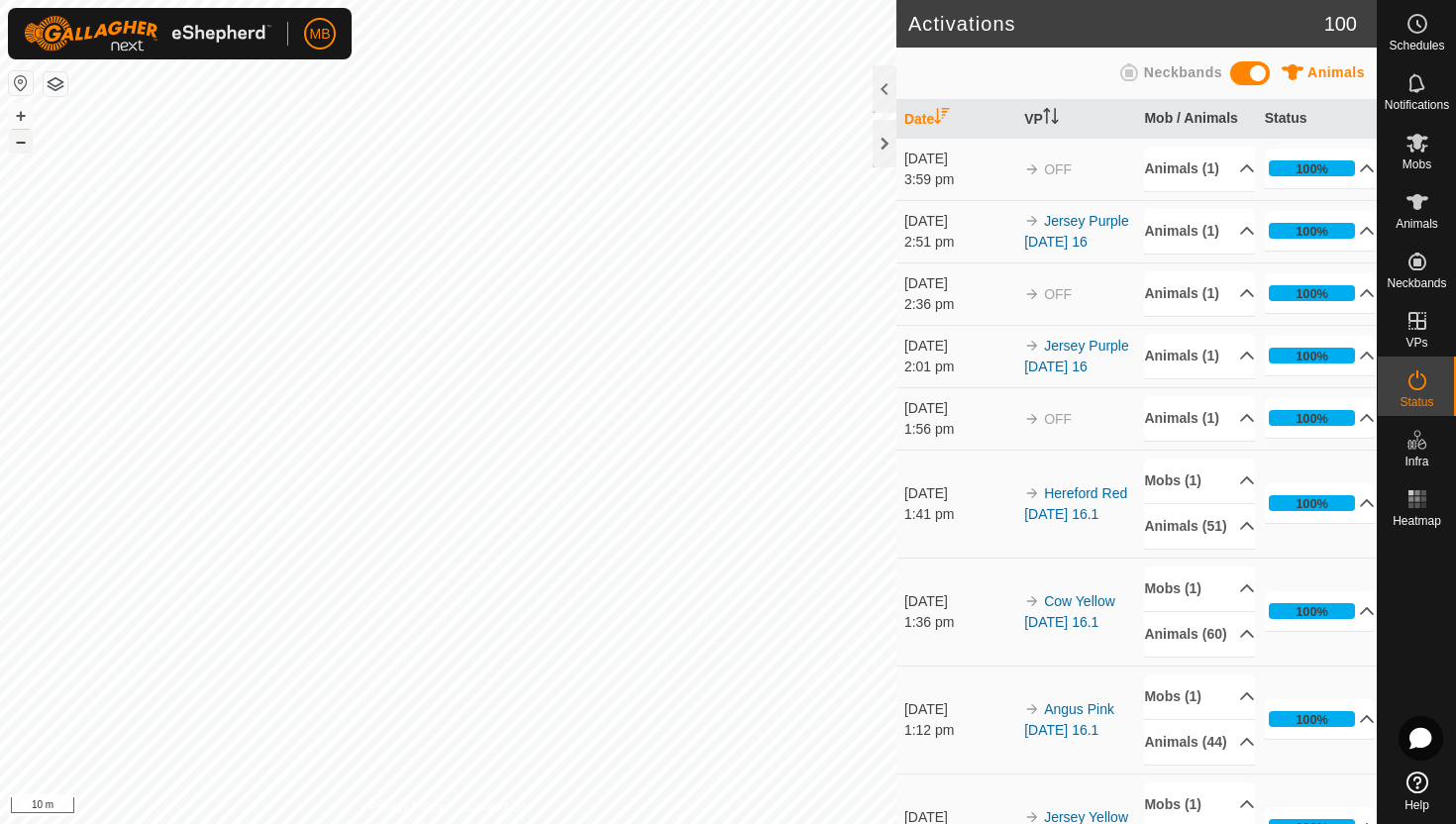 click on "–" at bounding box center [21, 142] 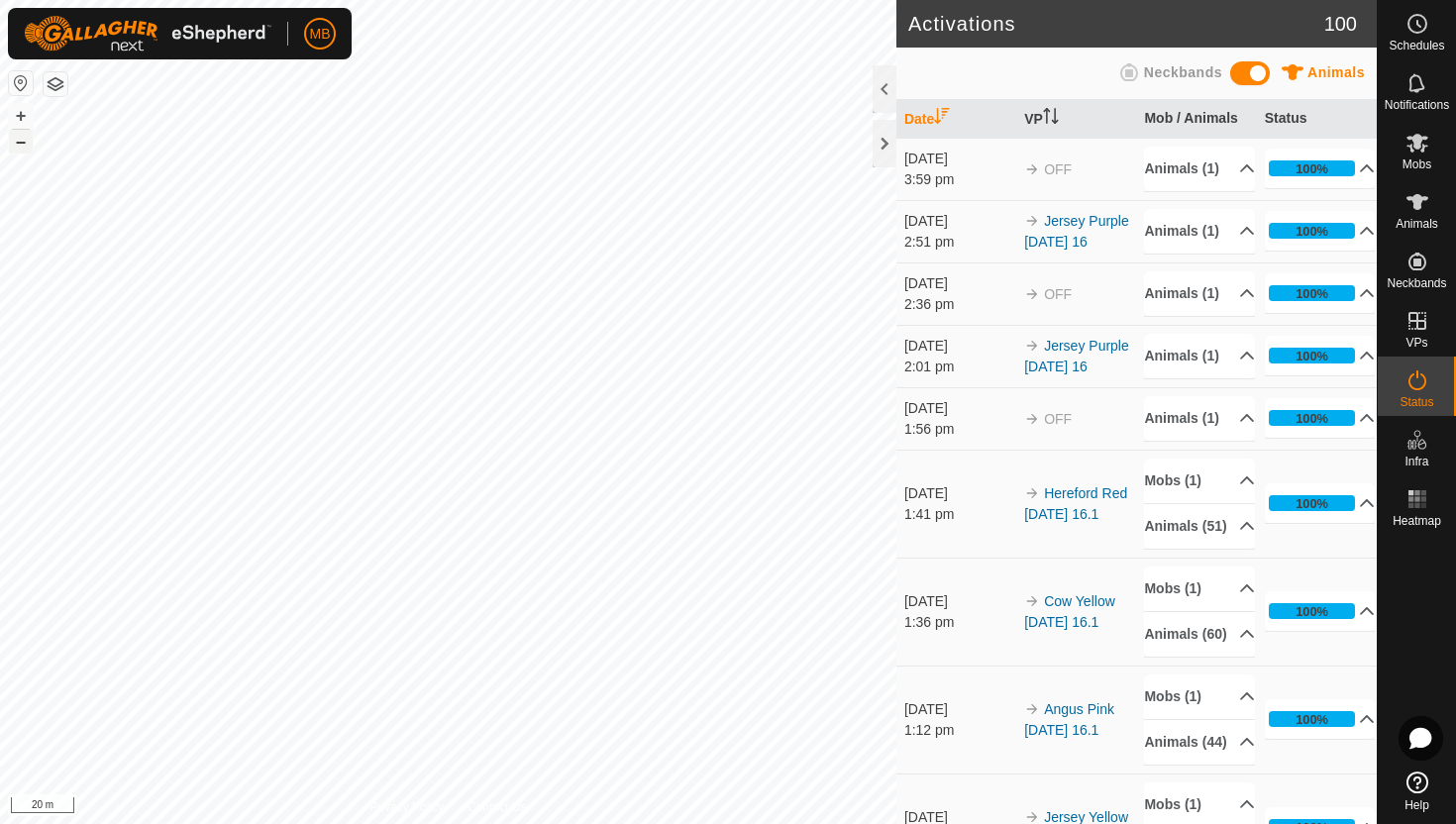 click on "–" at bounding box center [21, 142] 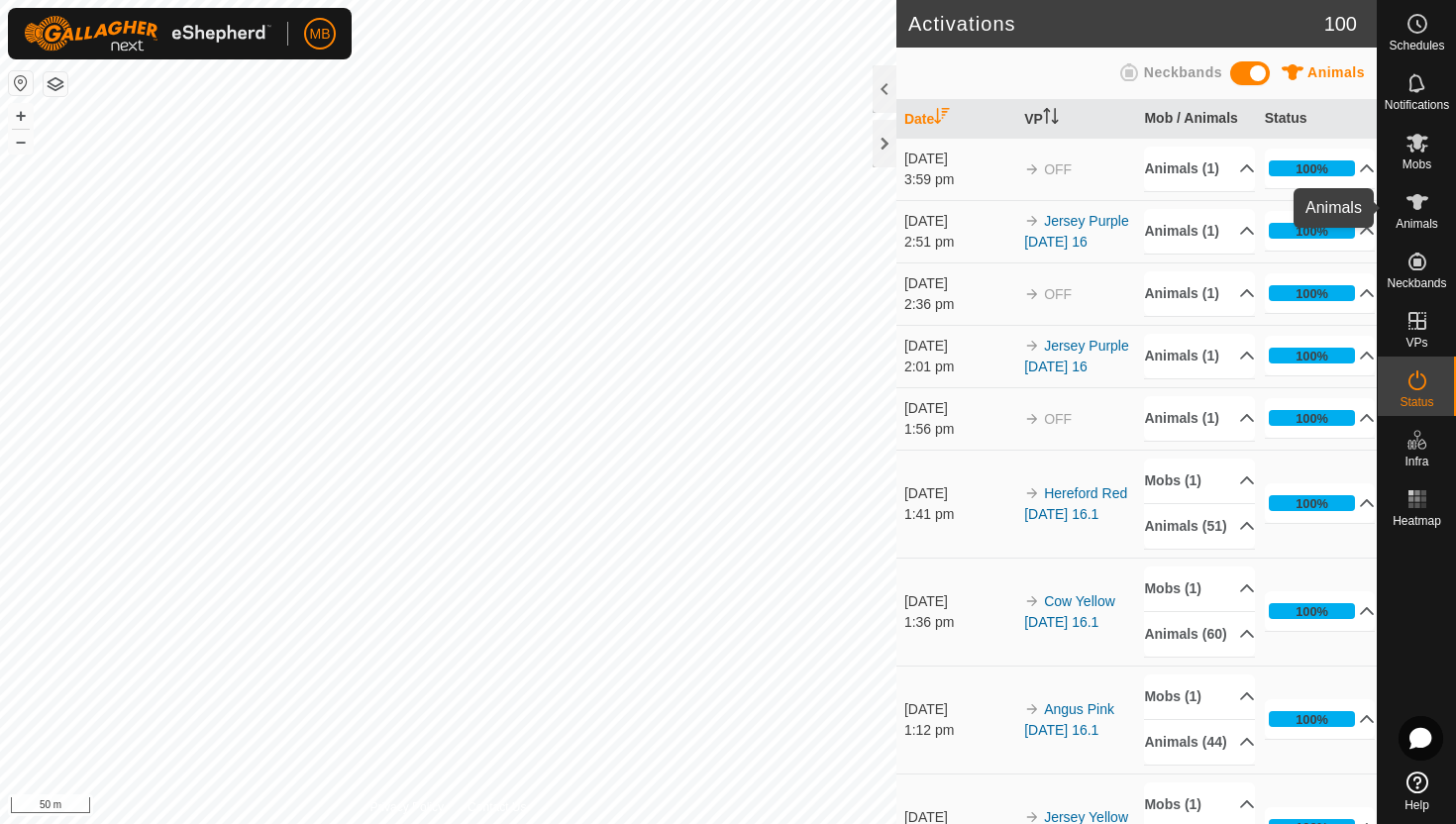 click 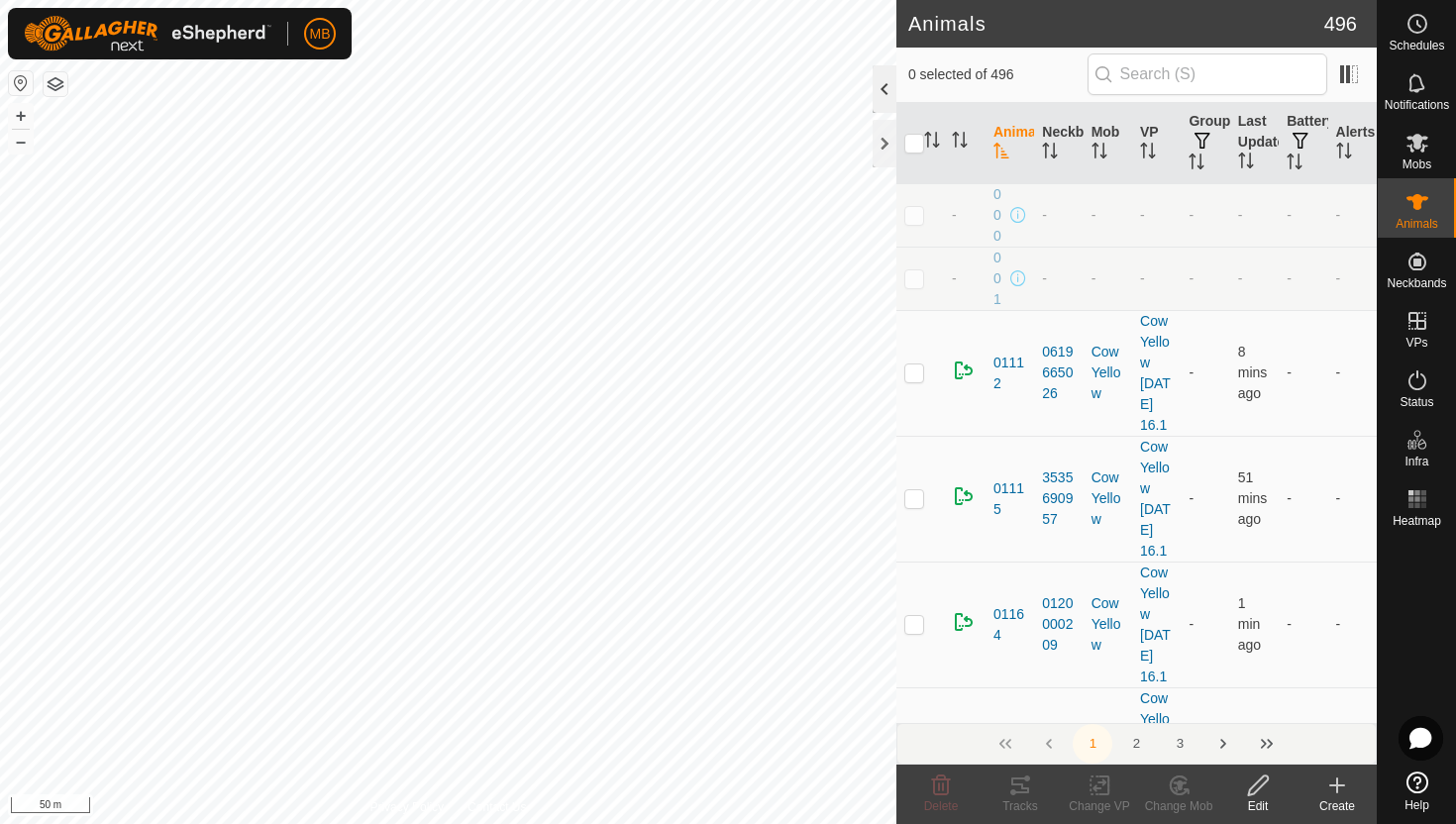 click 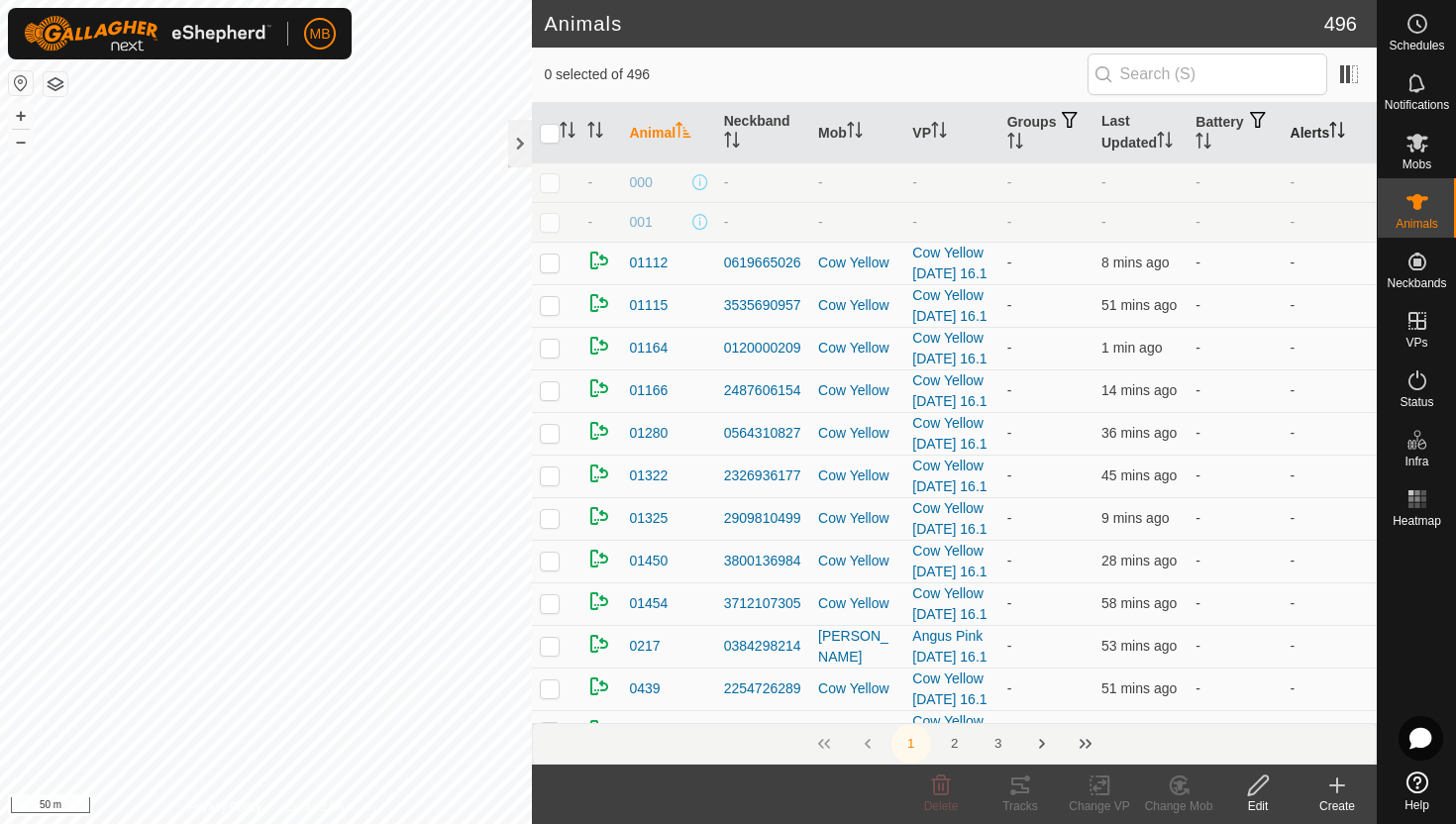 click 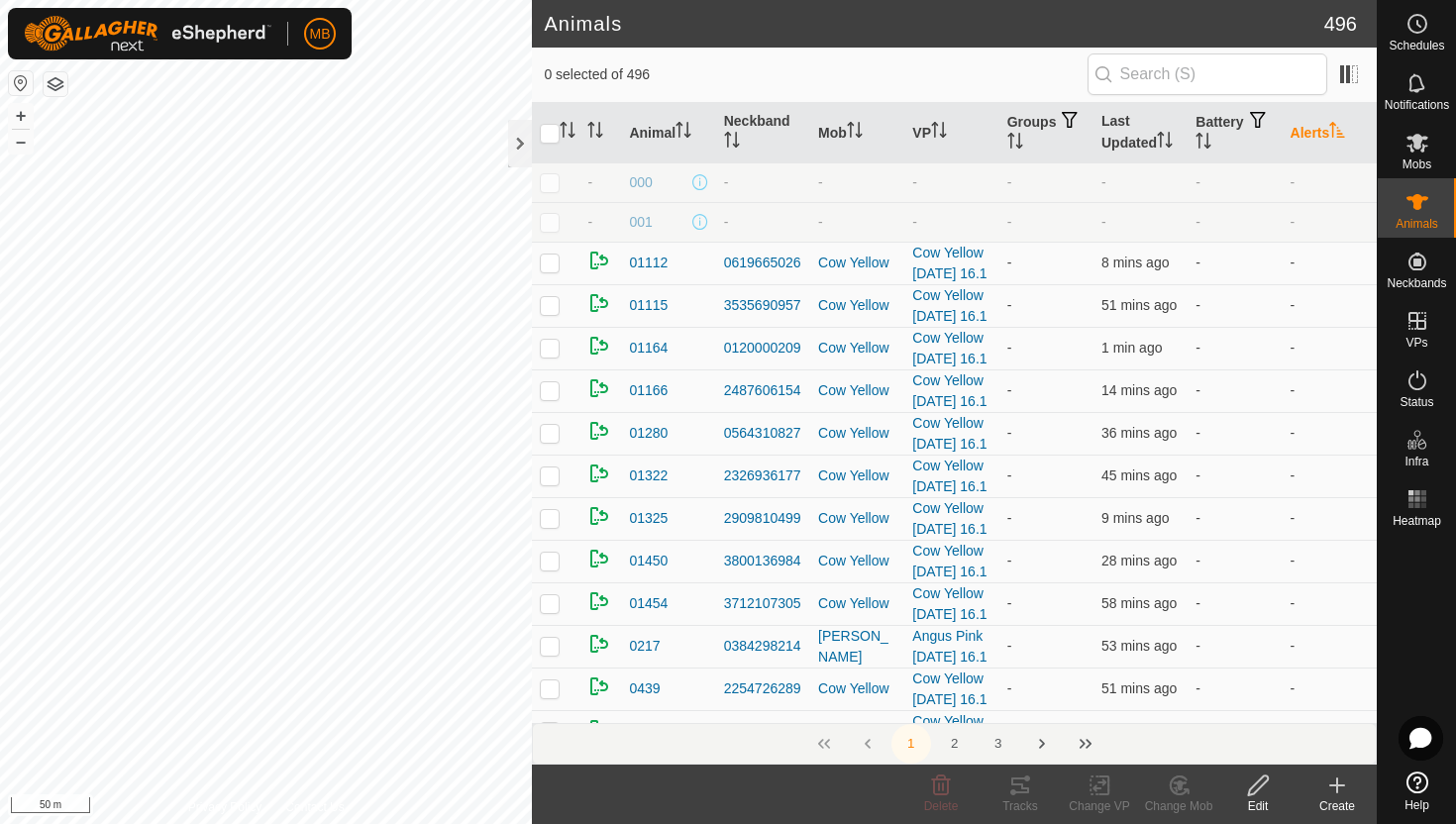 click 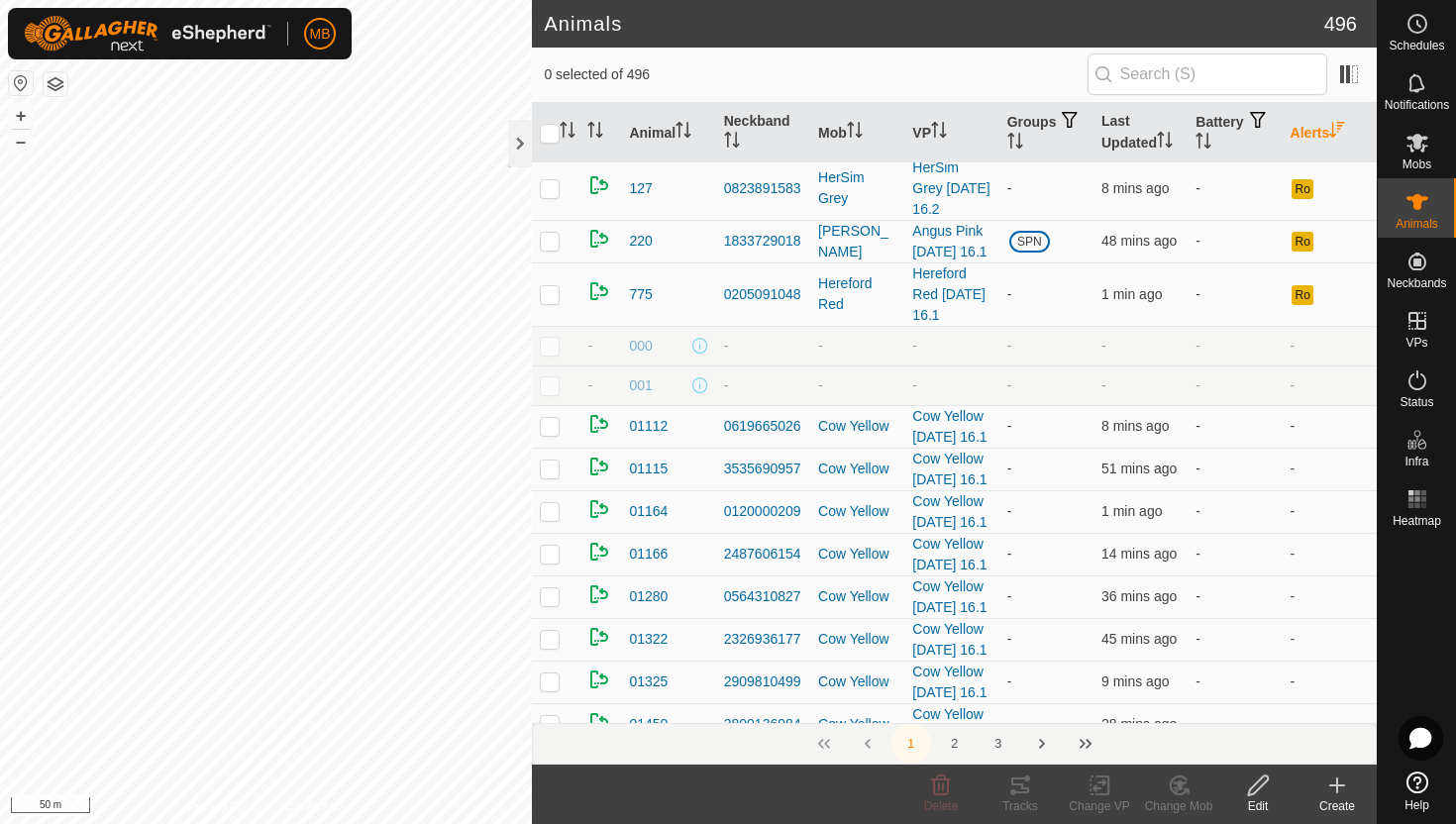 scroll, scrollTop: 0, scrollLeft: 0, axis: both 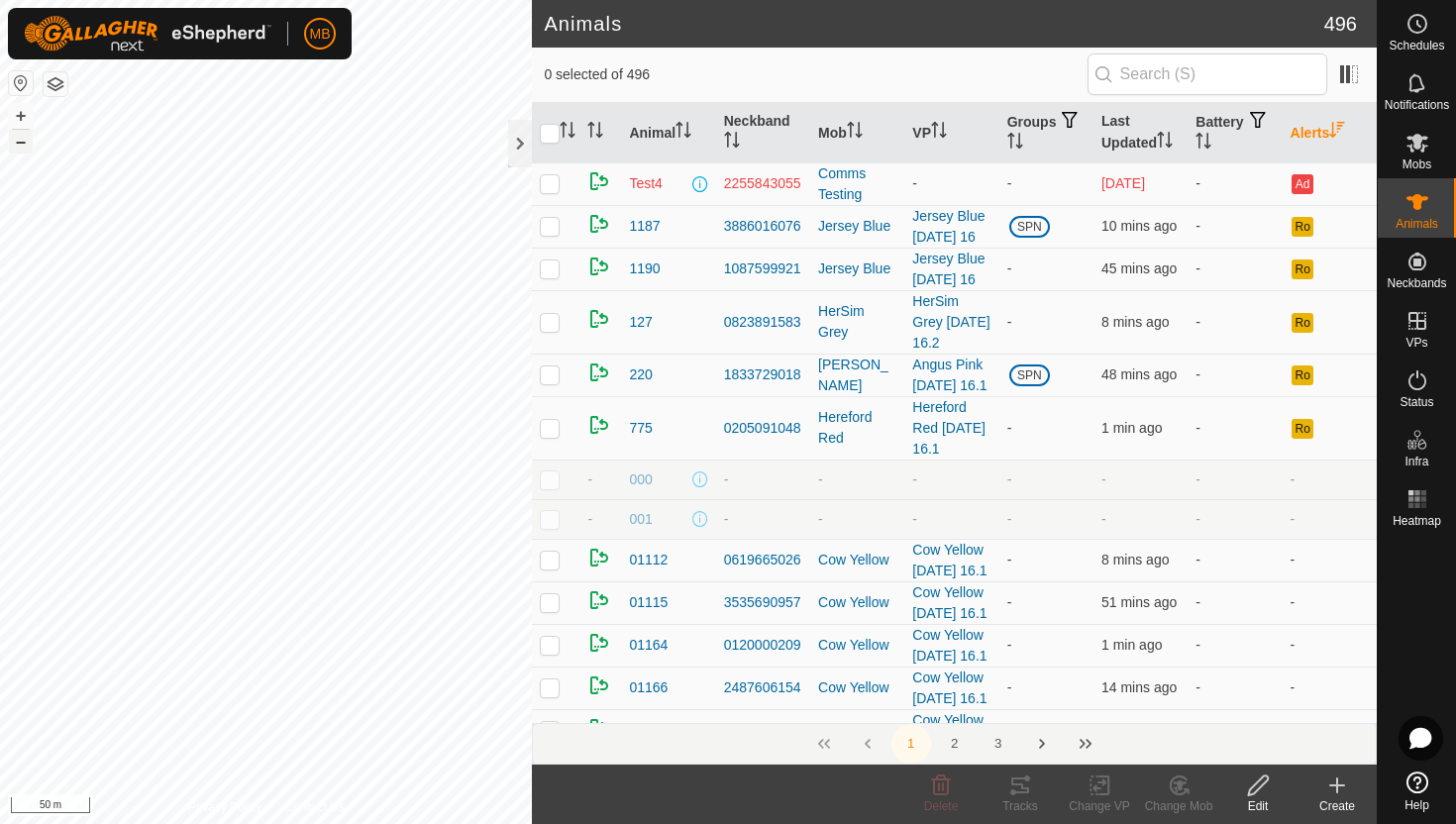 click on "–" at bounding box center (21, 142) 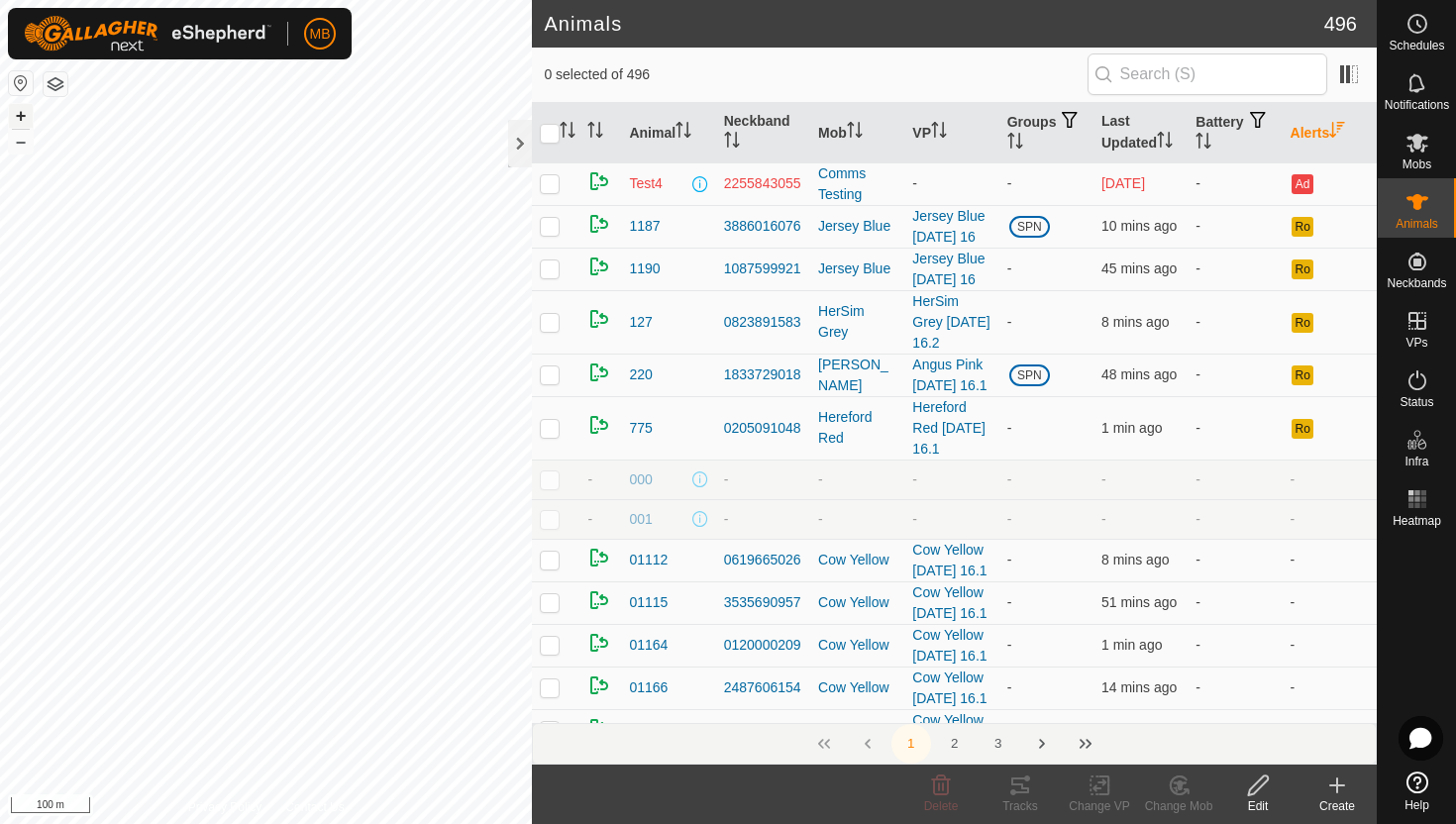 click on "+" at bounding box center [21, 116] 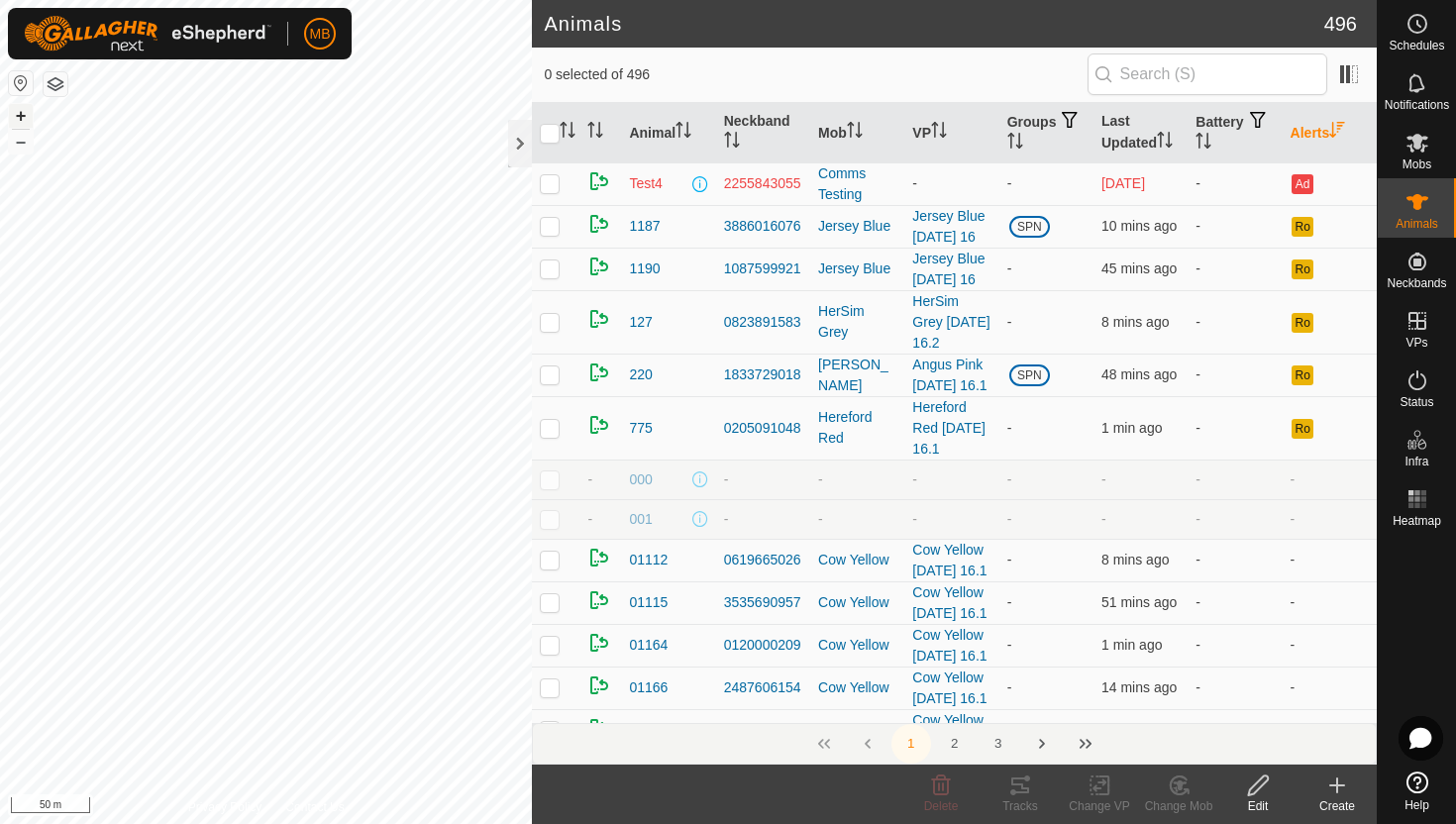 click on "+" at bounding box center [21, 116] 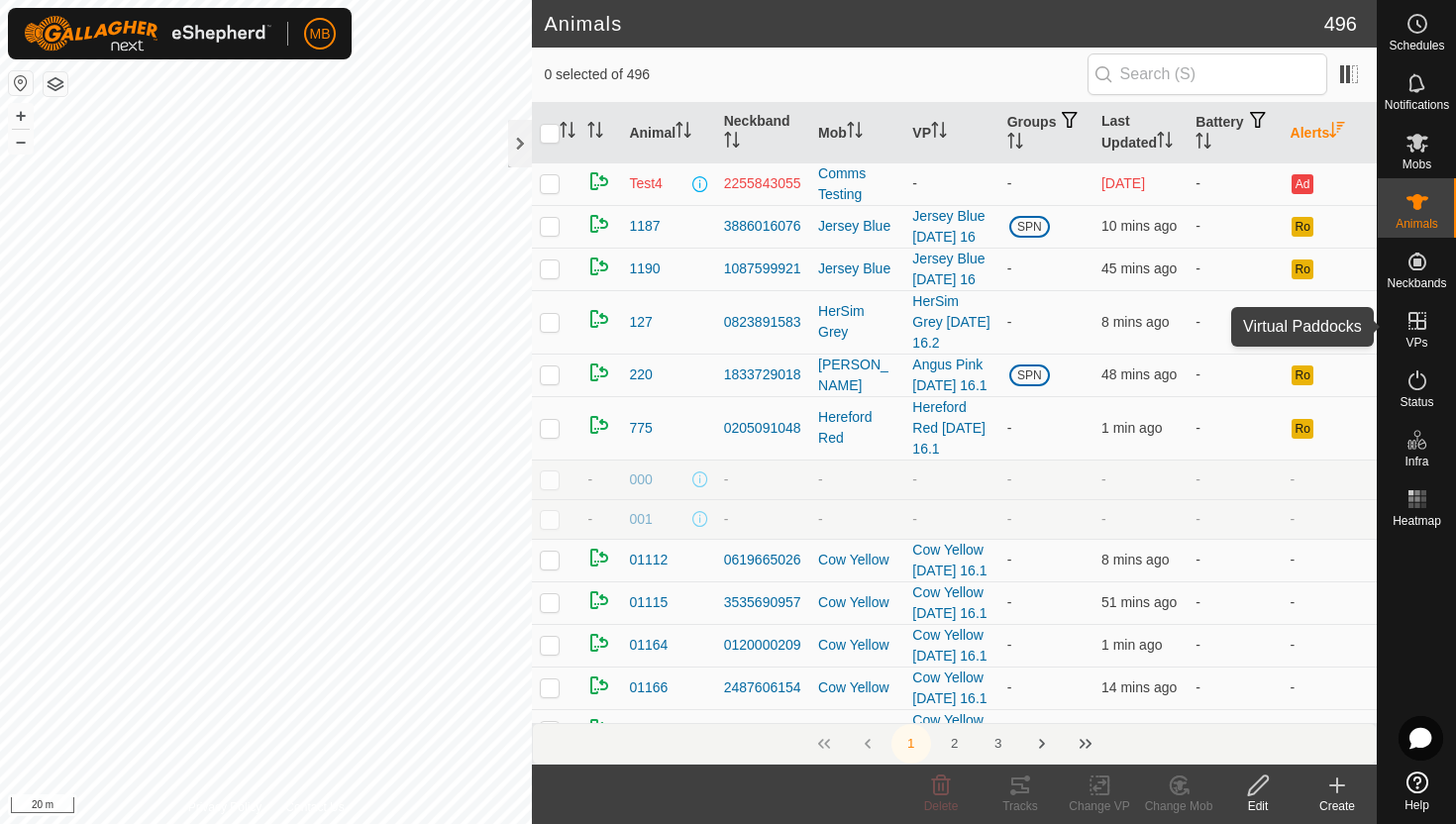 click 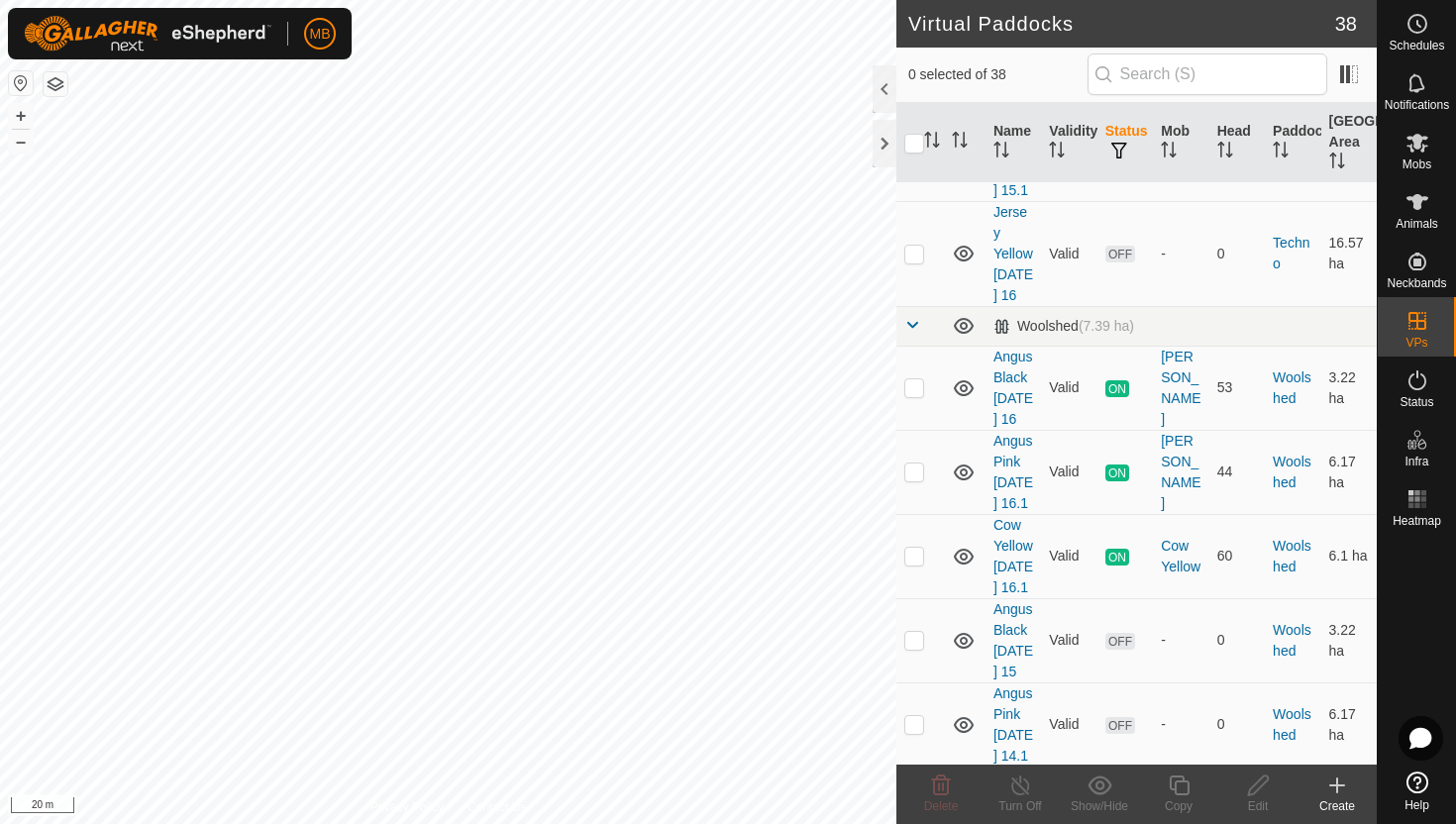 scroll, scrollTop: 3176, scrollLeft: 0, axis: vertical 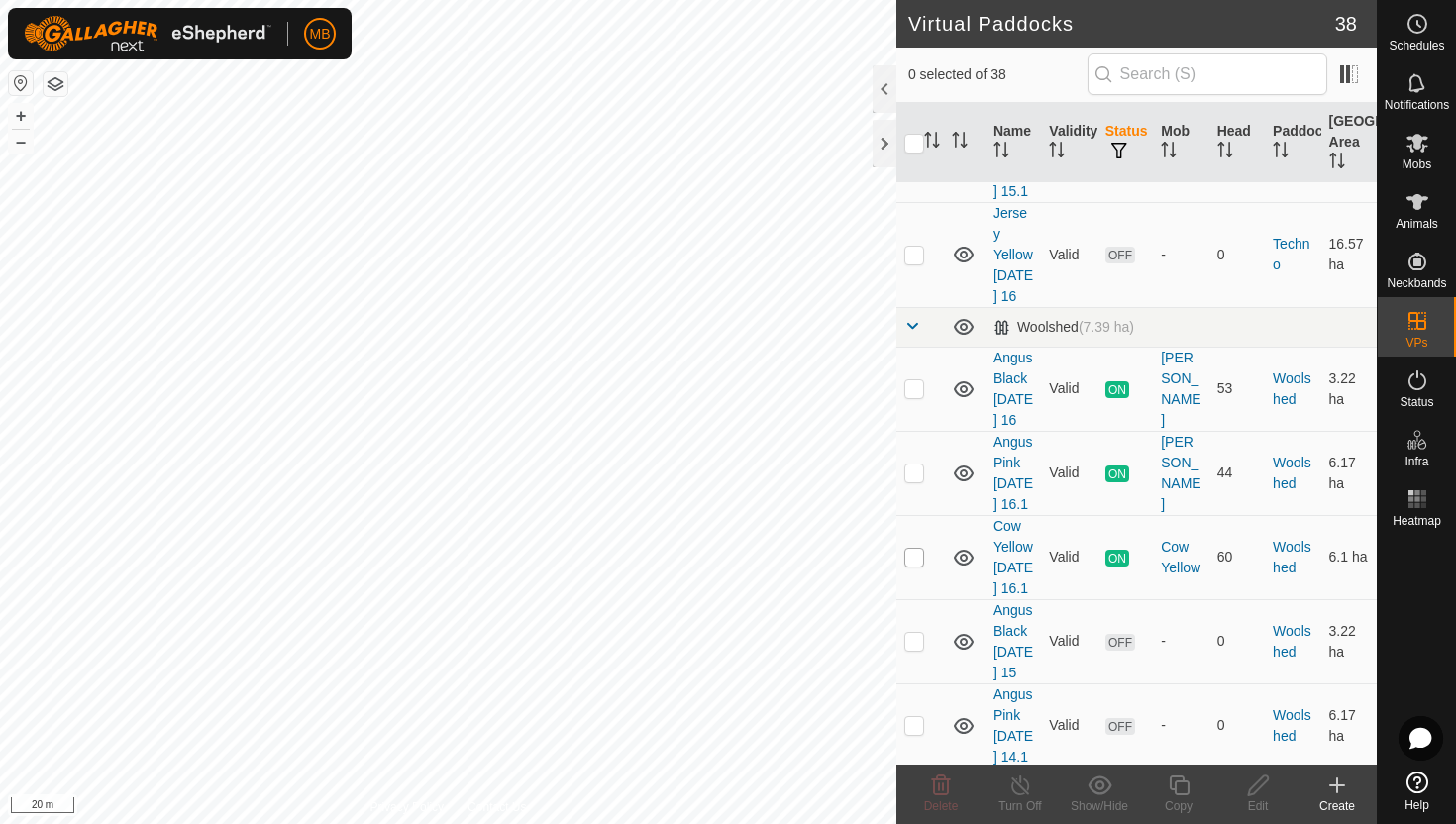 click at bounding box center (914, 558) 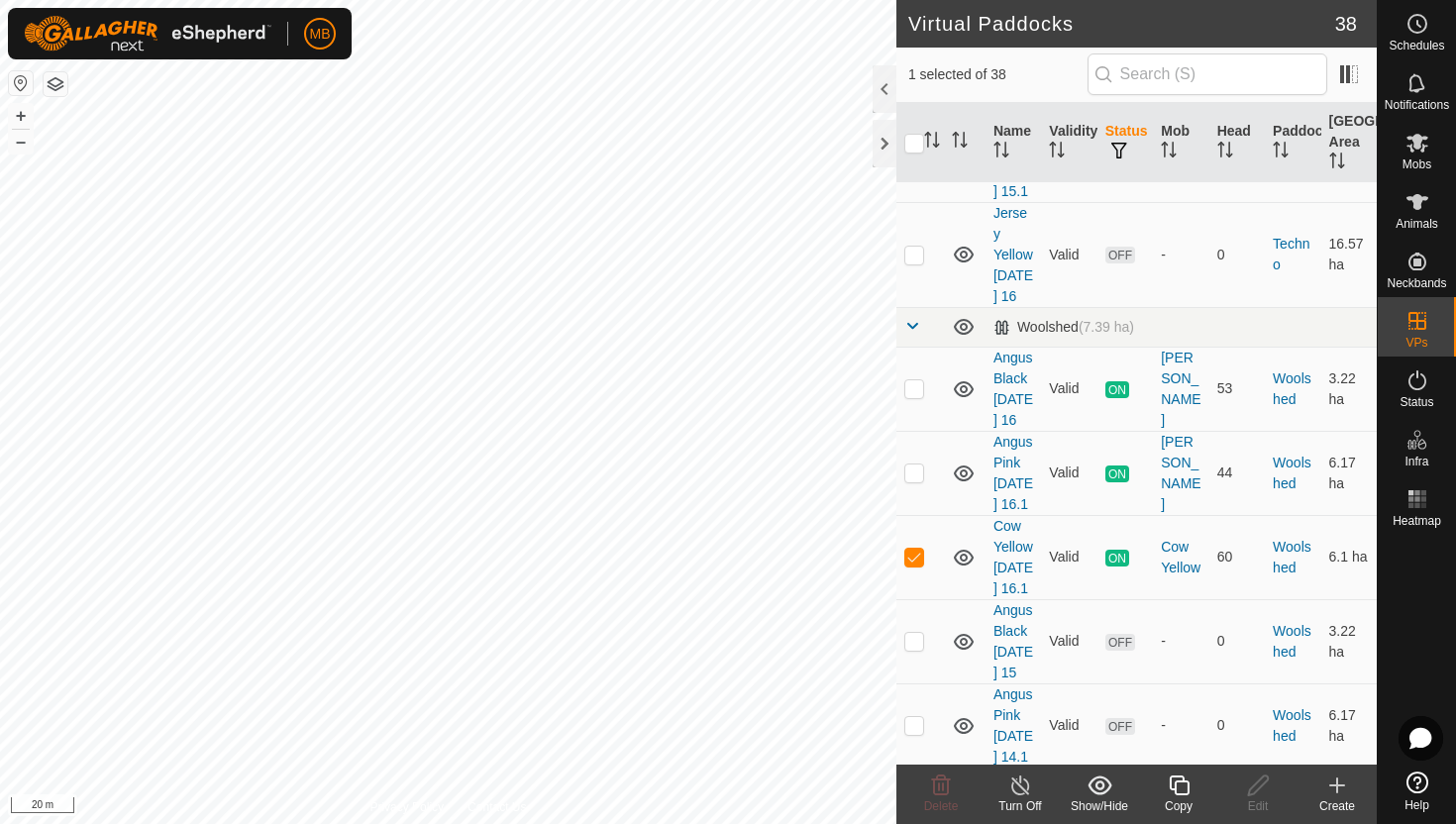 click 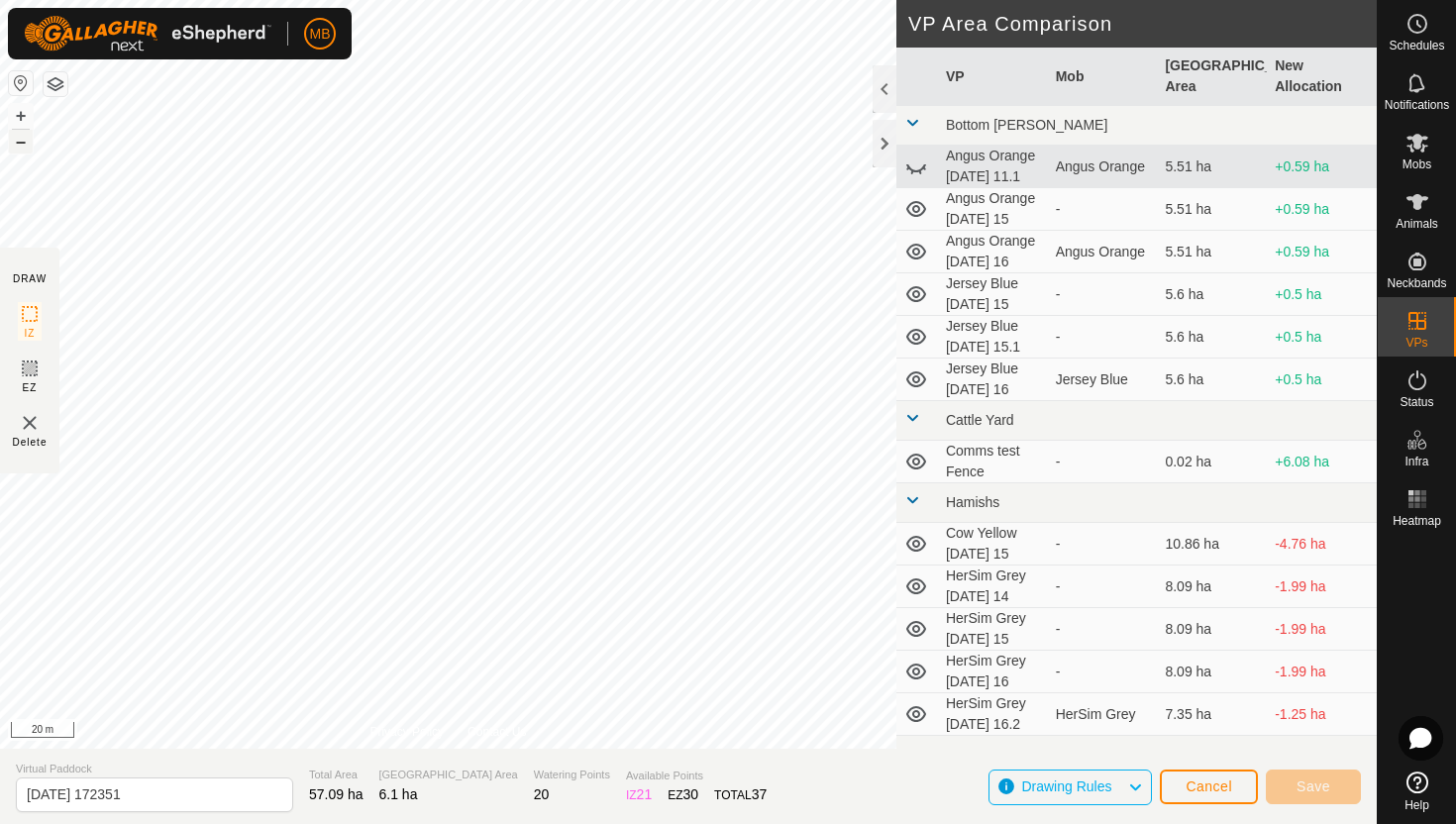 click on "–" at bounding box center (21, 142) 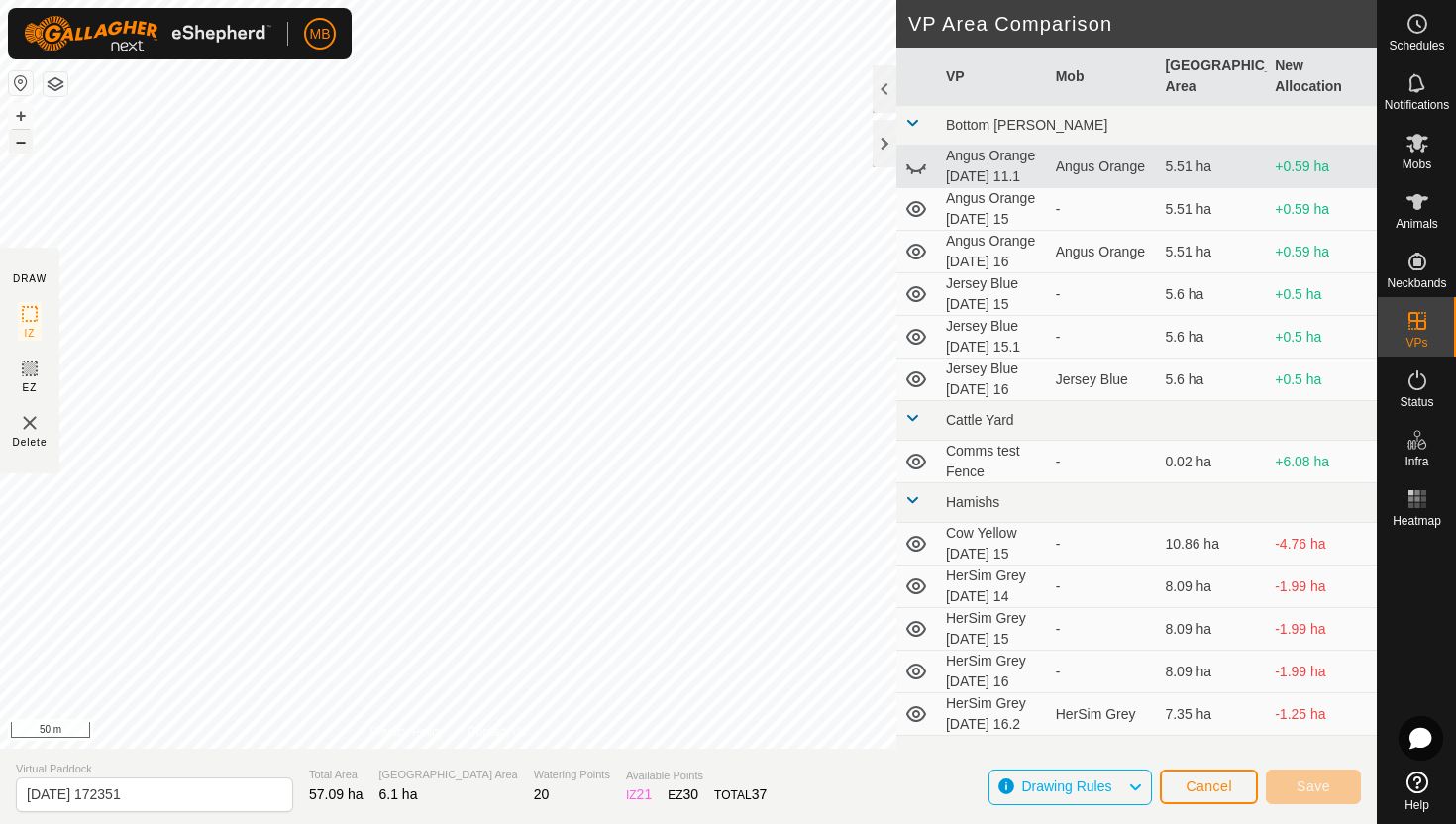 click on "–" at bounding box center (21, 142) 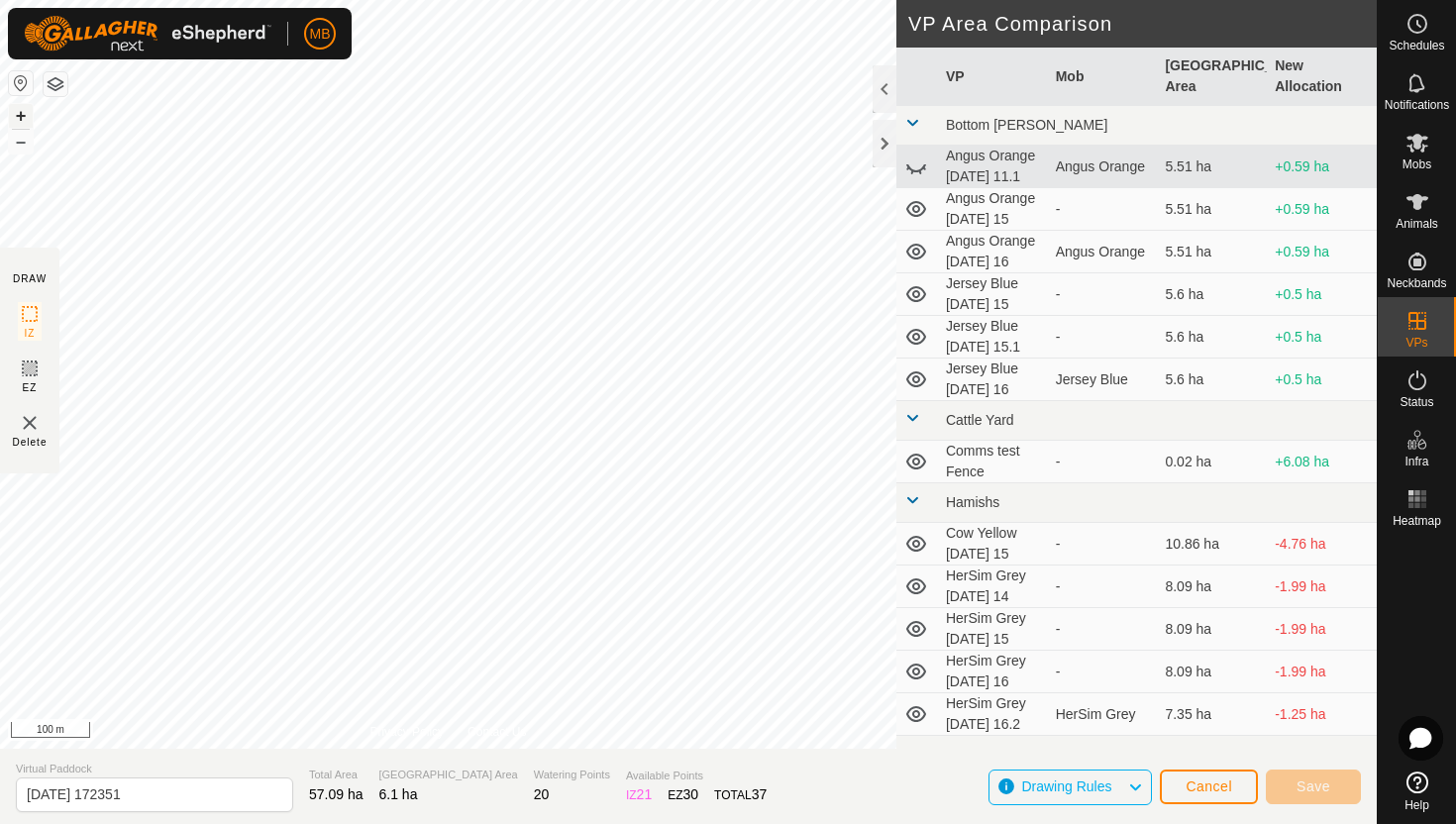 click on "+" at bounding box center (21, 116) 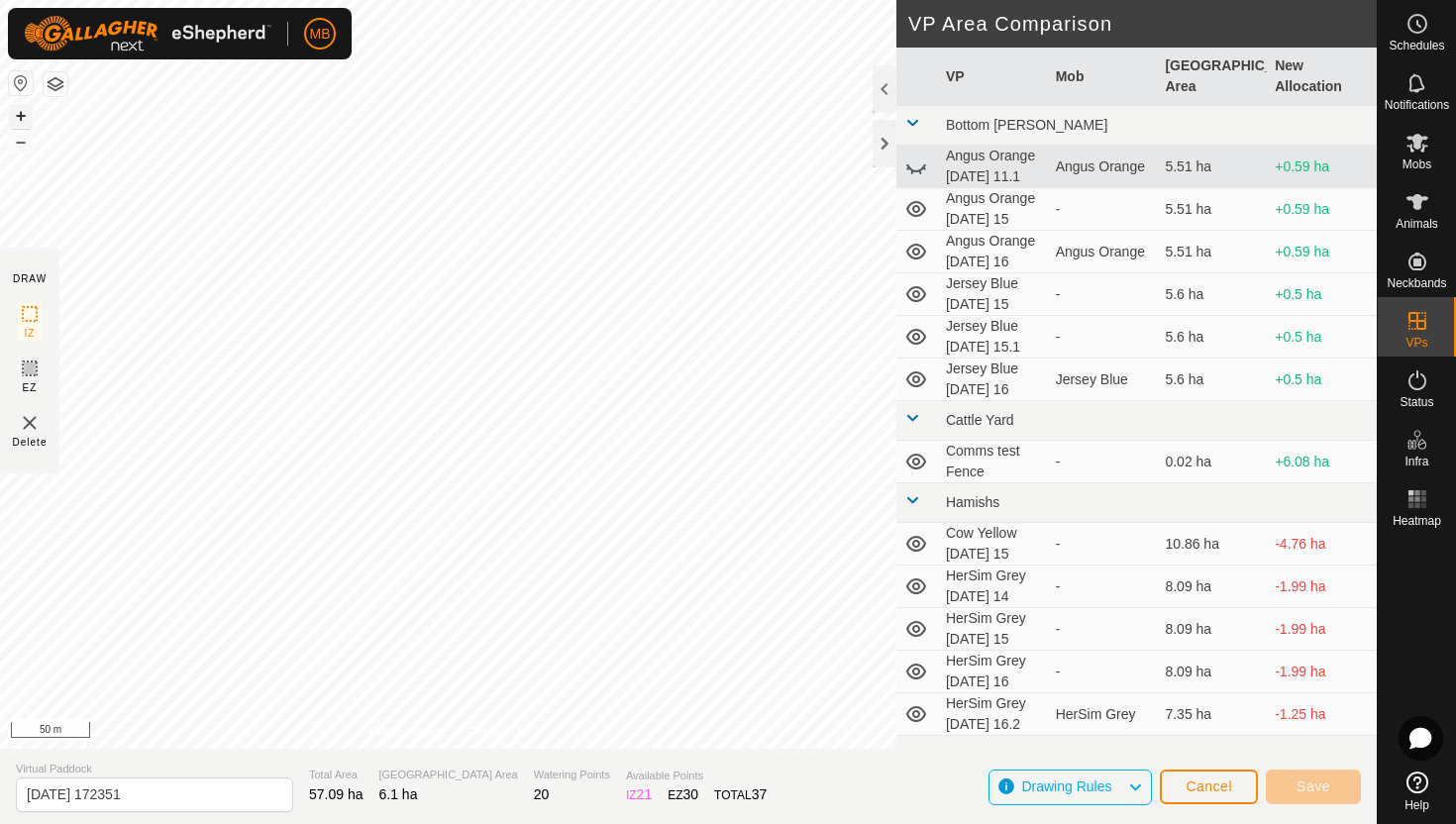 click on "+" at bounding box center (21, 116) 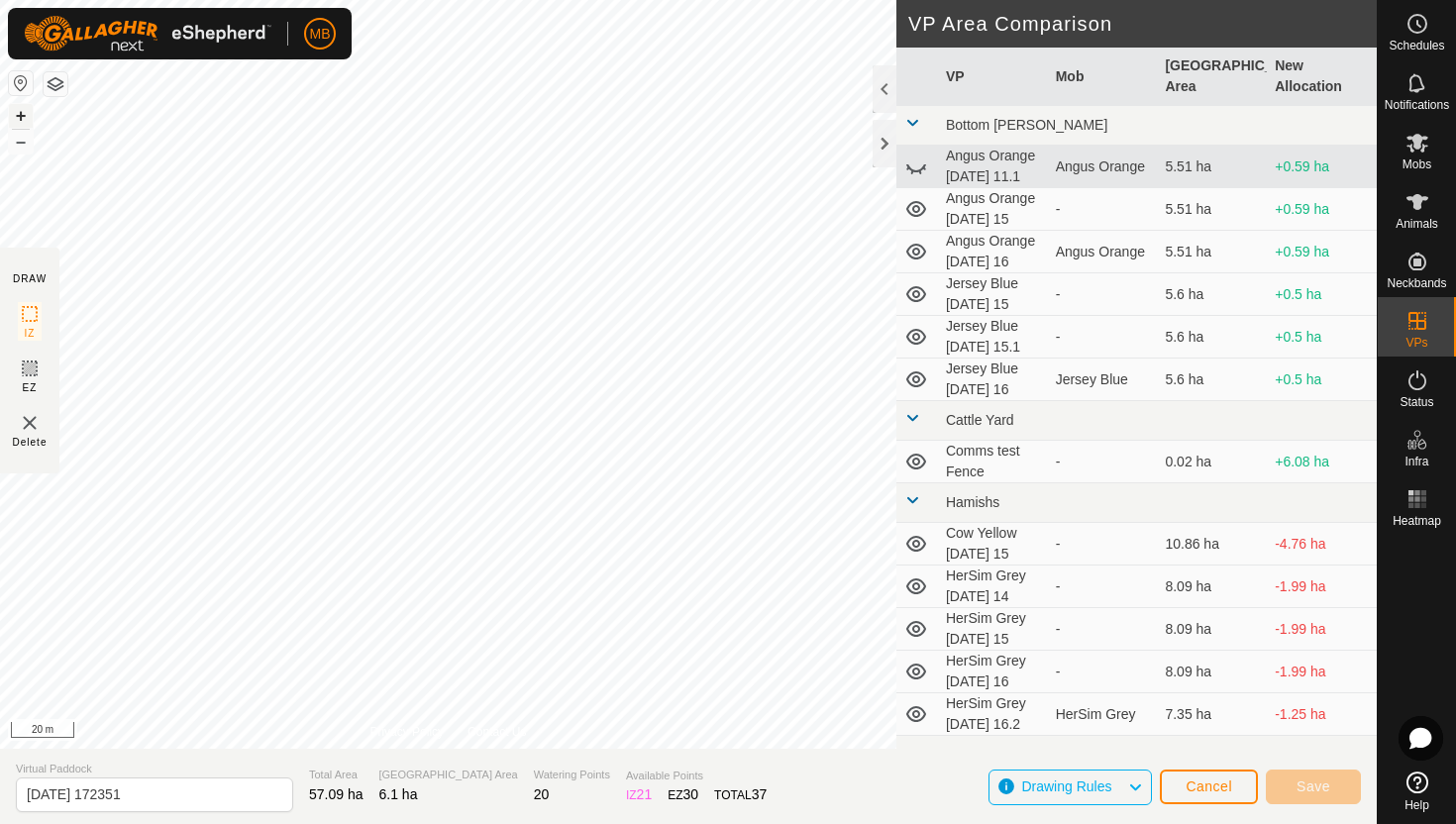 click on "+" at bounding box center (21, 116) 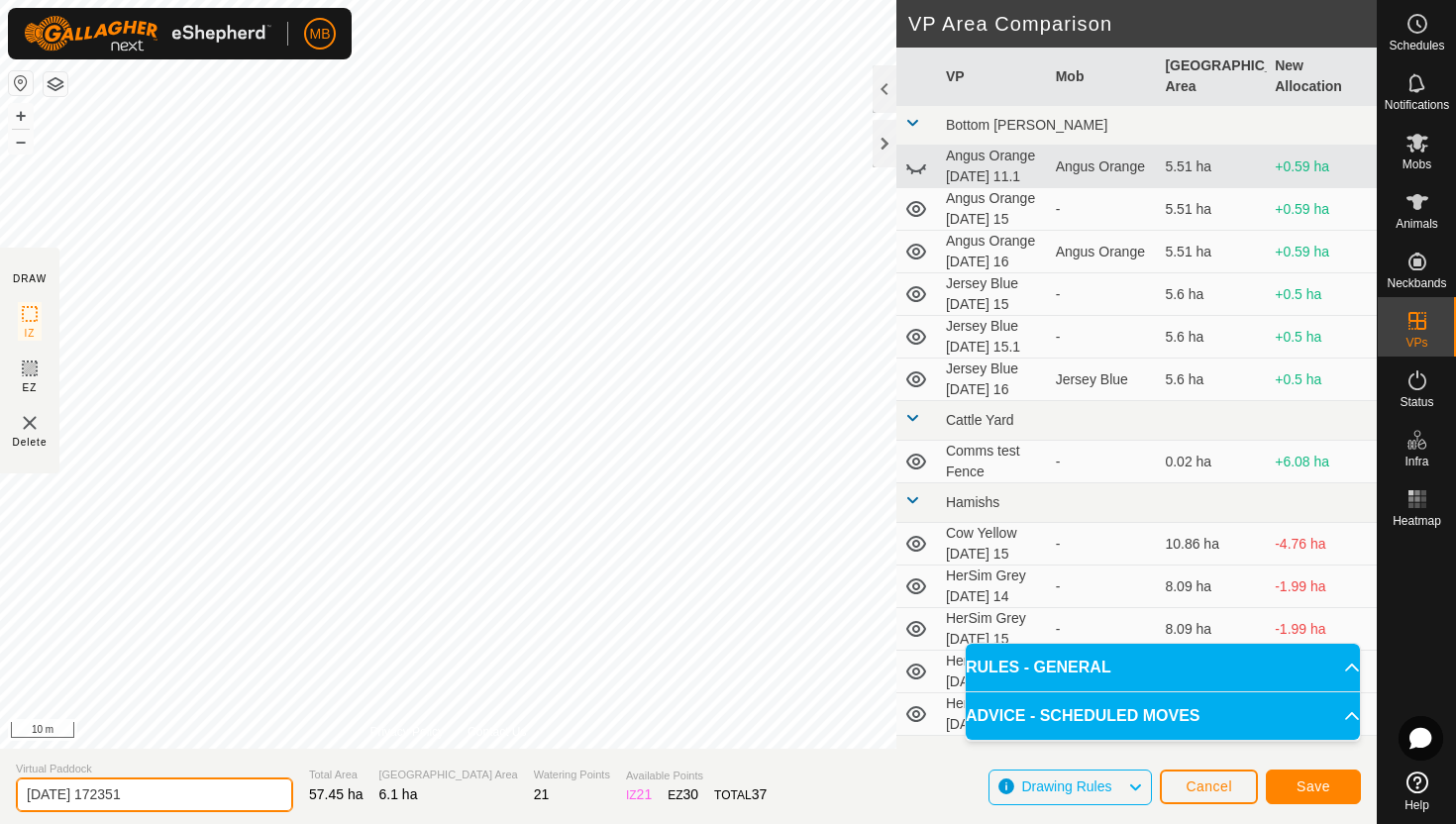 click on "2025-07-16 172351" 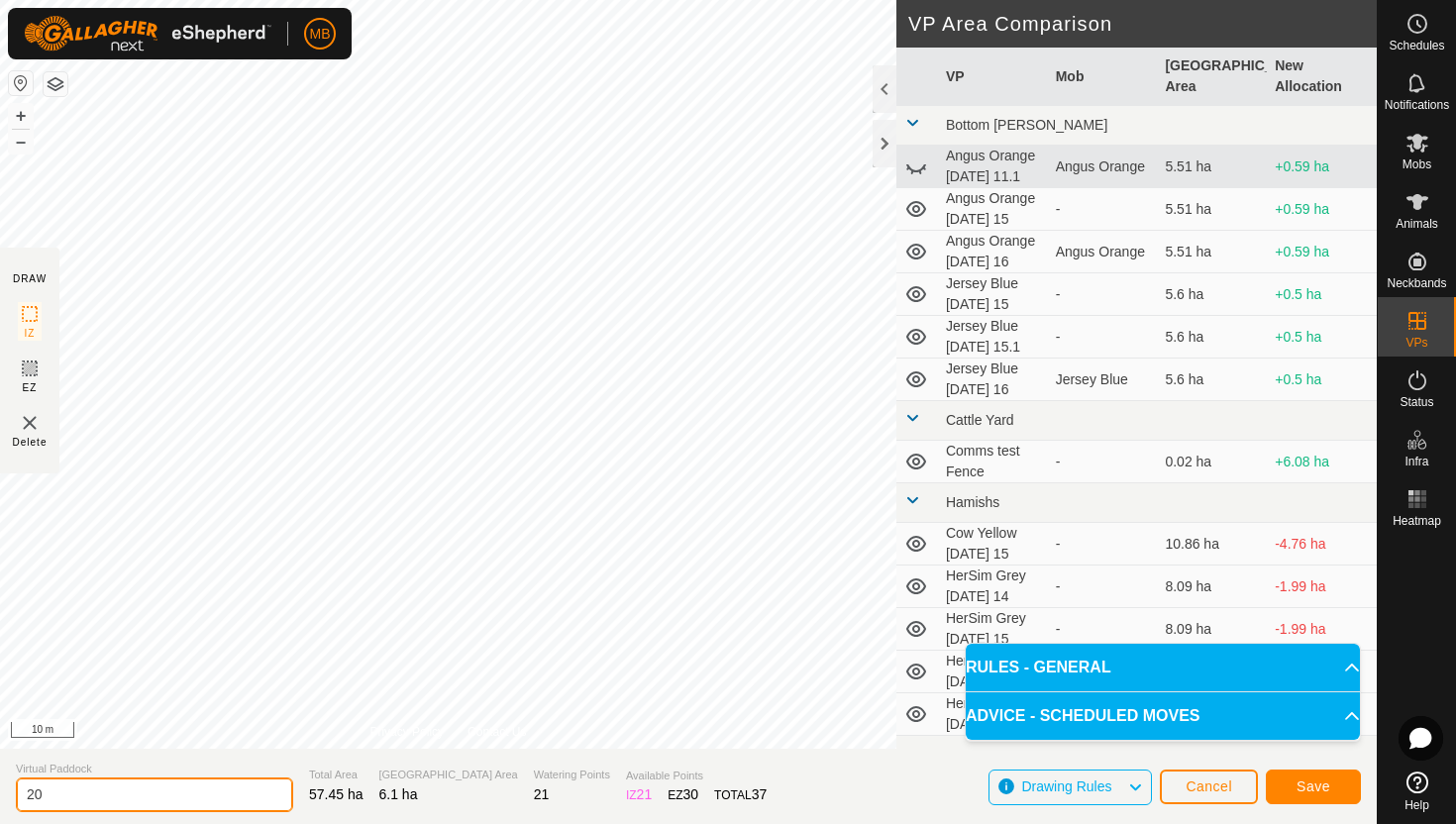 type on "2" 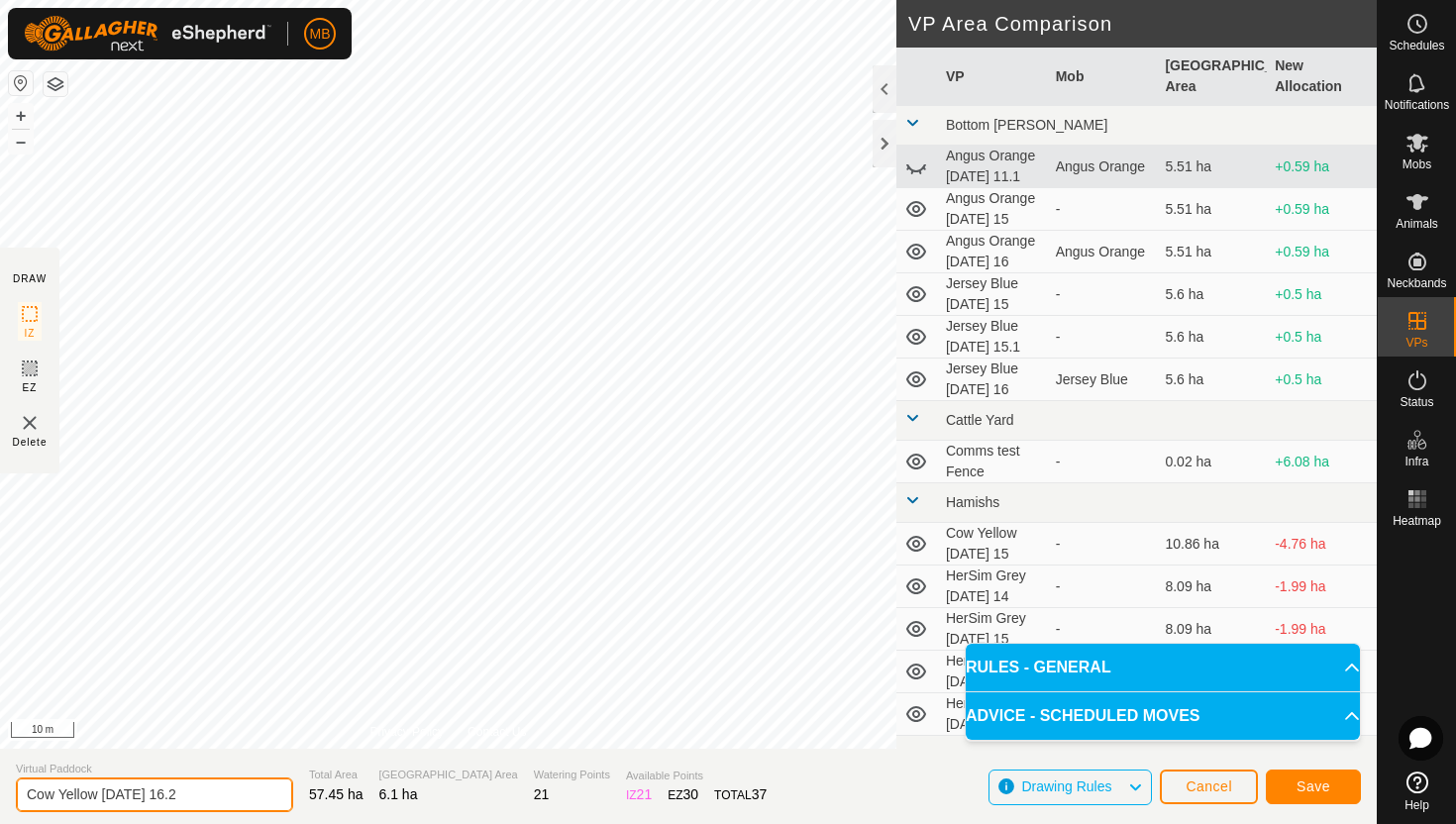 type on "Cow Yellow [DATE] 16.2" 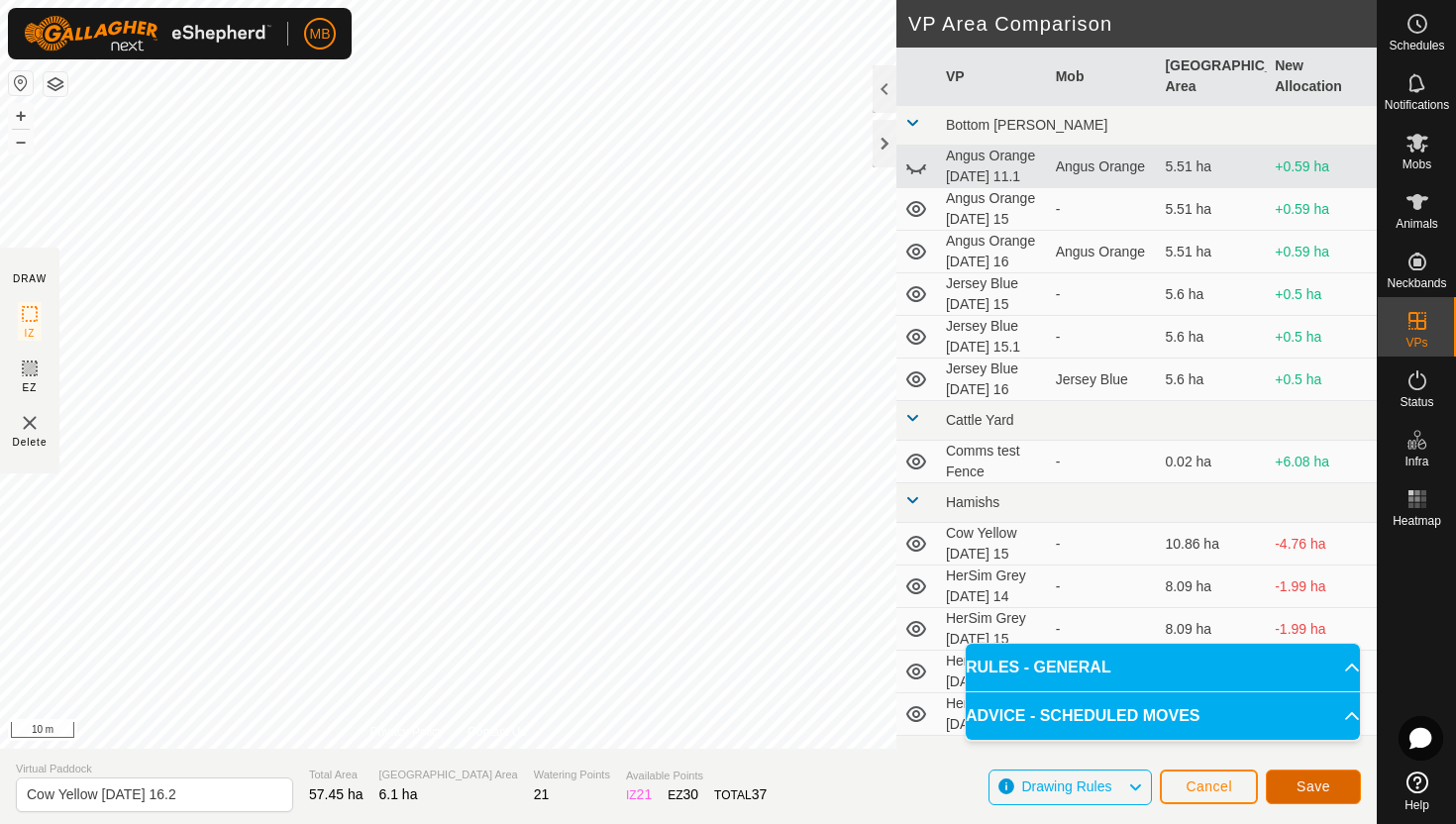 click on "Save" 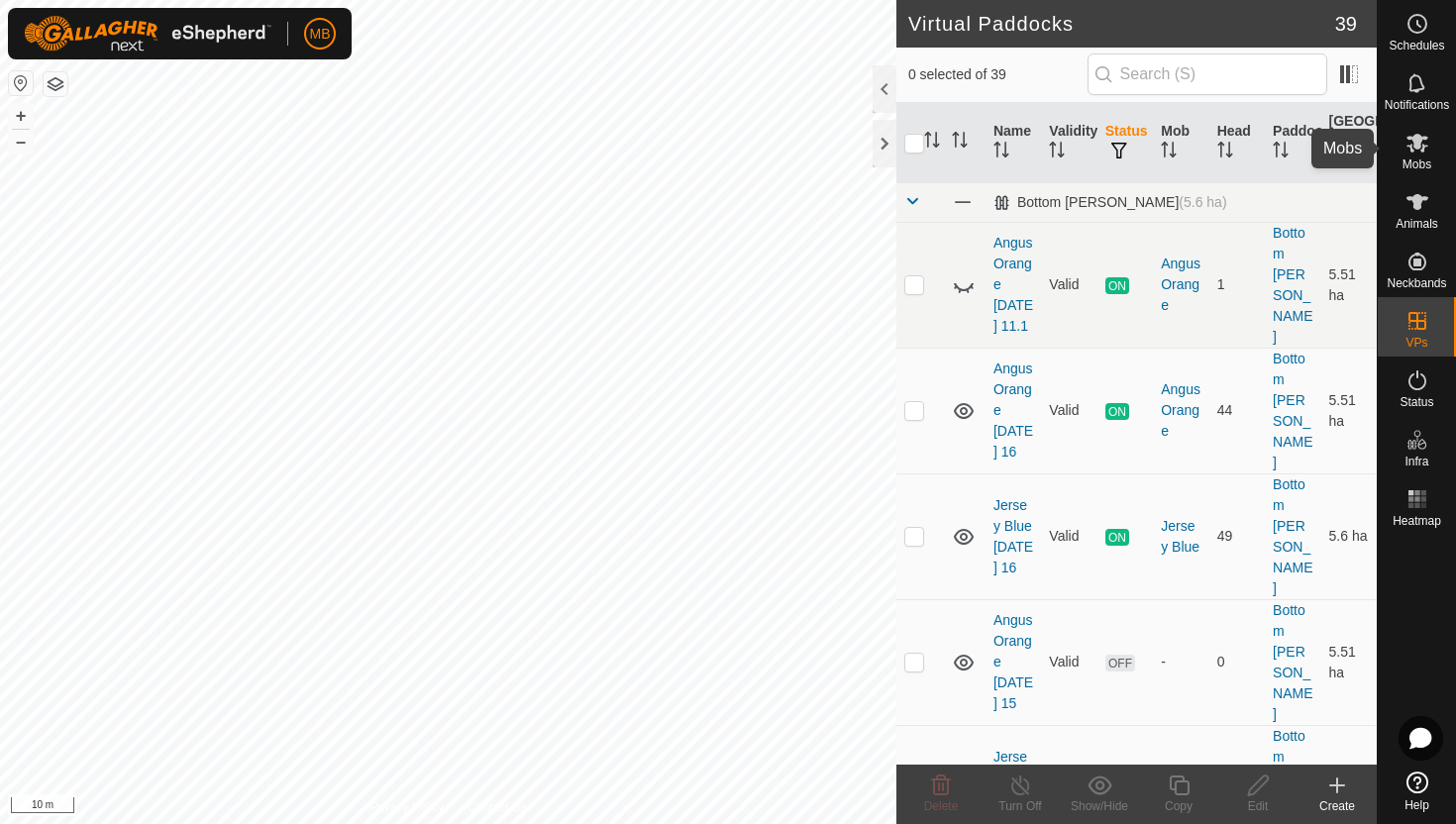 click at bounding box center (1417, 143) 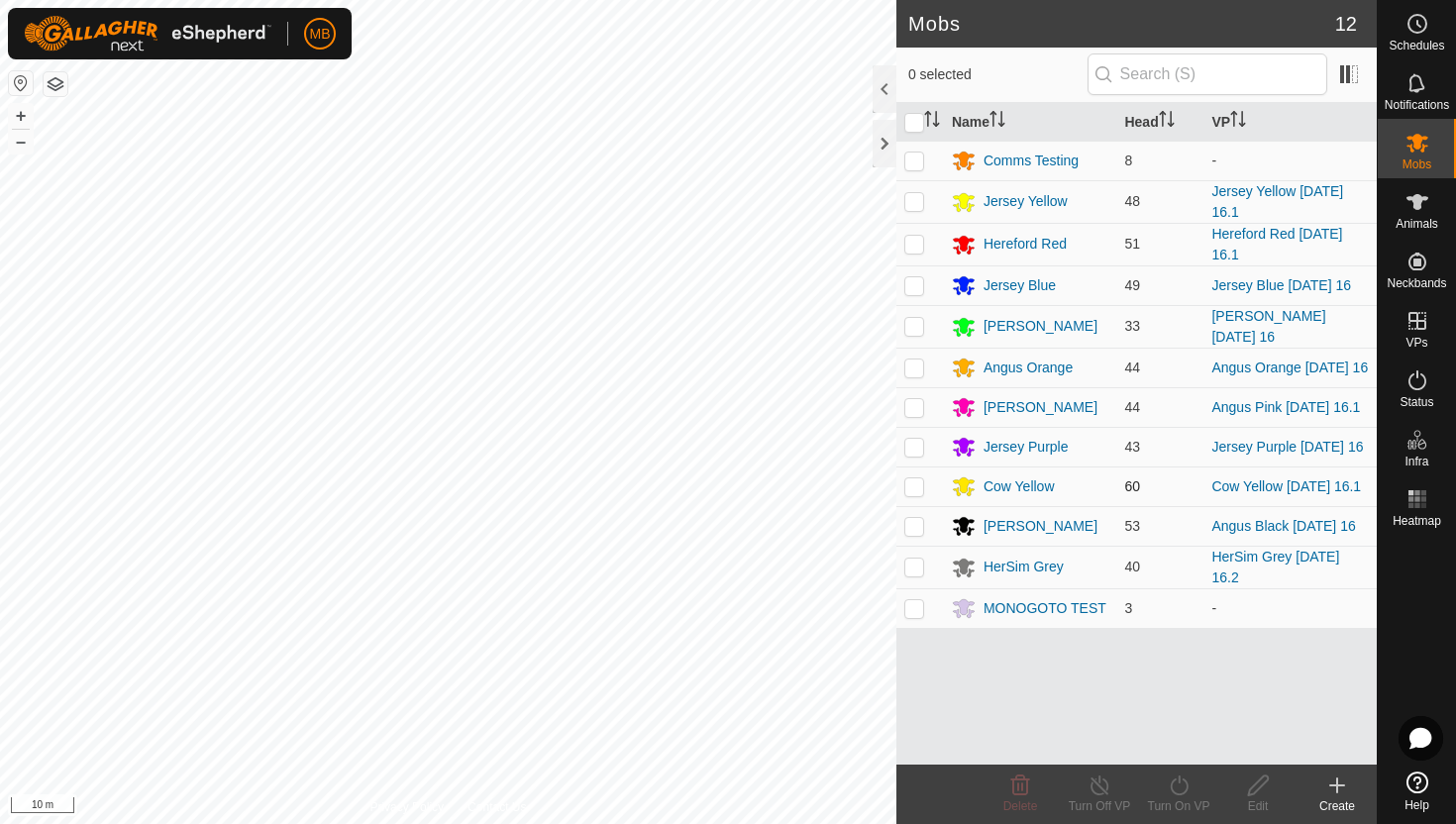 click at bounding box center (914, 486) 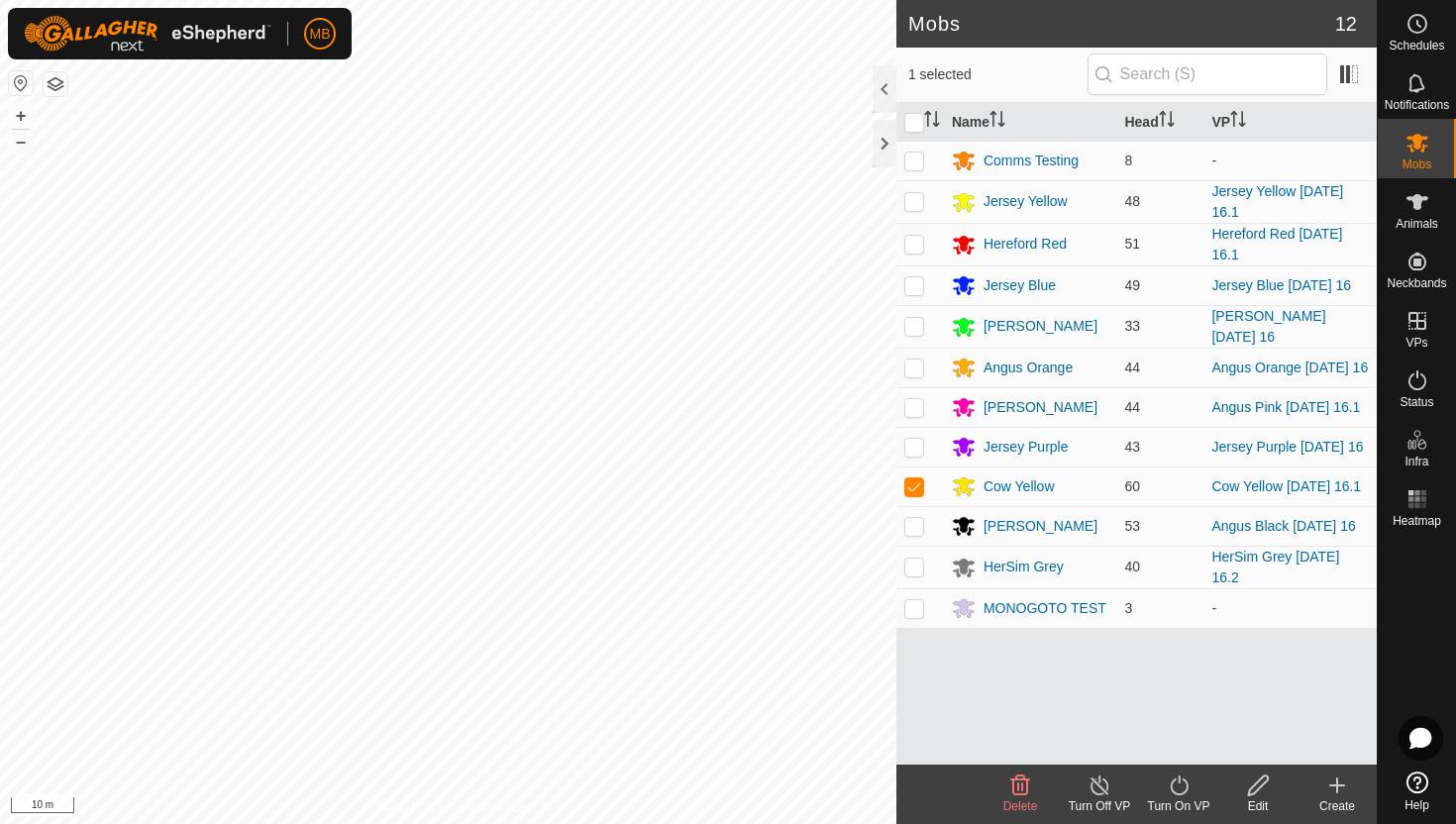 click 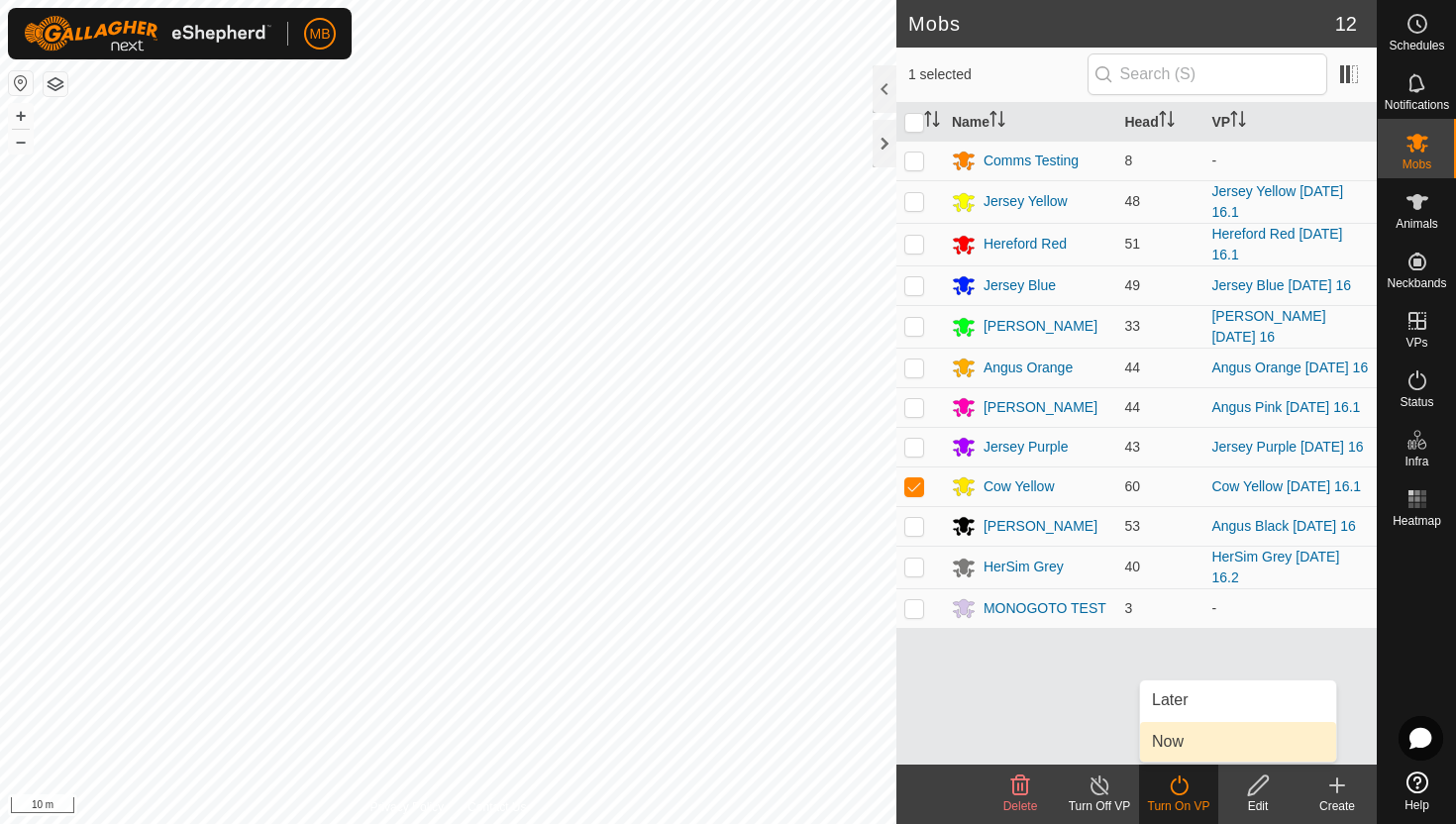 click on "Now" at bounding box center [1238, 742] 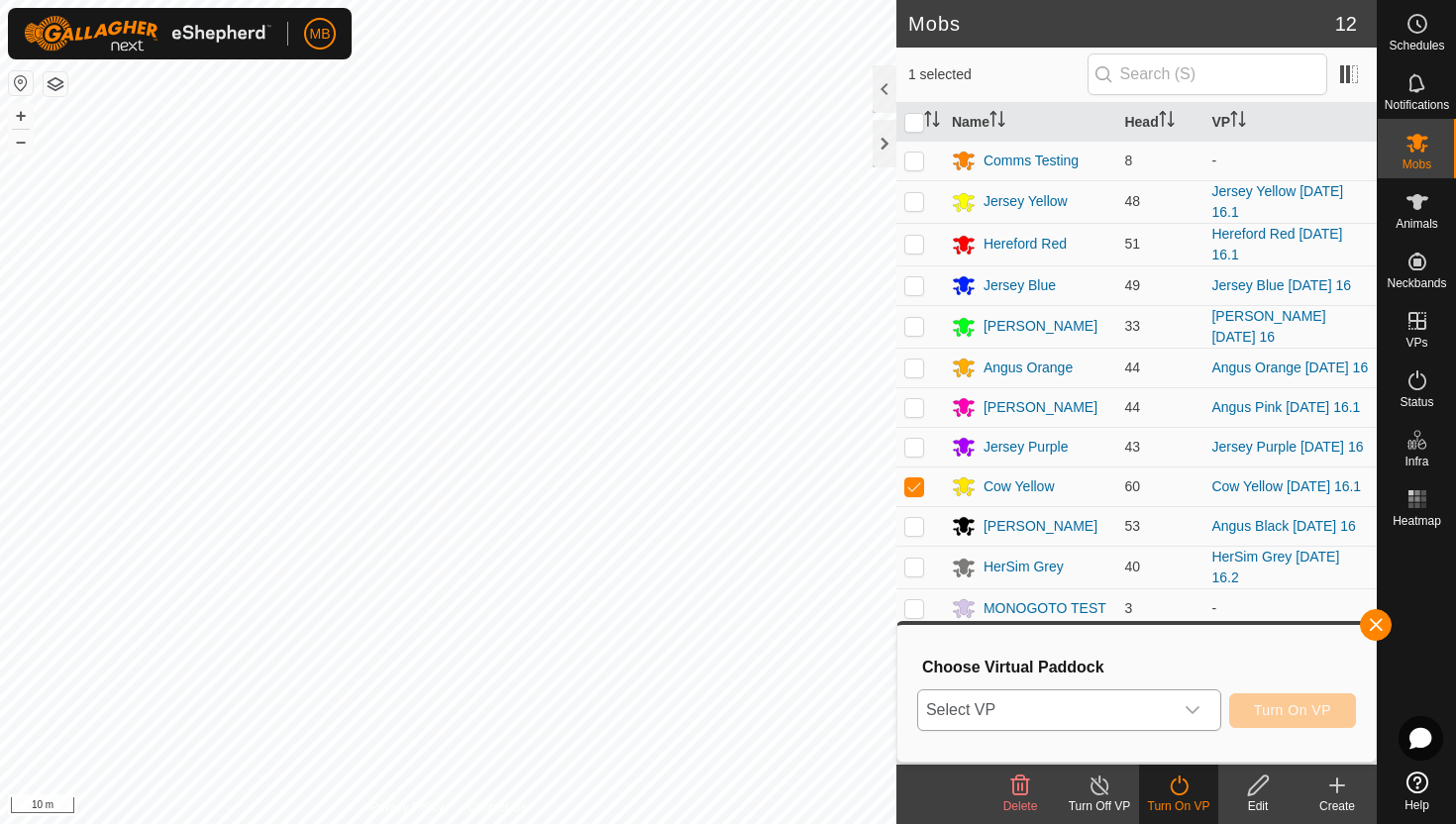 click 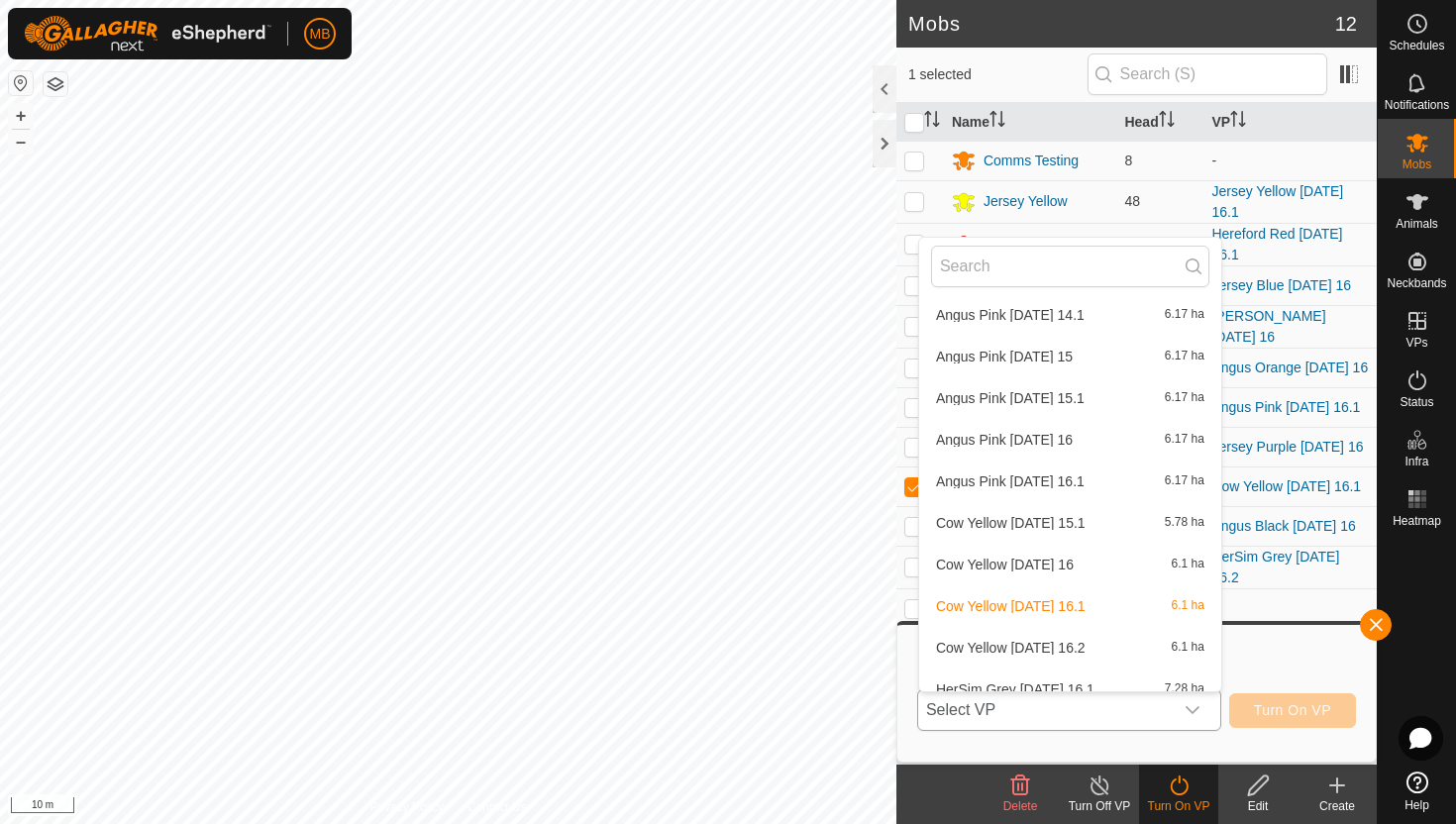 scroll, scrollTop: 1543, scrollLeft: 0, axis: vertical 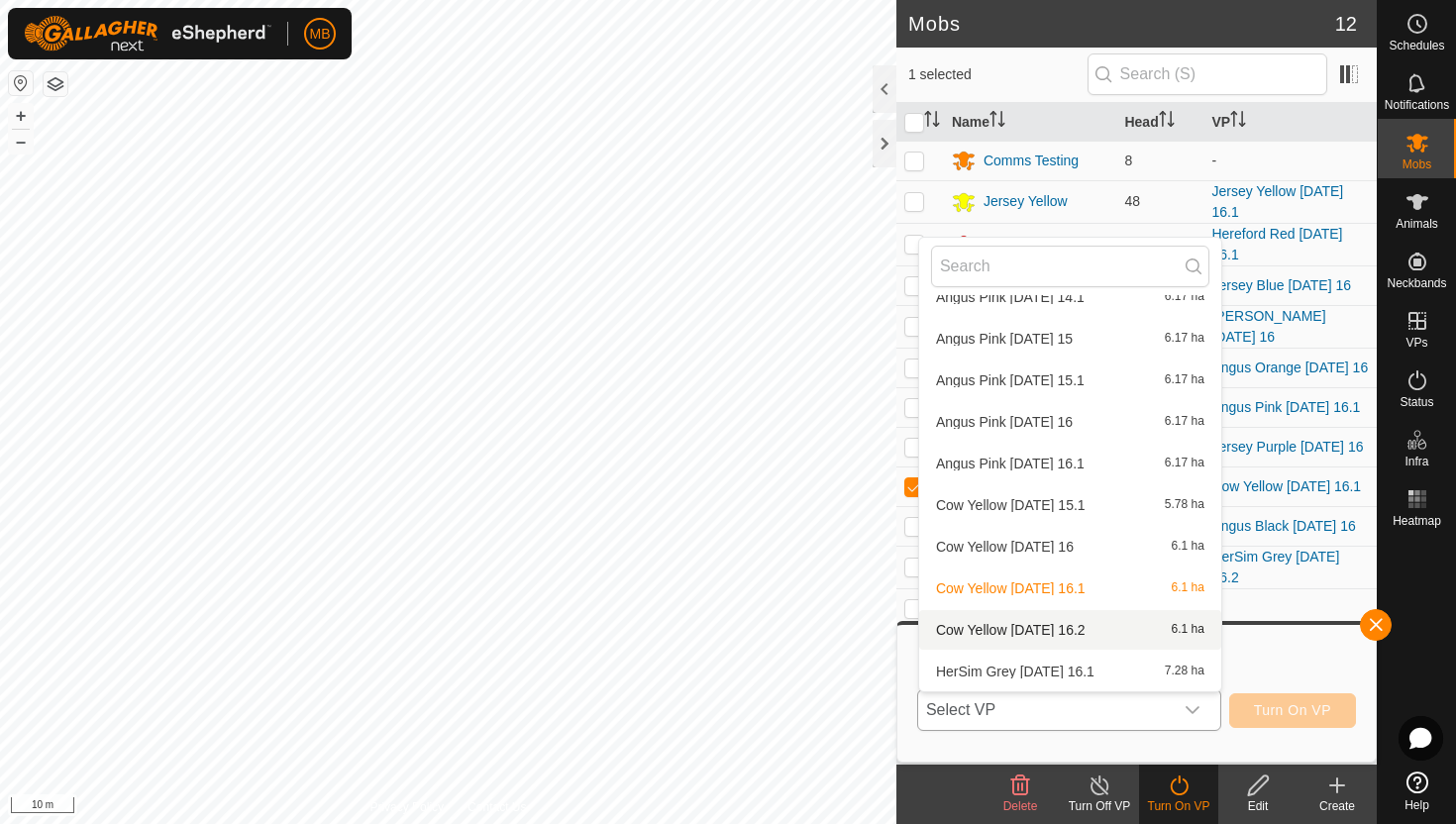 click on "Cow Yellow Wednesday 16.2  6.1 ha" at bounding box center (1070, 630) 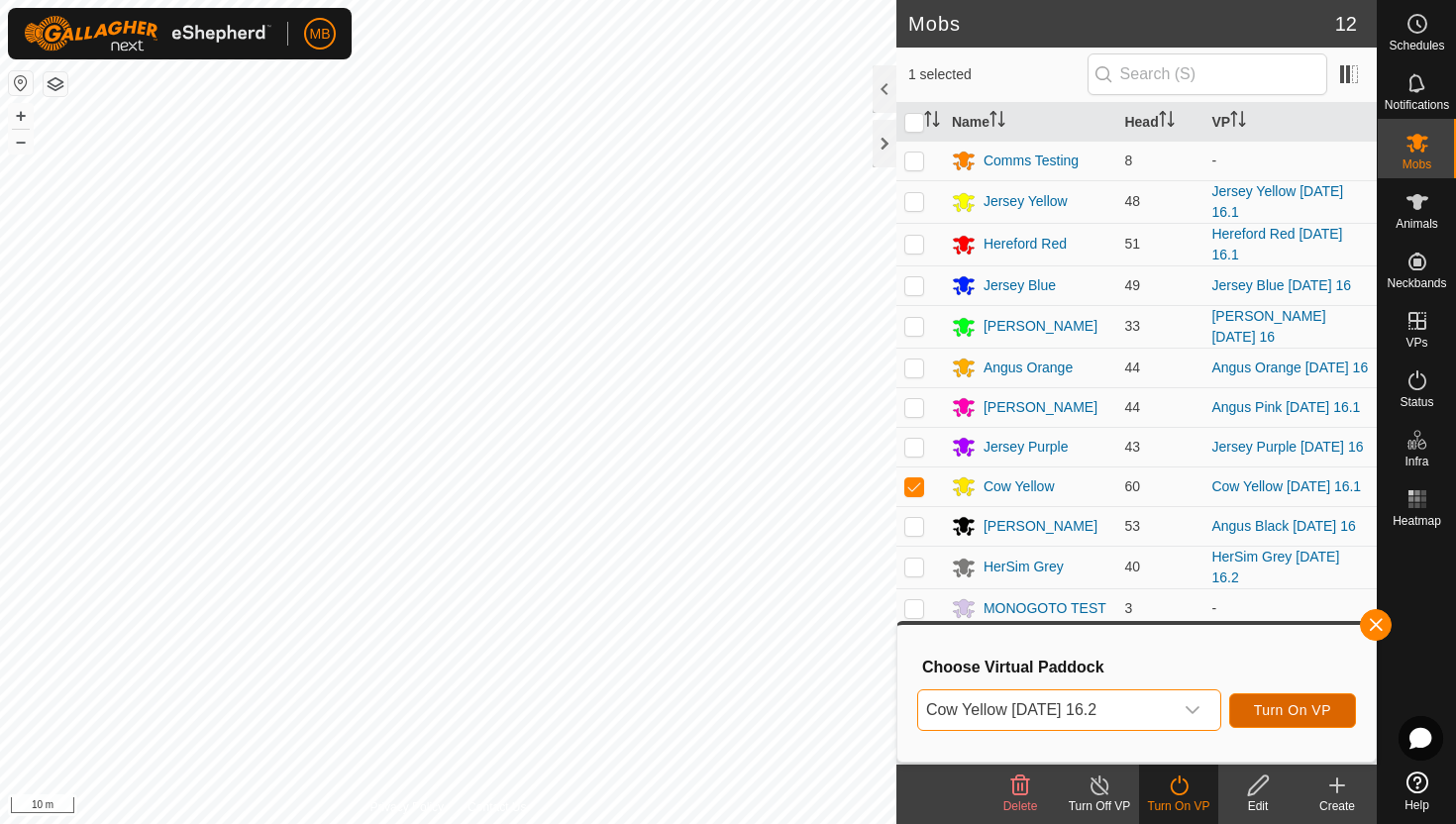 click on "Turn On VP" at bounding box center (1293, 710) 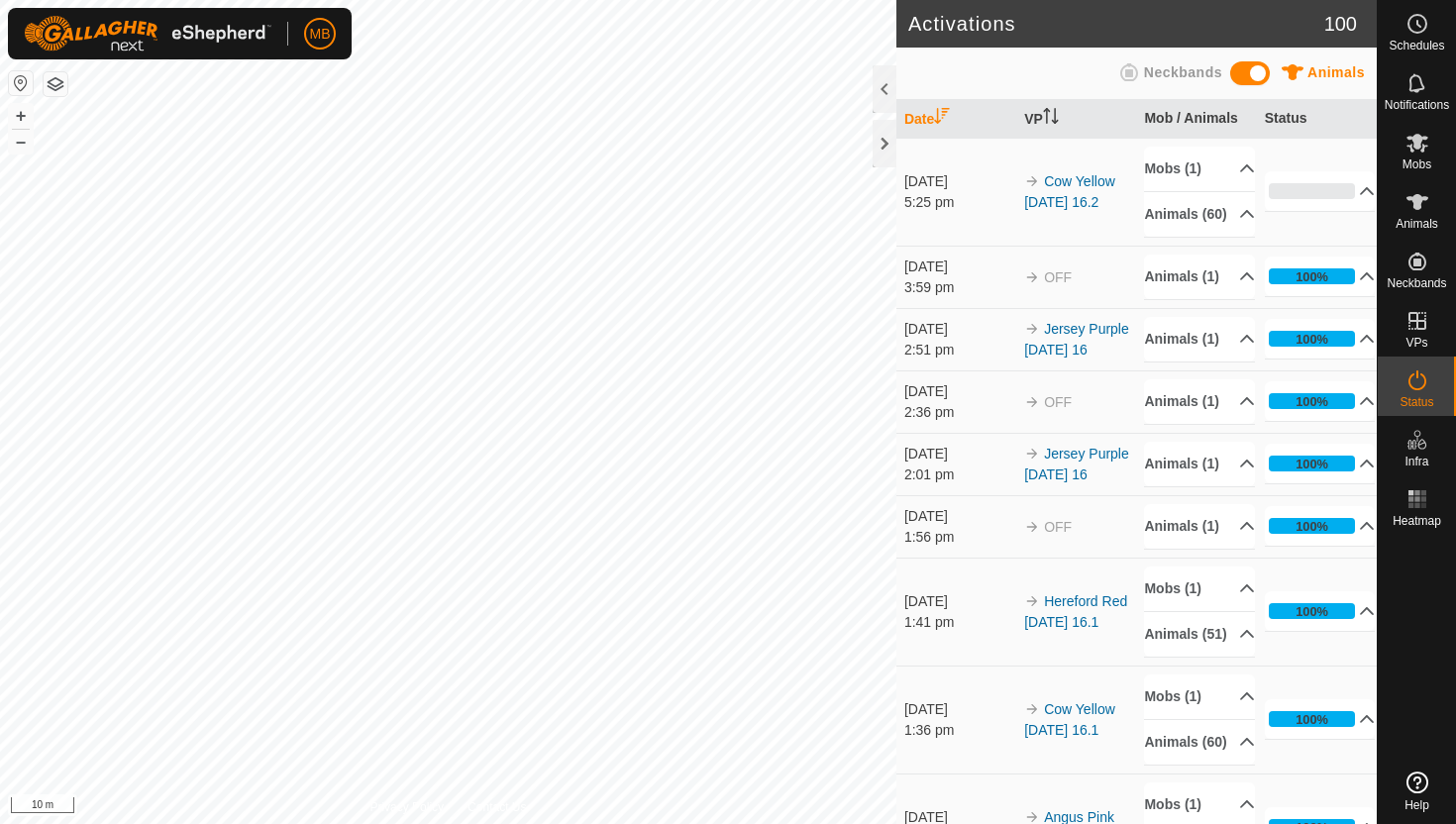 scroll, scrollTop: 0, scrollLeft: 0, axis: both 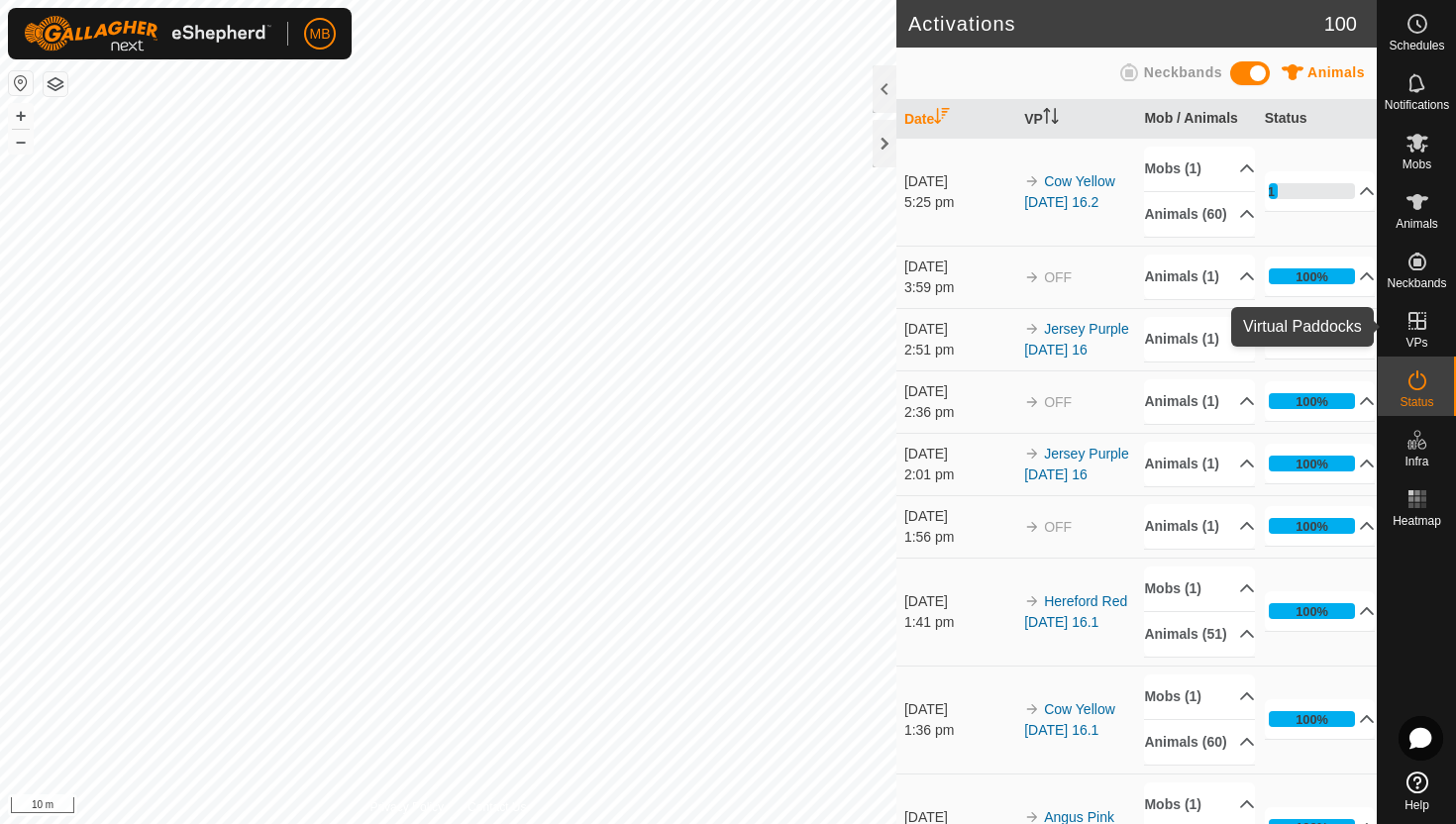 click 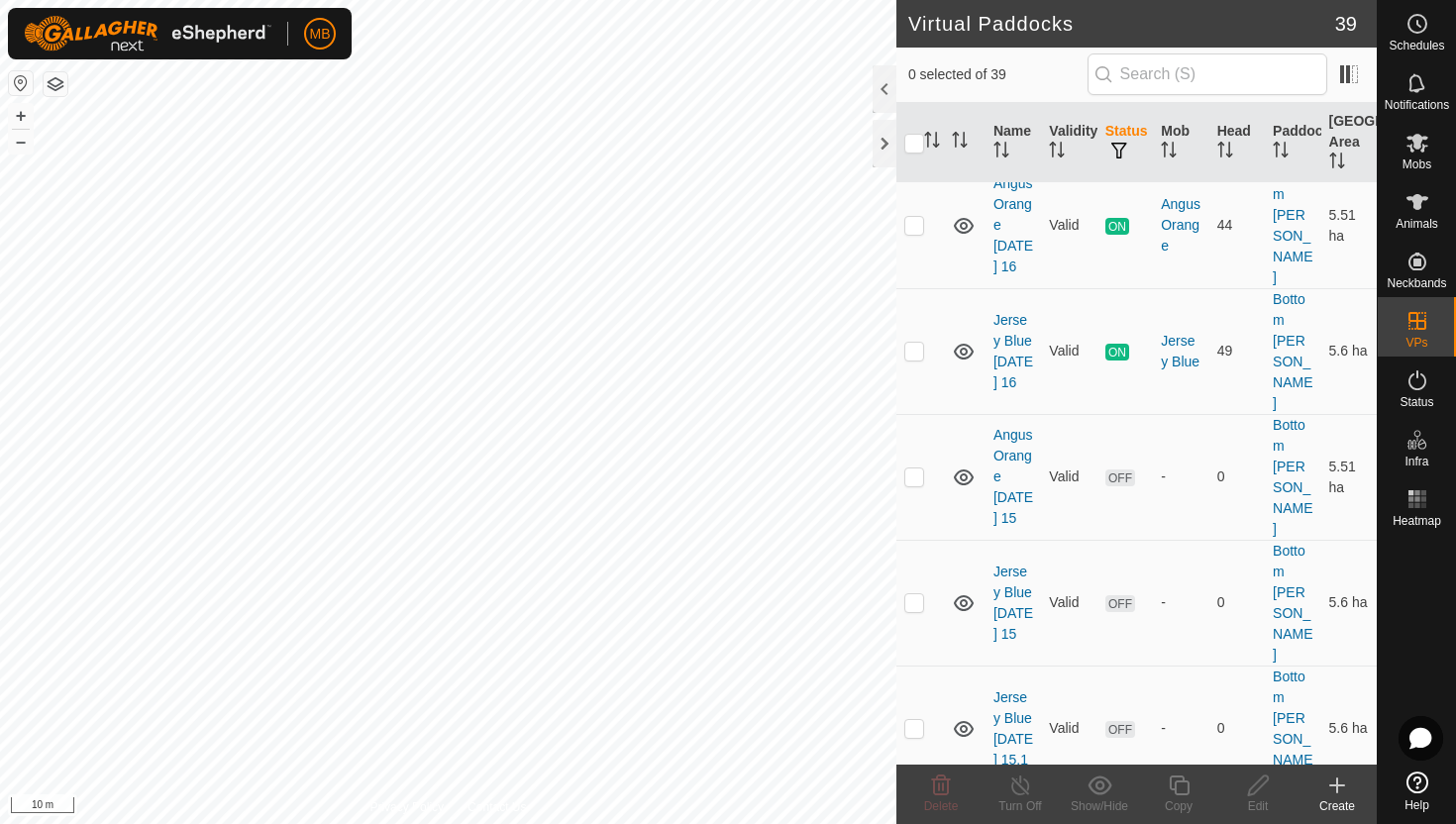 scroll, scrollTop: 177, scrollLeft: 0, axis: vertical 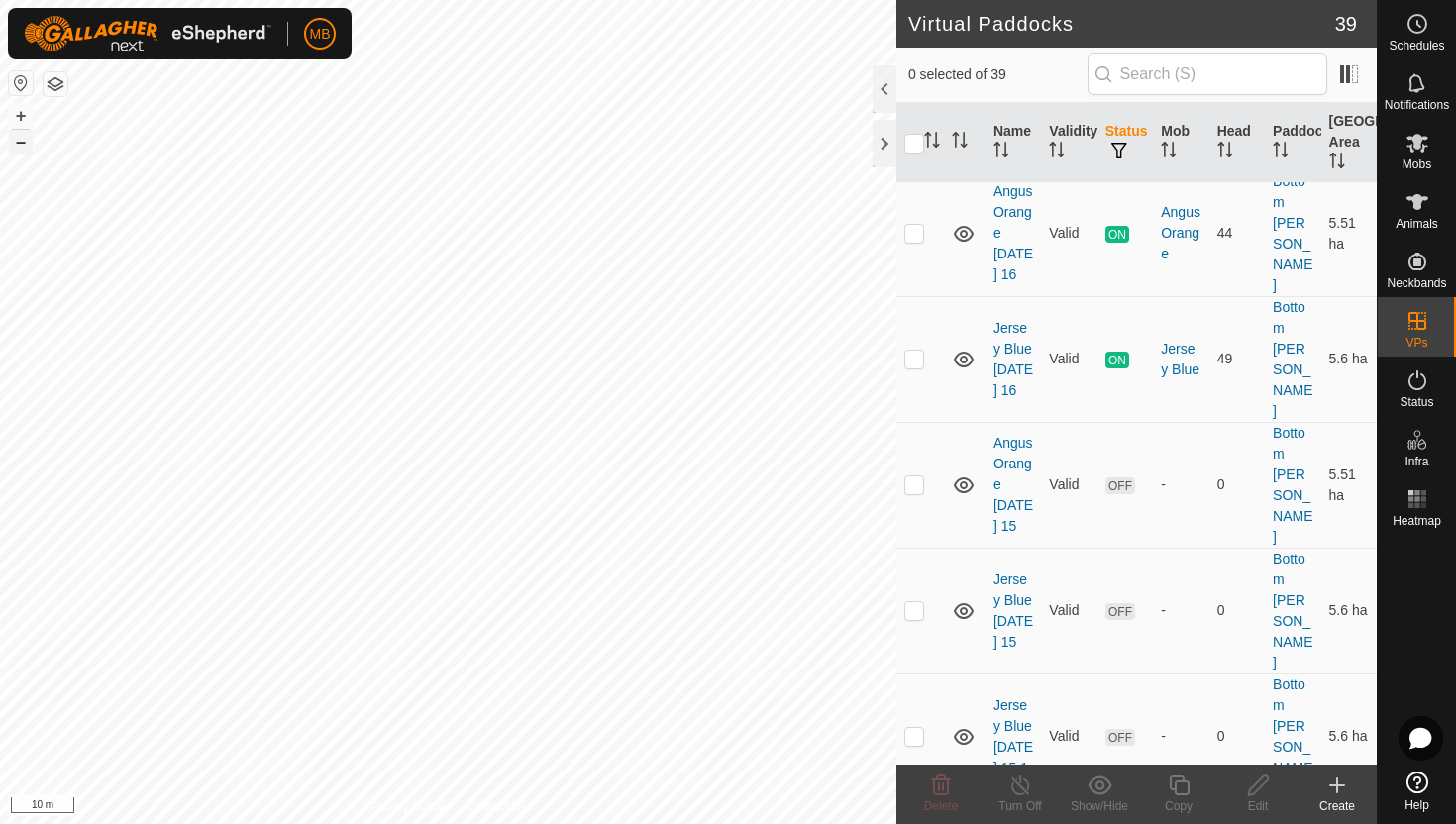 click on "–" at bounding box center (21, 142) 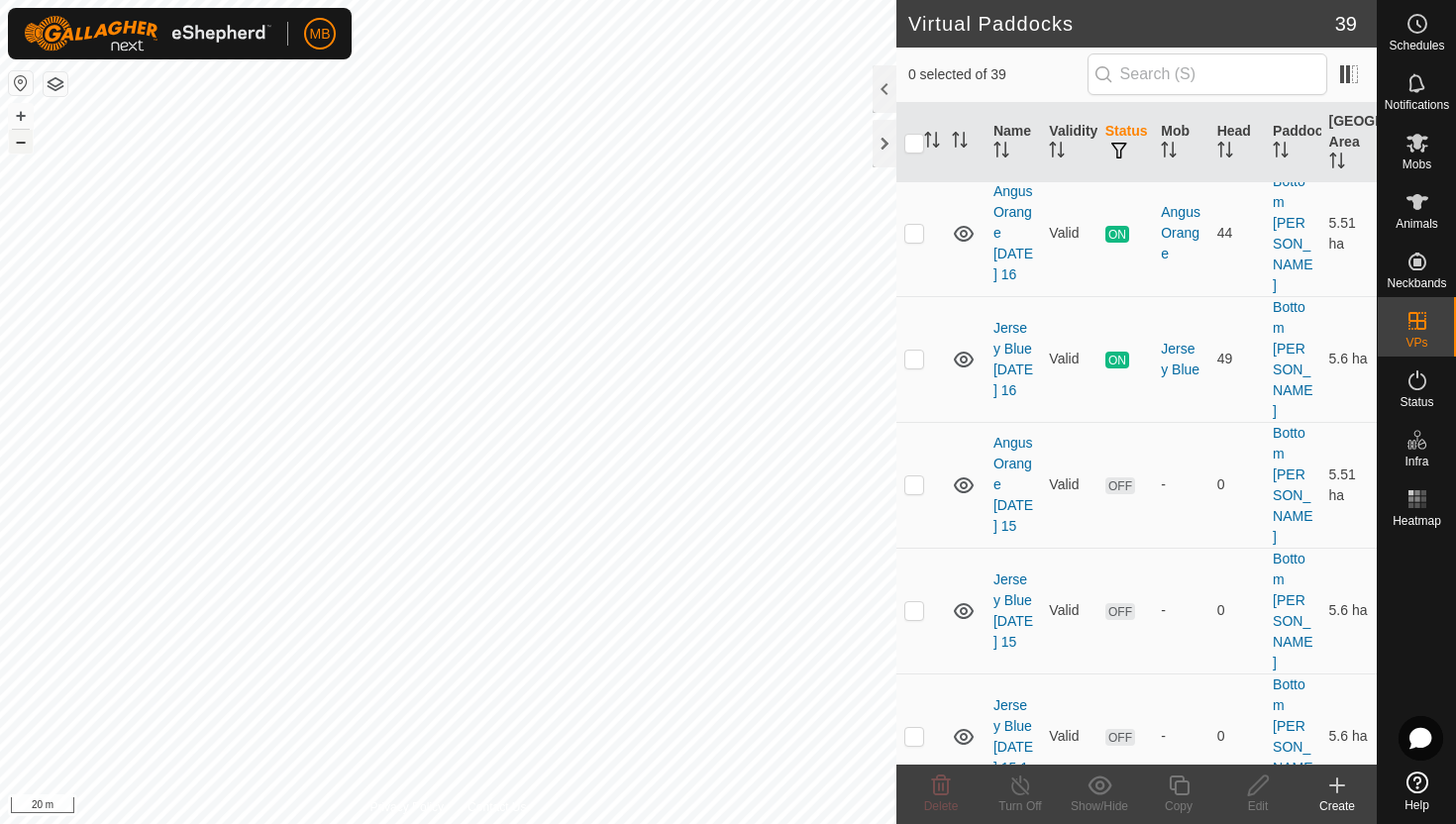 click on "–" at bounding box center [21, 142] 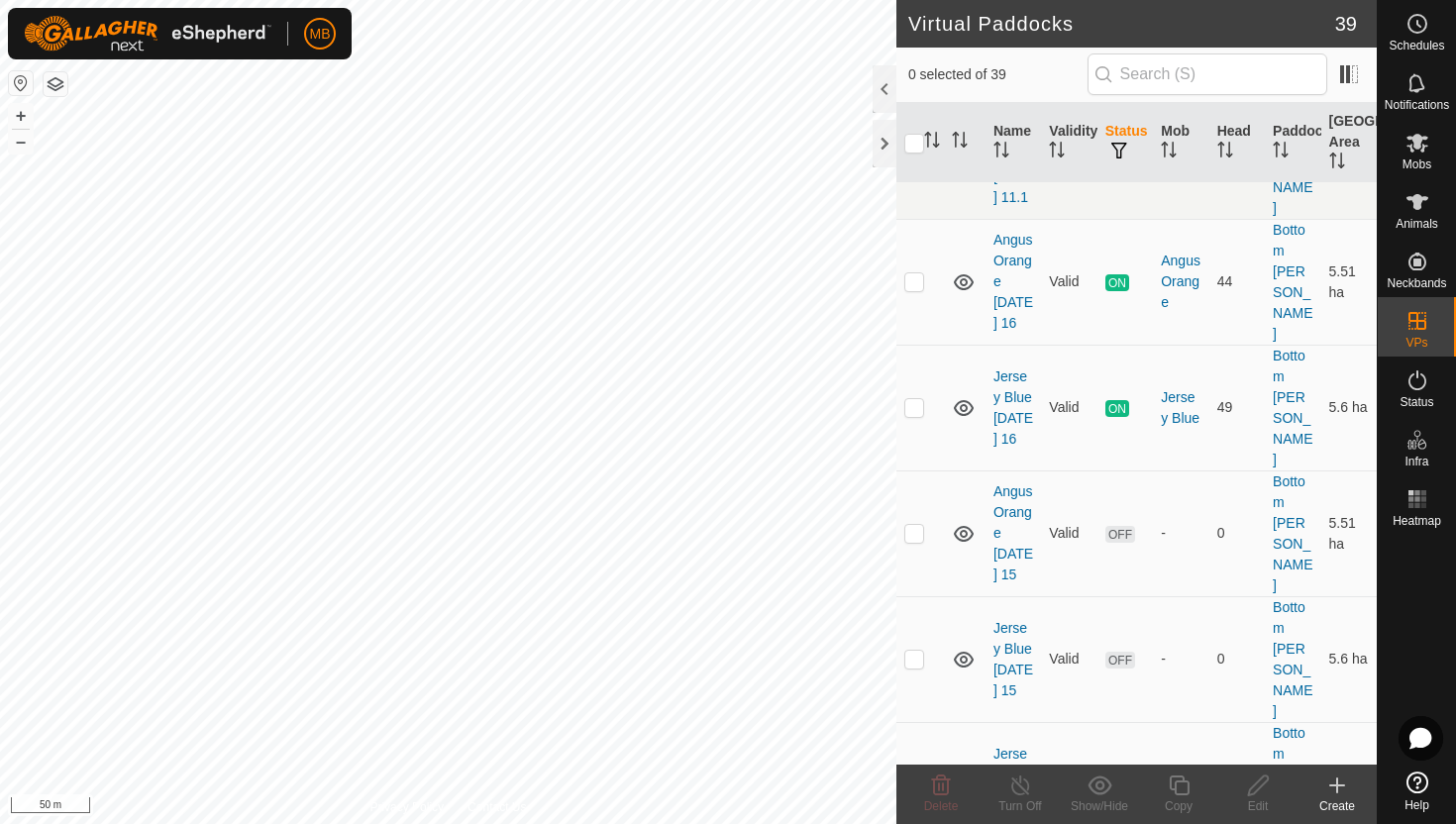scroll, scrollTop: 0, scrollLeft: 0, axis: both 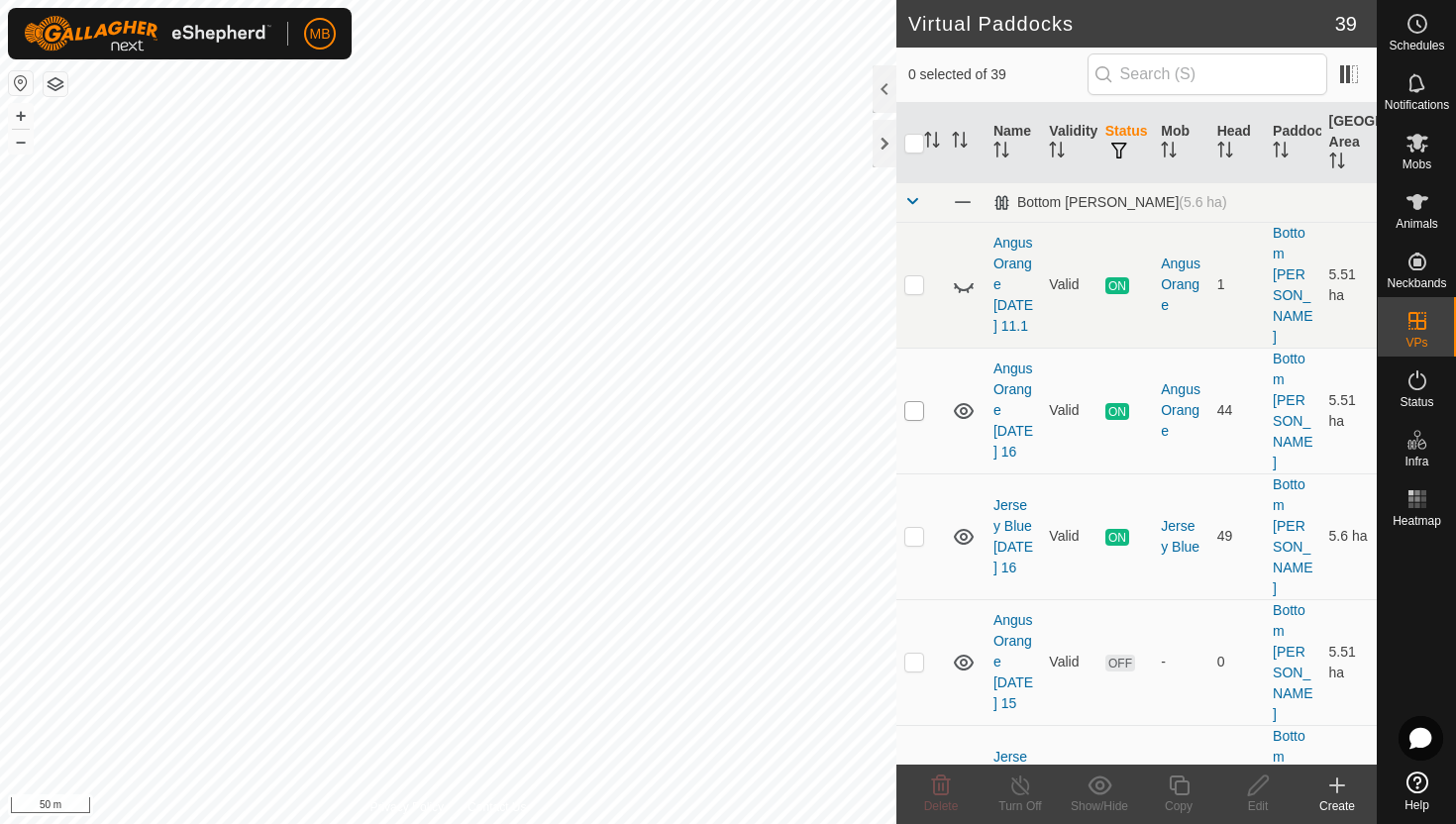 click at bounding box center (914, 411) 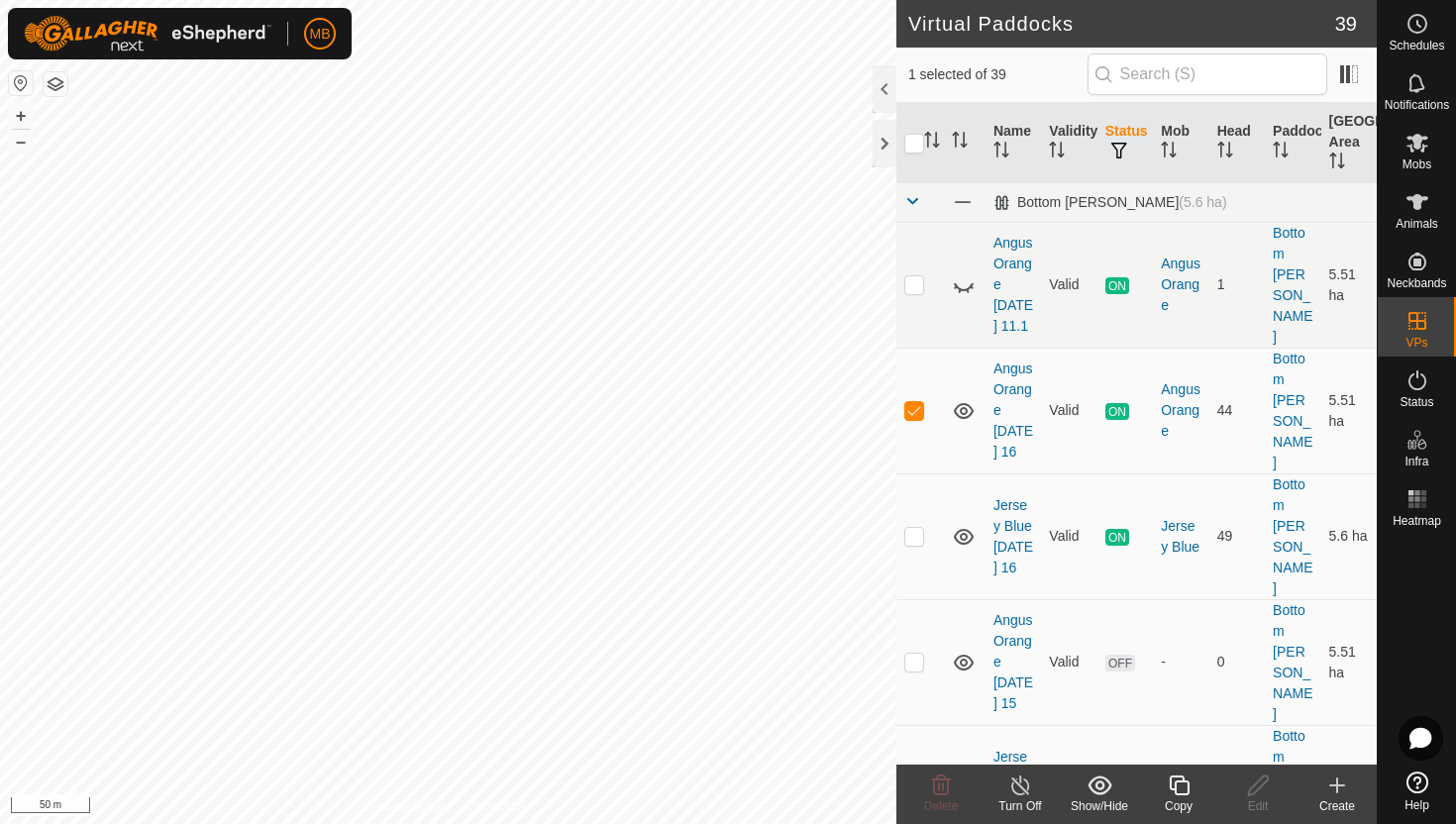 click 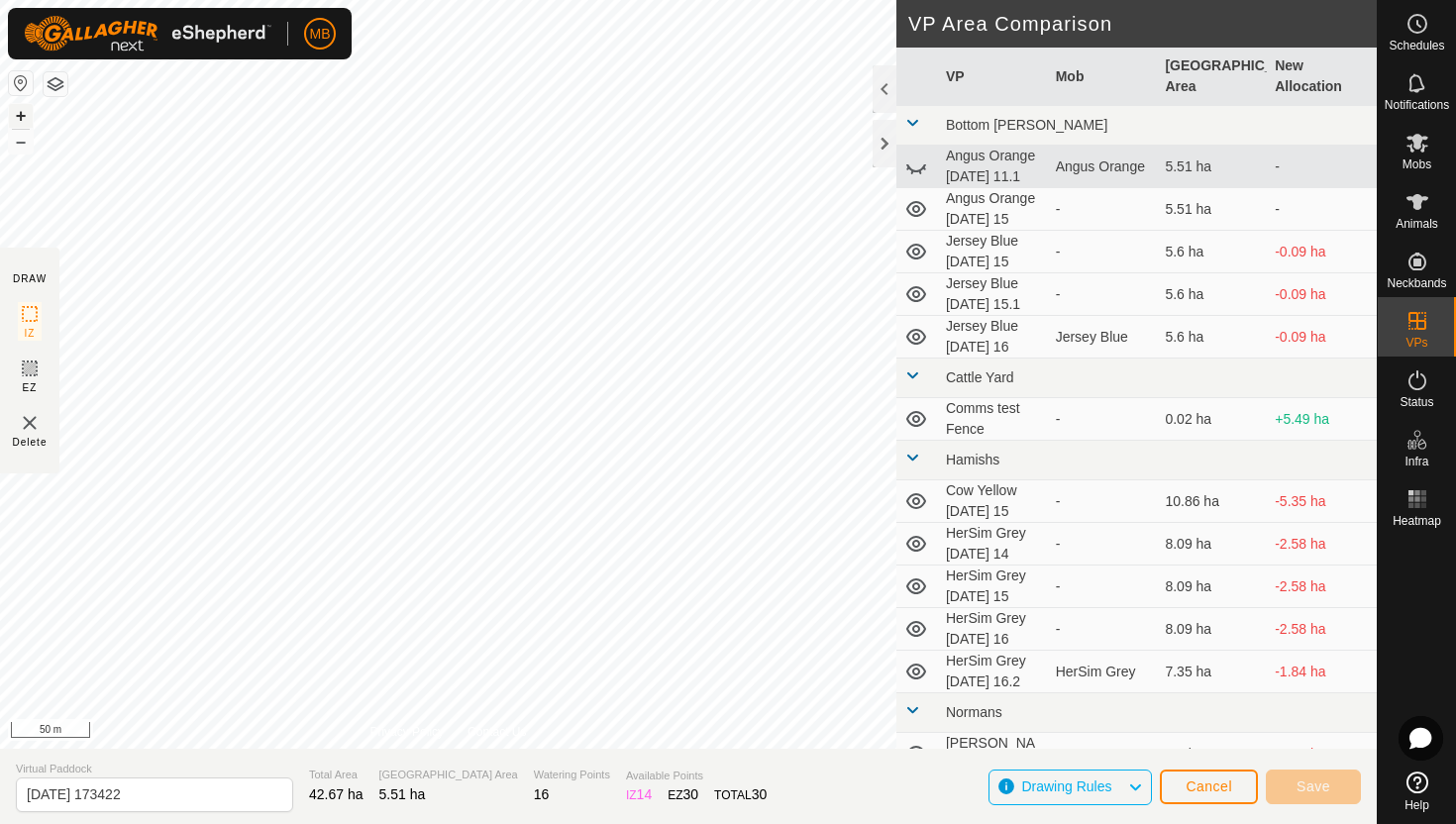 click on "+" at bounding box center [21, 116] 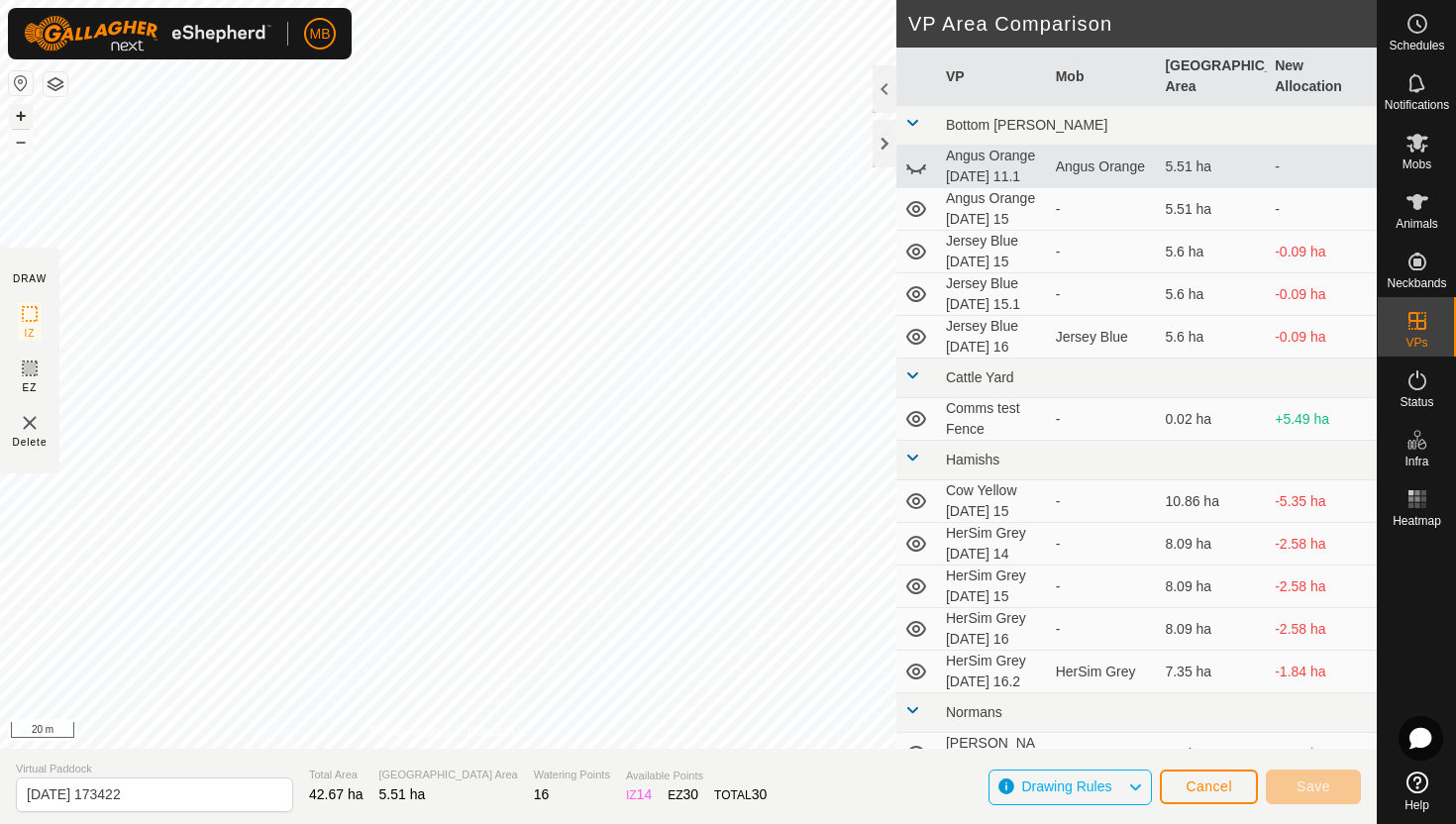 click on "+" at bounding box center (21, 116) 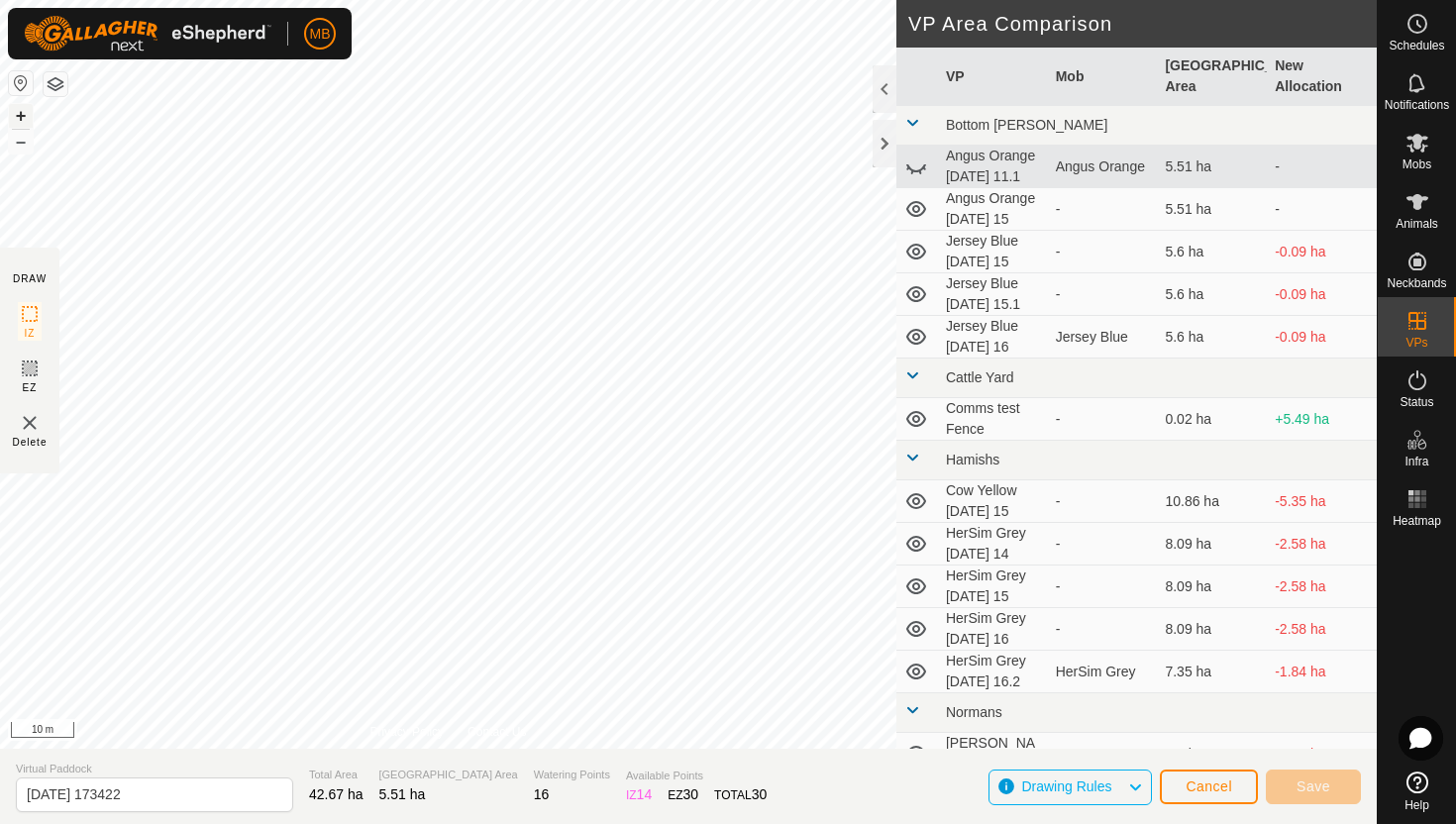 click on "+" at bounding box center [21, 116] 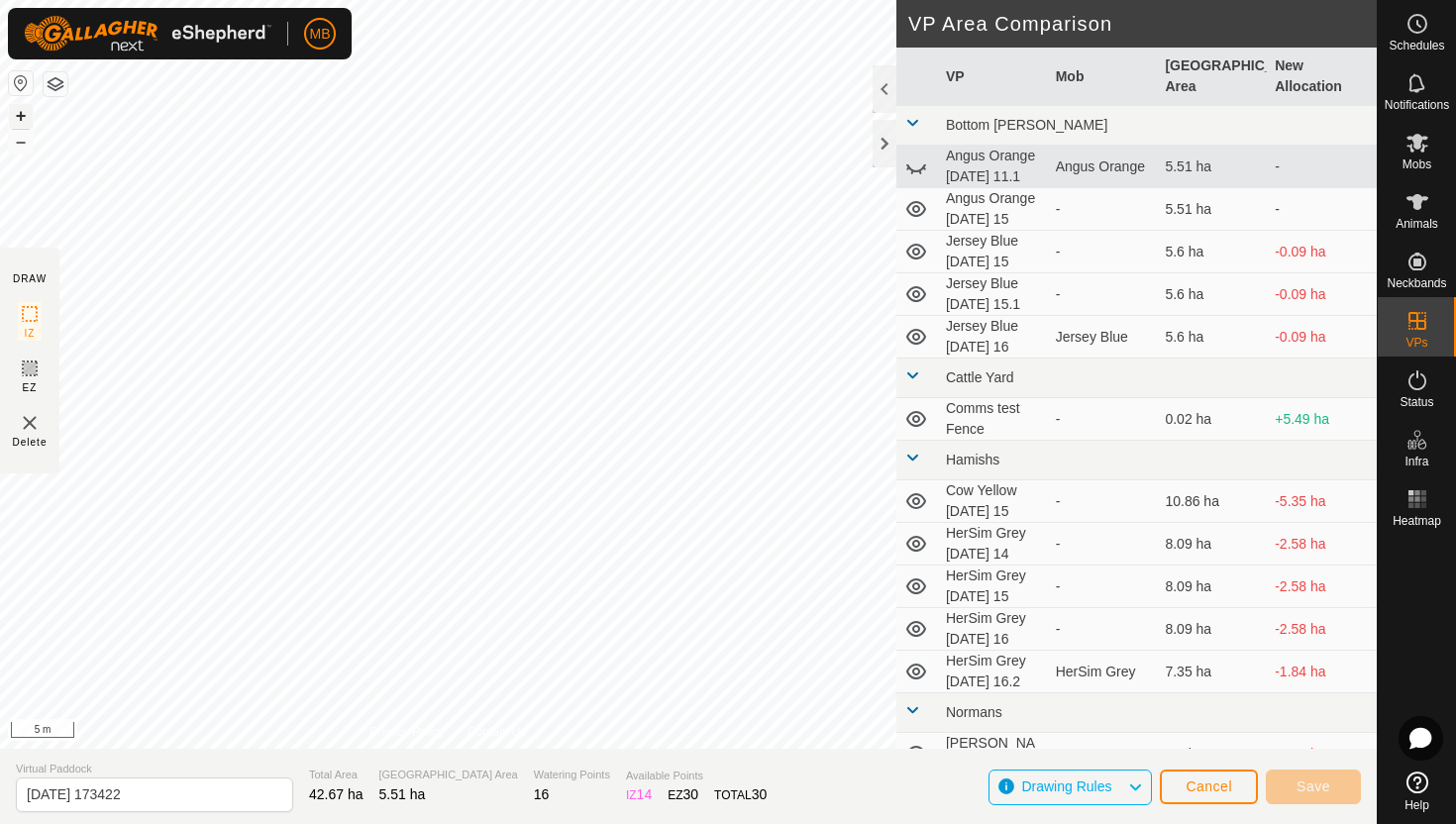 click on "+" at bounding box center [21, 116] 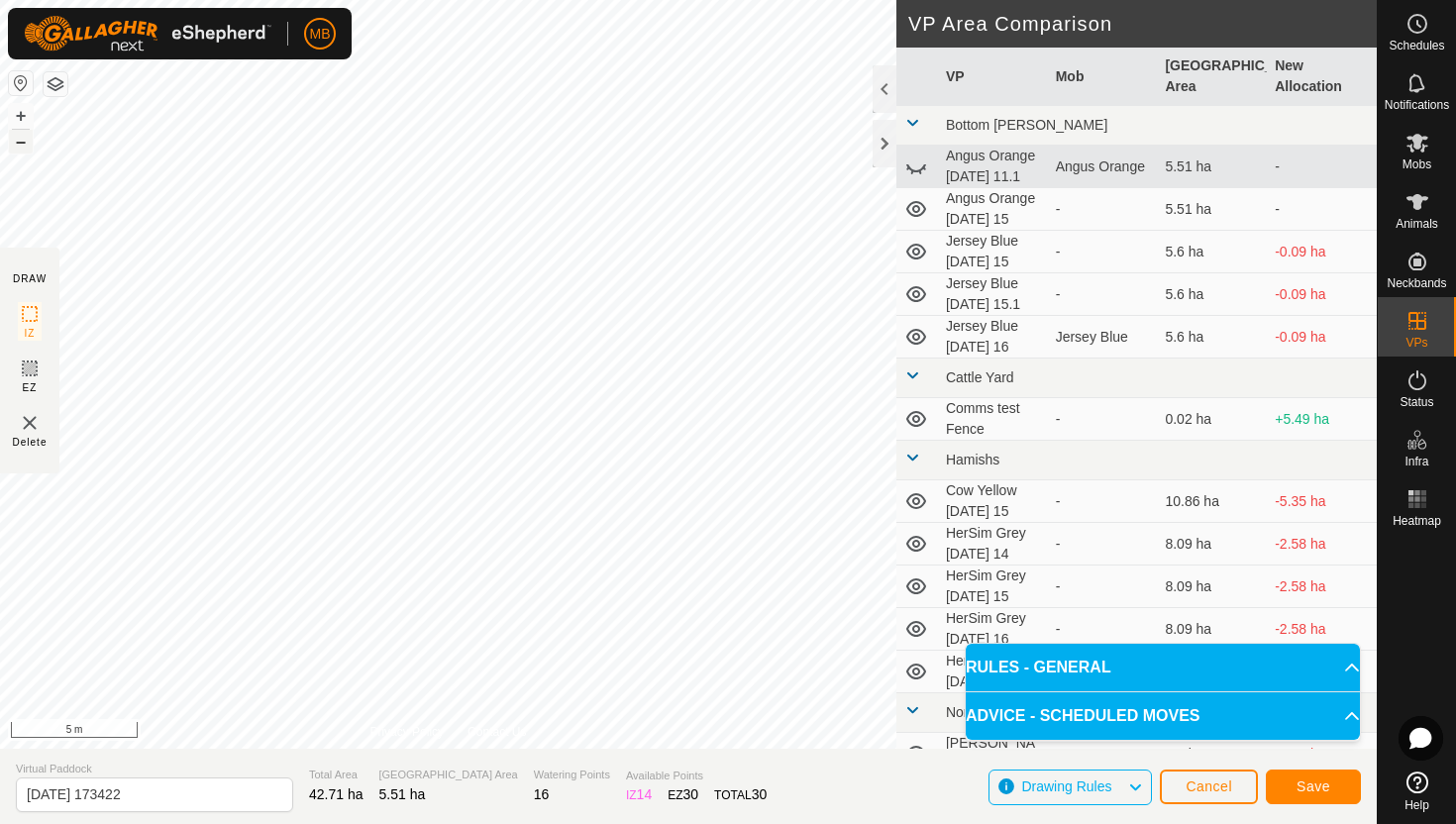 click on "–" at bounding box center [21, 142] 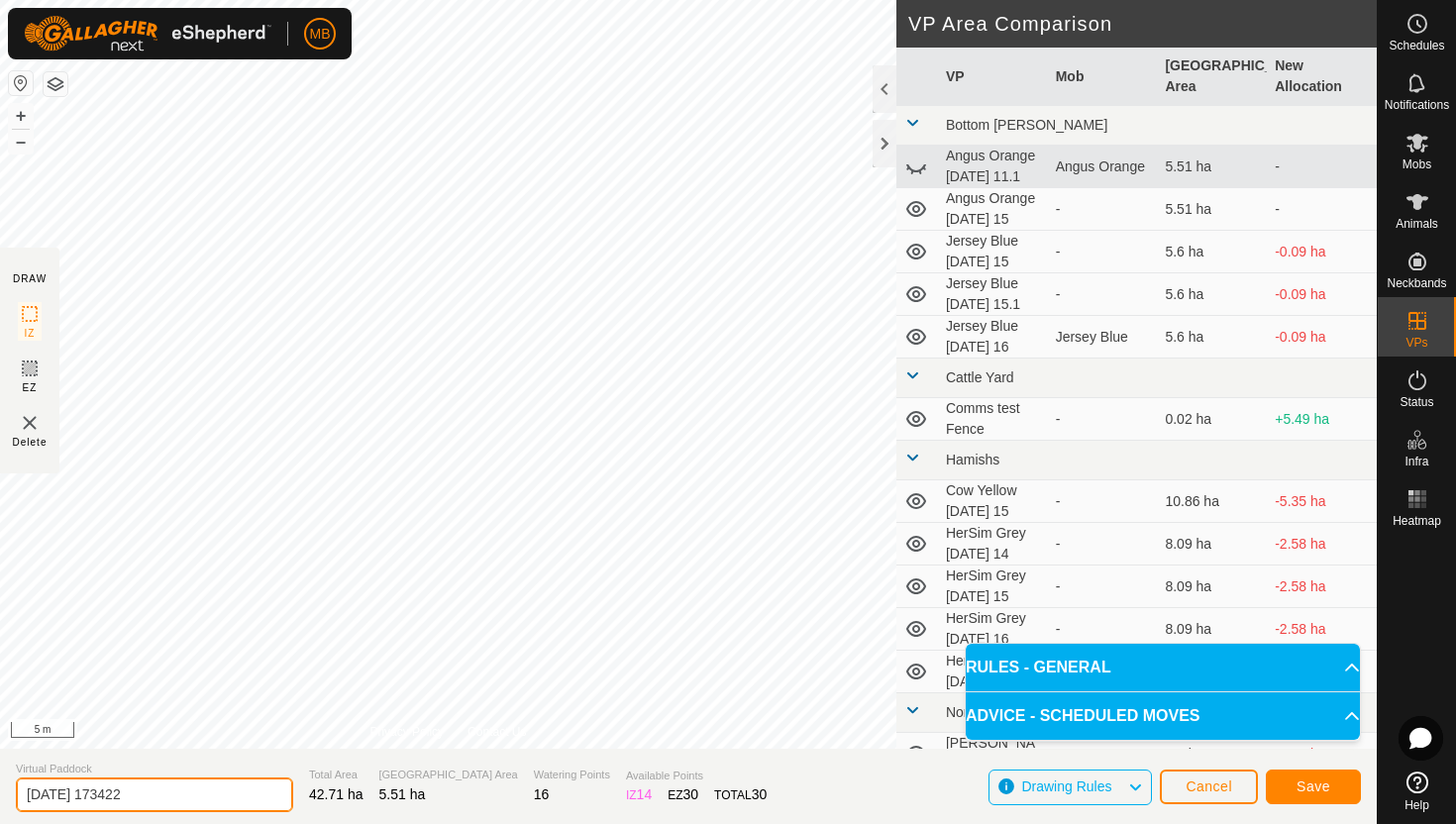 click on "2025-07-16 173422" 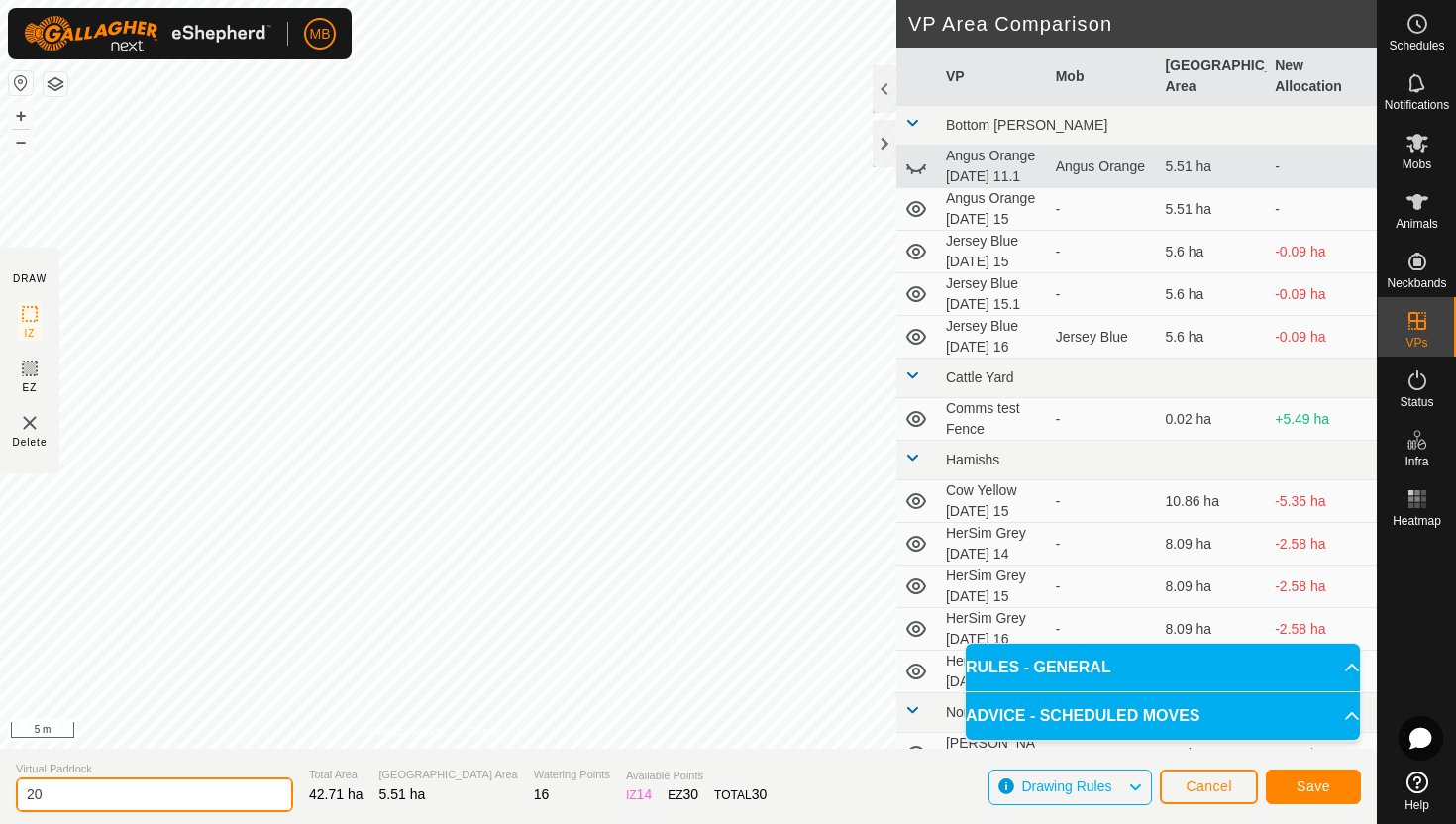 type on "2" 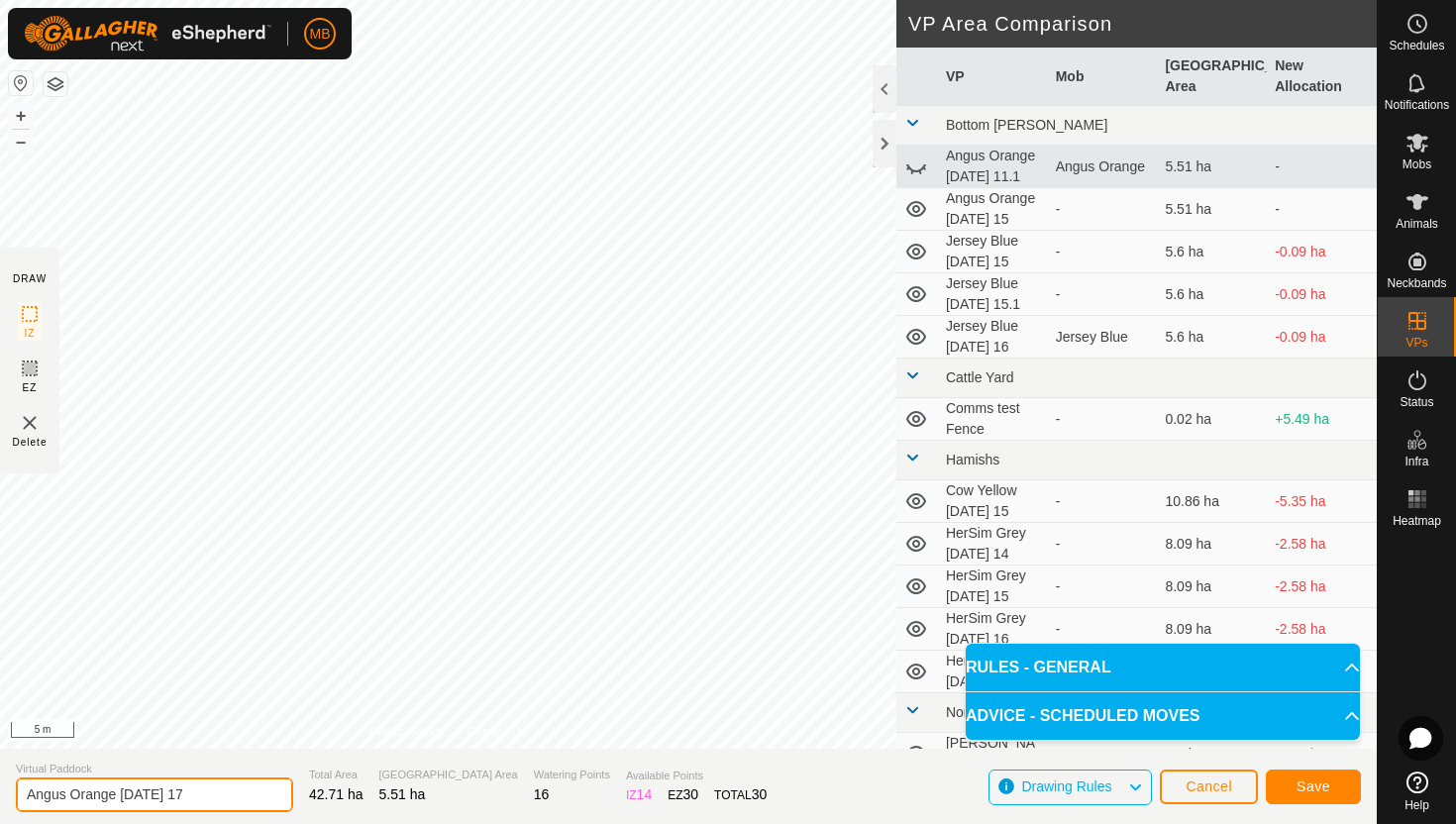 type on "Angus Orange Thursday 17" 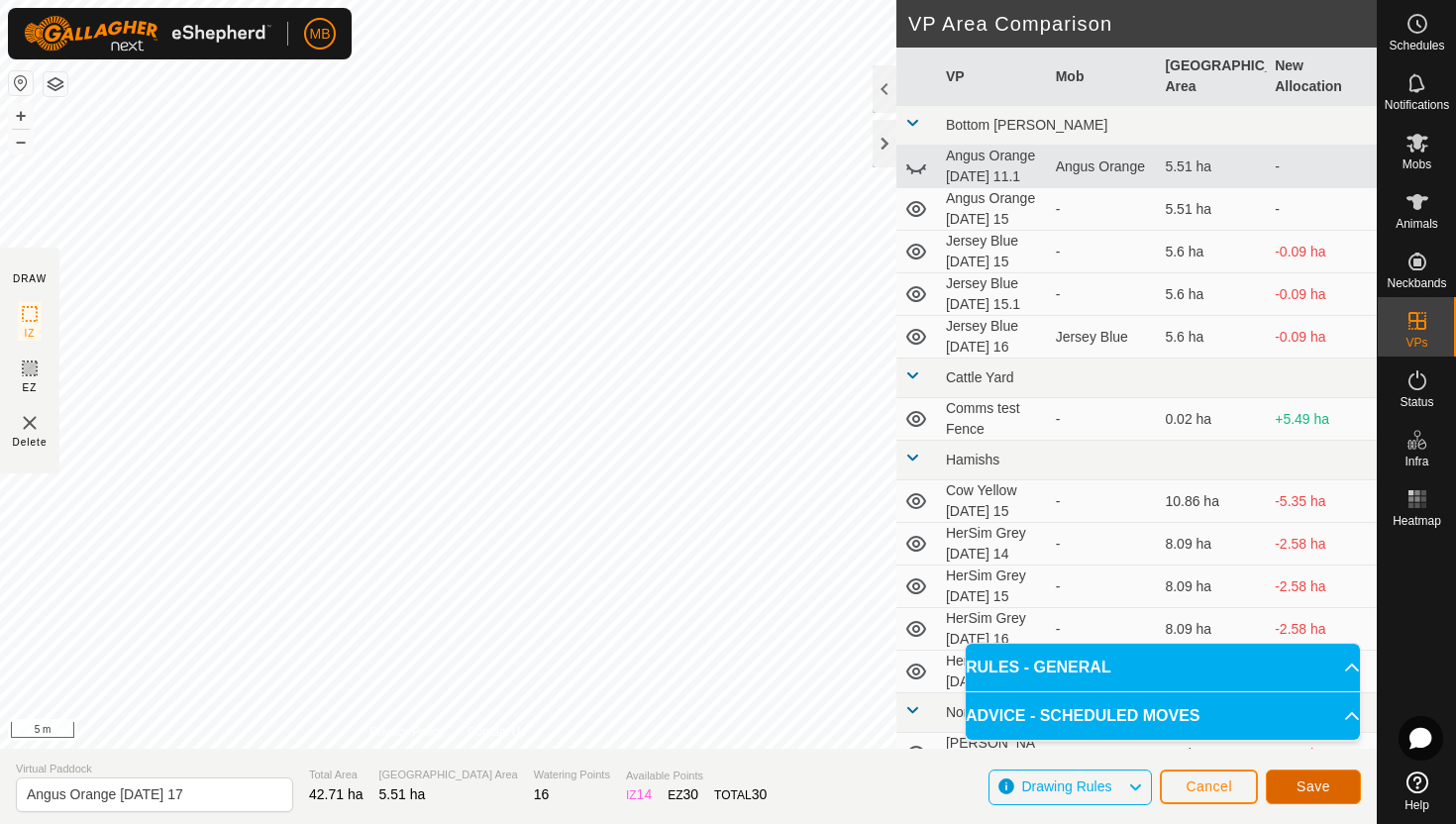 click on "Save" 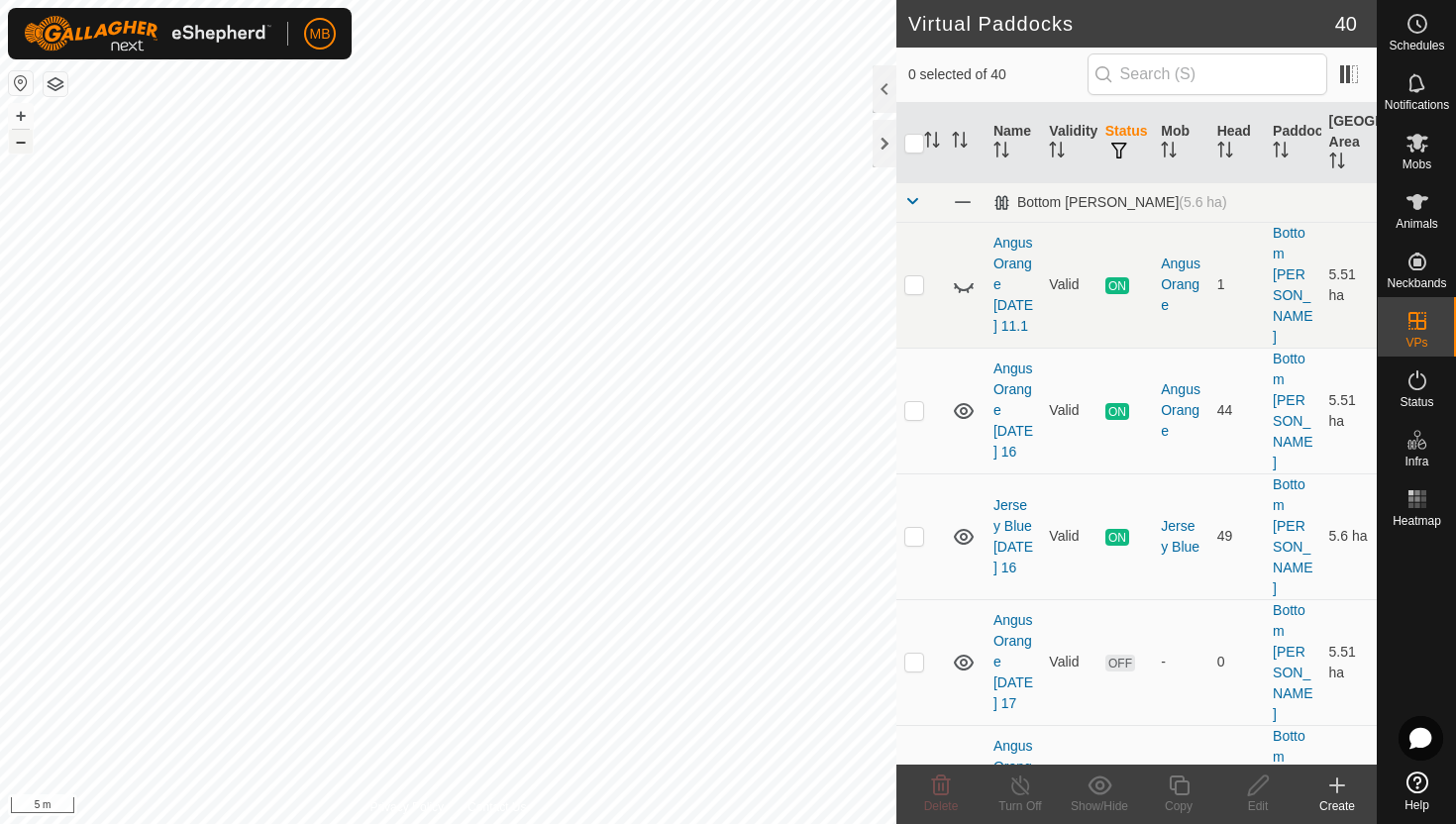 click on "–" at bounding box center [21, 142] 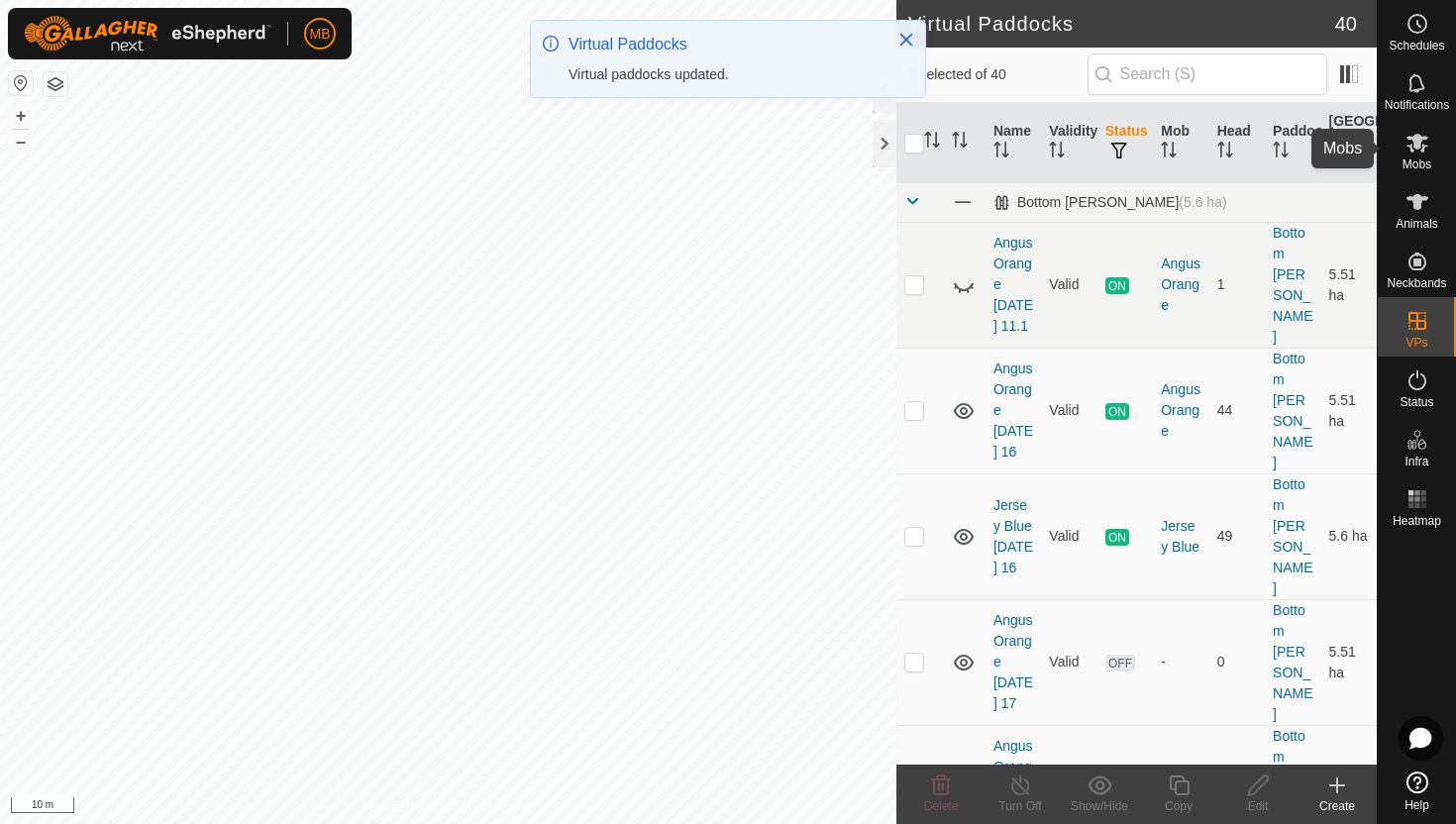 click 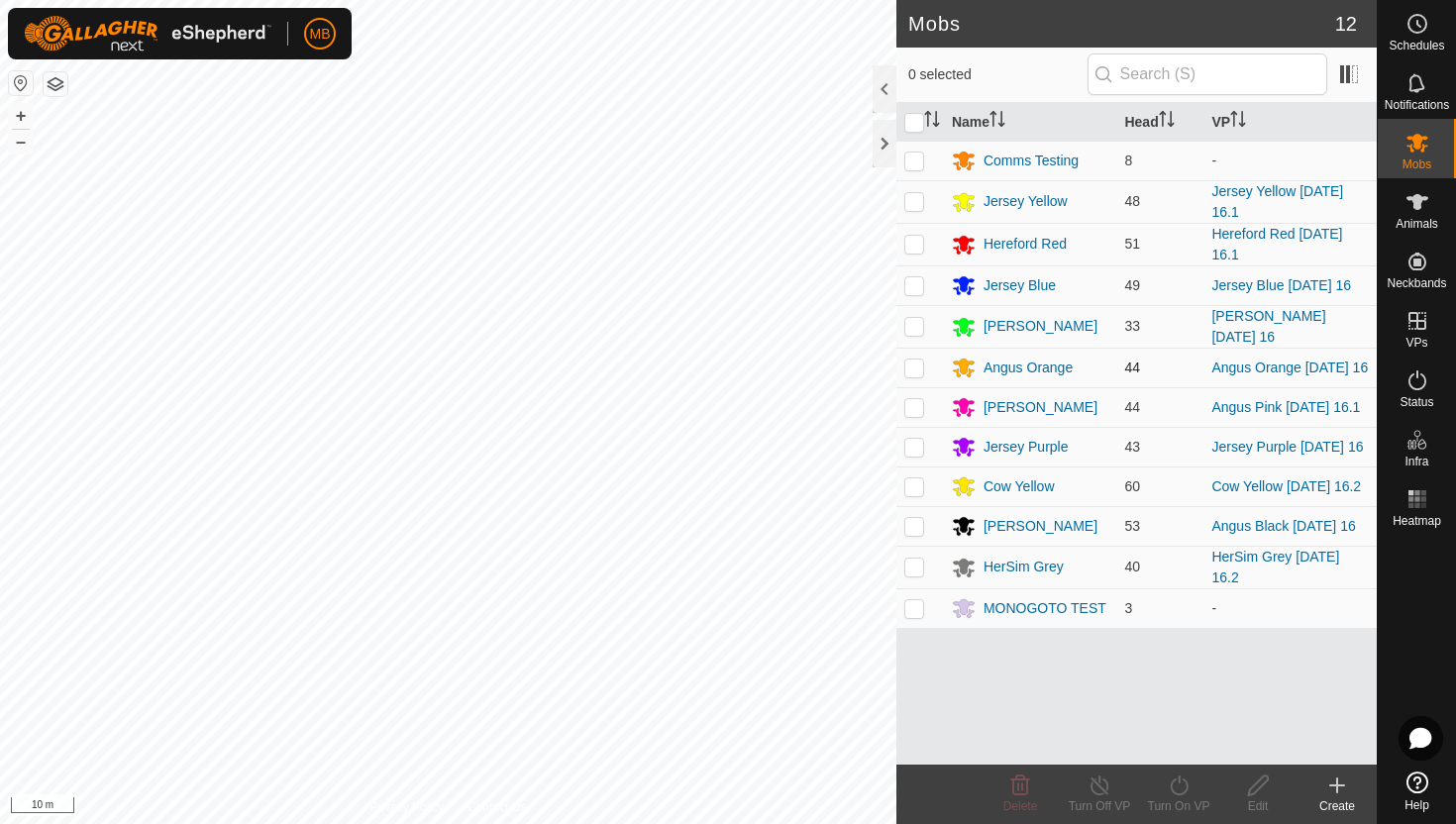click at bounding box center (914, 367) 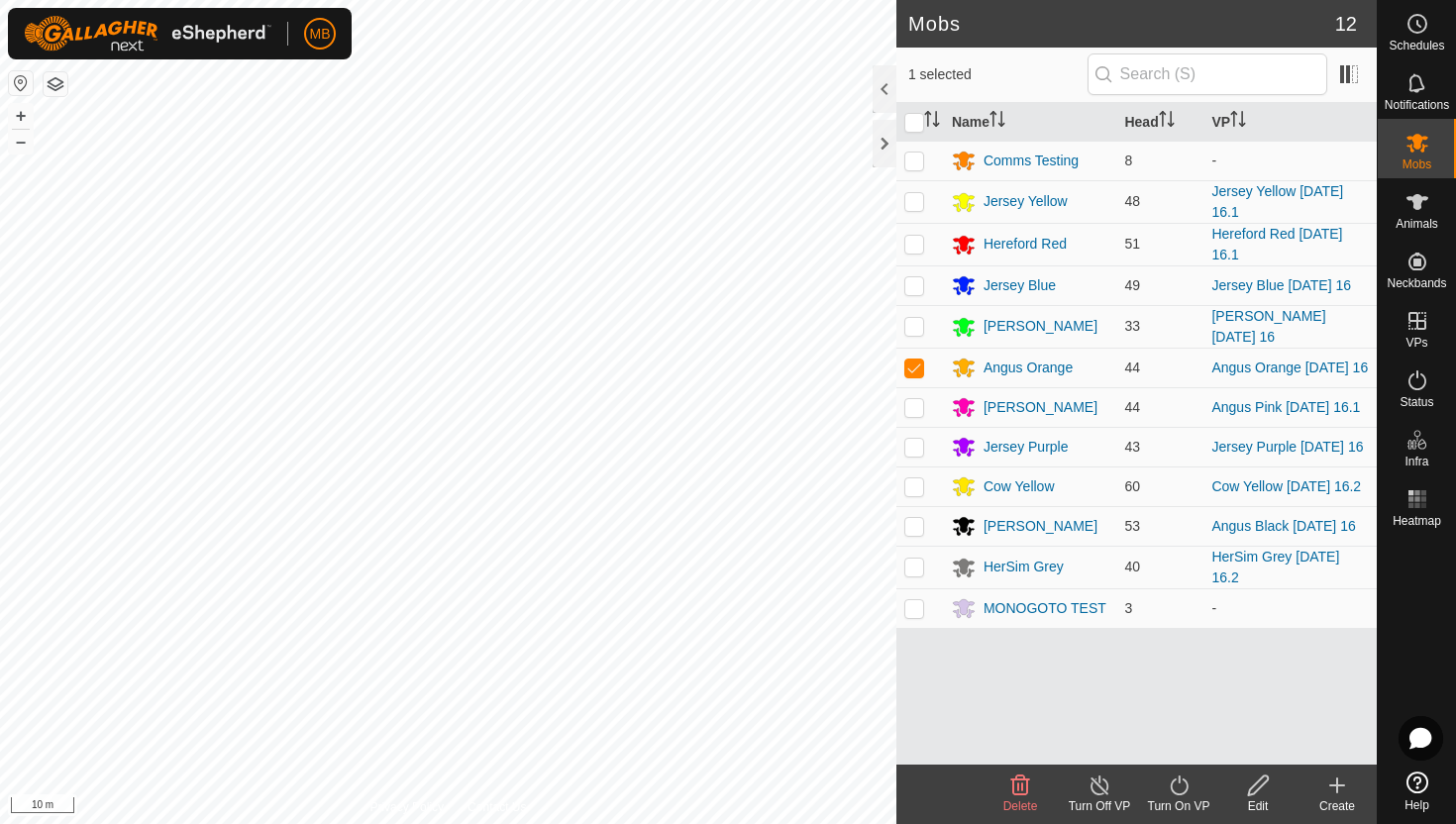 click 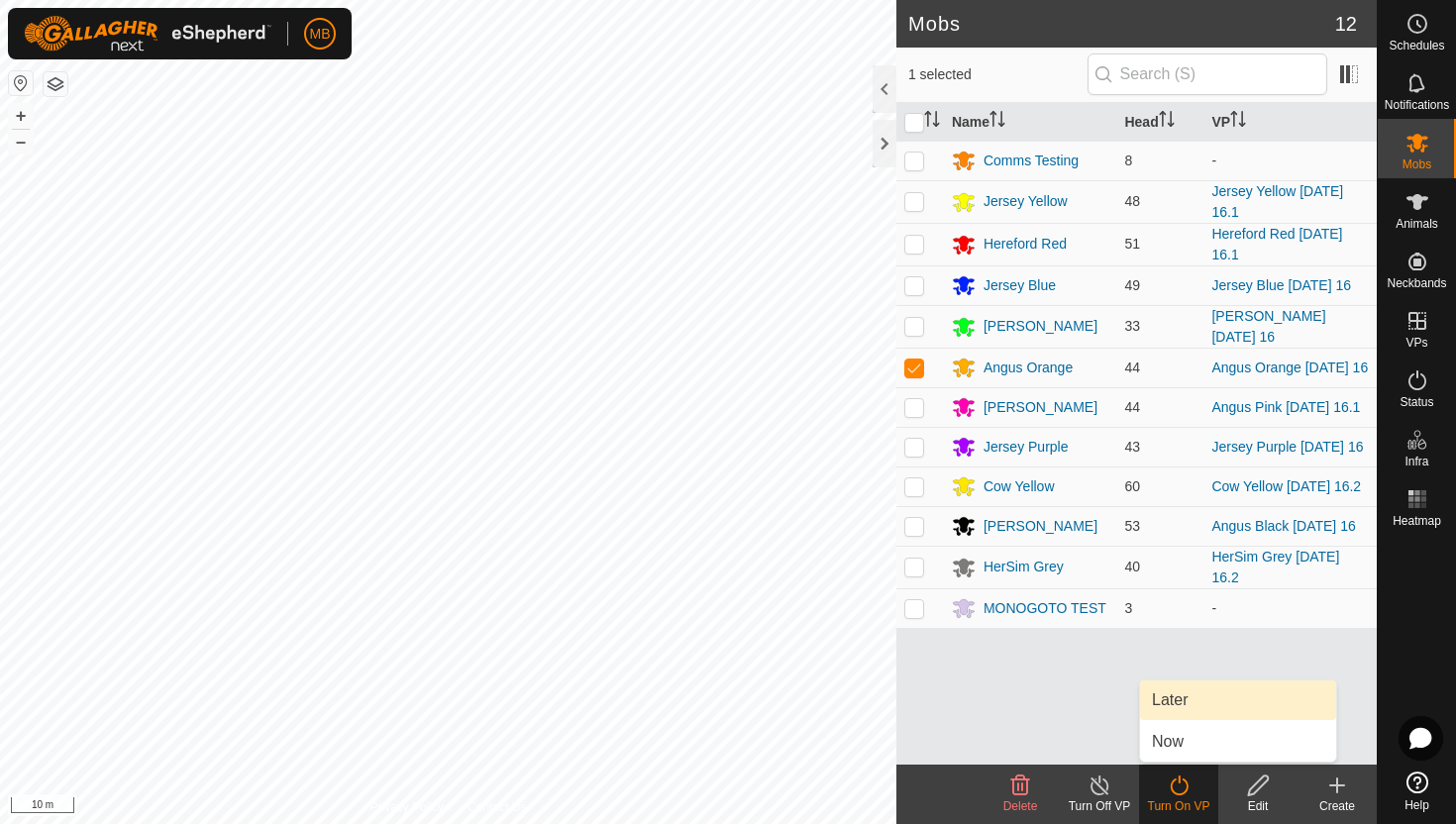 click on "Later" at bounding box center (1238, 700) 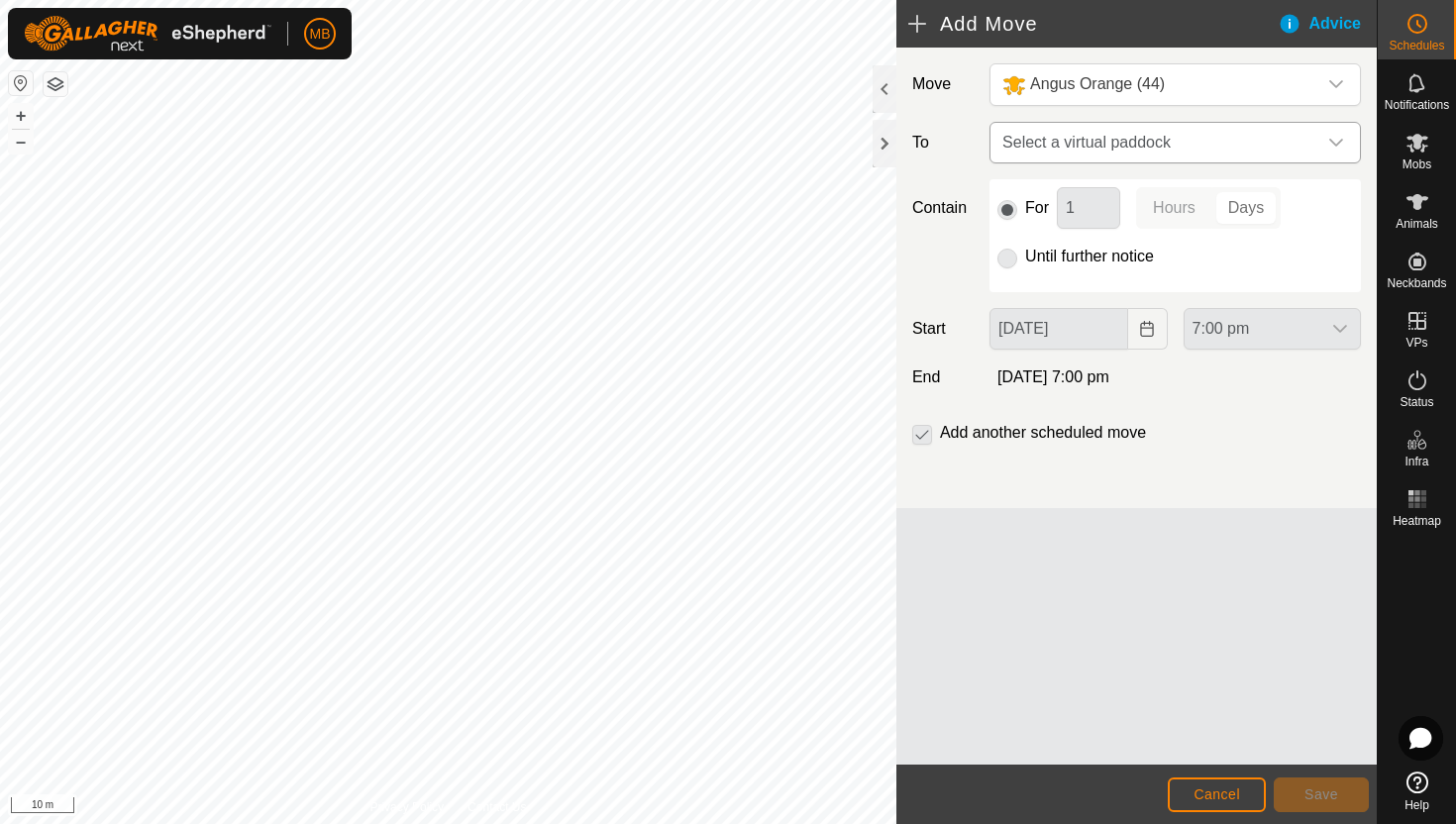 click 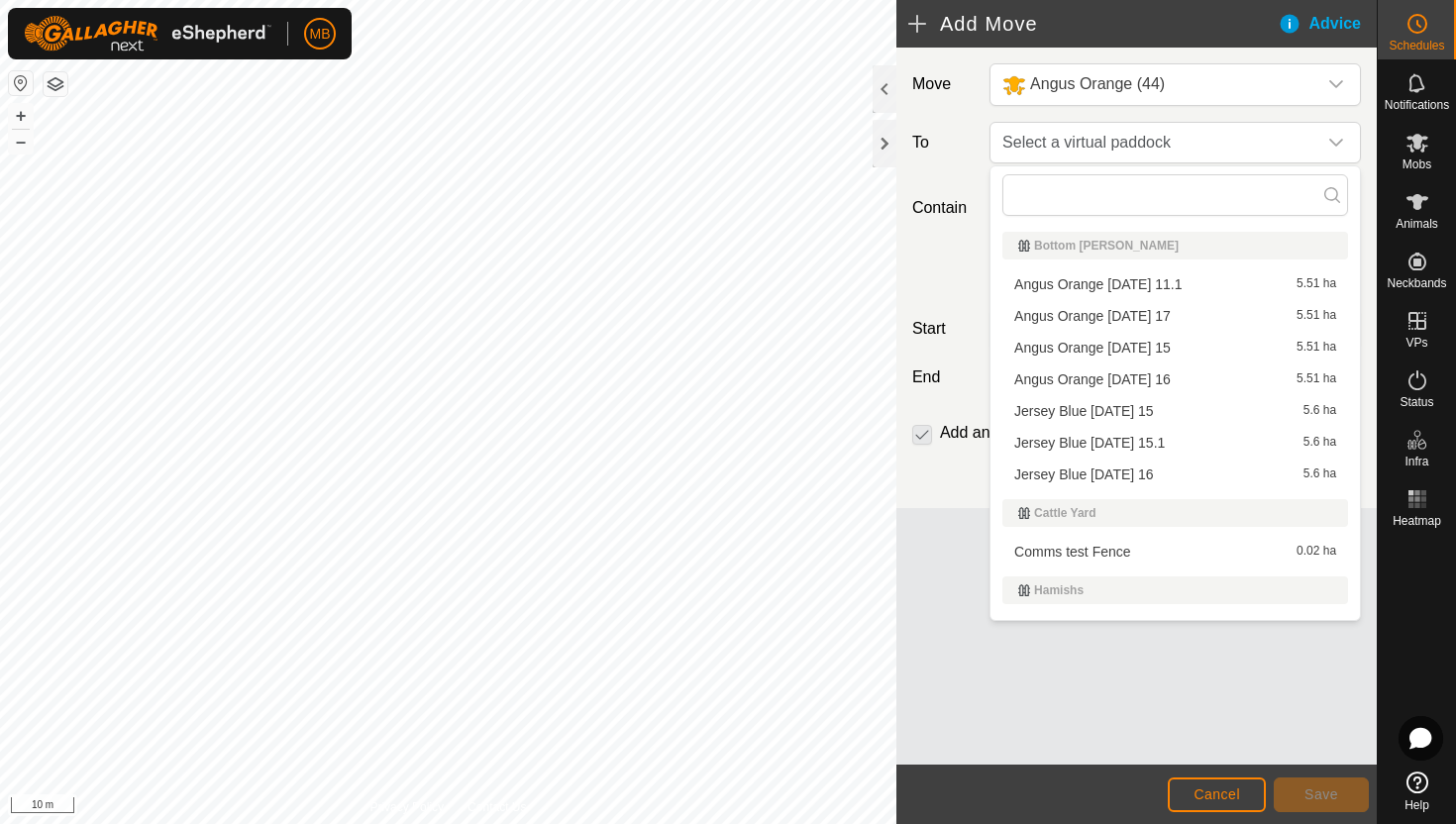click on "Angus Orange Thursday 17  5.51 ha" at bounding box center (1175, 316) 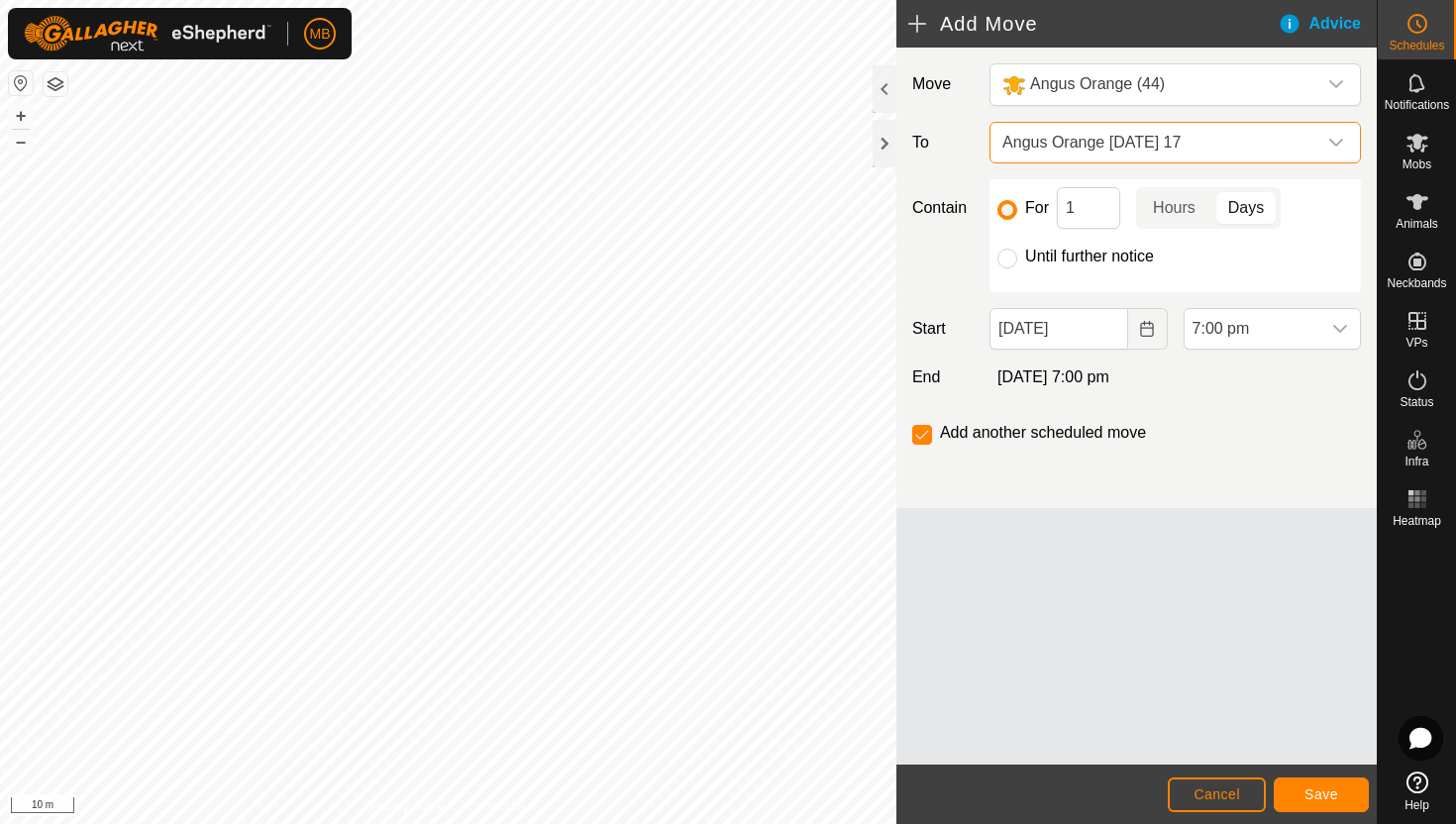 click on "Until further notice" 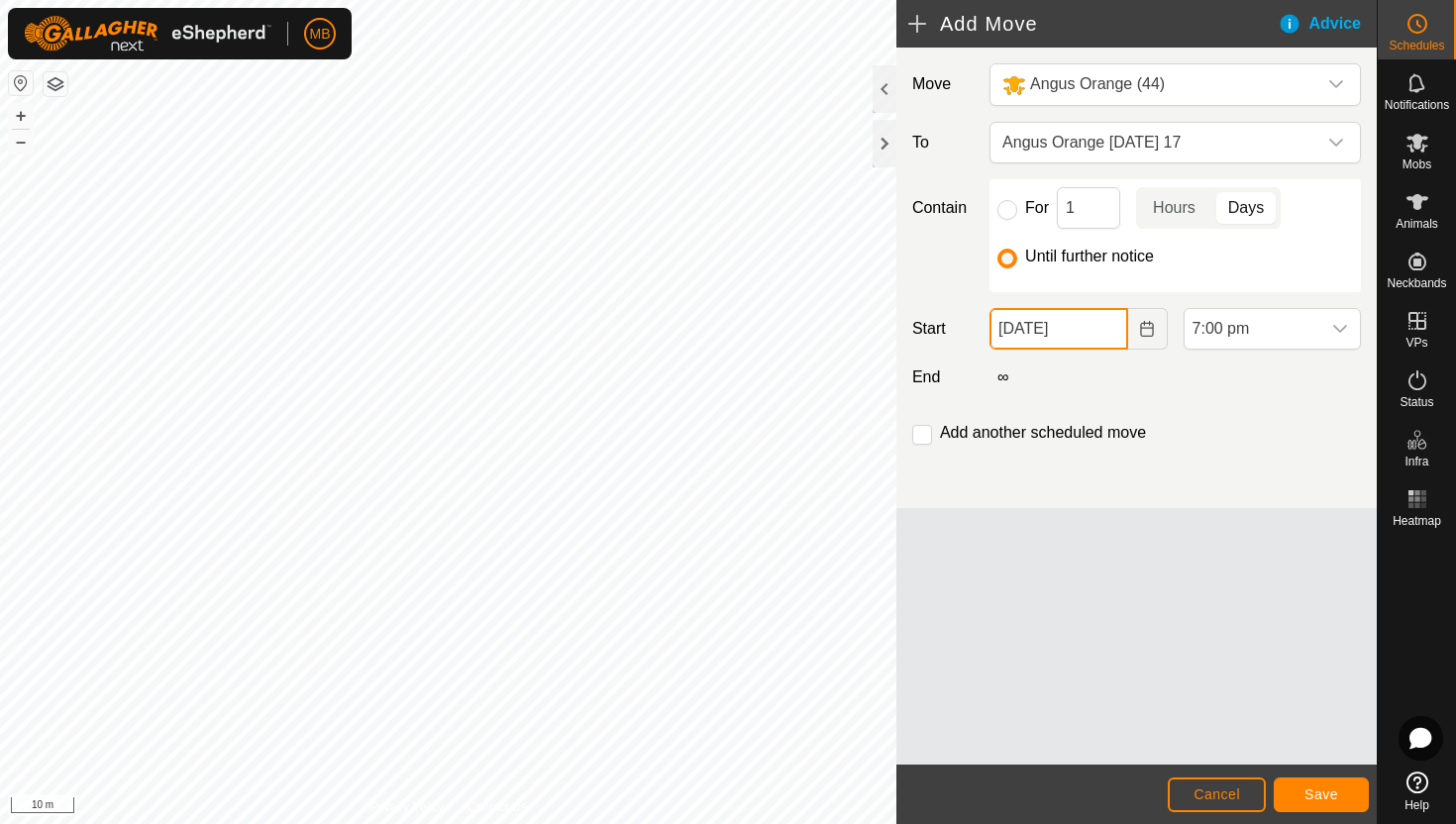 click on "16 Jul, 2025" 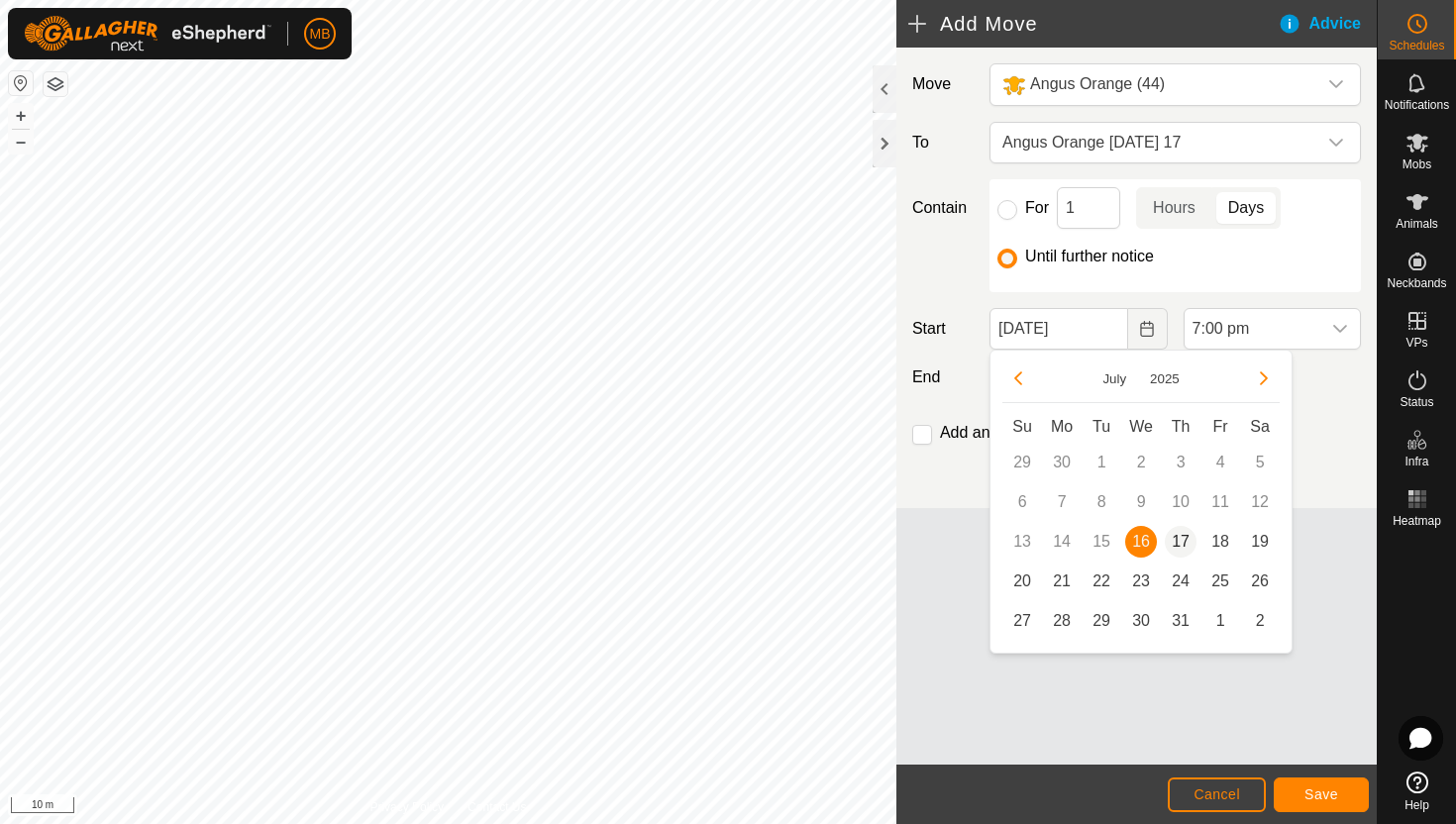 click on "17" at bounding box center [1181, 542] 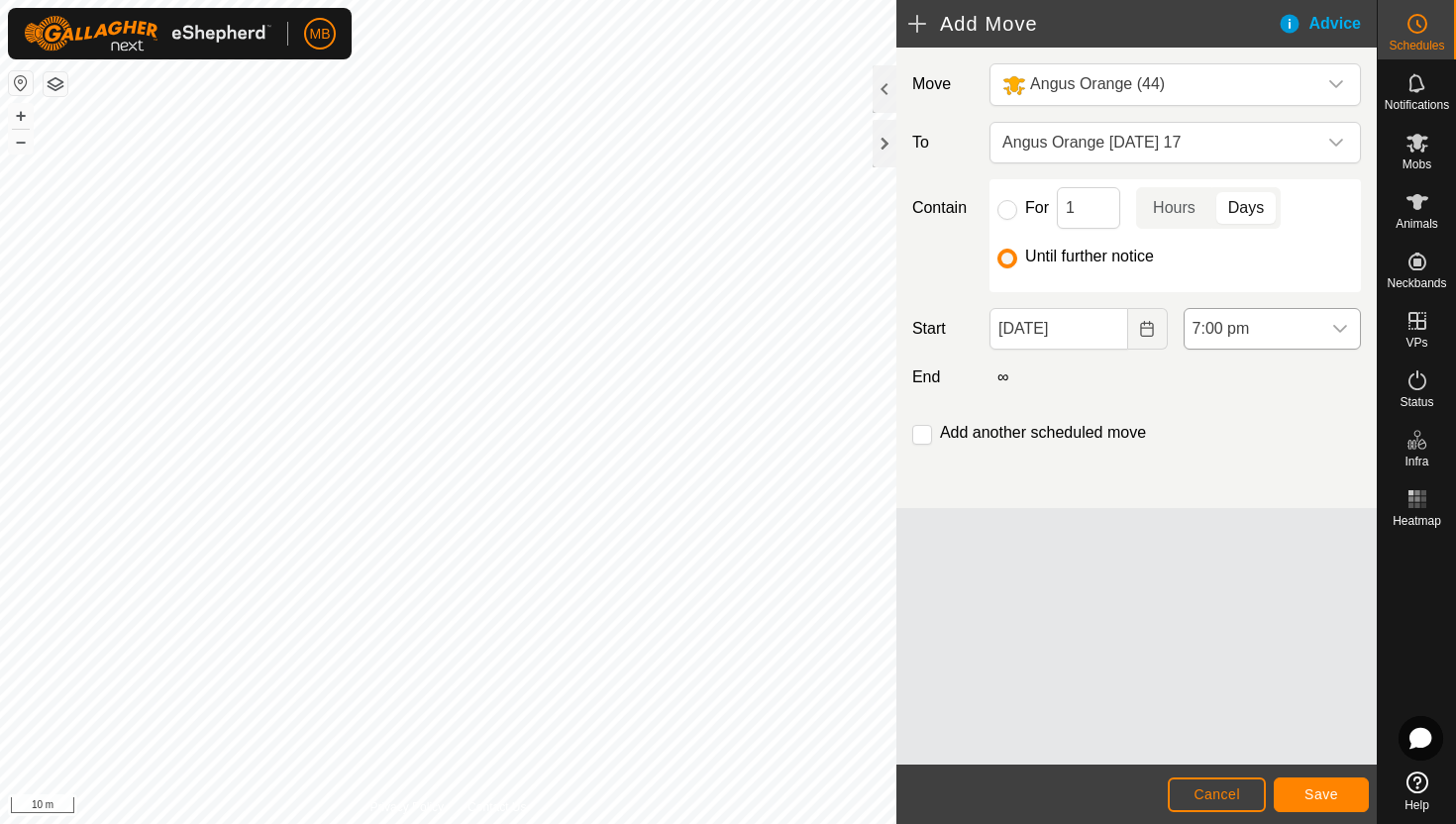 click at bounding box center [1340, 329] 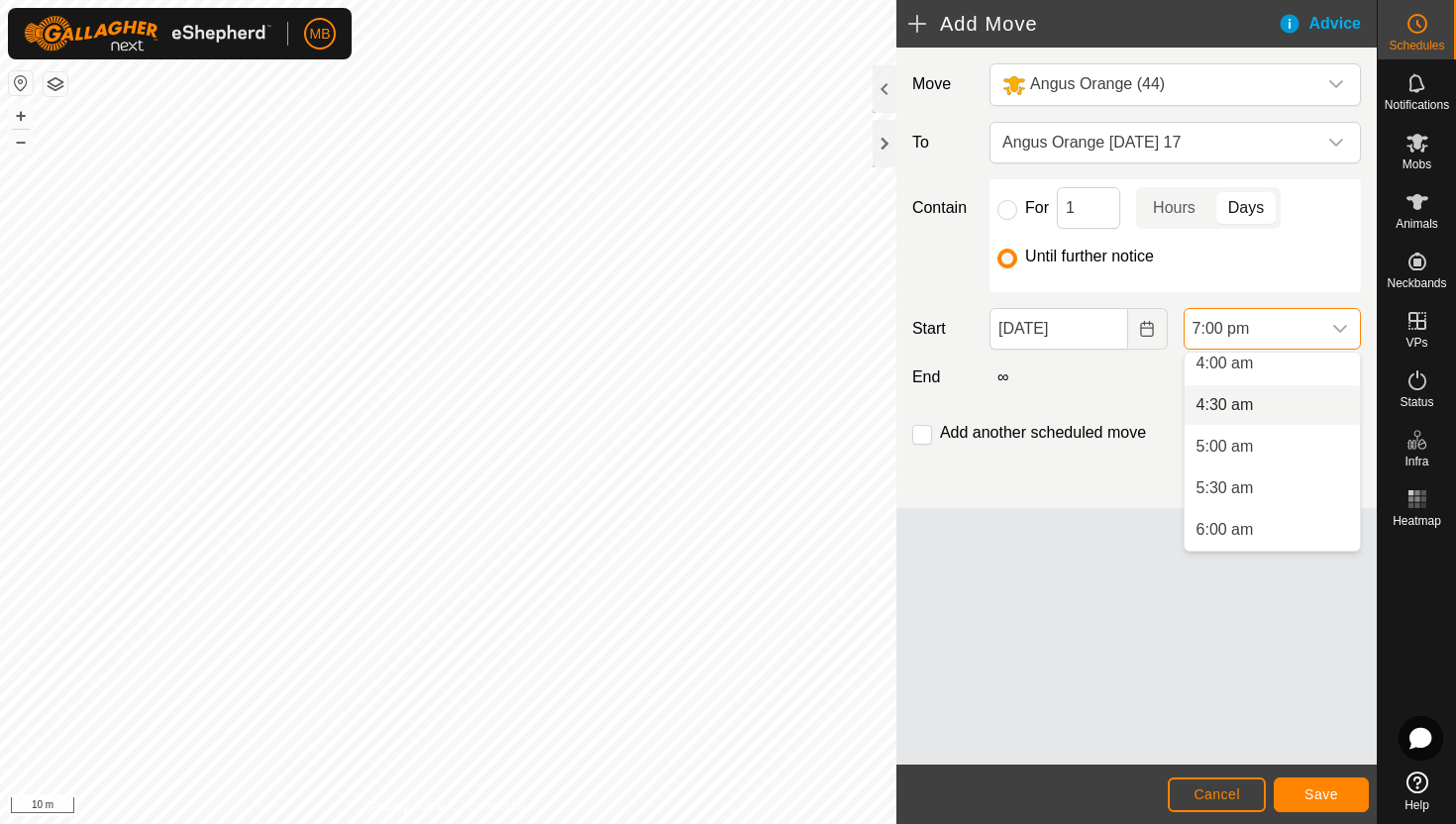click on "4:30 am" at bounding box center (1272, 405) 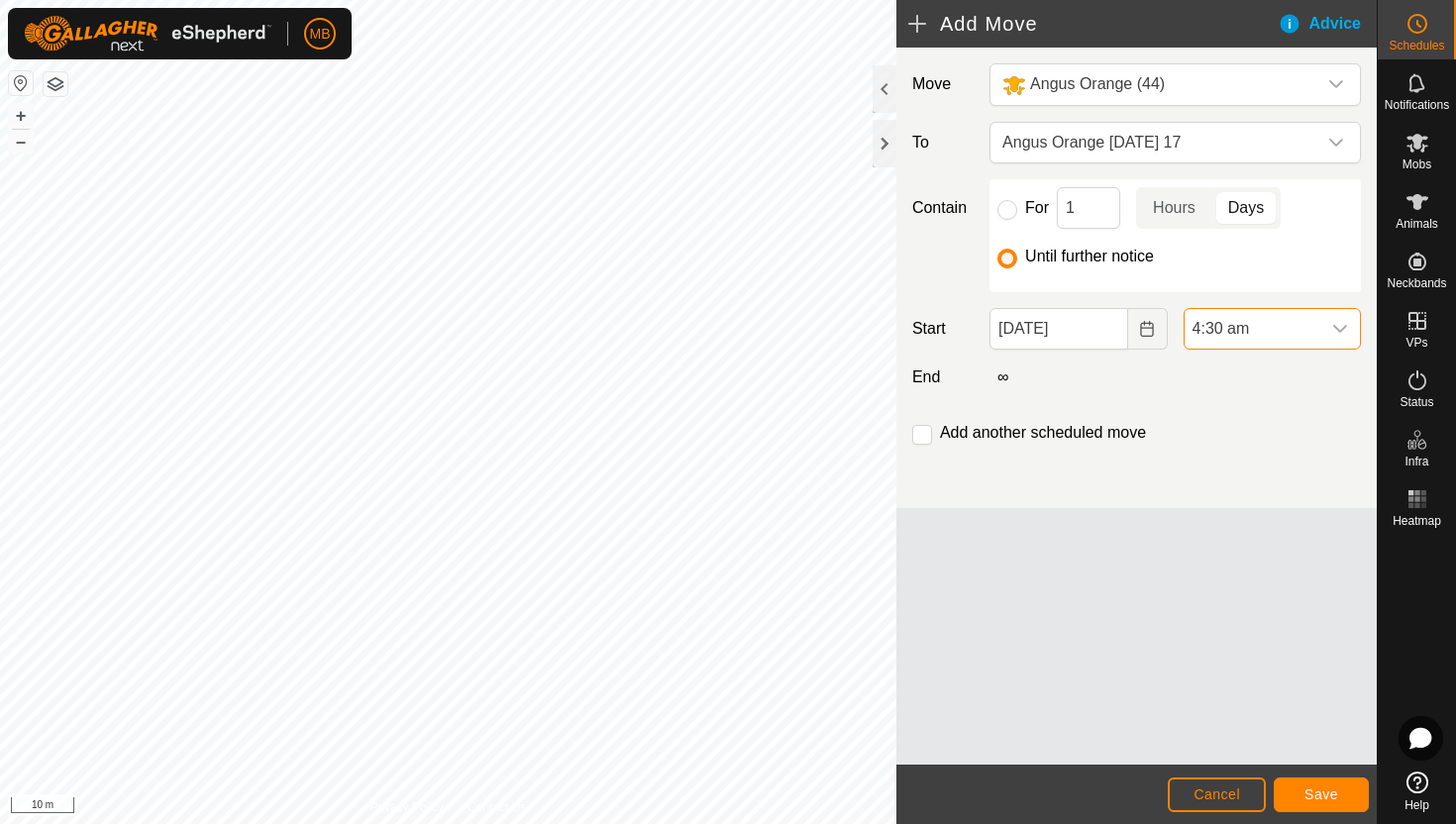 scroll, scrollTop: 1422, scrollLeft: 0, axis: vertical 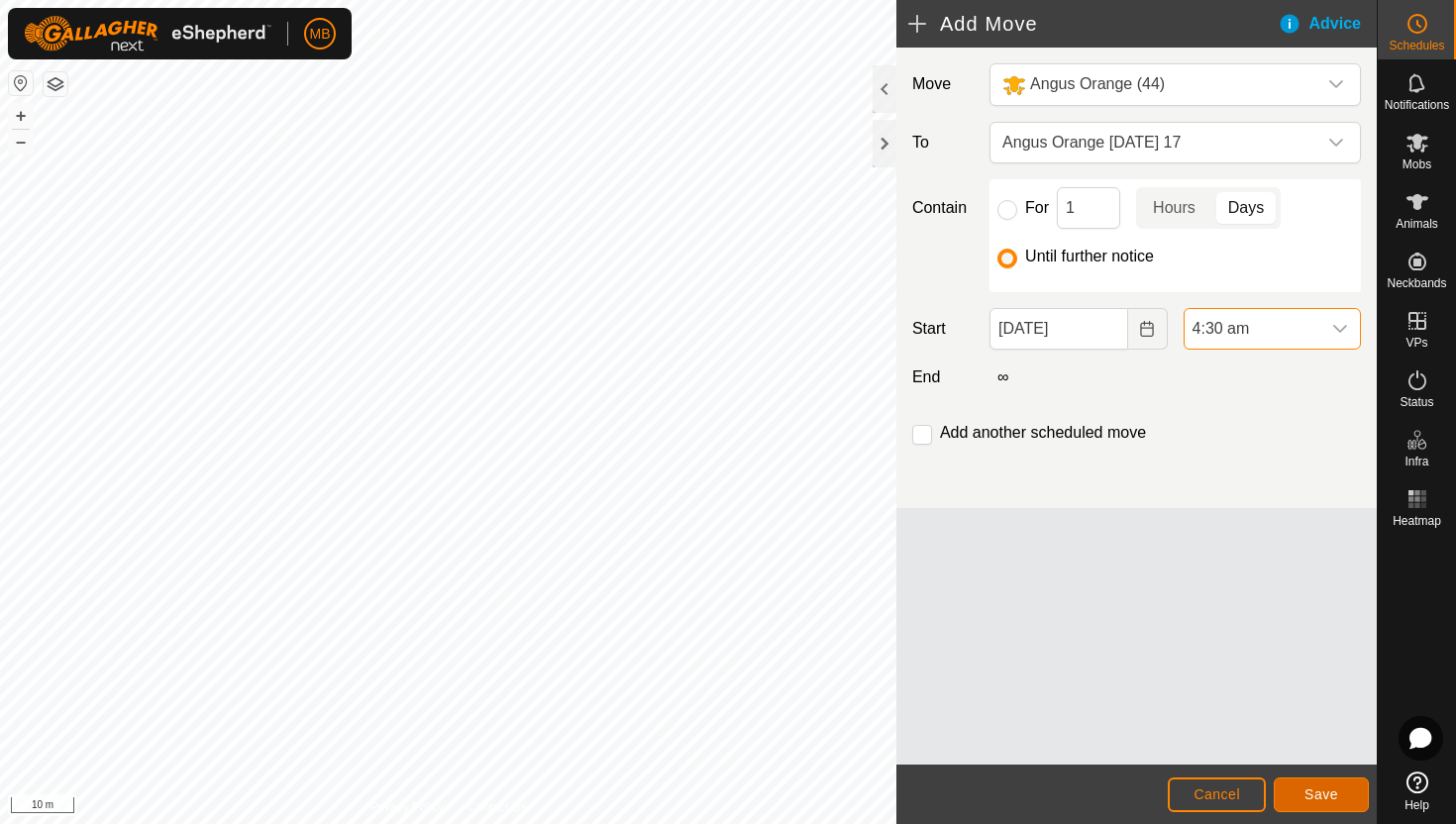 click on "Save" 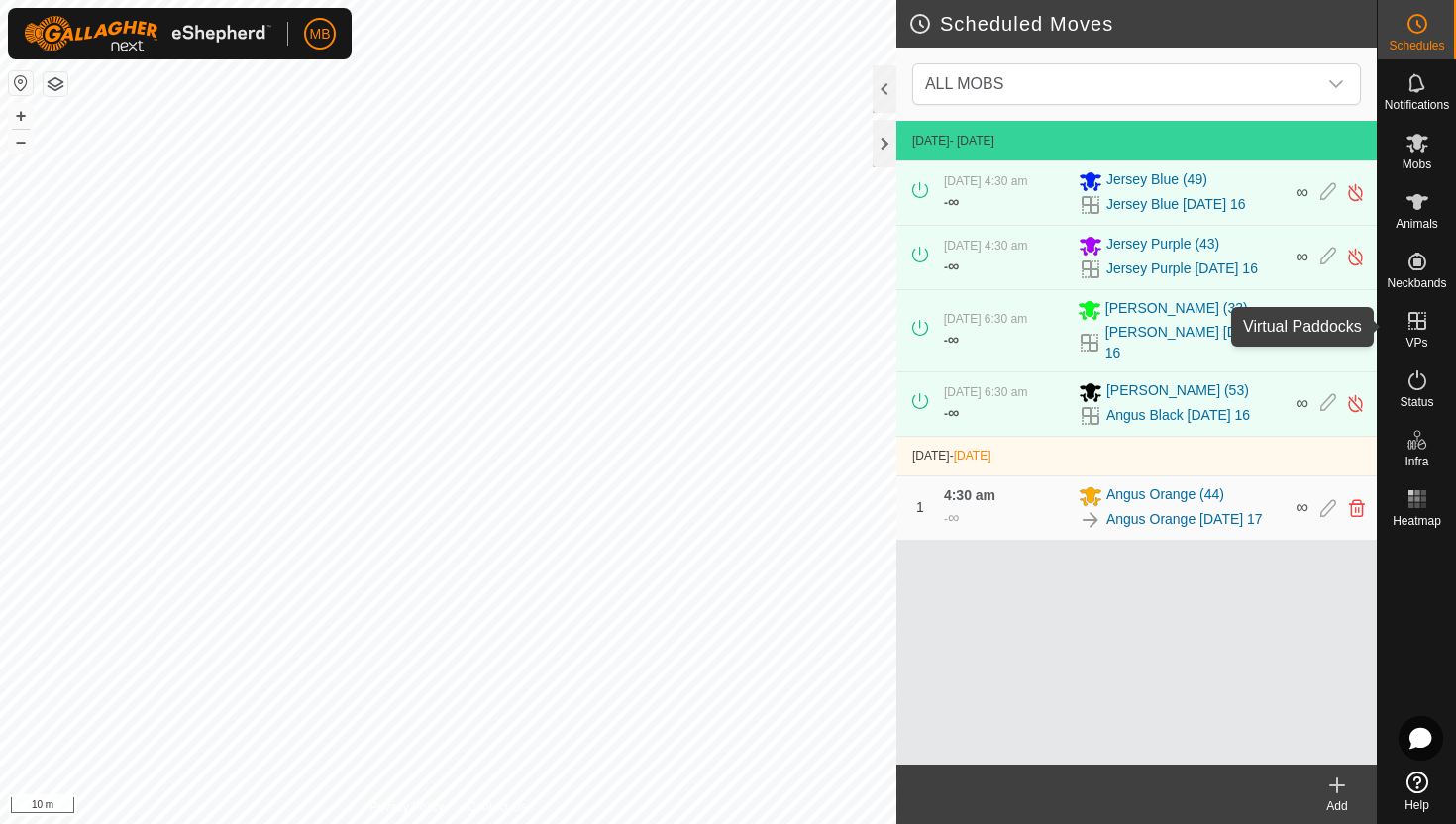 click 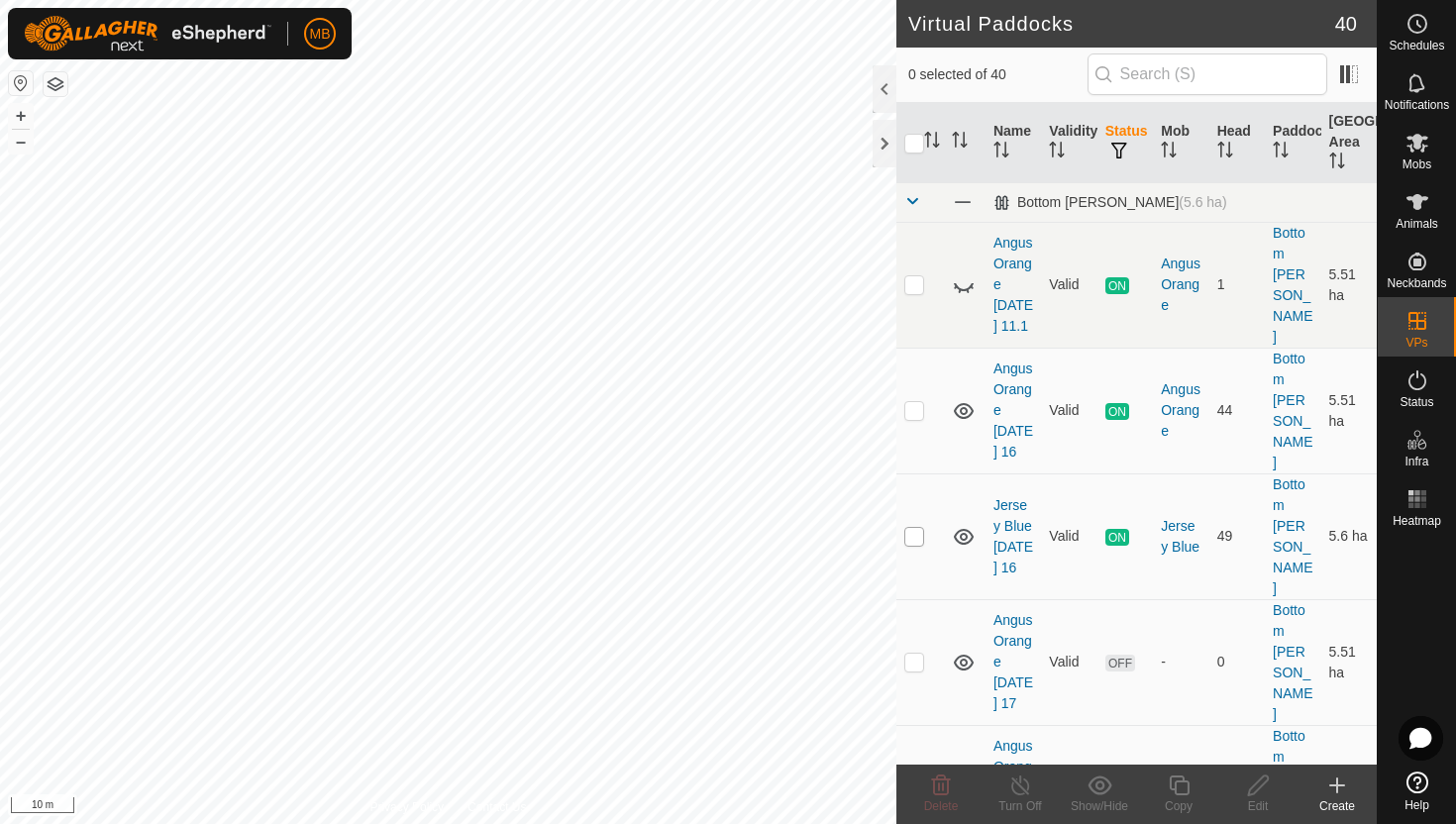 click at bounding box center (914, 537) 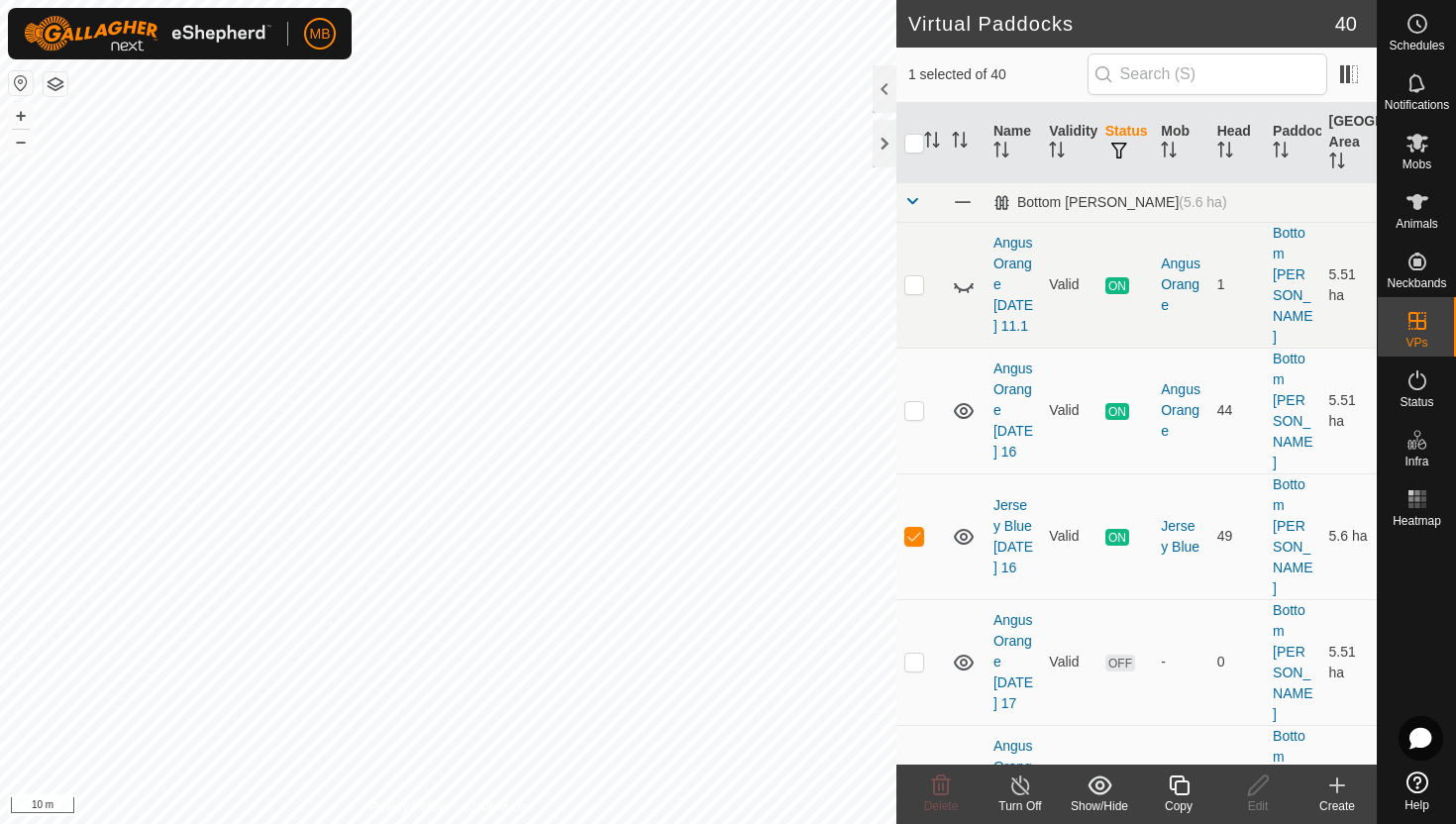 click 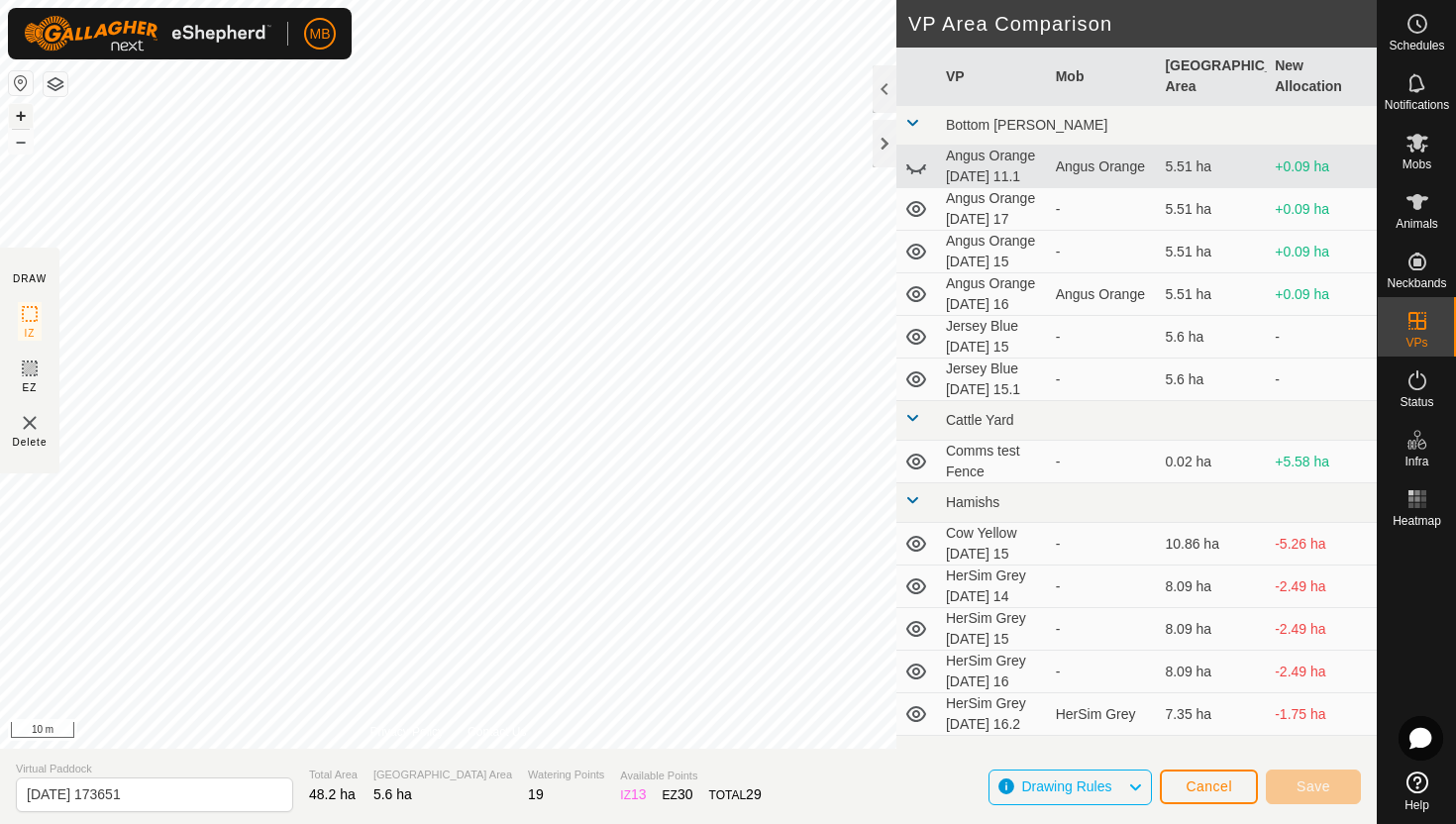 click on "+" at bounding box center [21, 116] 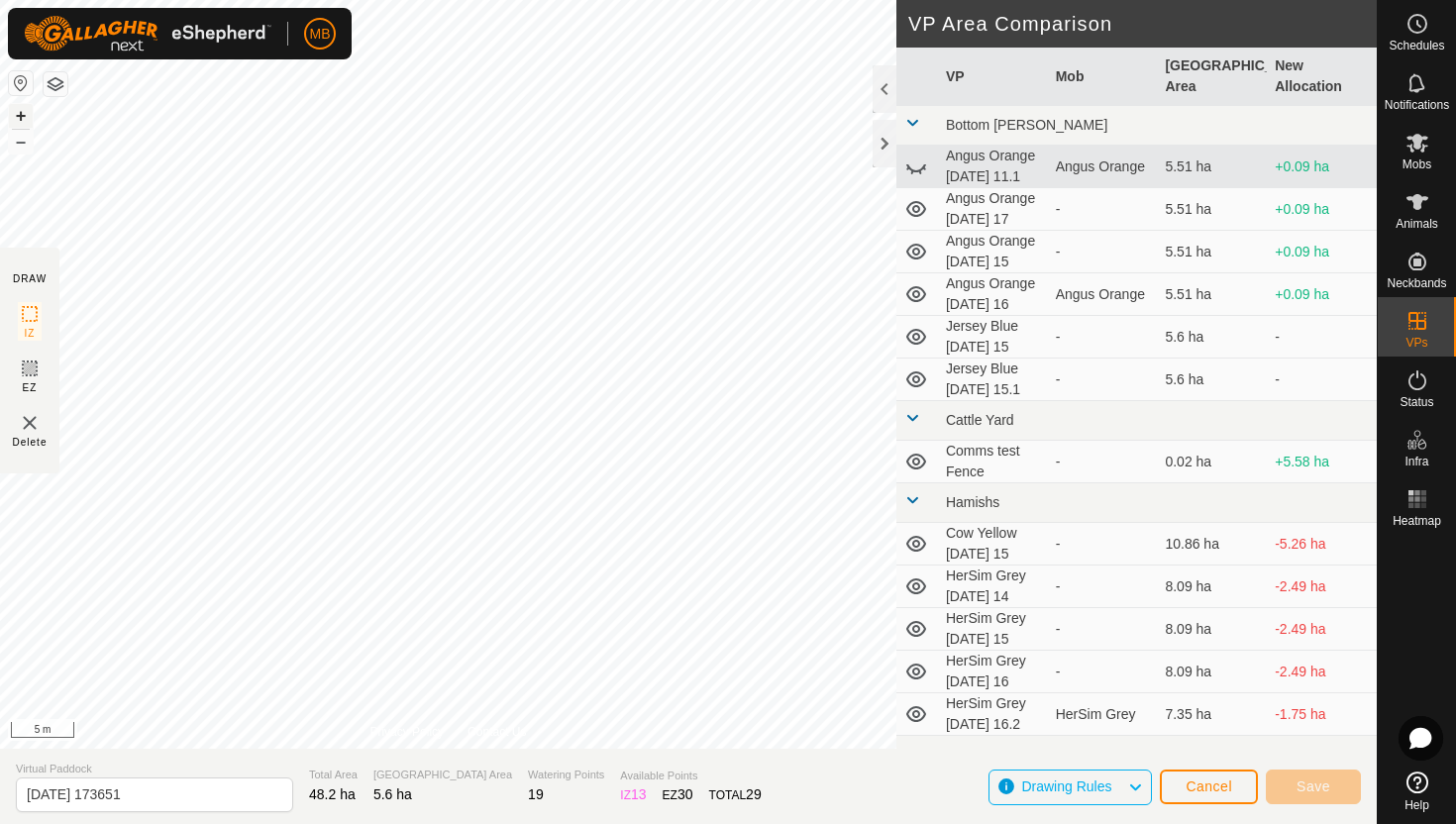 click on "+" at bounding box center (21, 116) 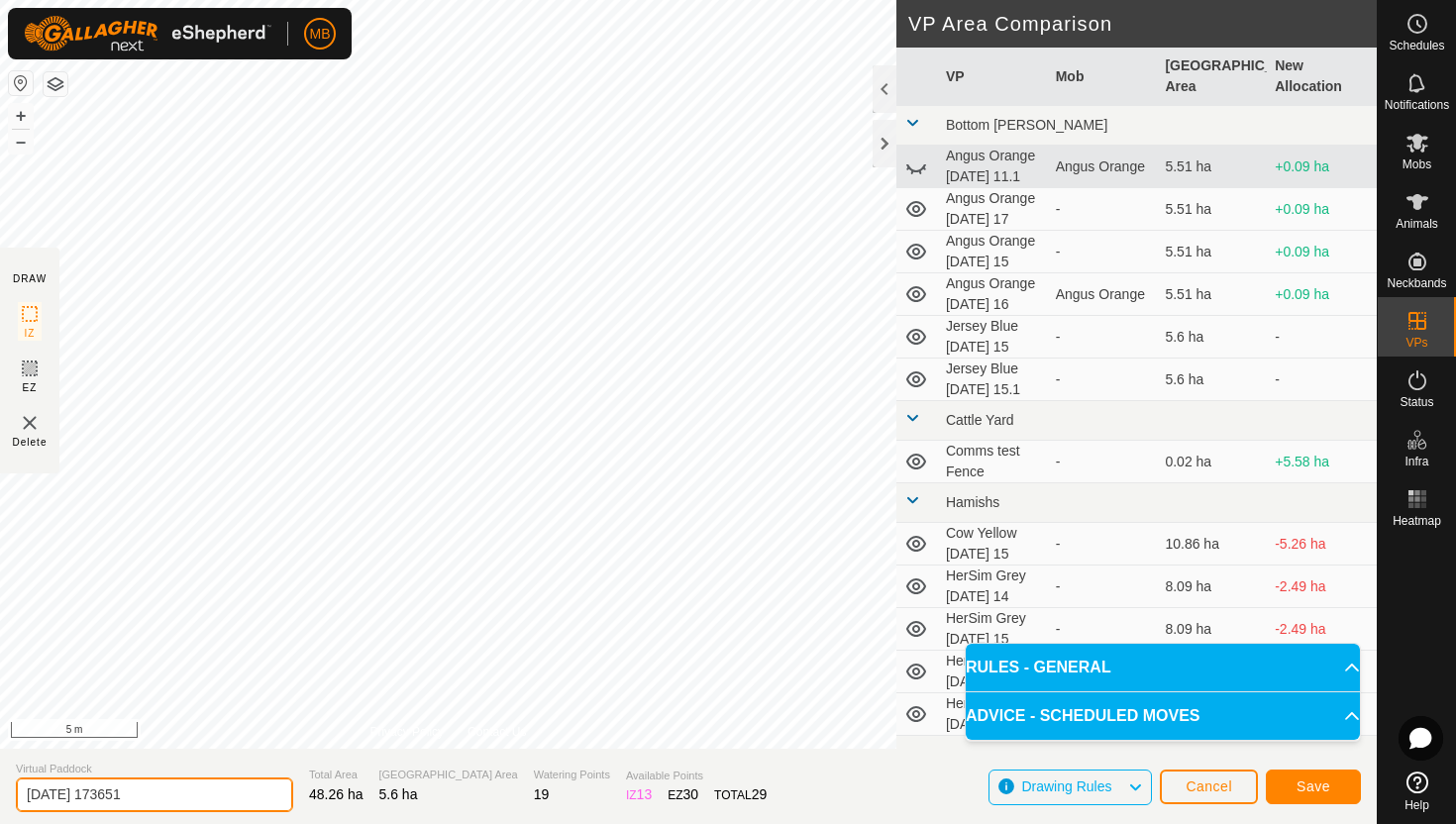 click on "2025-07-16 173651" 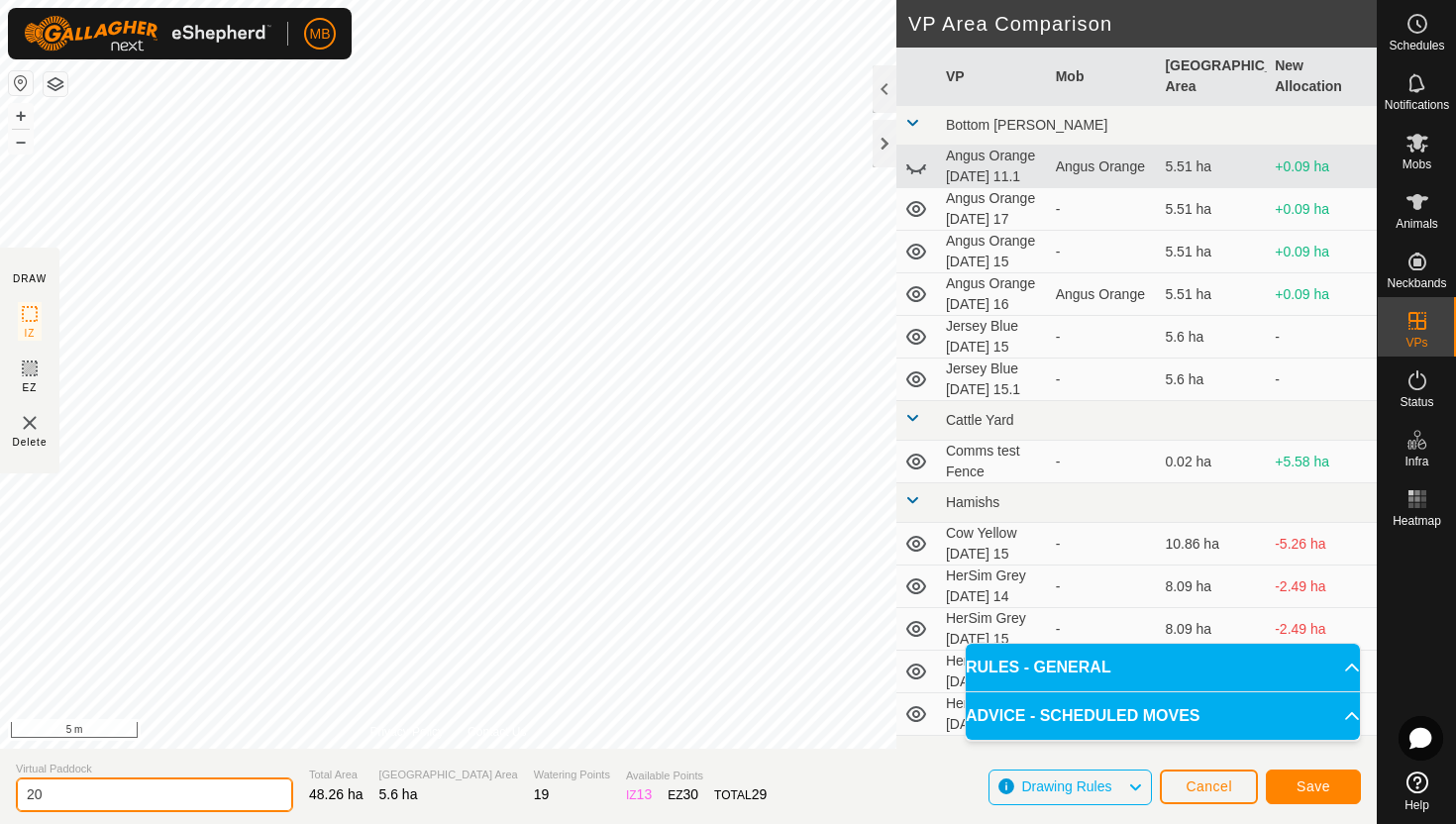 type on "2" 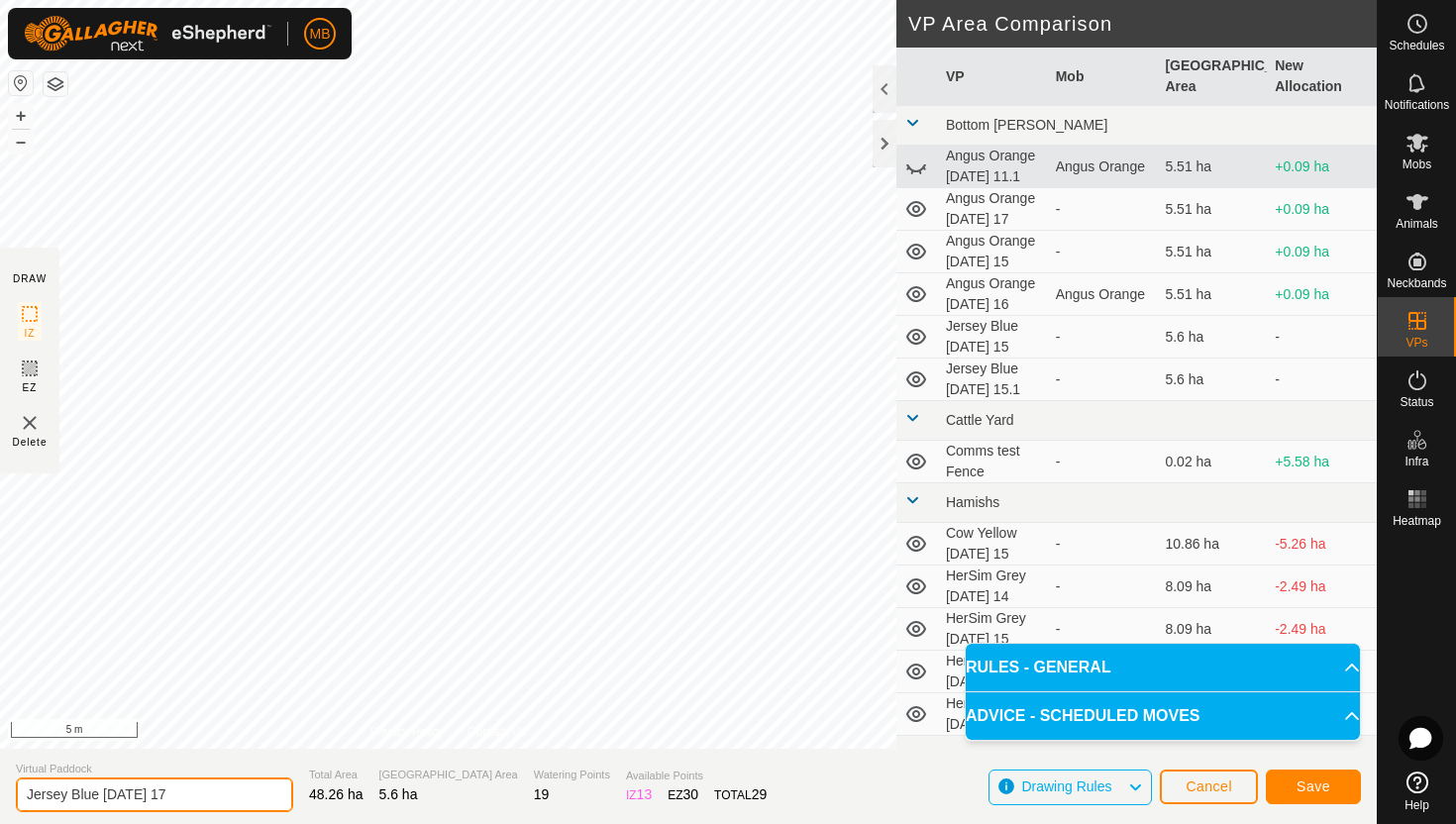 type on "Jersey Blue [DATE] 17" 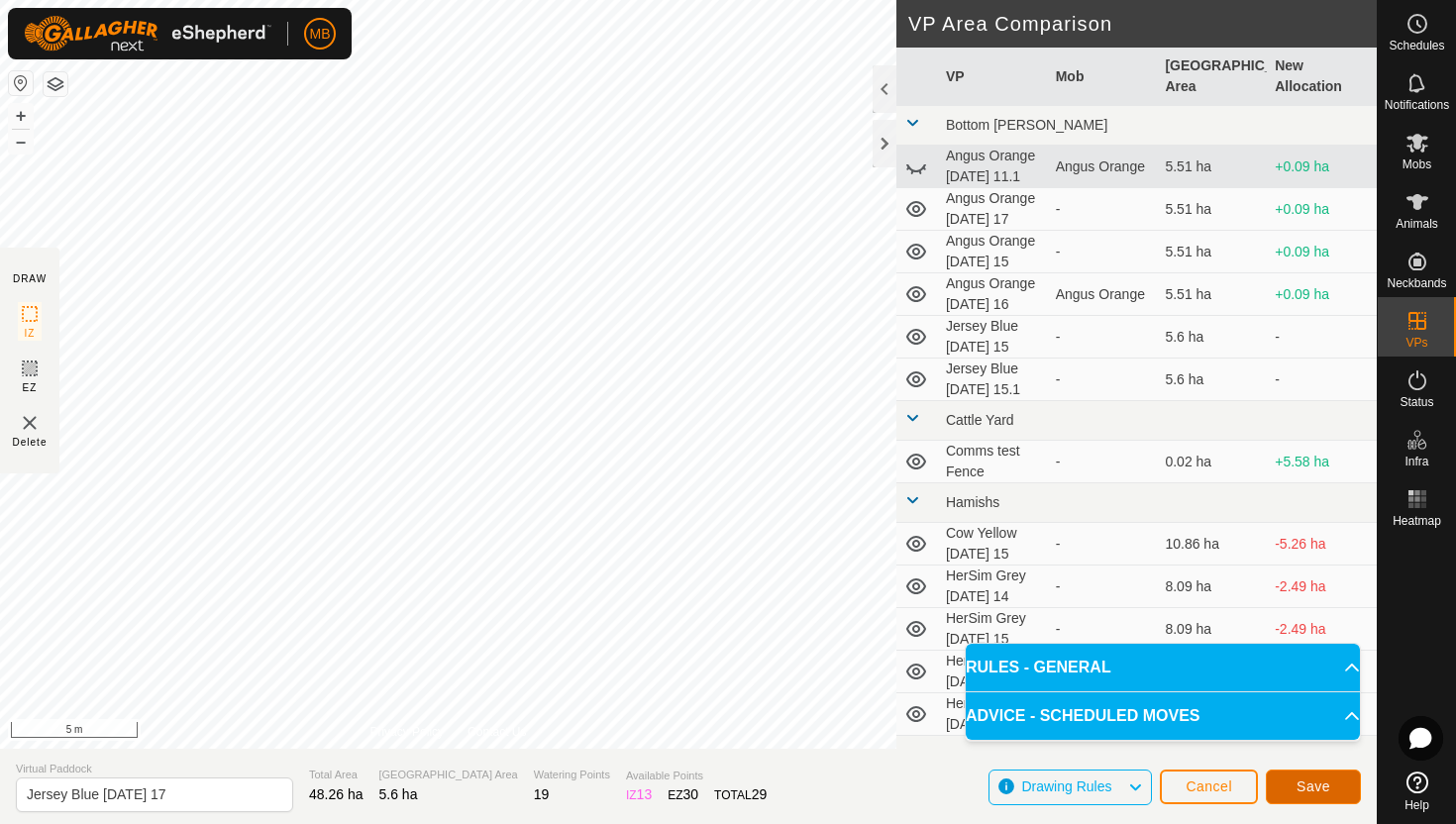 click on "Save" 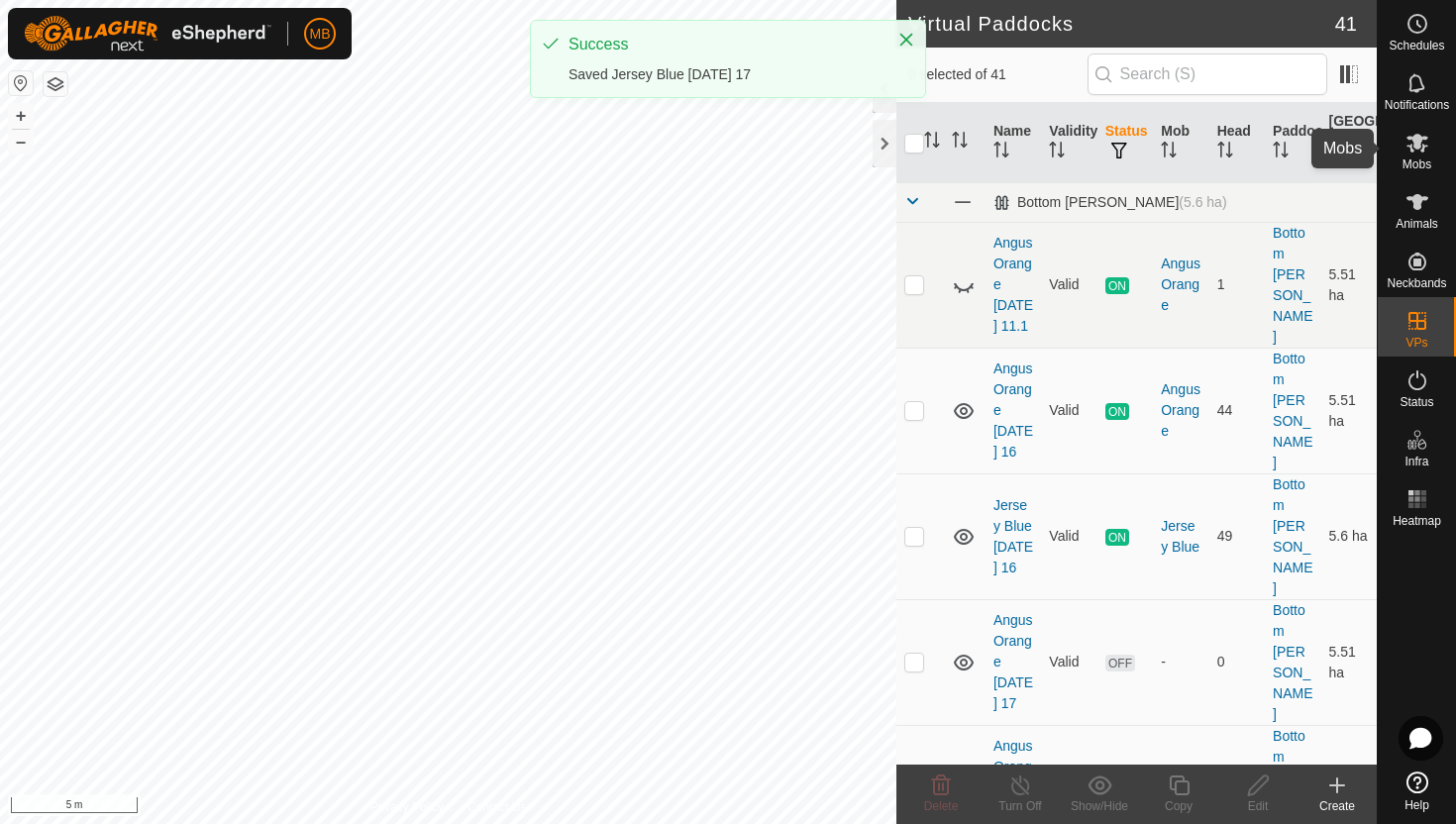 click 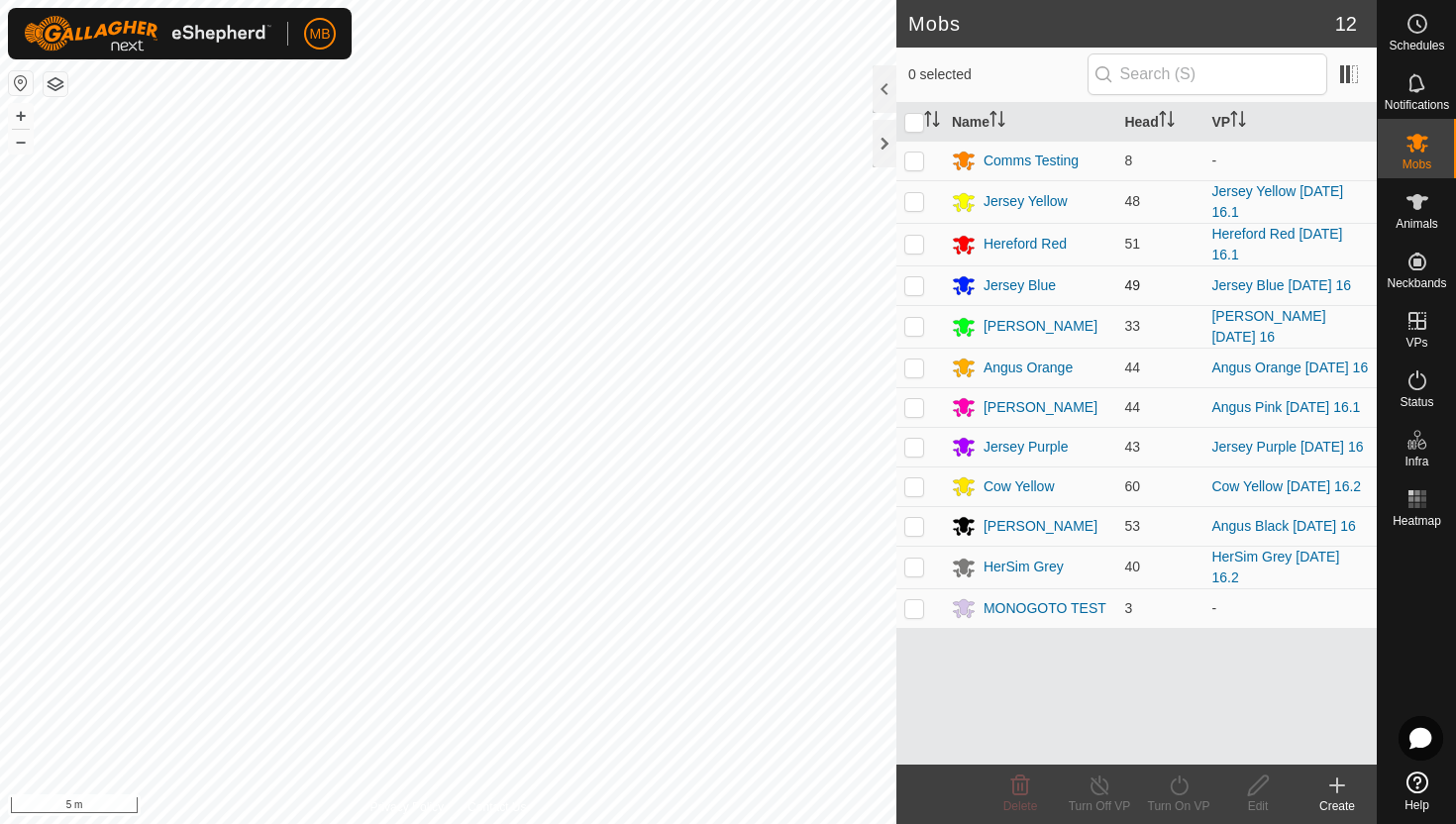 click at bounding box center (914, 285) 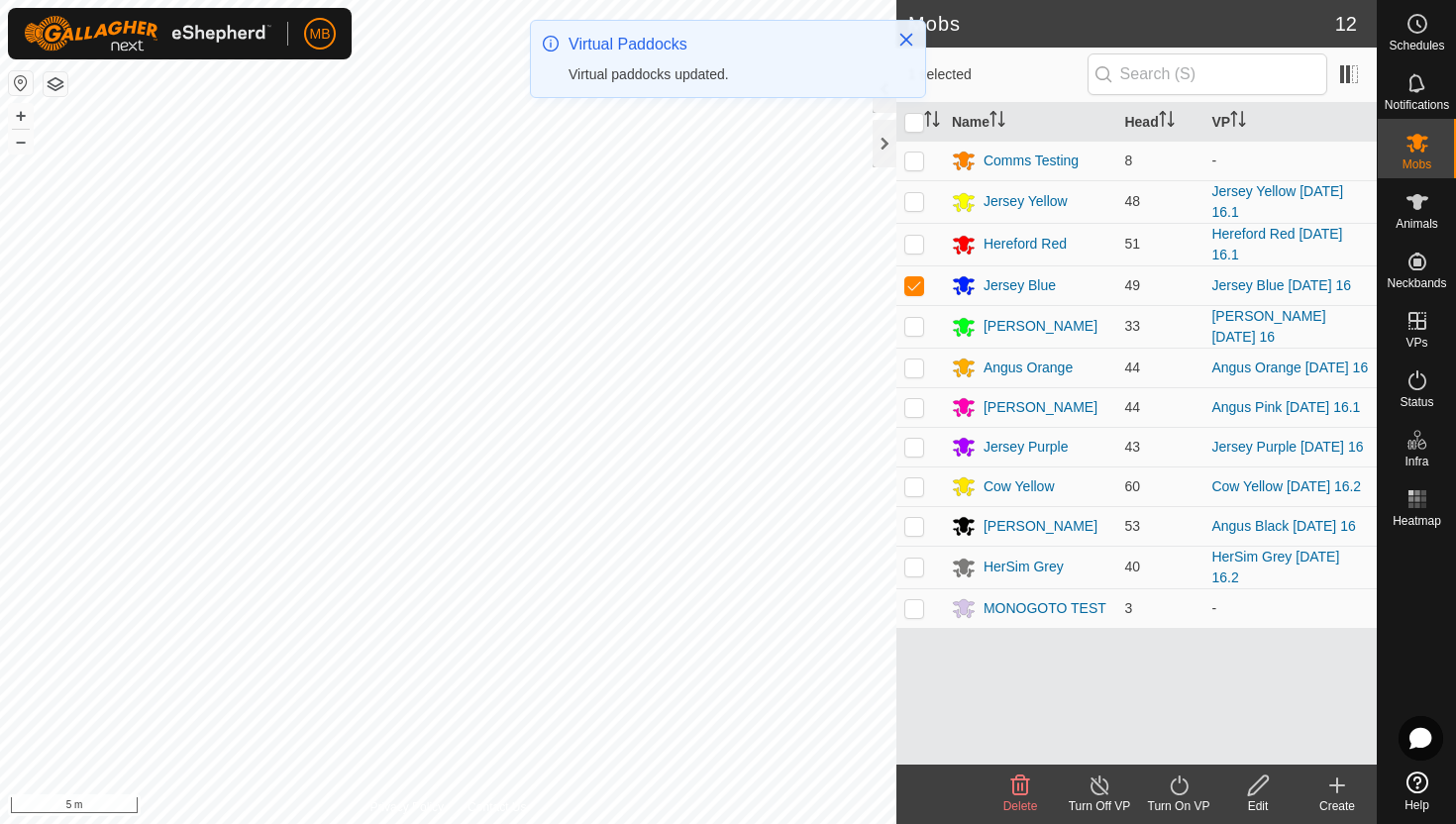 click 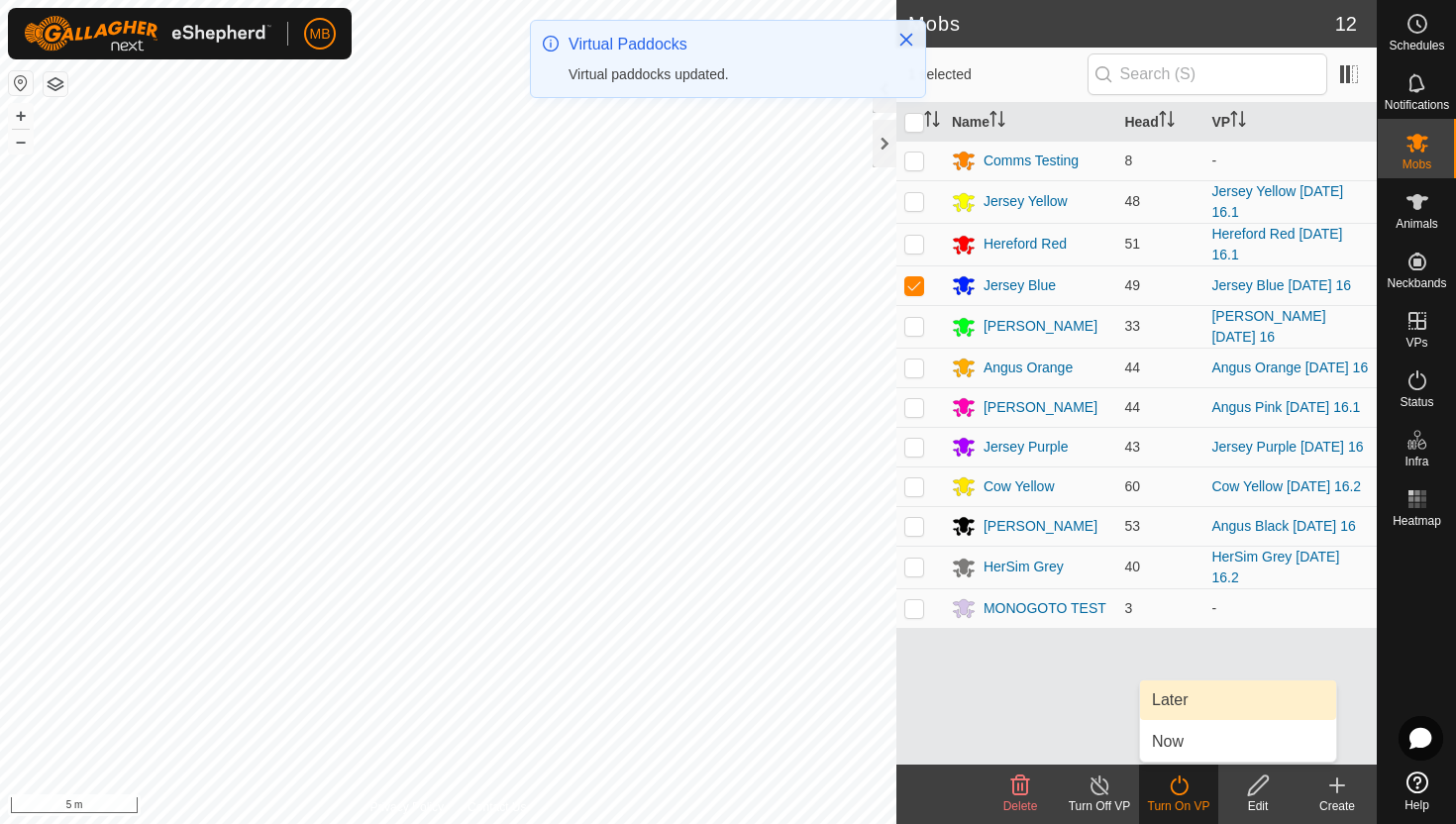click on "Later" at bounding box center (1238, 700) 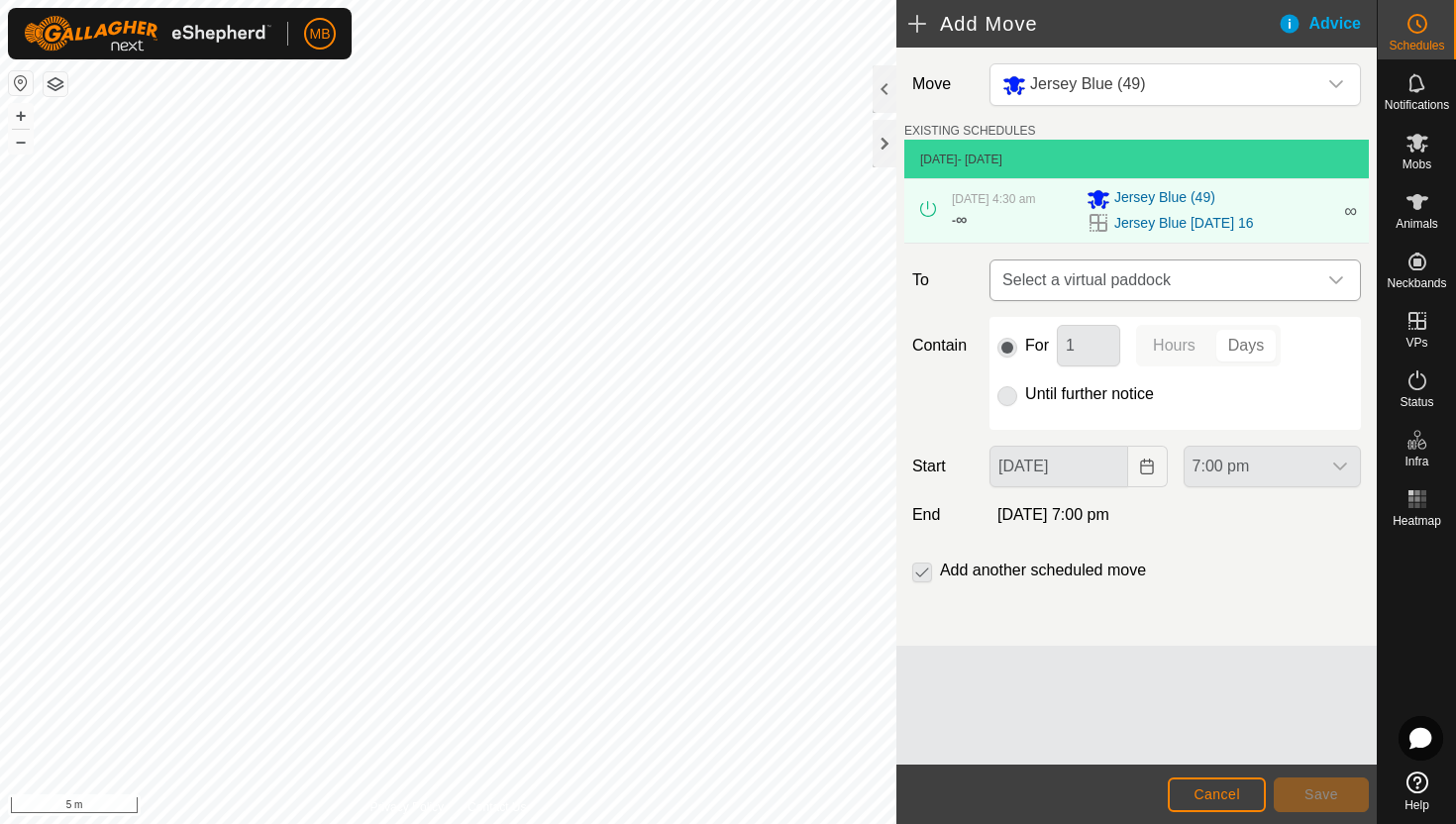 click 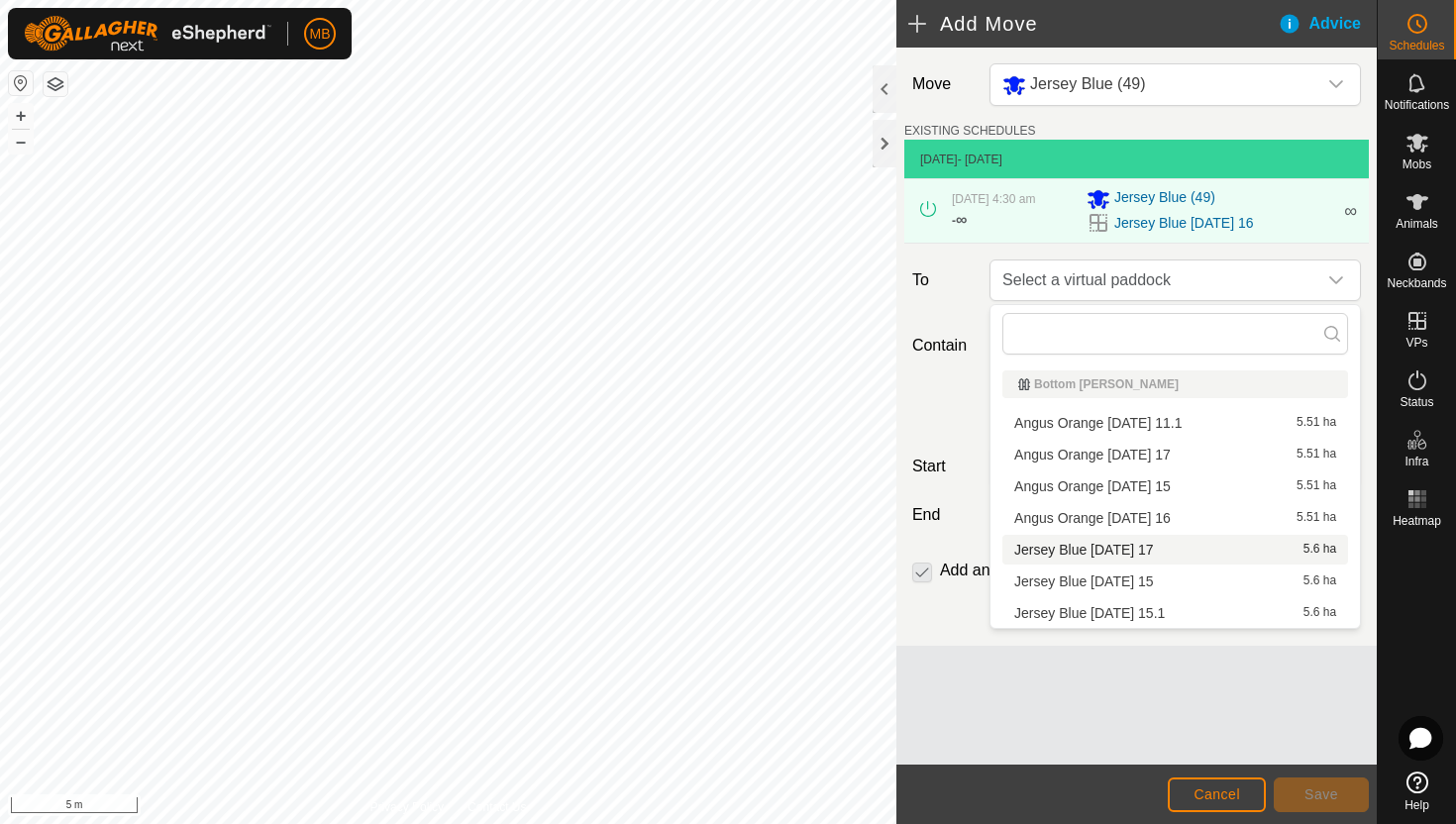 click on "Jersey Blue Thursday 17  5.6 ha" at bounding box center [1175, 550] 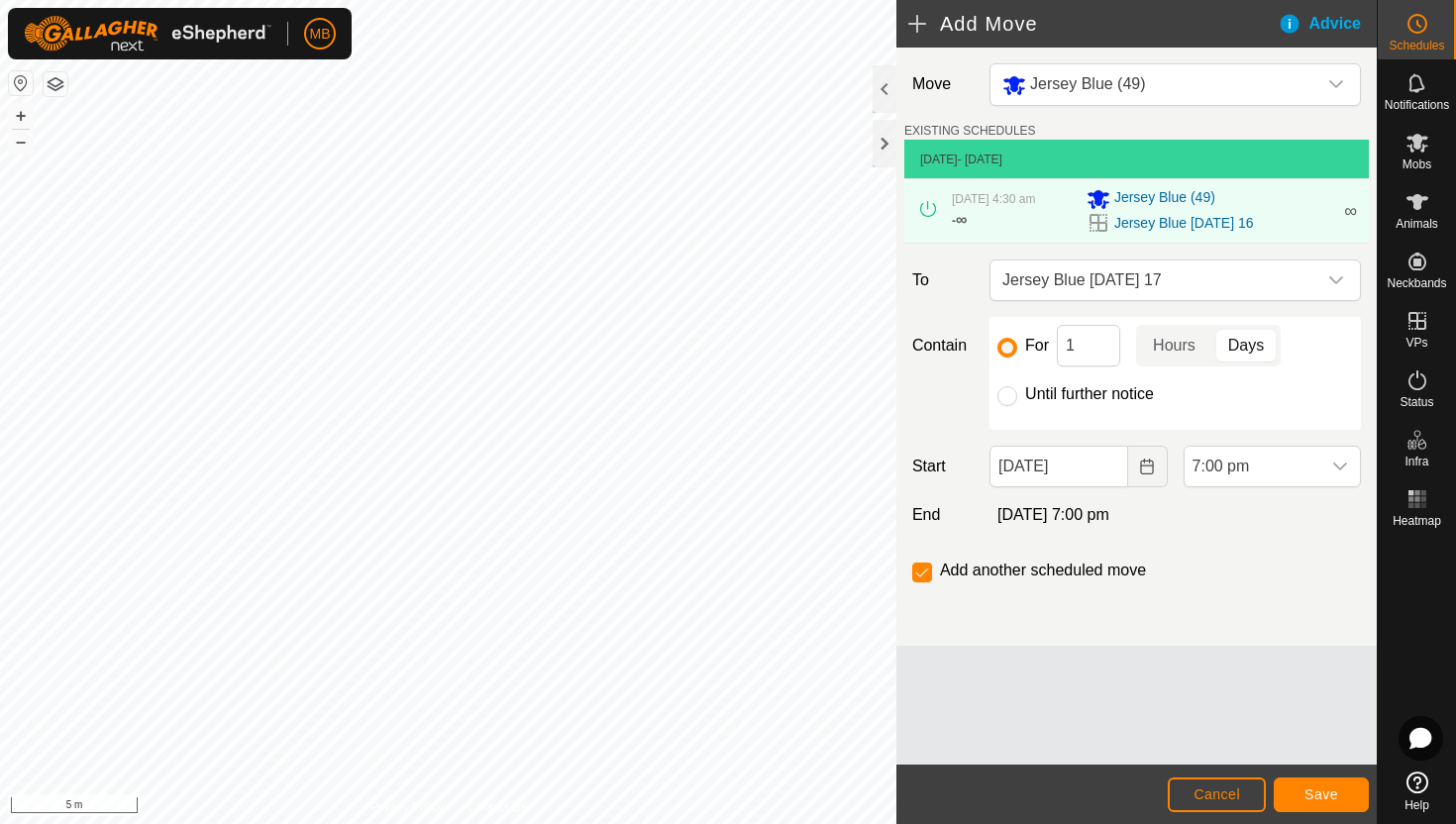 click on "Until further notice" 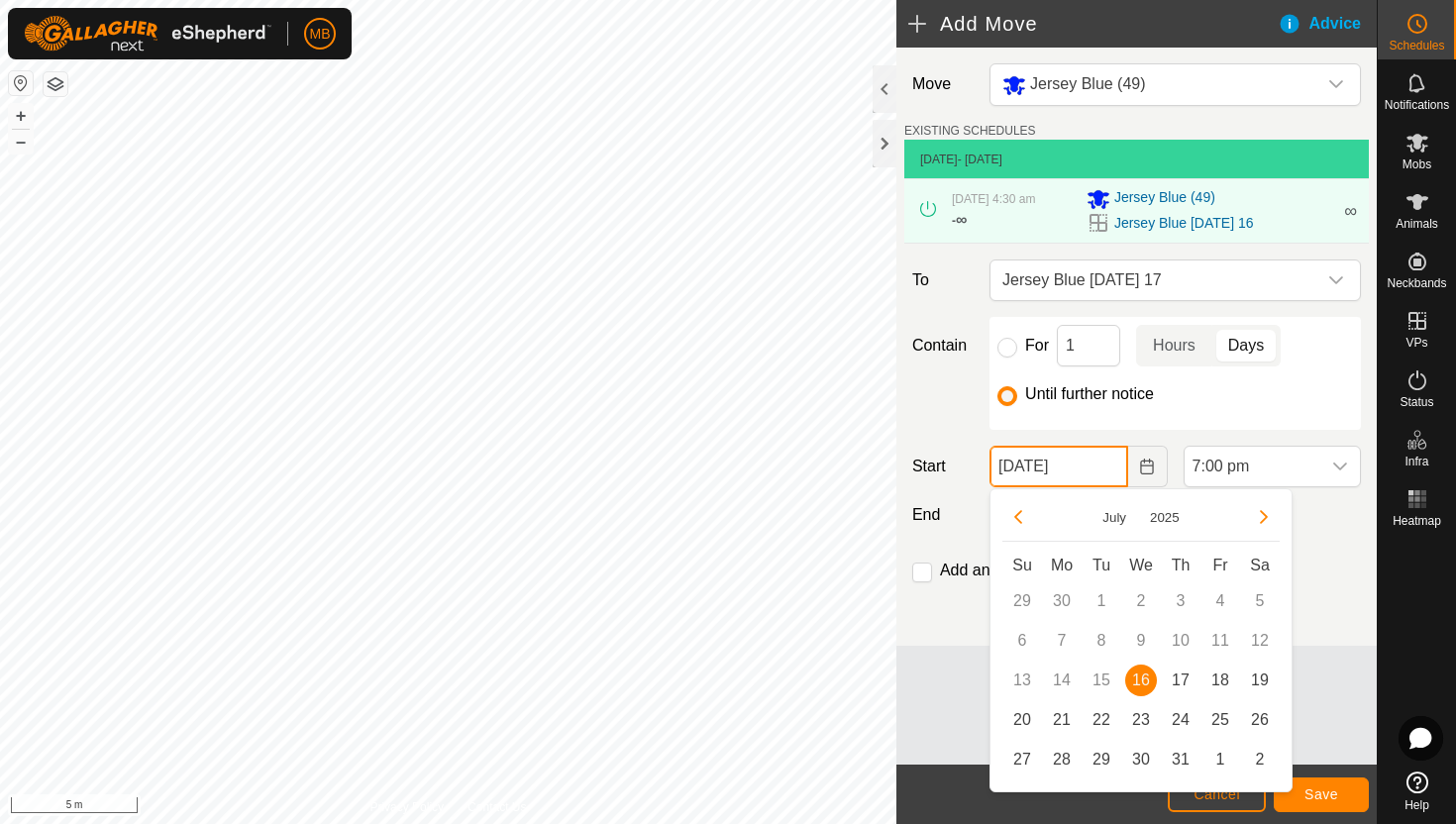 click on "16 Jul, 2025" 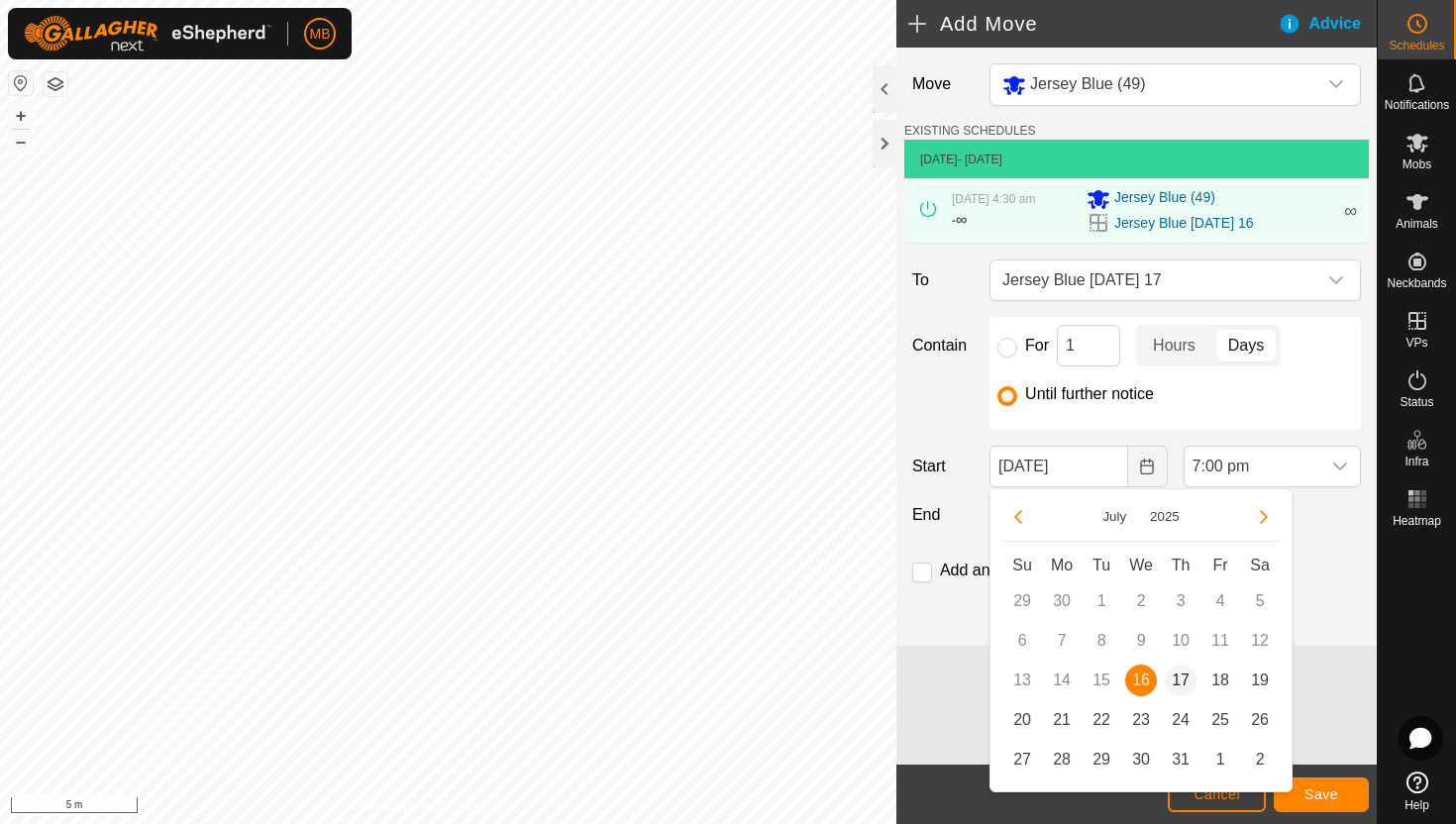 click on "17" at bounding box center (1181, 680) 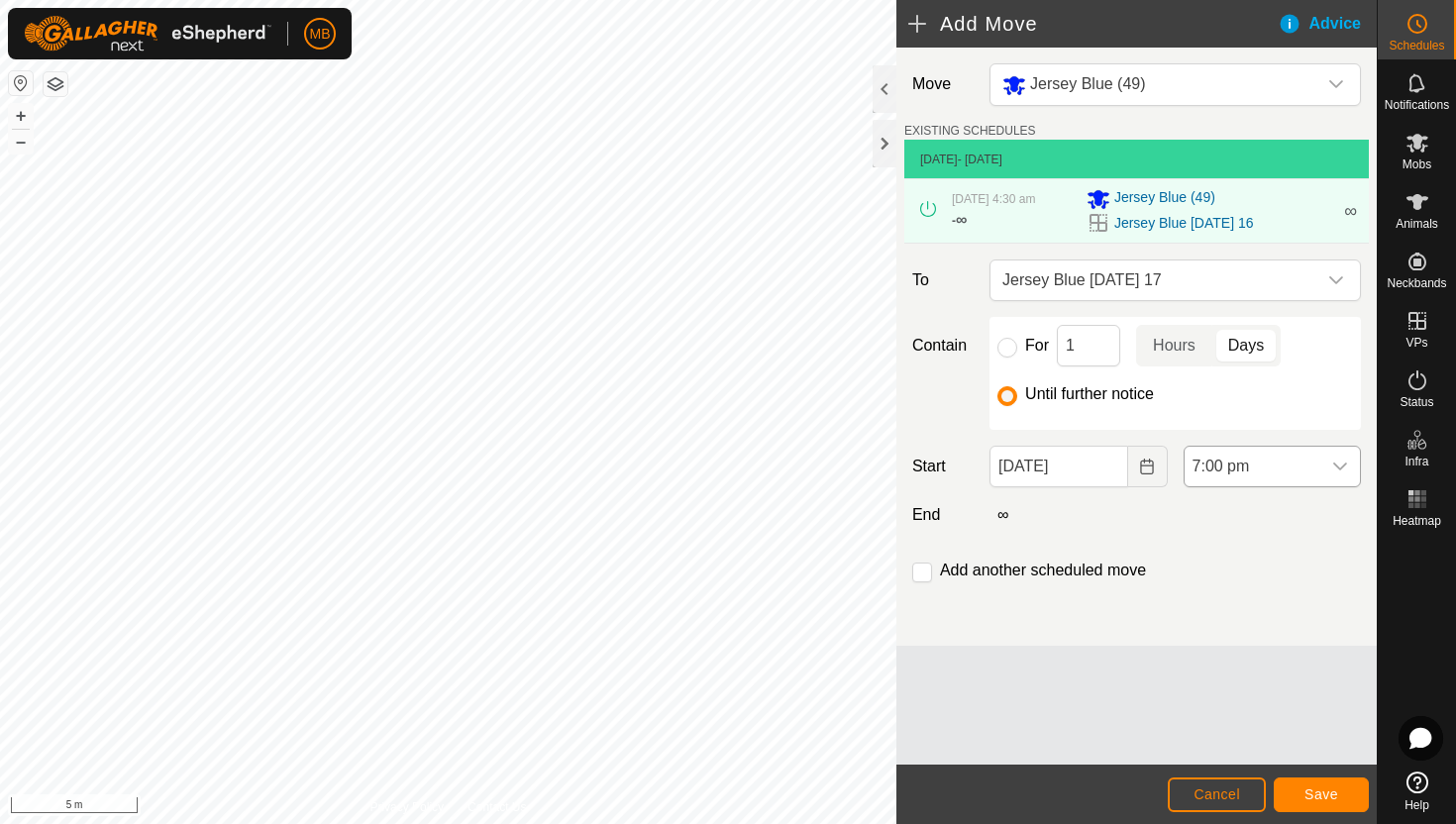 click on "7:00 pm" at bounding box center [1252, 466] 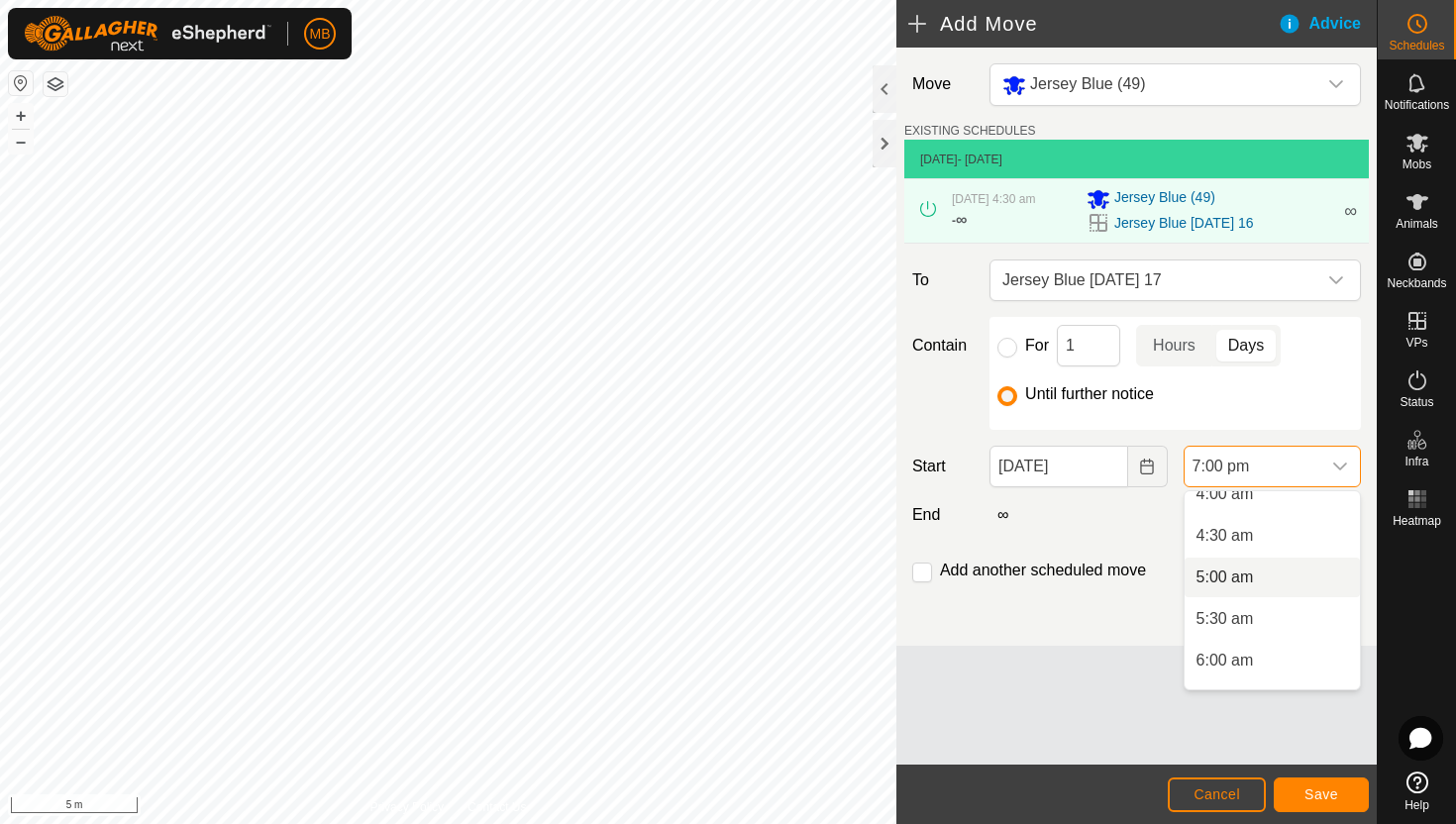 scroll, scrollTop: 347, scrollLeft: 0, axis: vertical 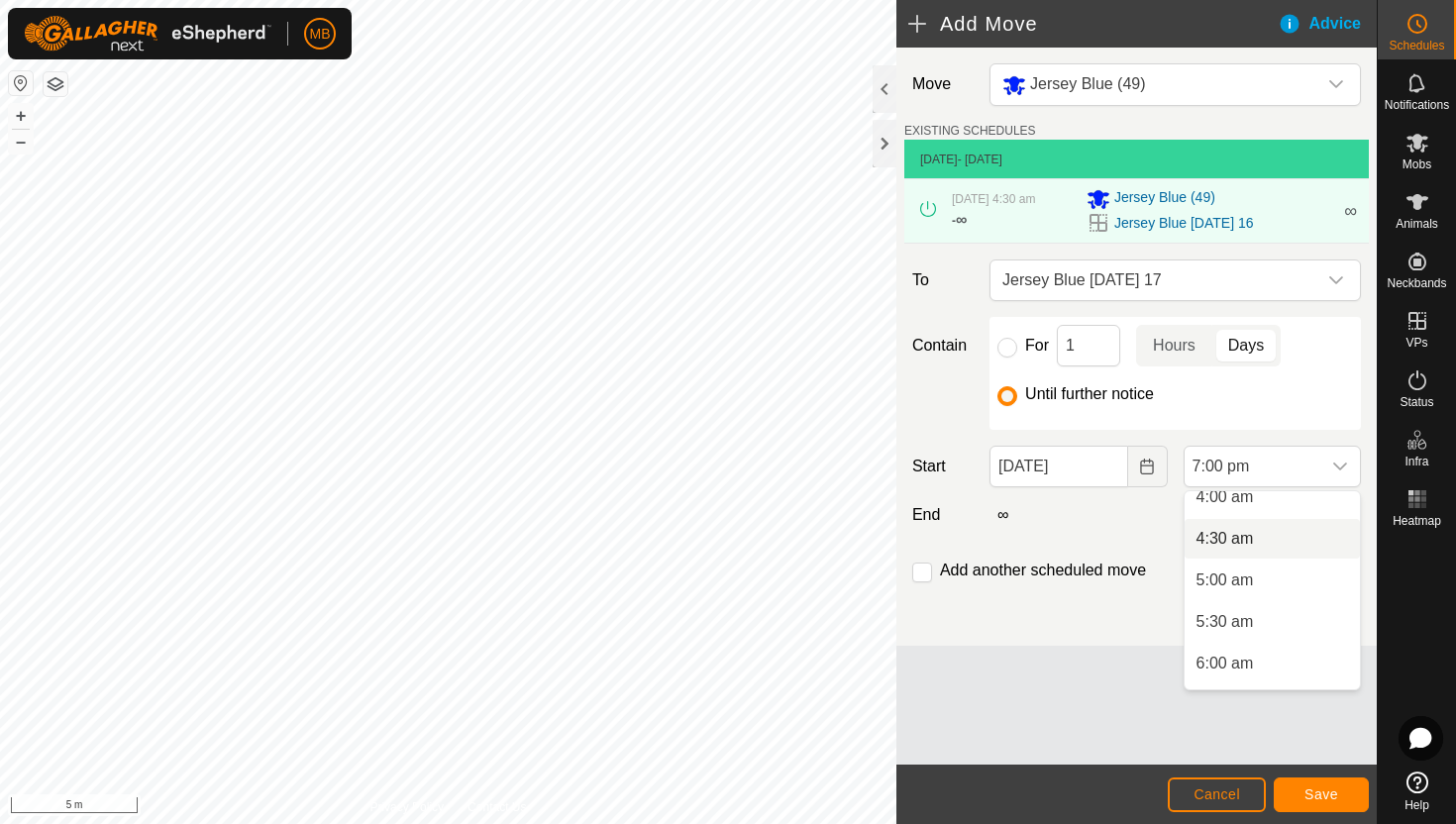 click on "4:30 am" at bounding box center [1272, 539] 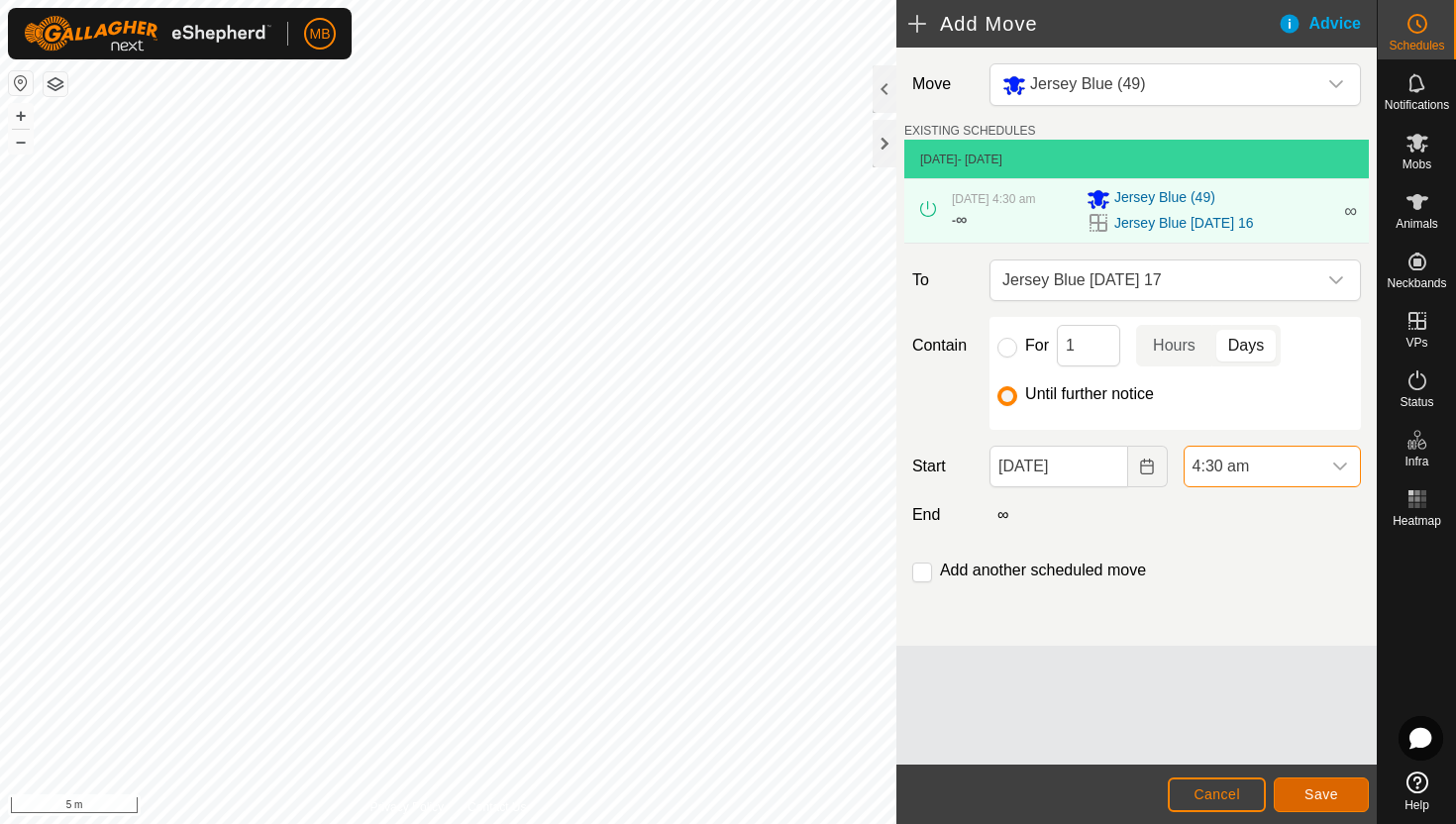 click on "Save" 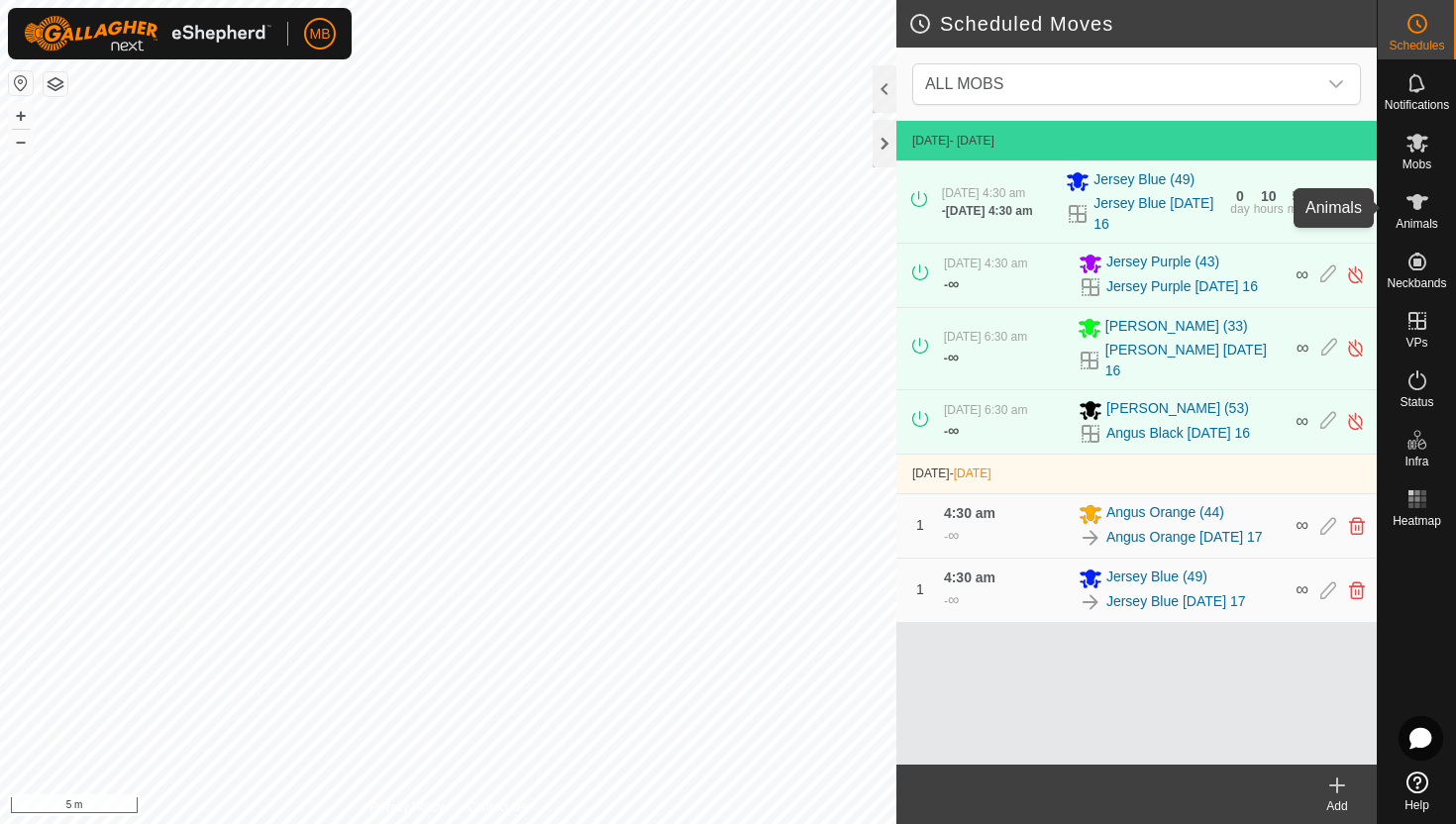 click 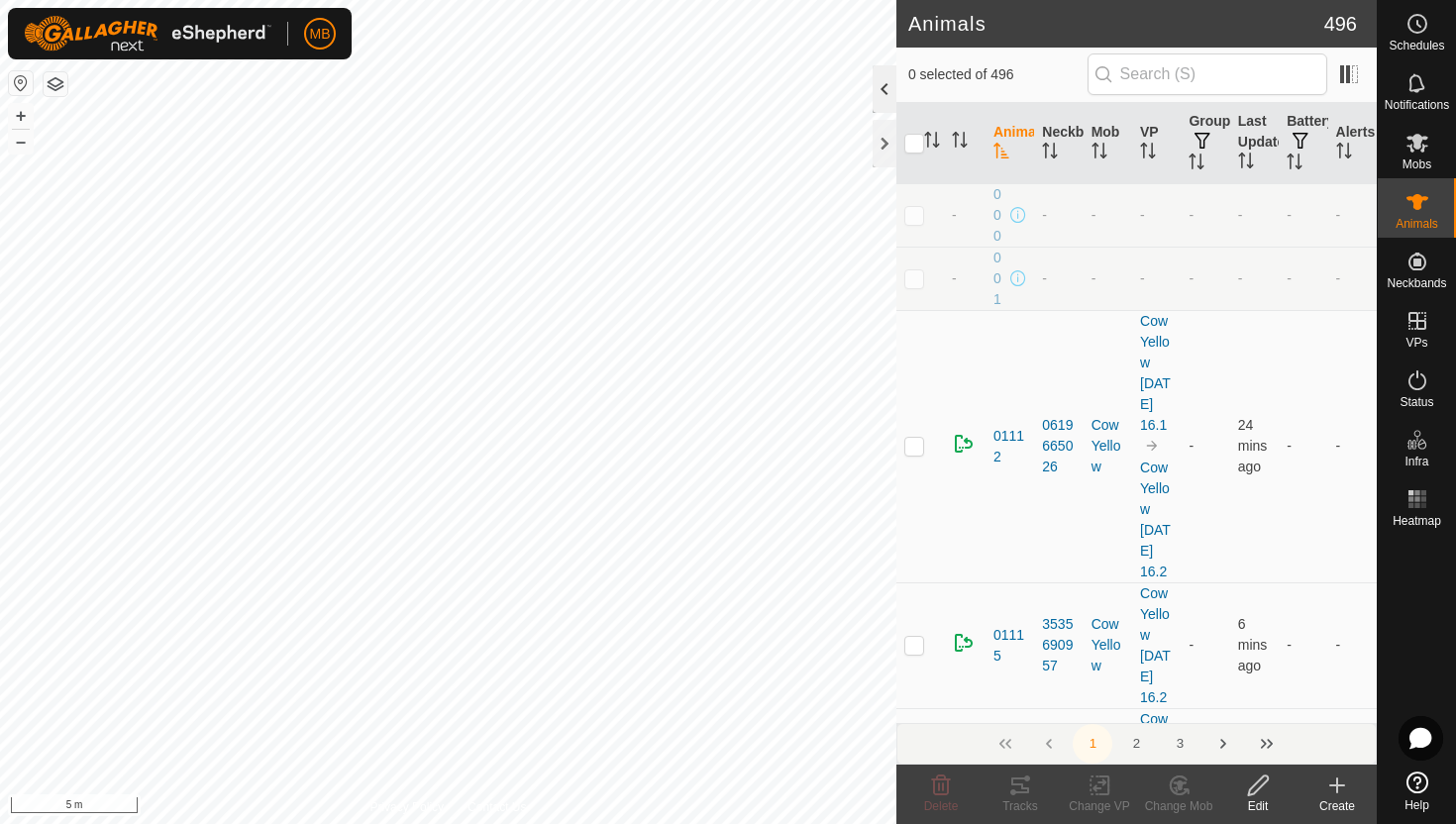 click 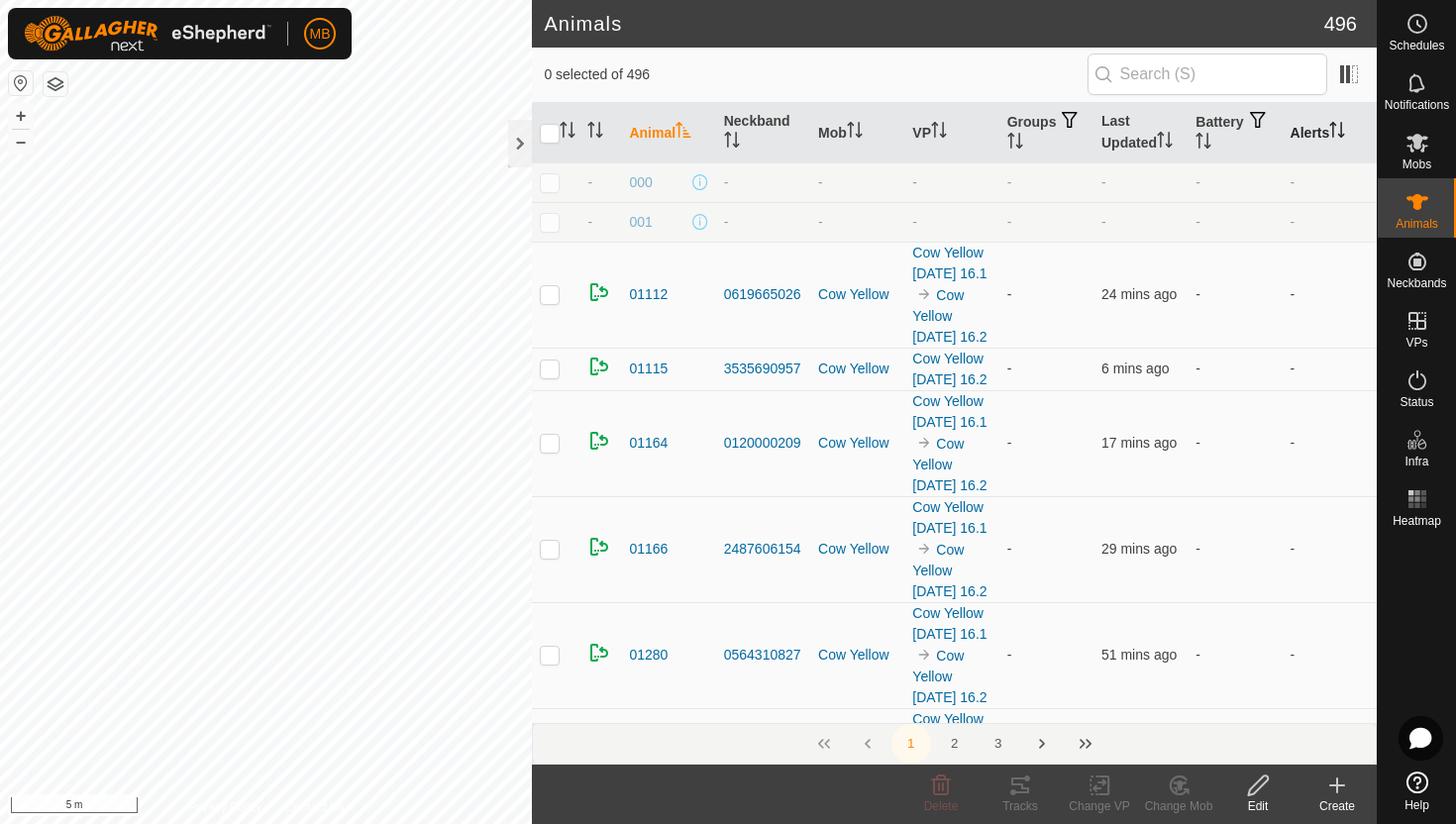 click 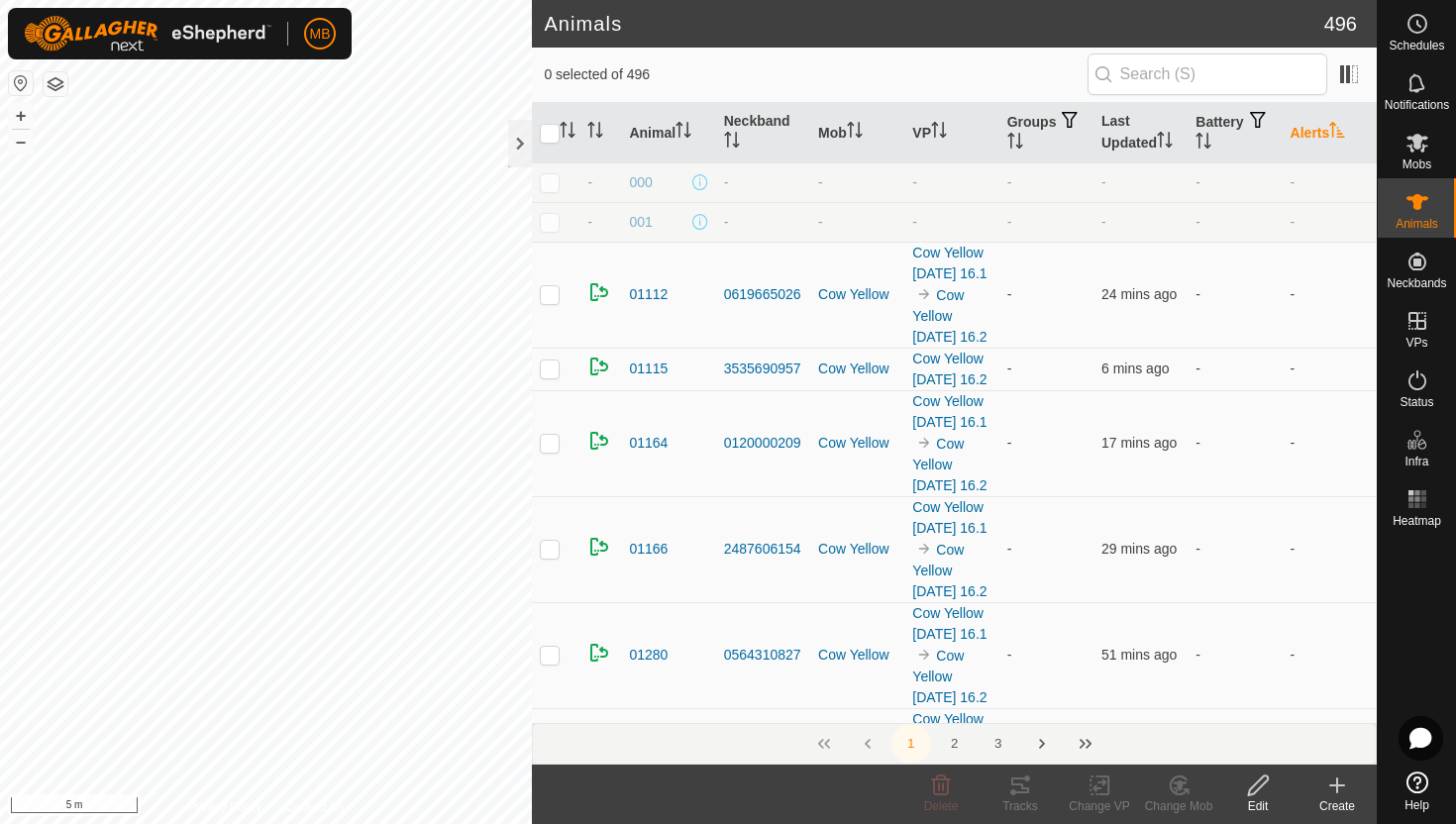 click 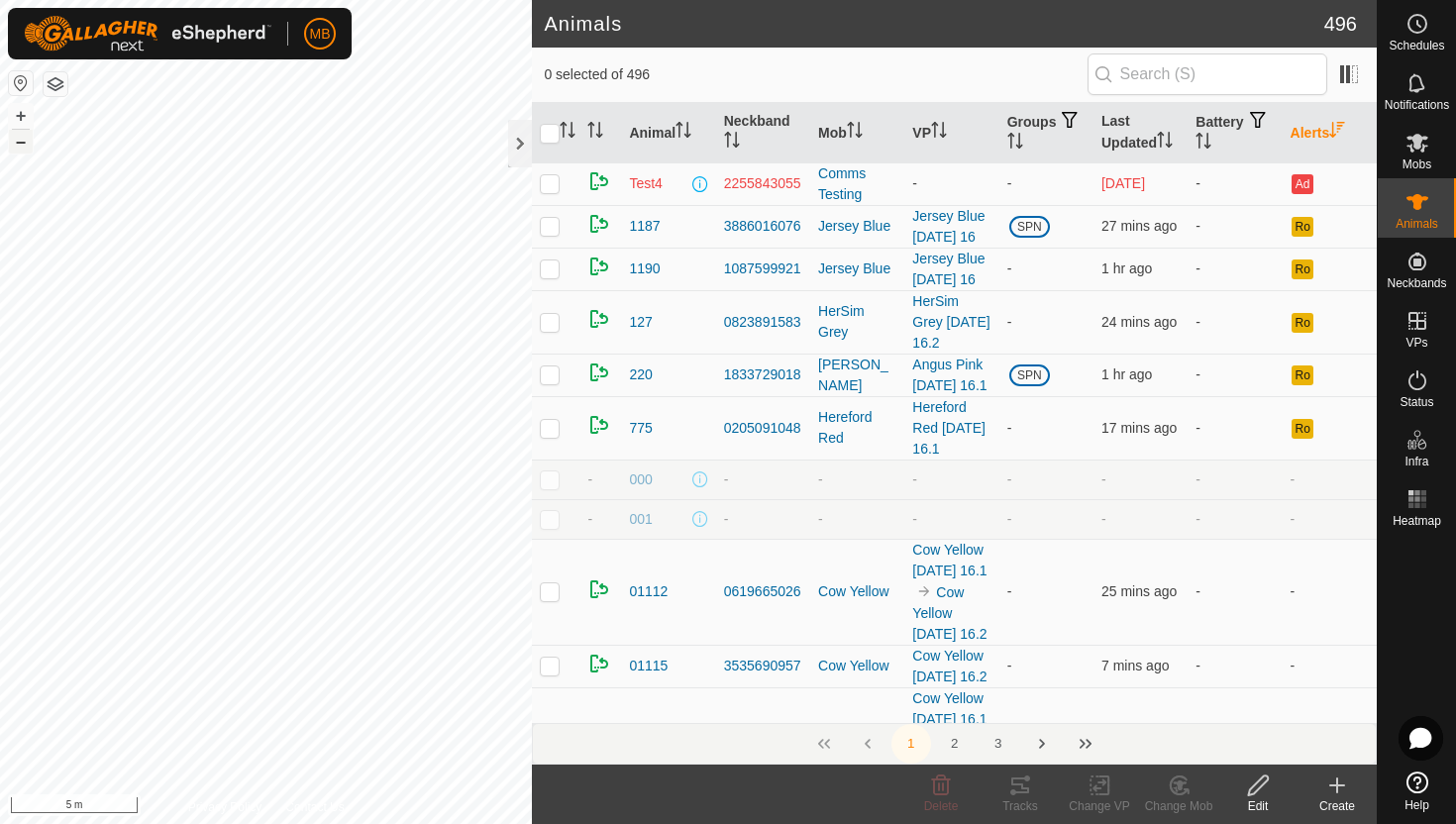 click on "–" at bounding box center [21, 142] 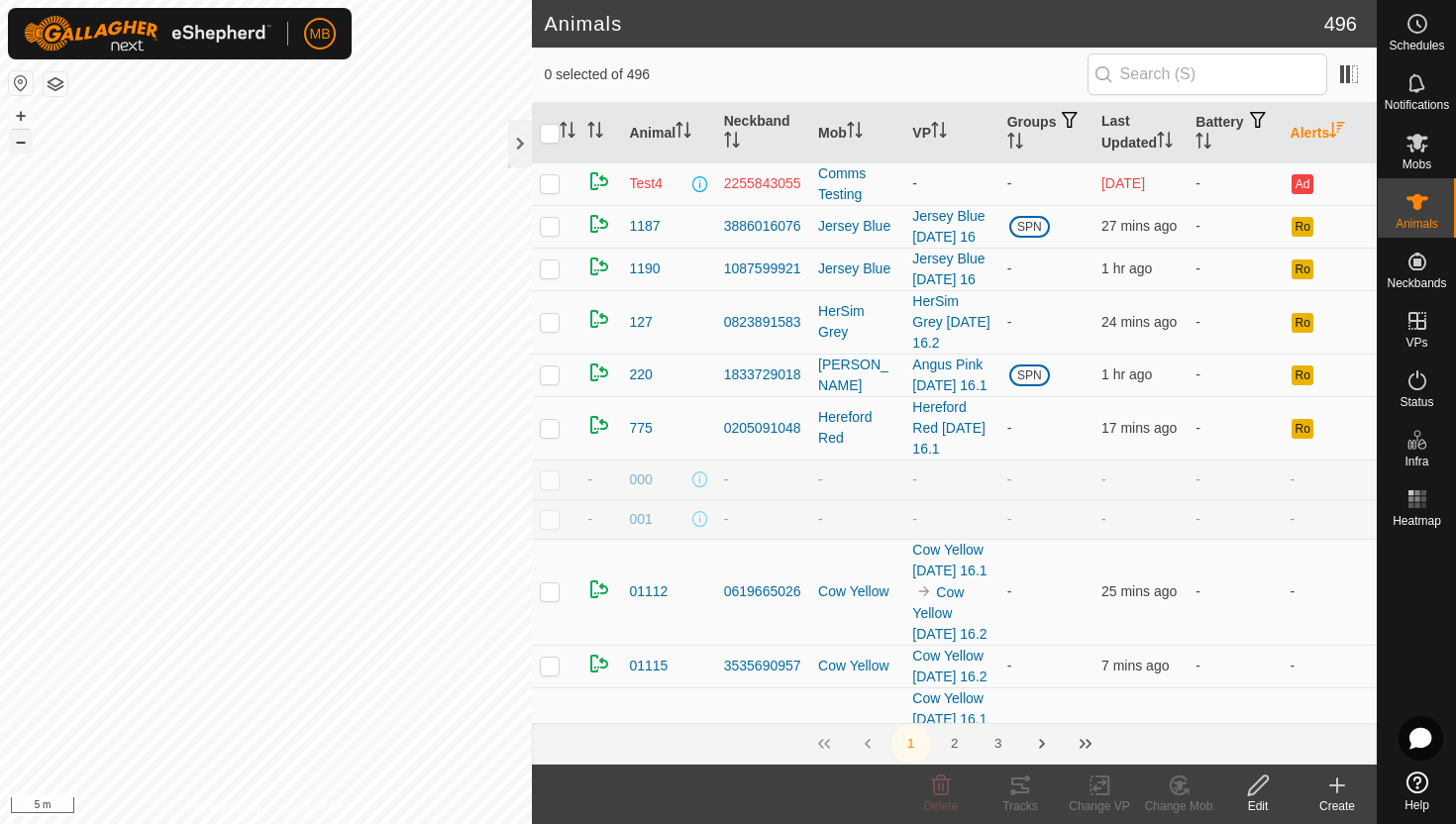 click on "–" at bounding box center (21, 142) 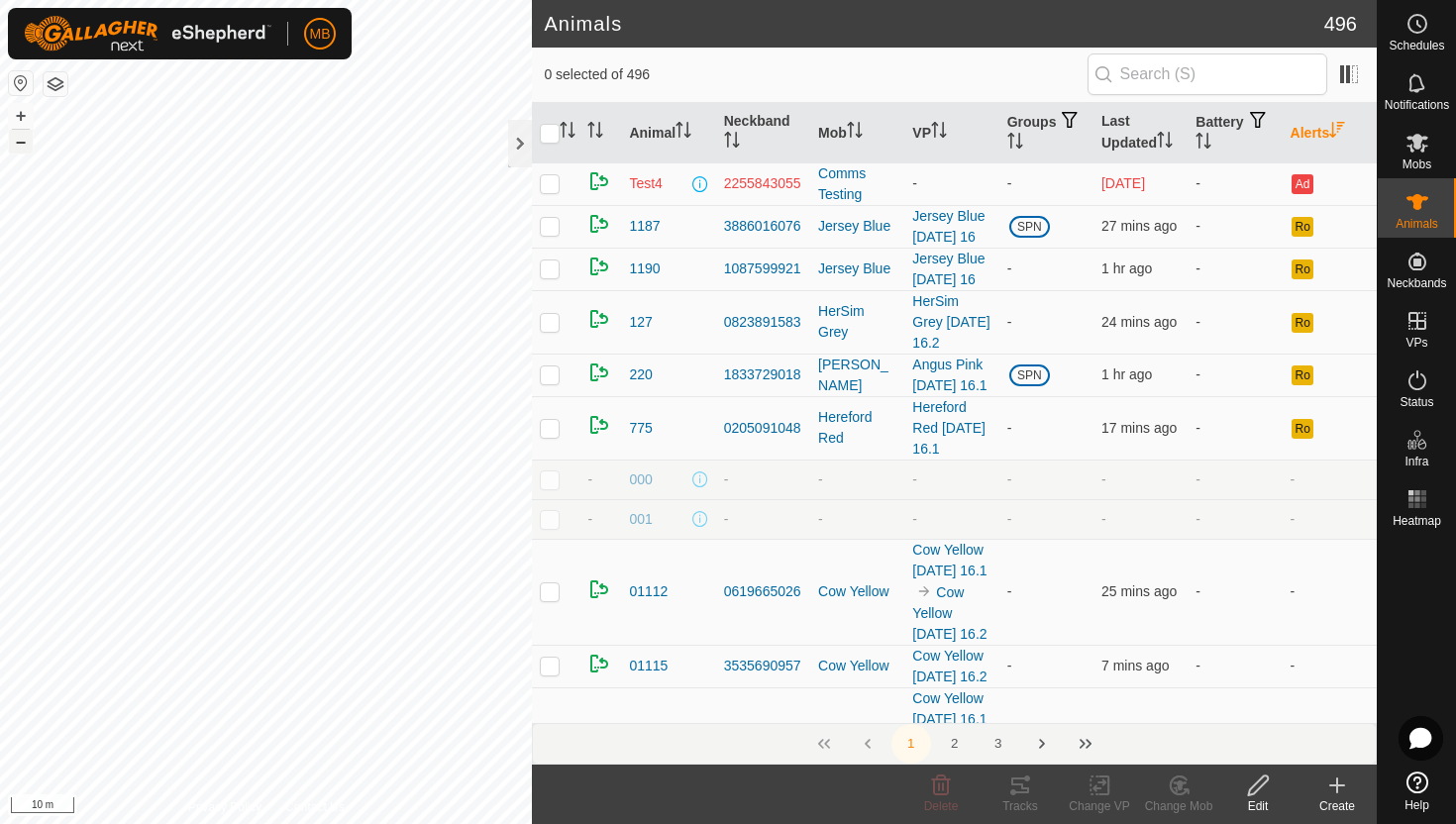click on "–" at bounding box center [21, 142] 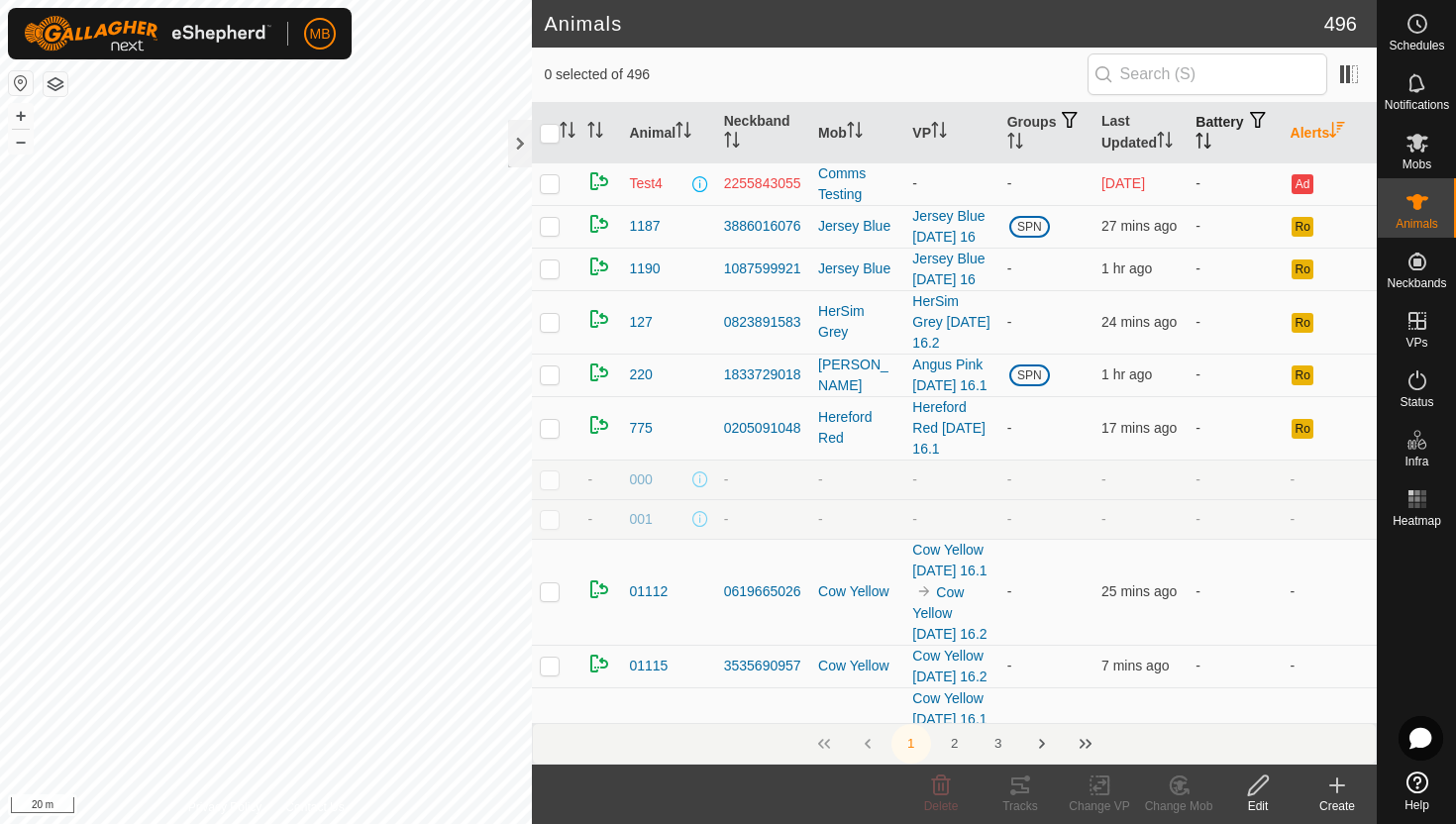 click 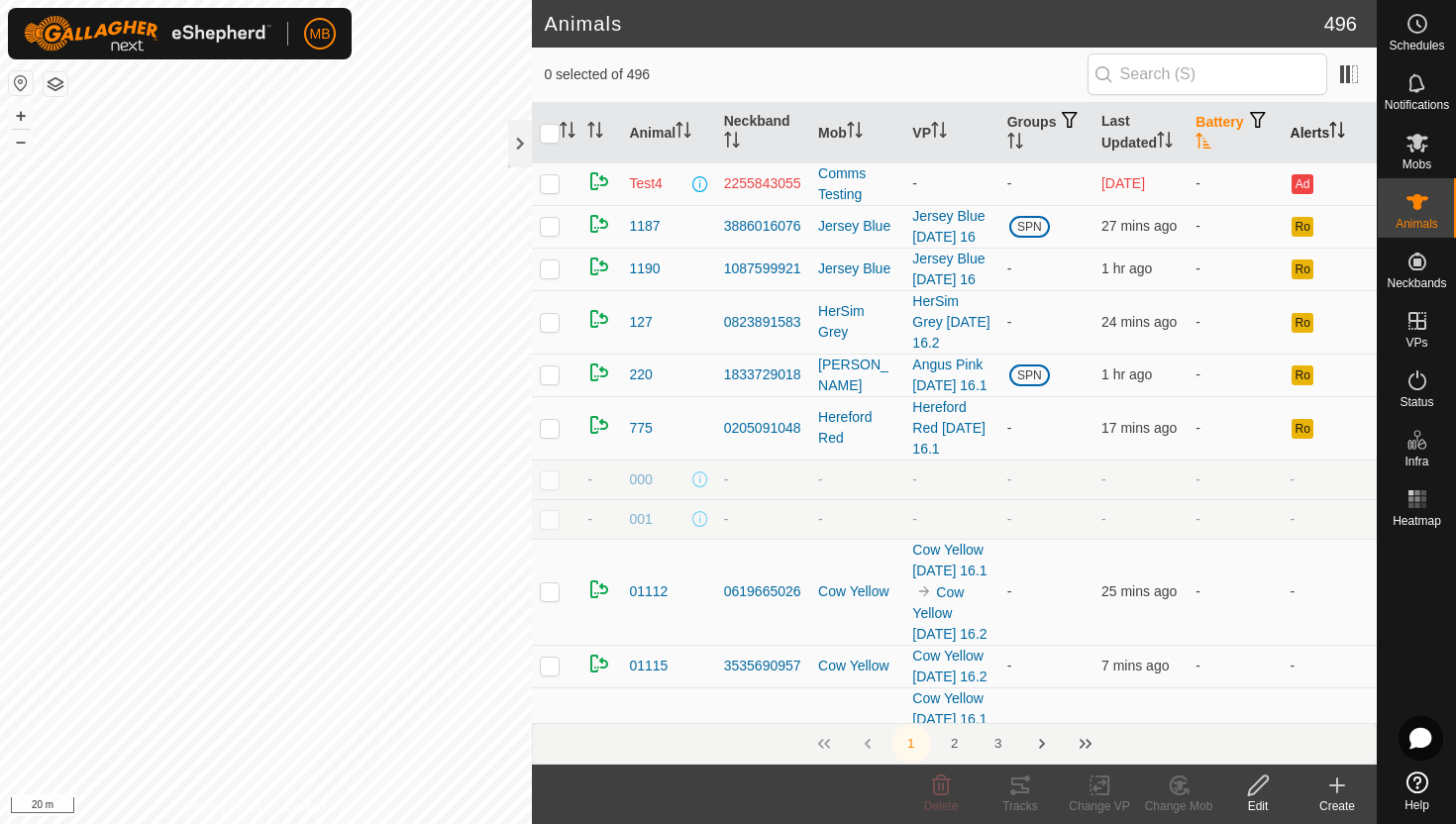 click 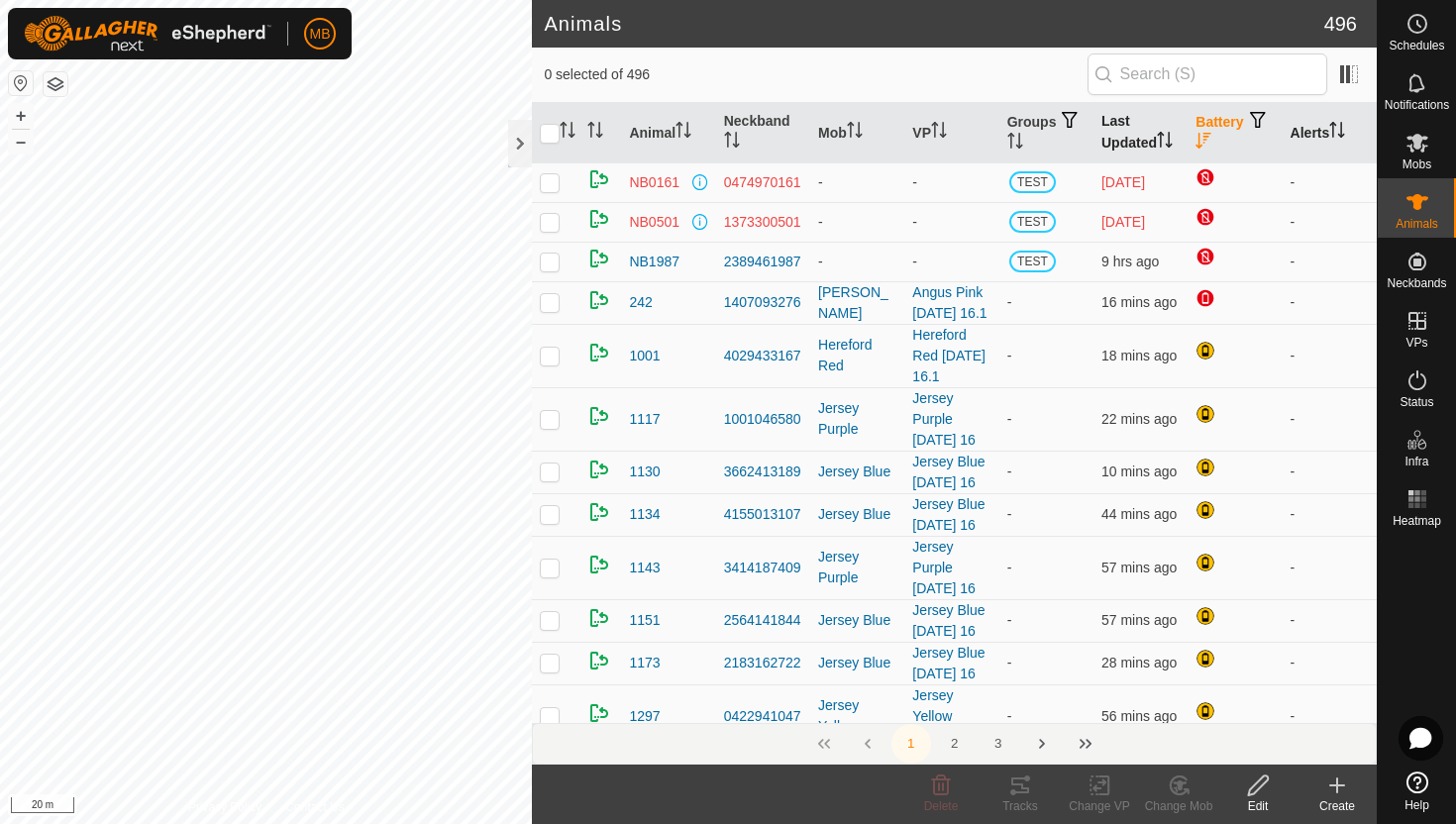 click 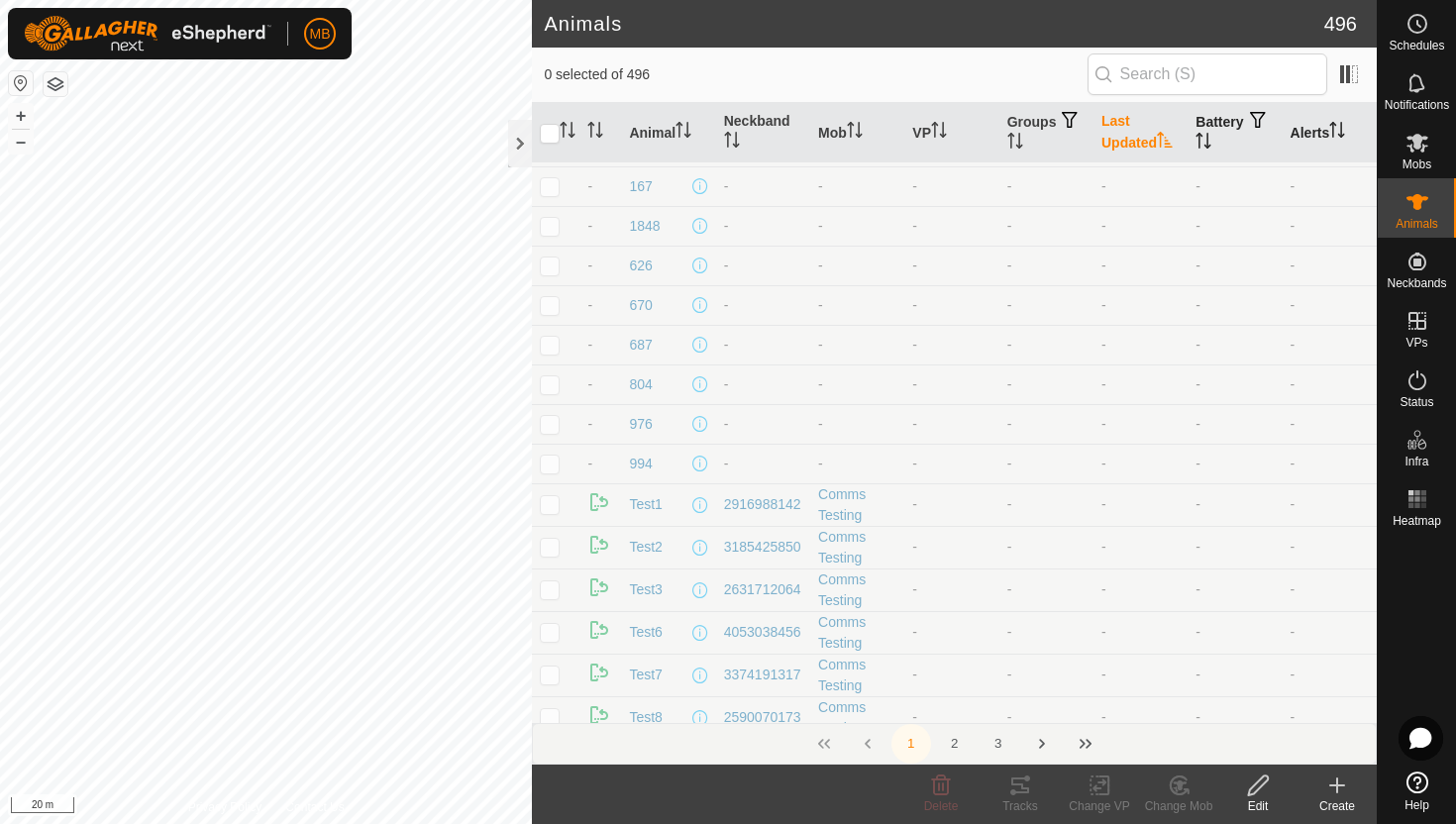 scroll, scrollTop: 0, scrollLeft: 0, axis: both 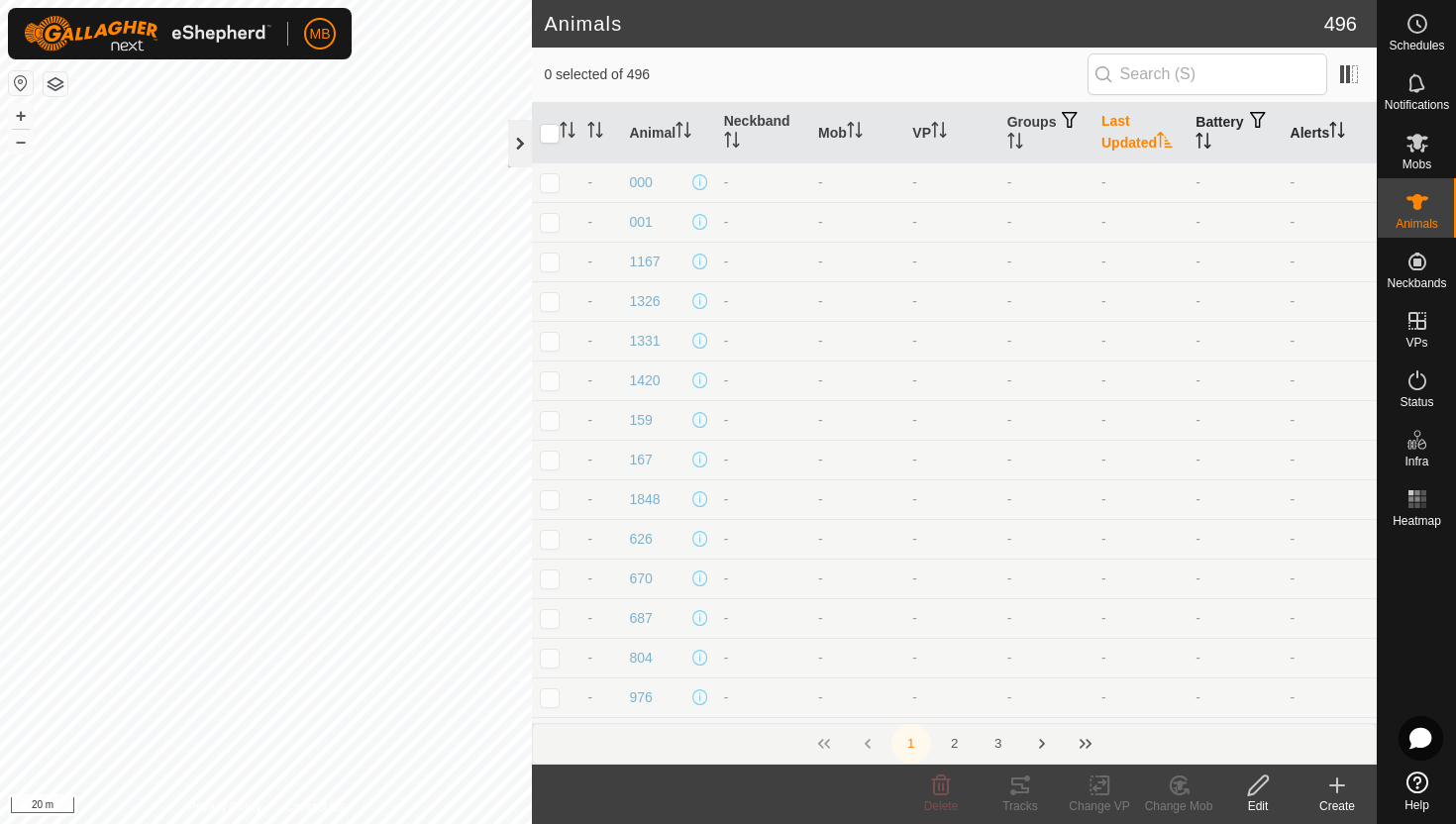 click 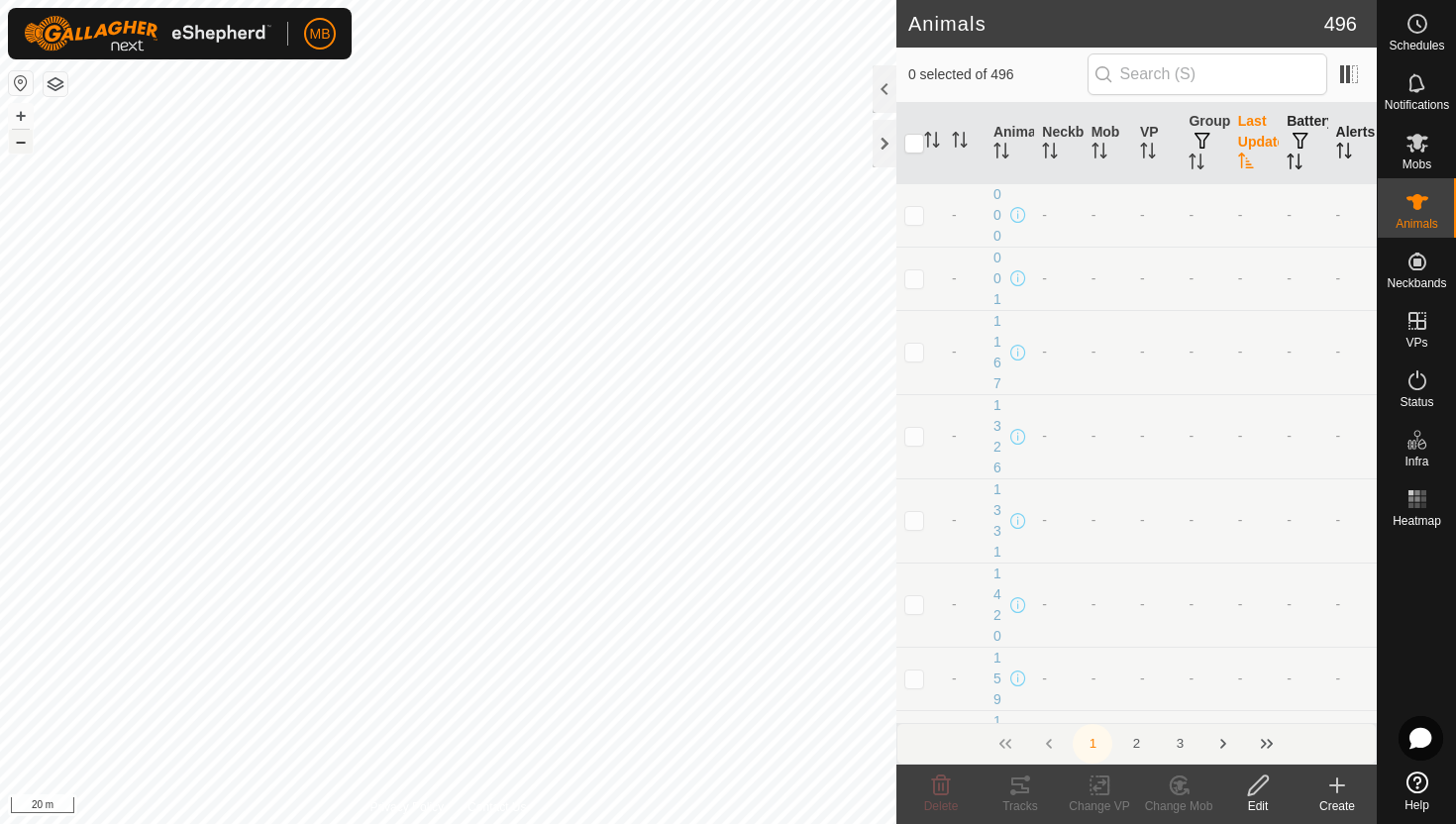 click on "–" at bounding box center [21, 142] 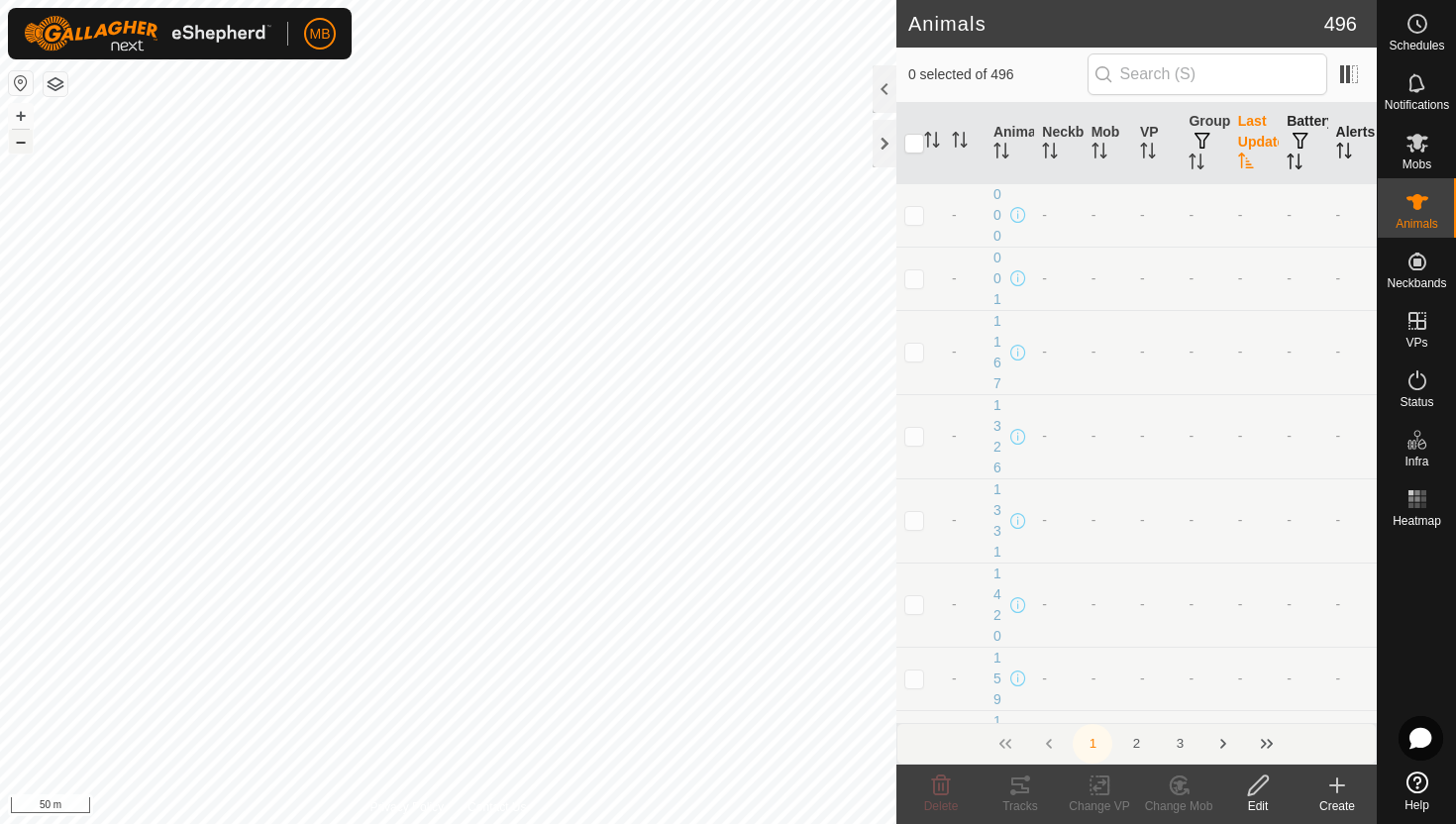 click on "–" at bounding box center [21, 142] 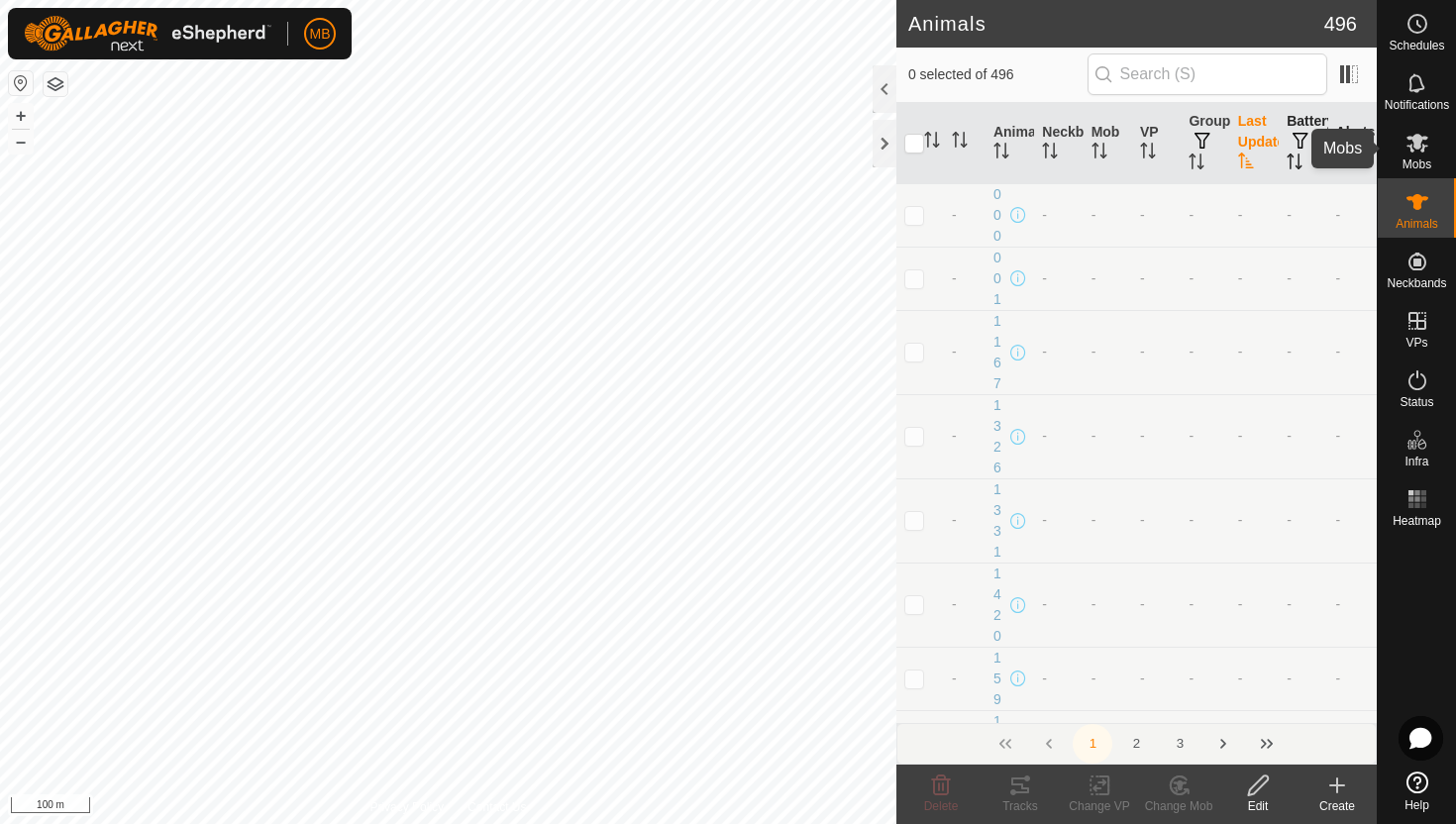 click at bounding box center (1417, 143) 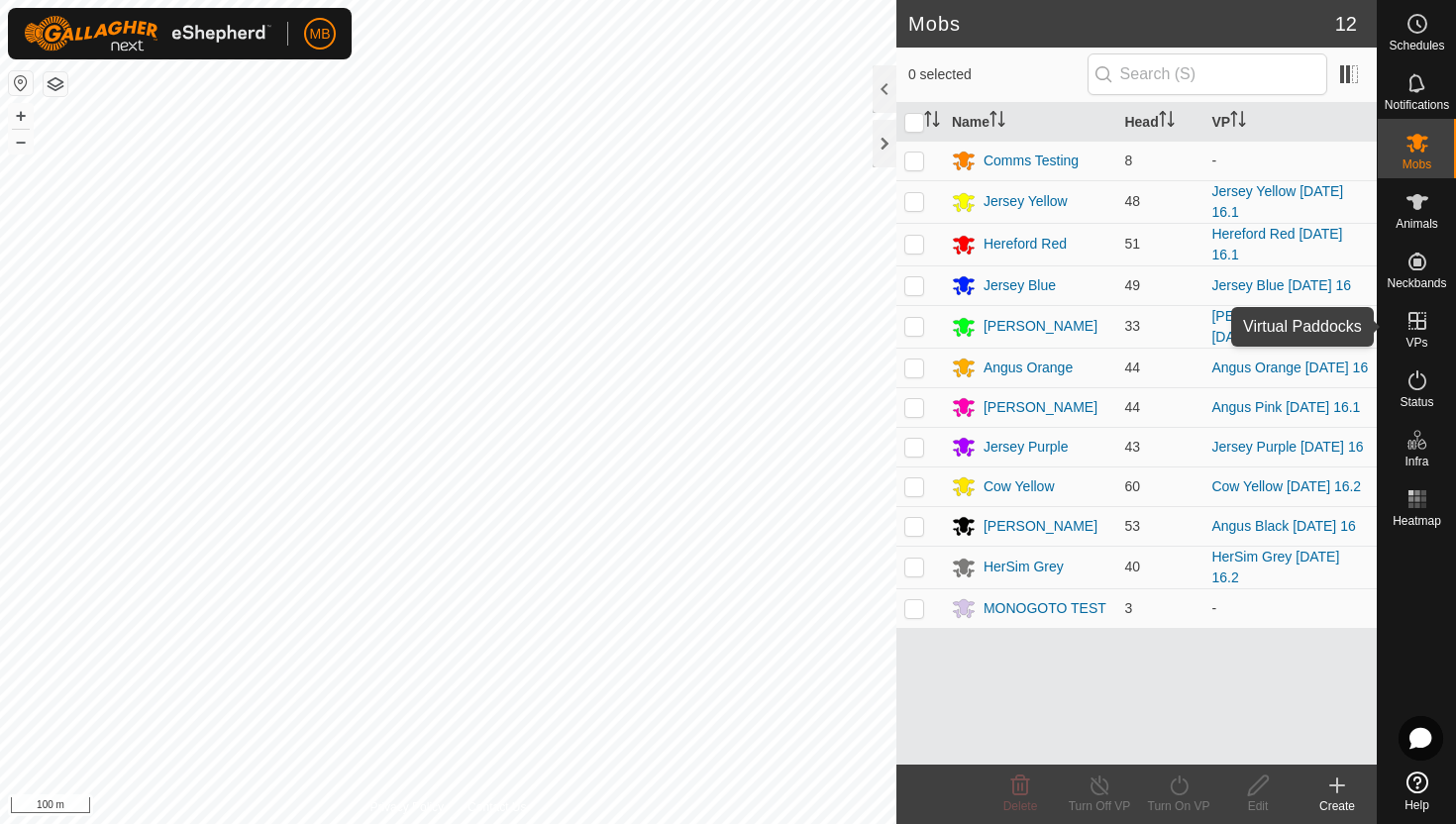 click 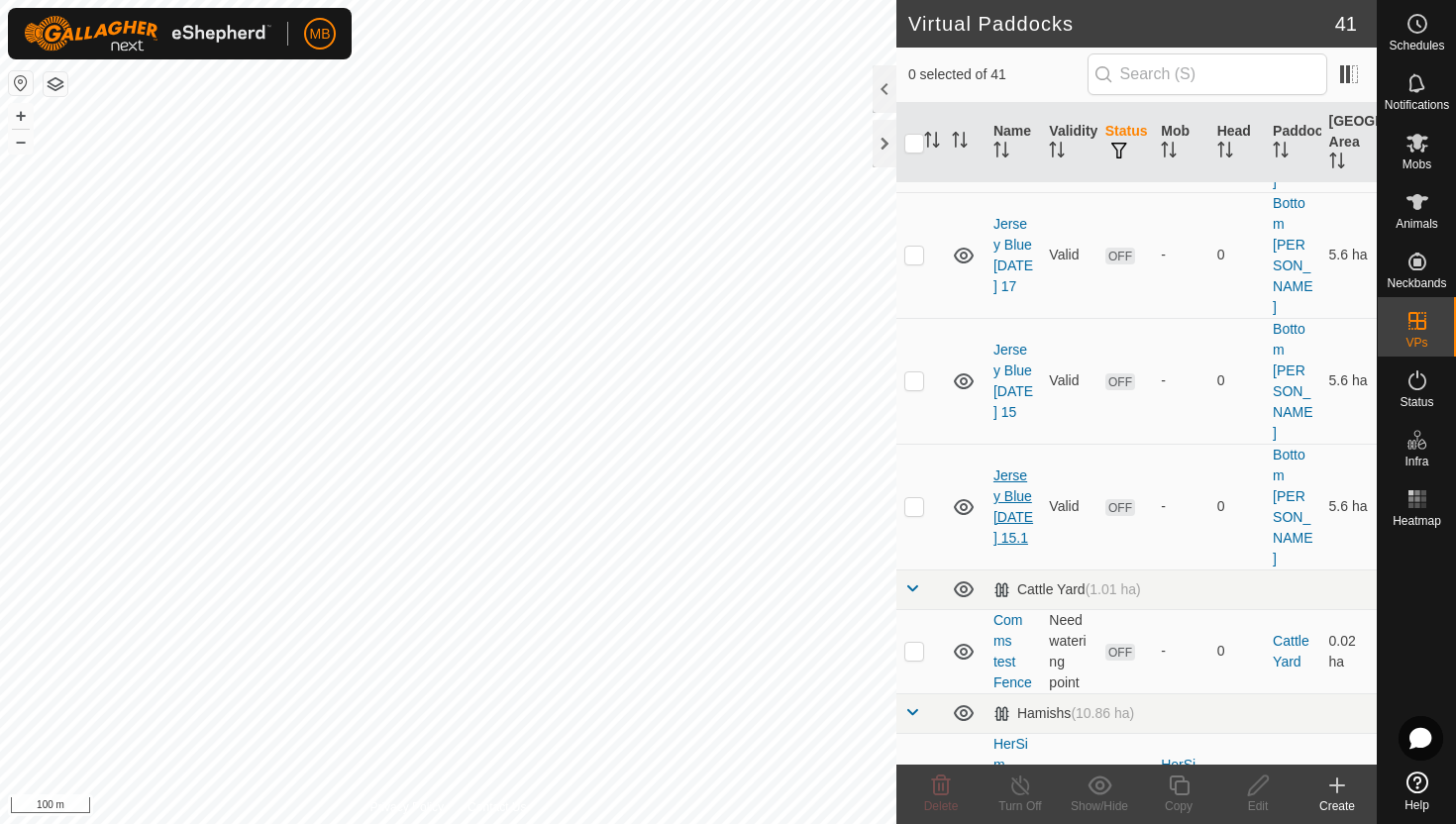 scroll, scrollTop: 734, scrollLeft: 0, axis: vertical 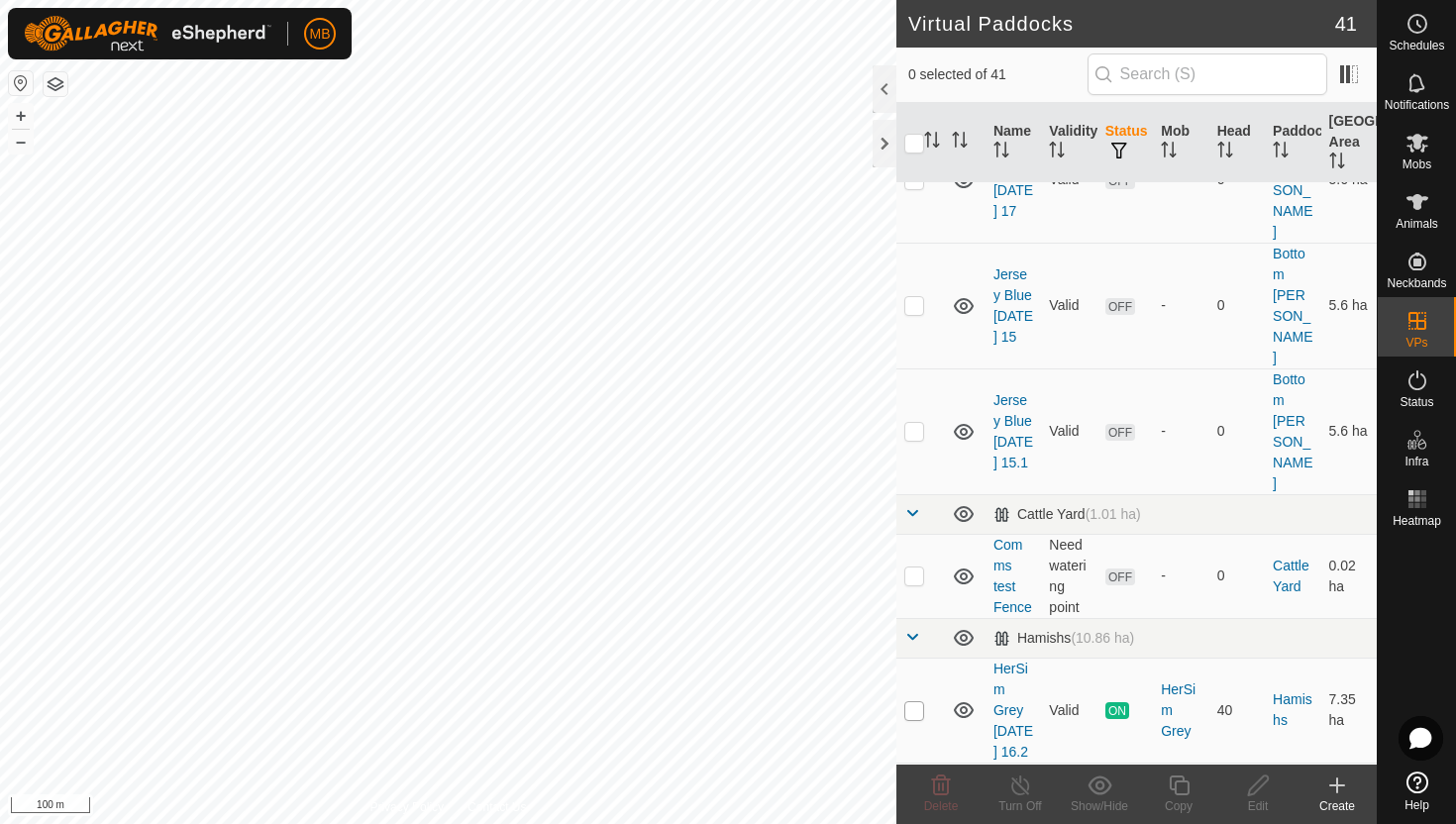 click at bounding box center (914, 711) 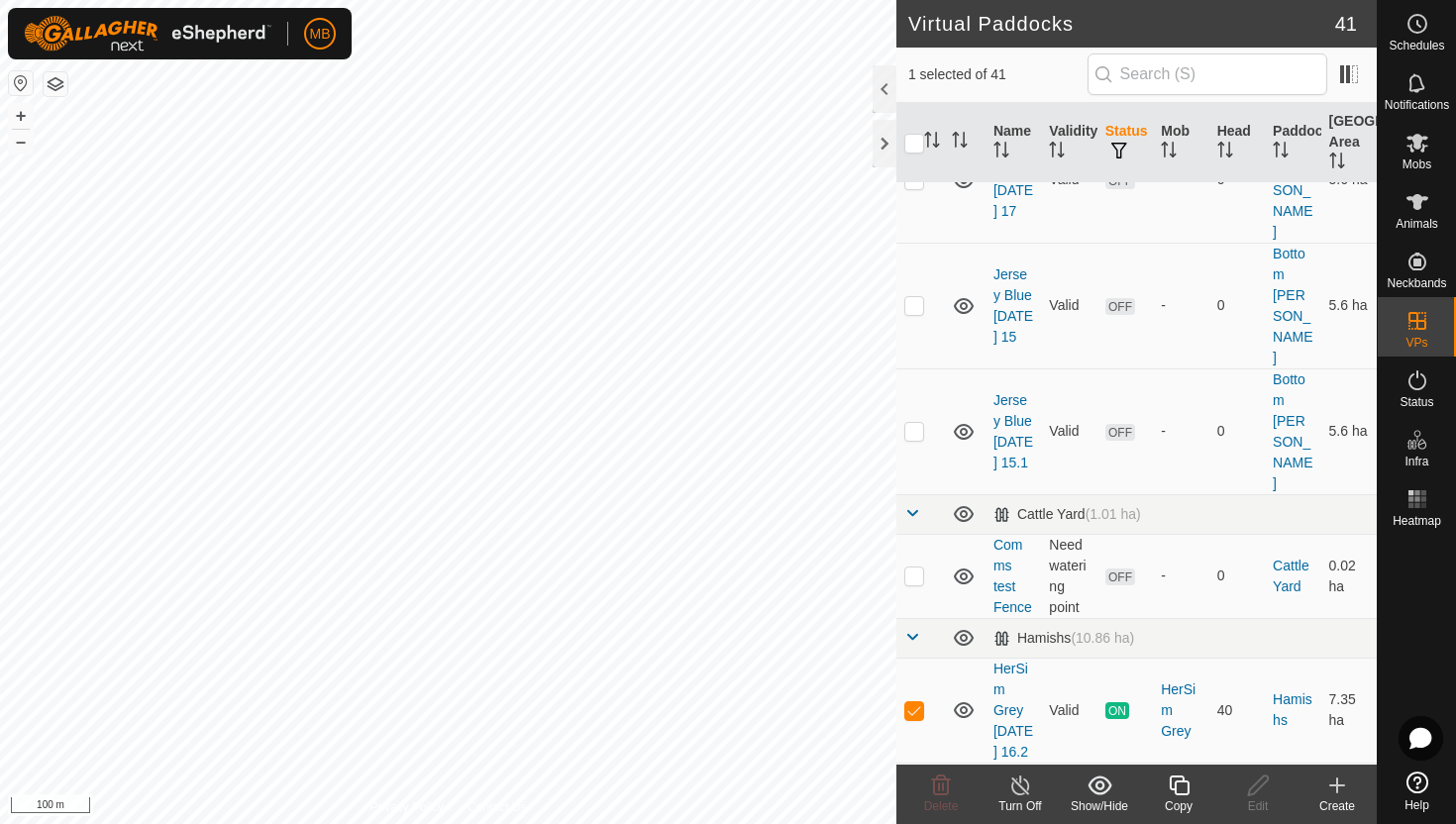 click 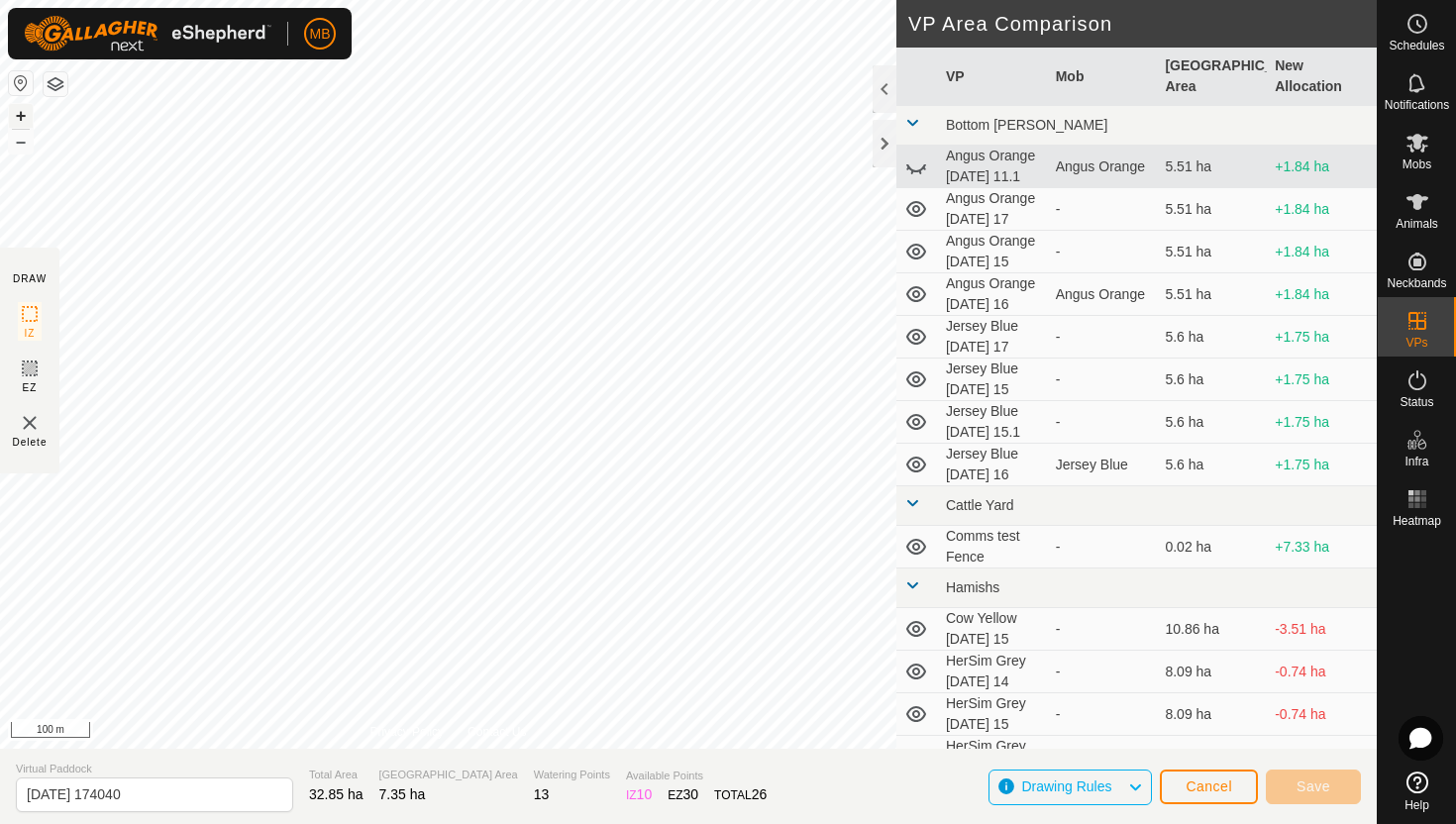 click on "+" at bounding box center [21, 116] 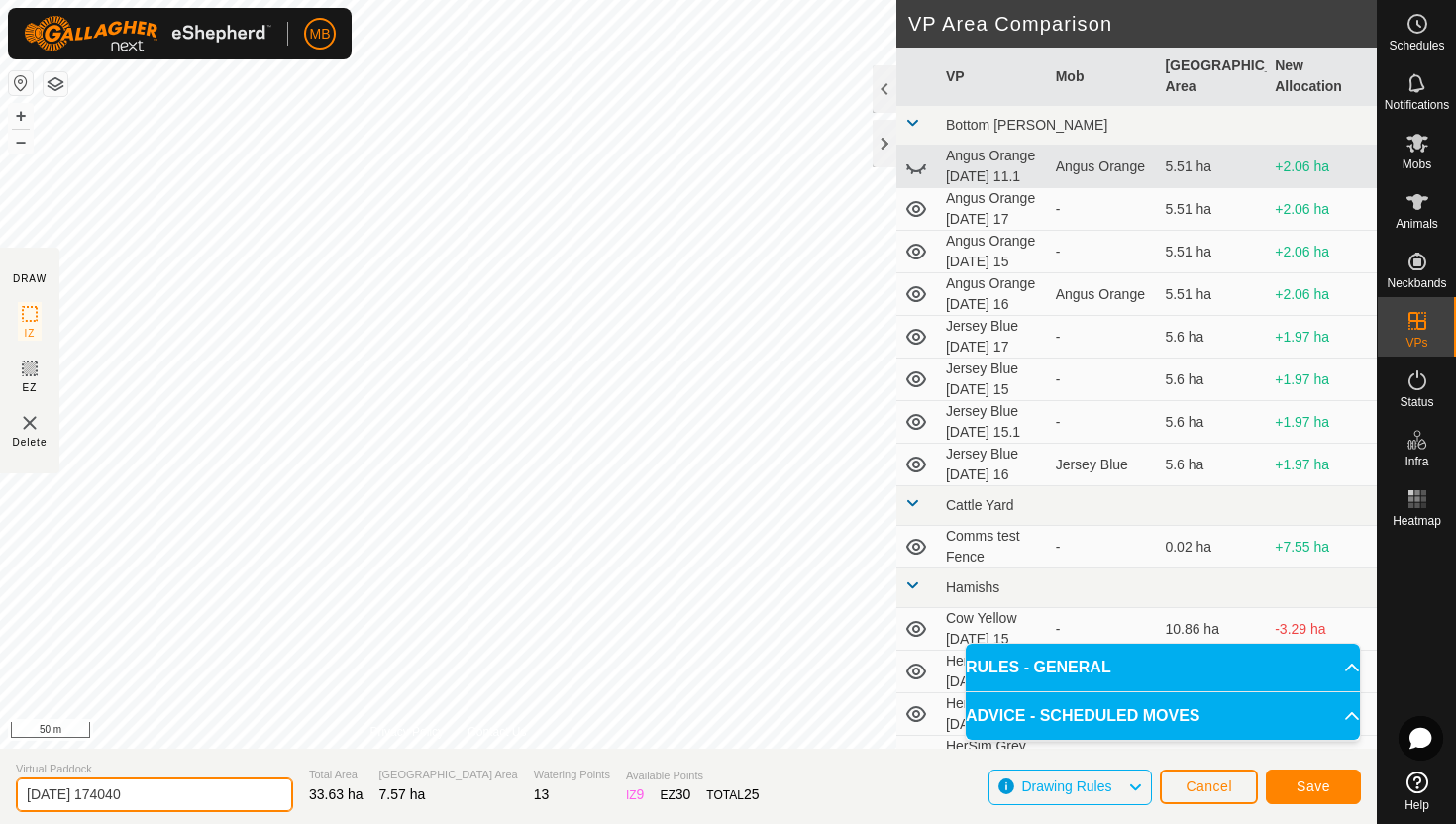click on "2025-07-16 174040" 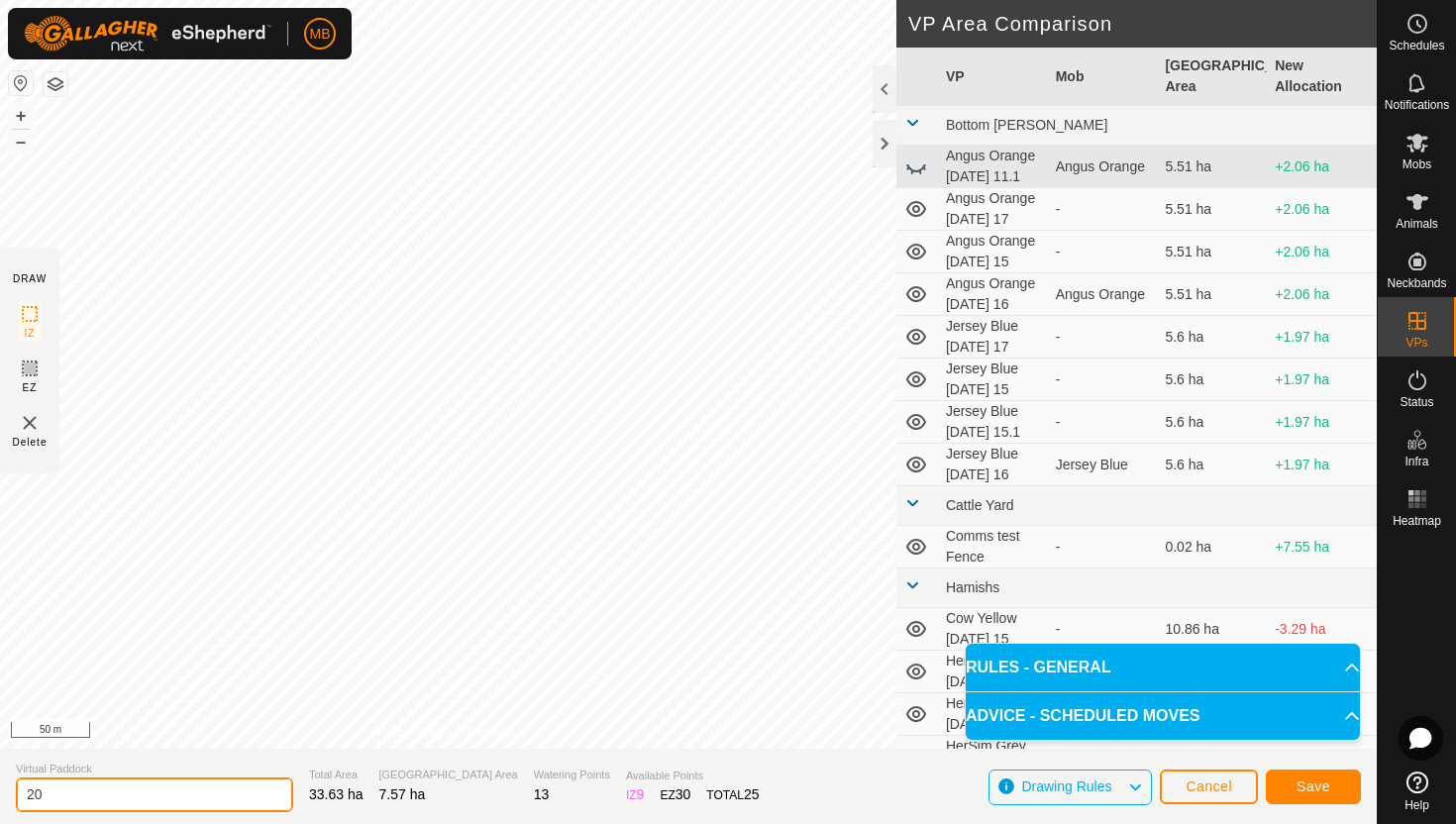 type on "2" 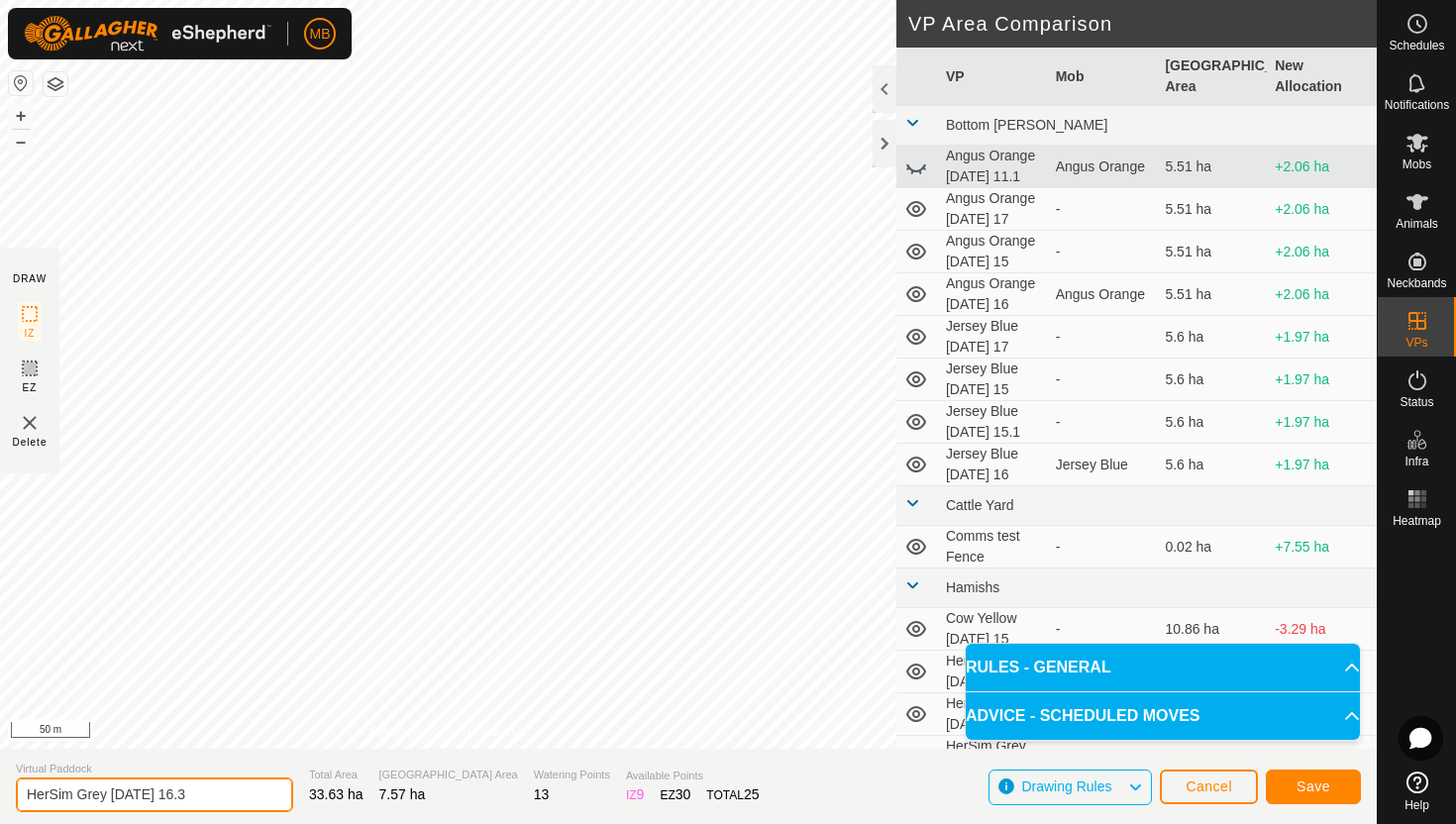 type on "HerSim Grey [DATE] 16.3" 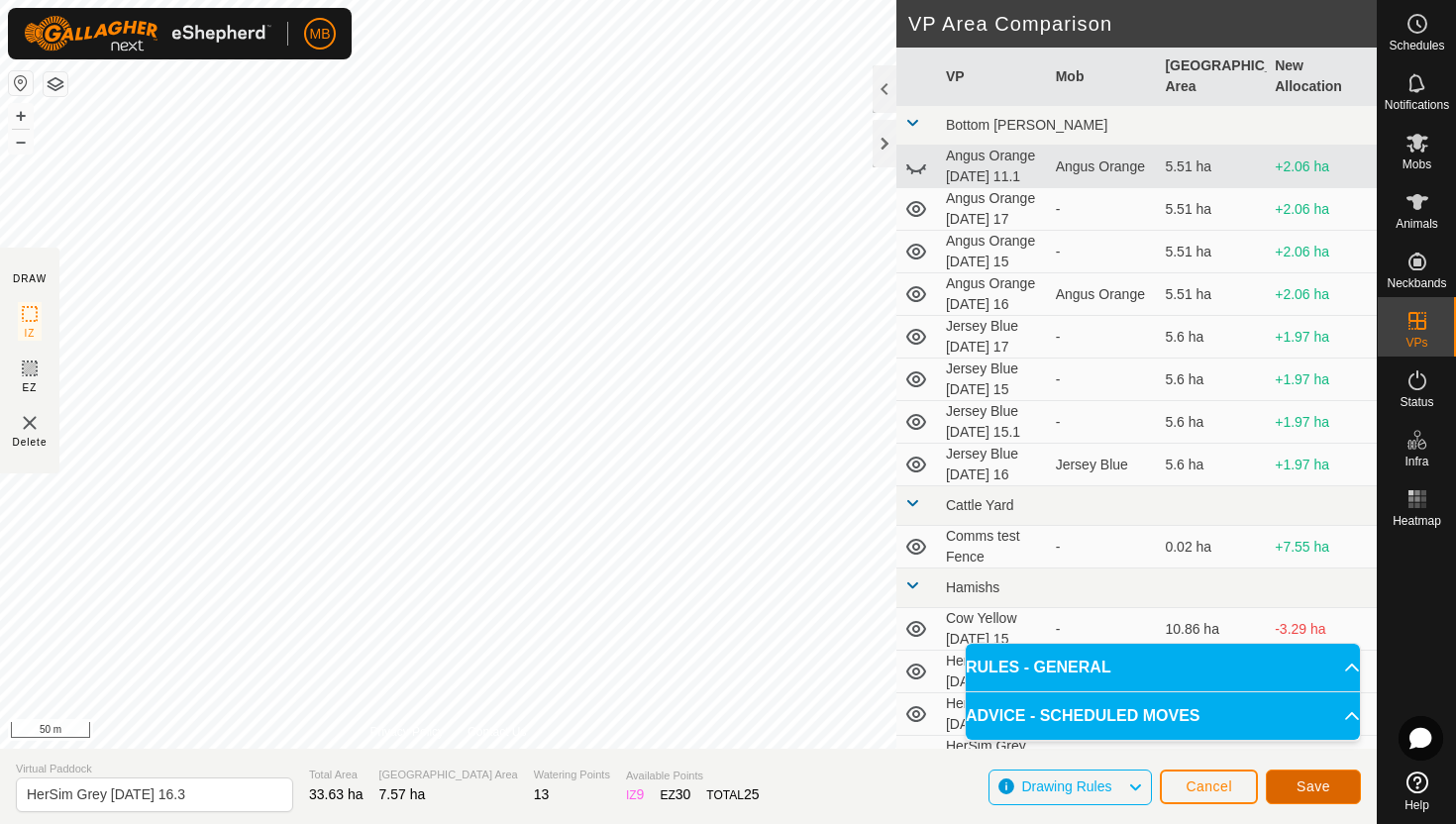 click on "Save" 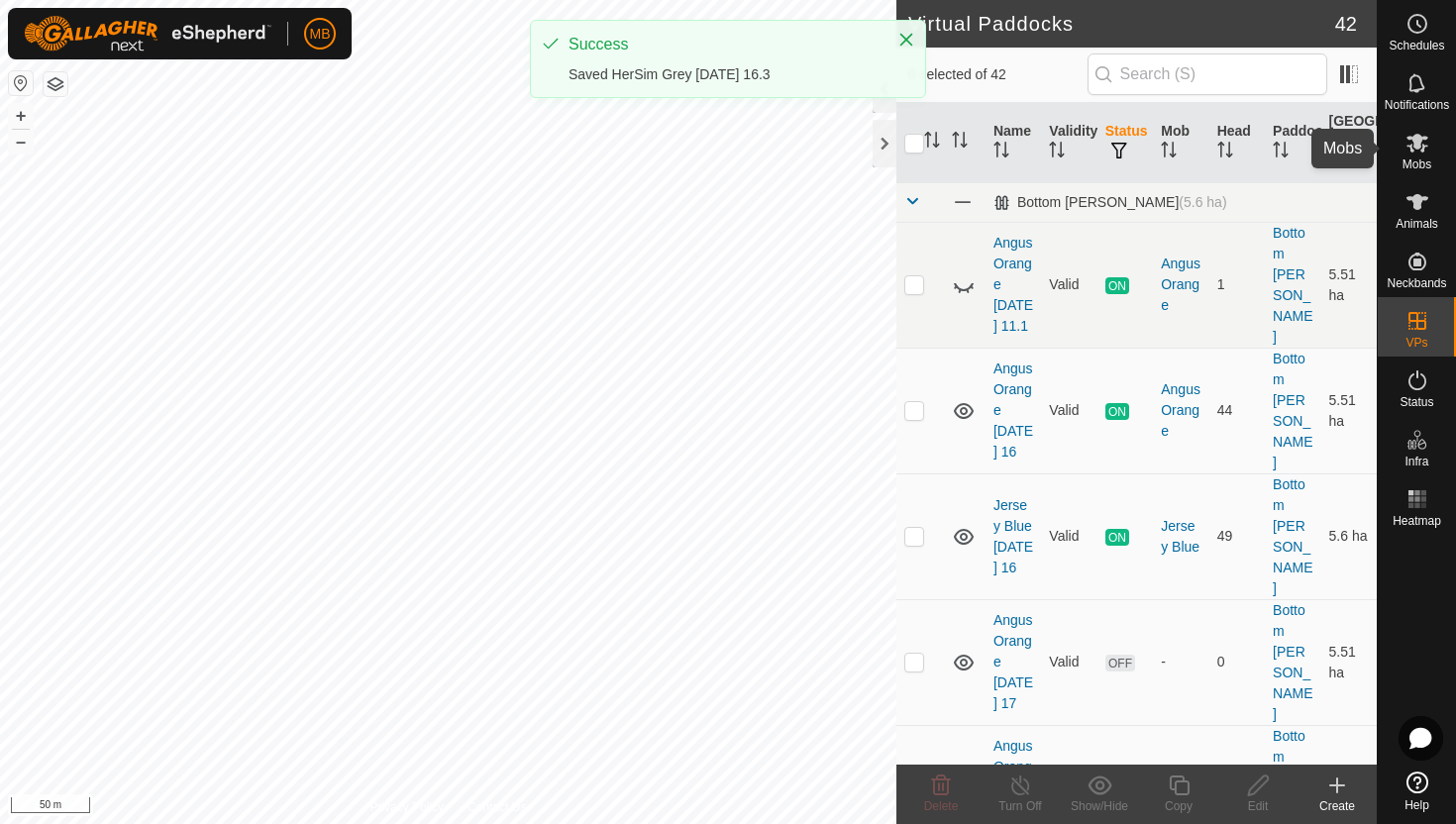 click 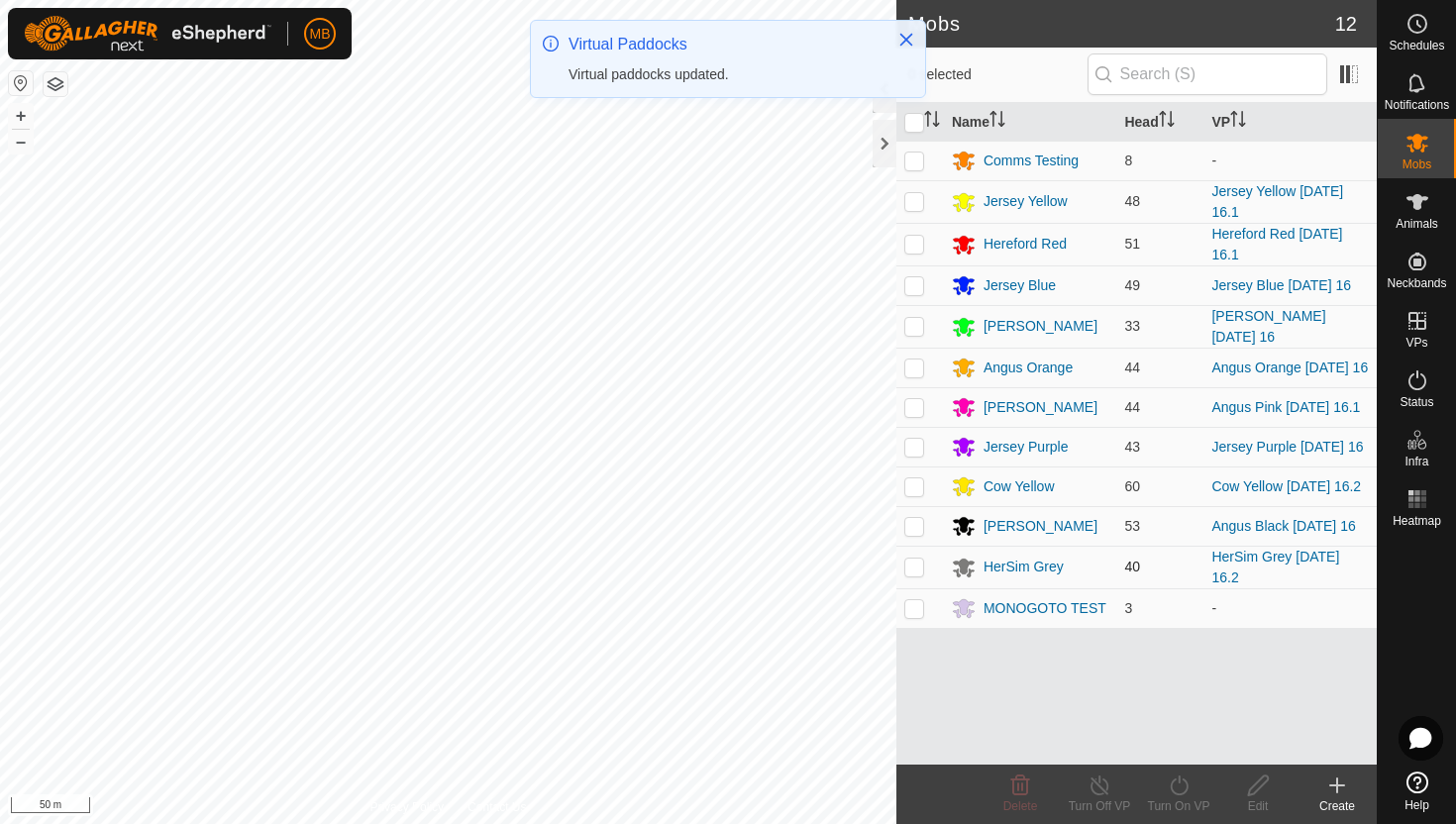 click at bounding box center [914, 566] 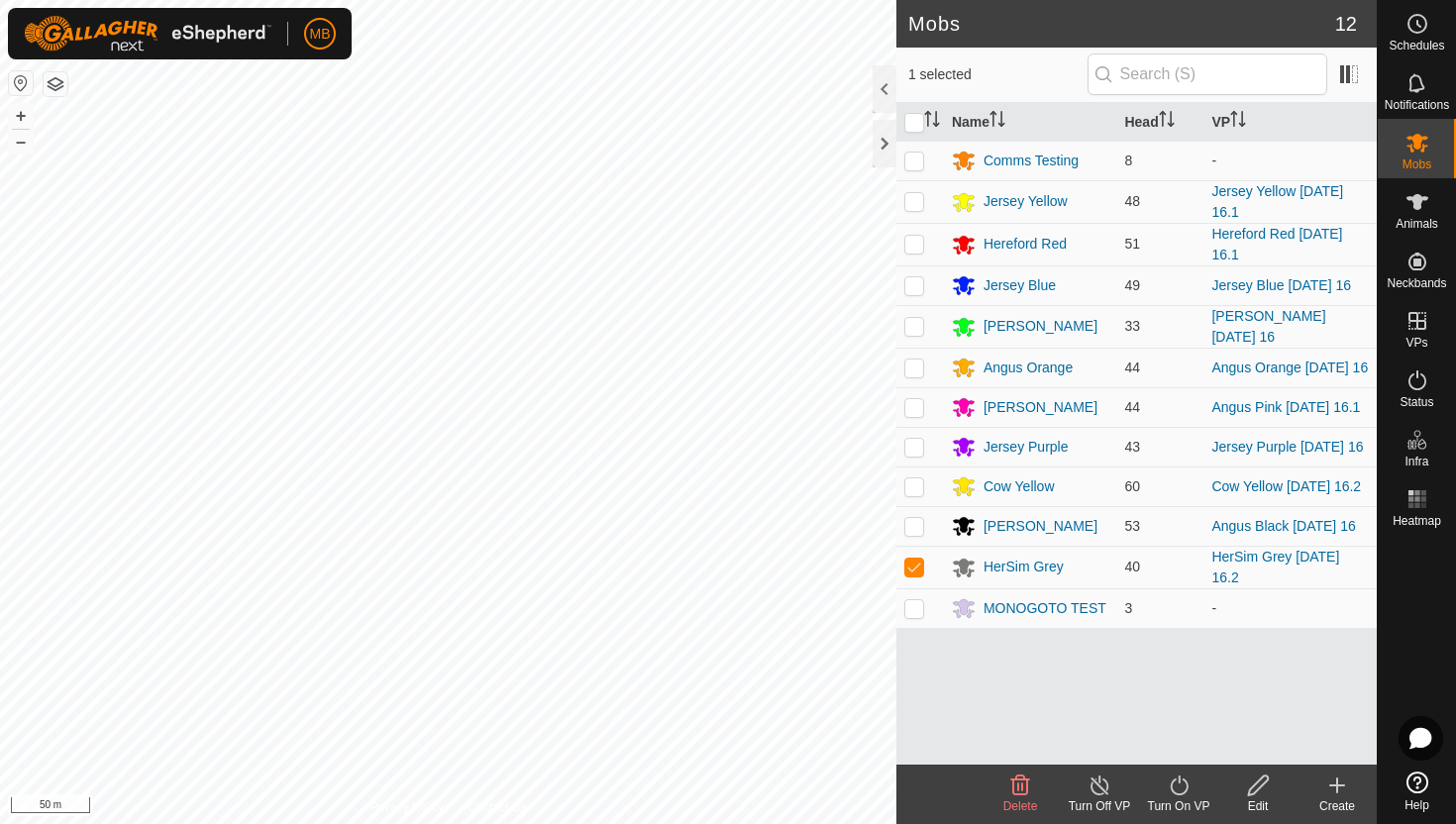 click 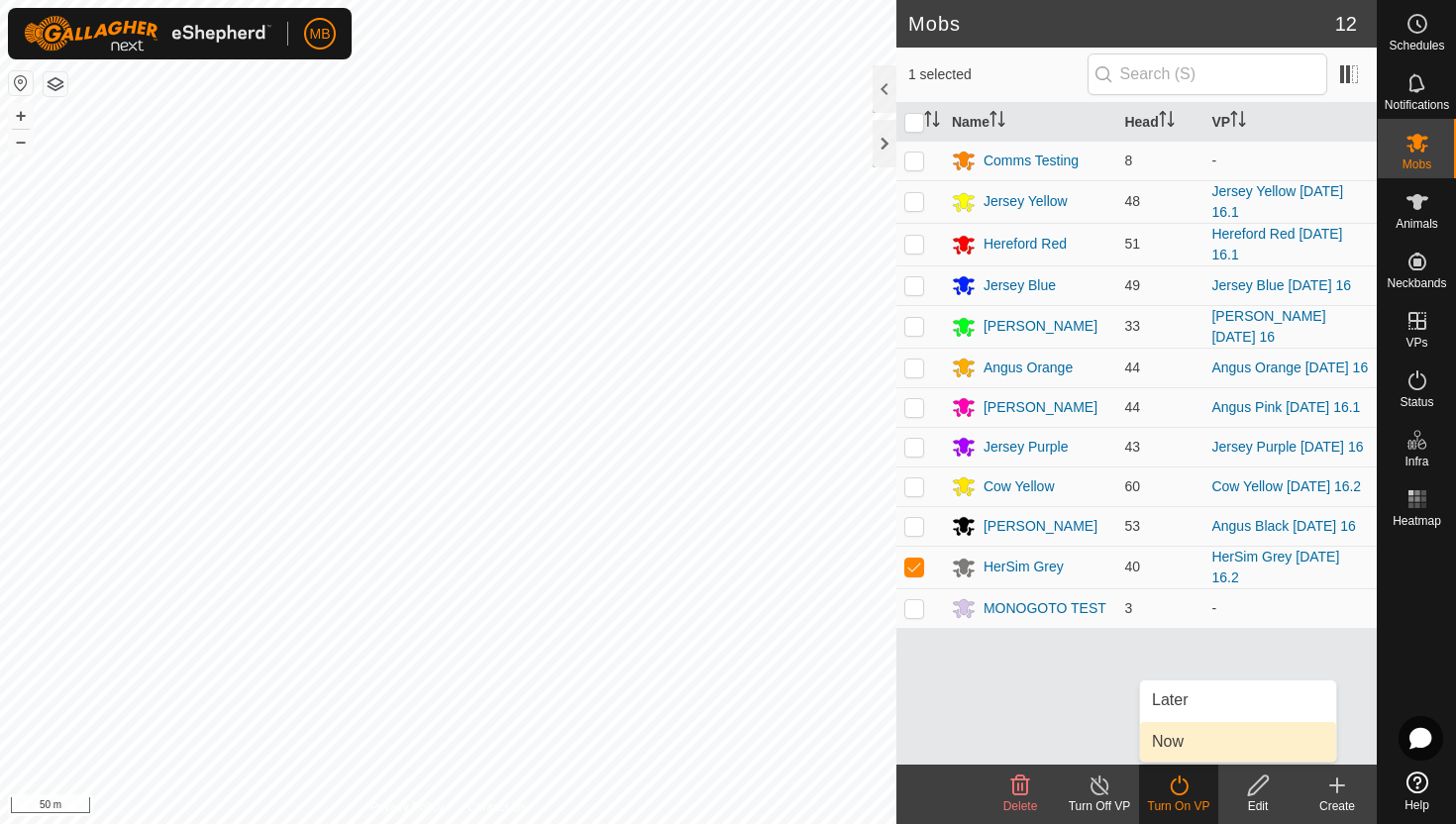 click on "Now" at bounding box center (1238, 742) 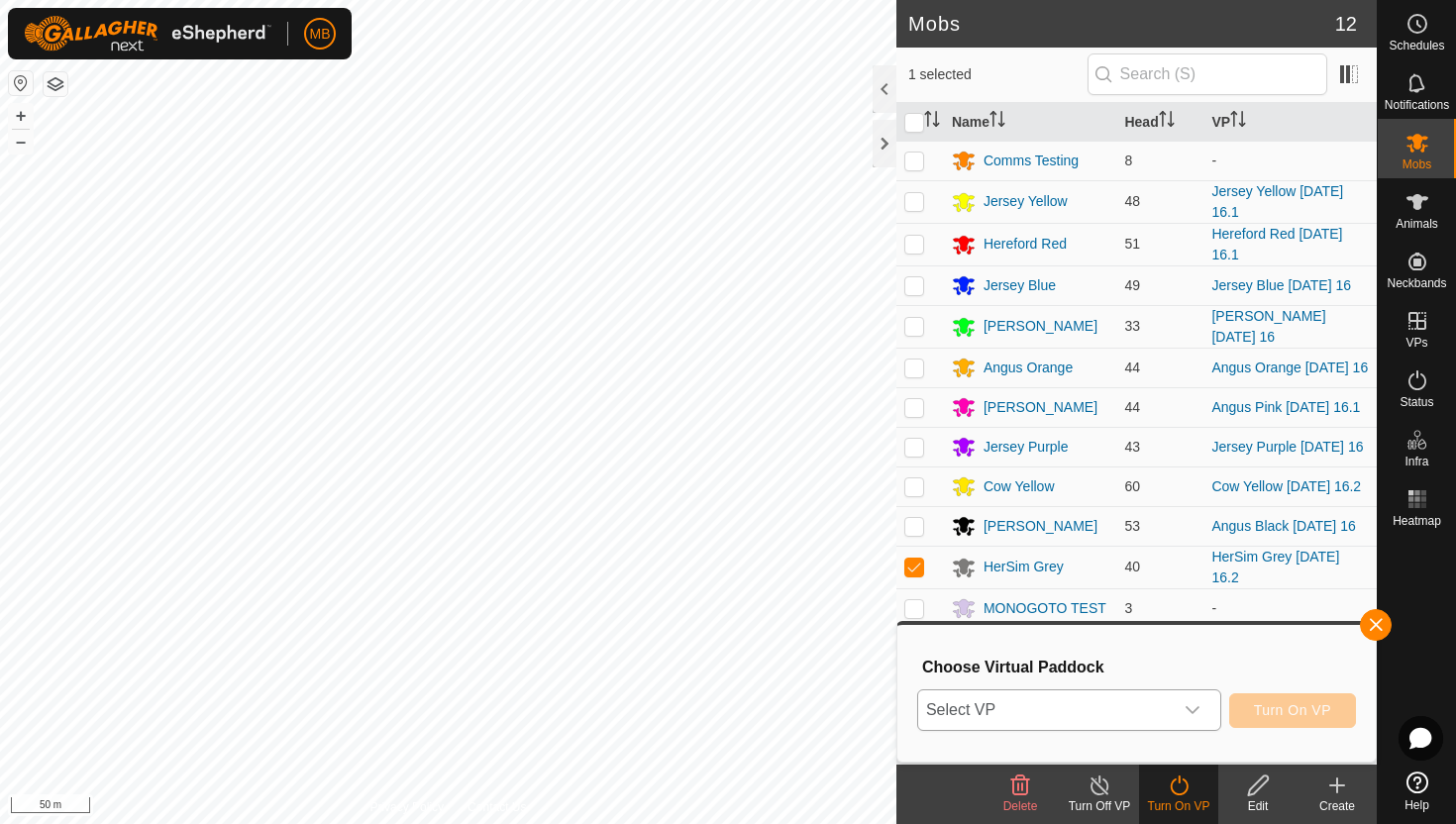click 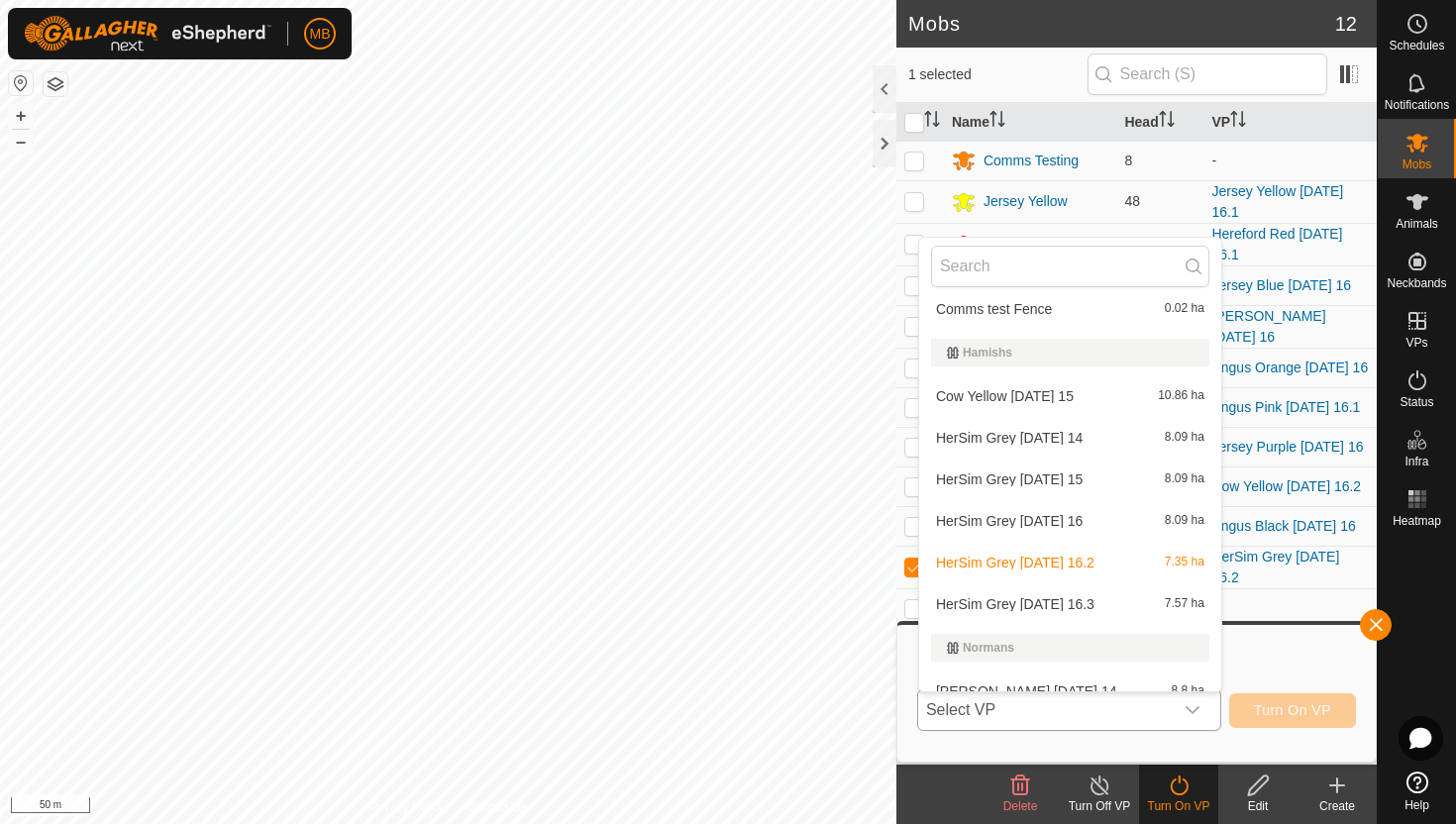 scroll, scrollTop: 431, scrollLeft: 0, axis: vertical 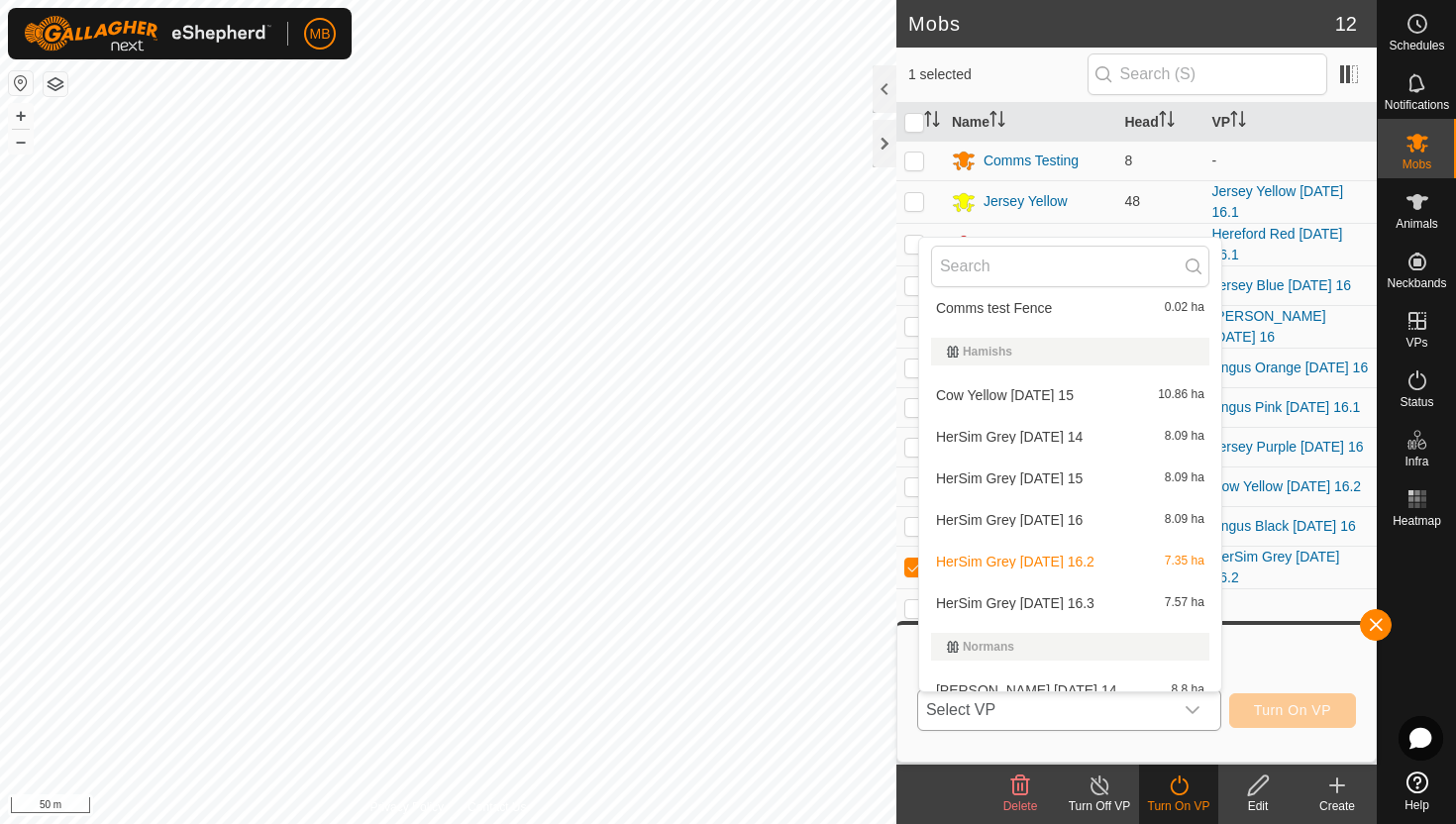 click on "HerSim Grey Wednesday 16.3  7.57 ha" at bounding box center (1070, 603) 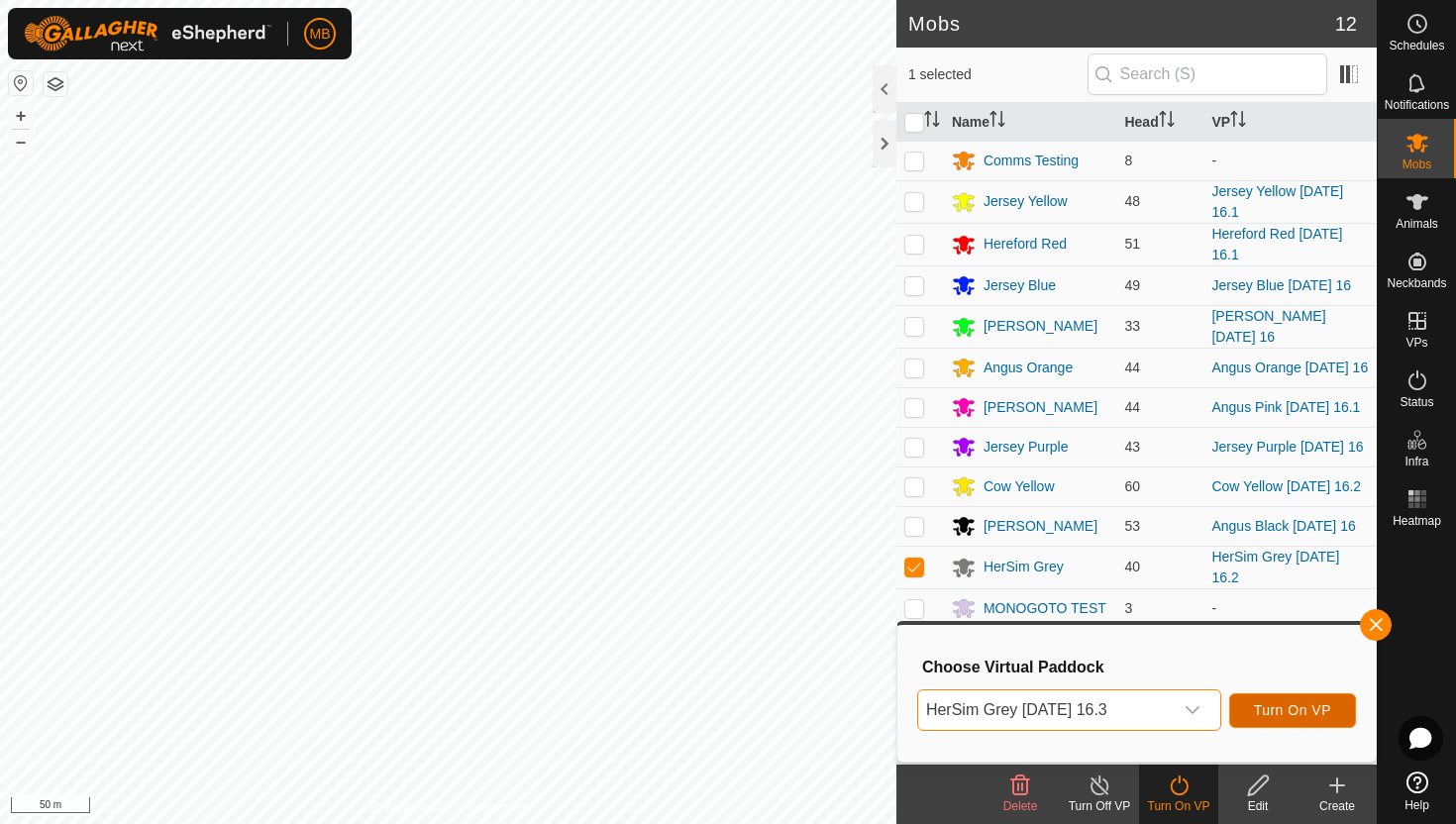 click on "Turn On VP" at bounding box center [1293, 710] 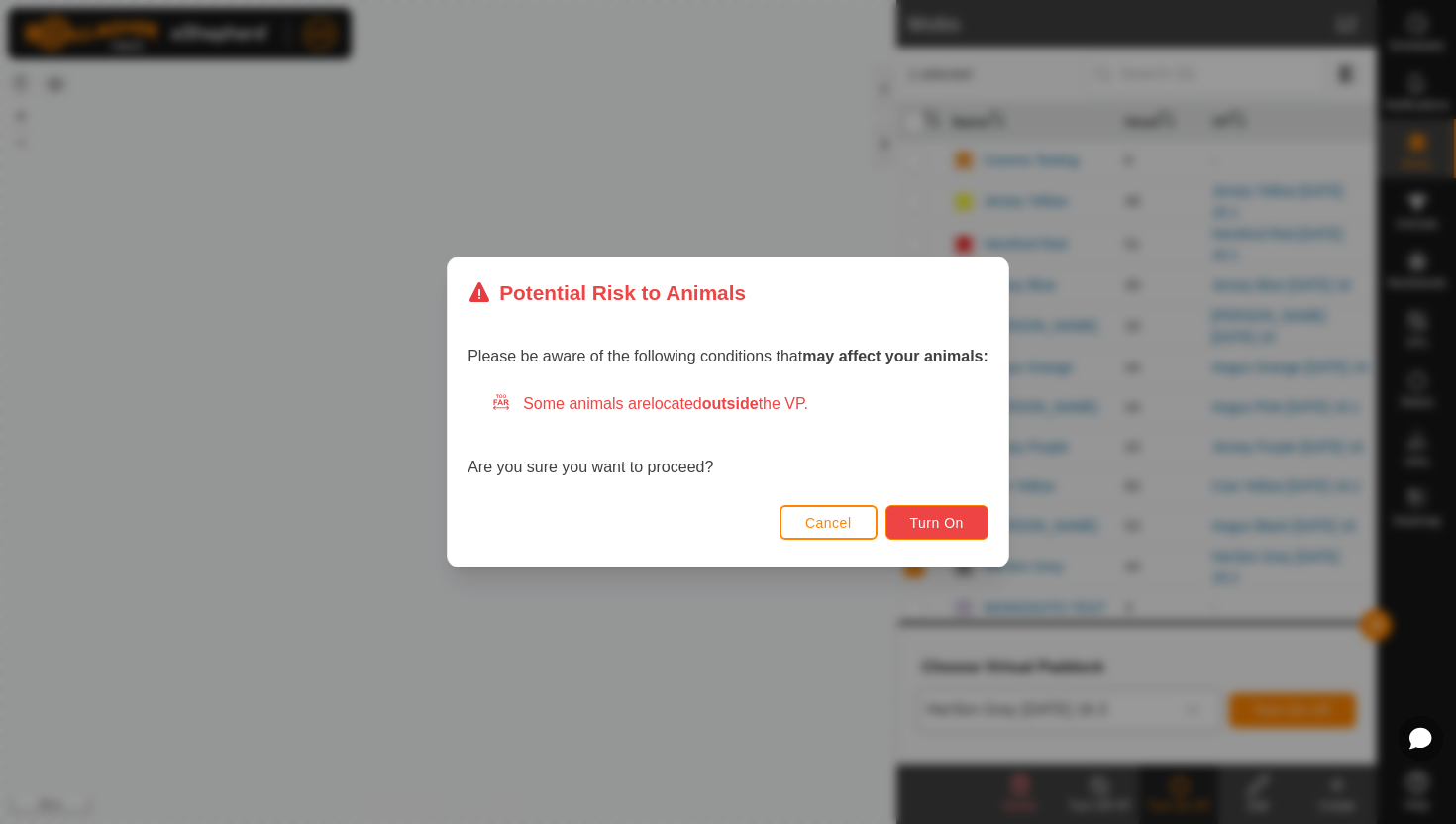 click on "Turn On" at bounding box center (937, 523) 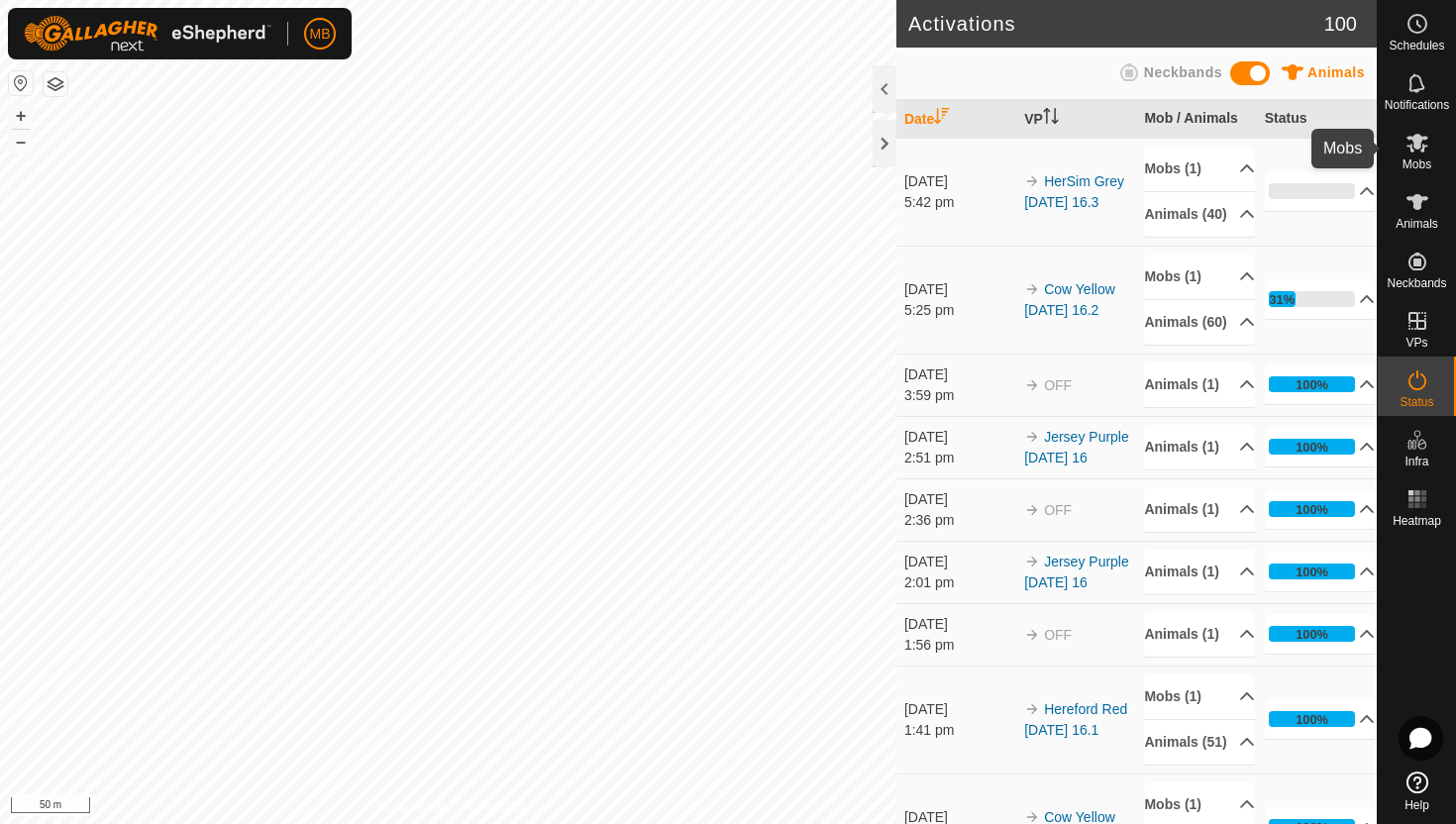 click 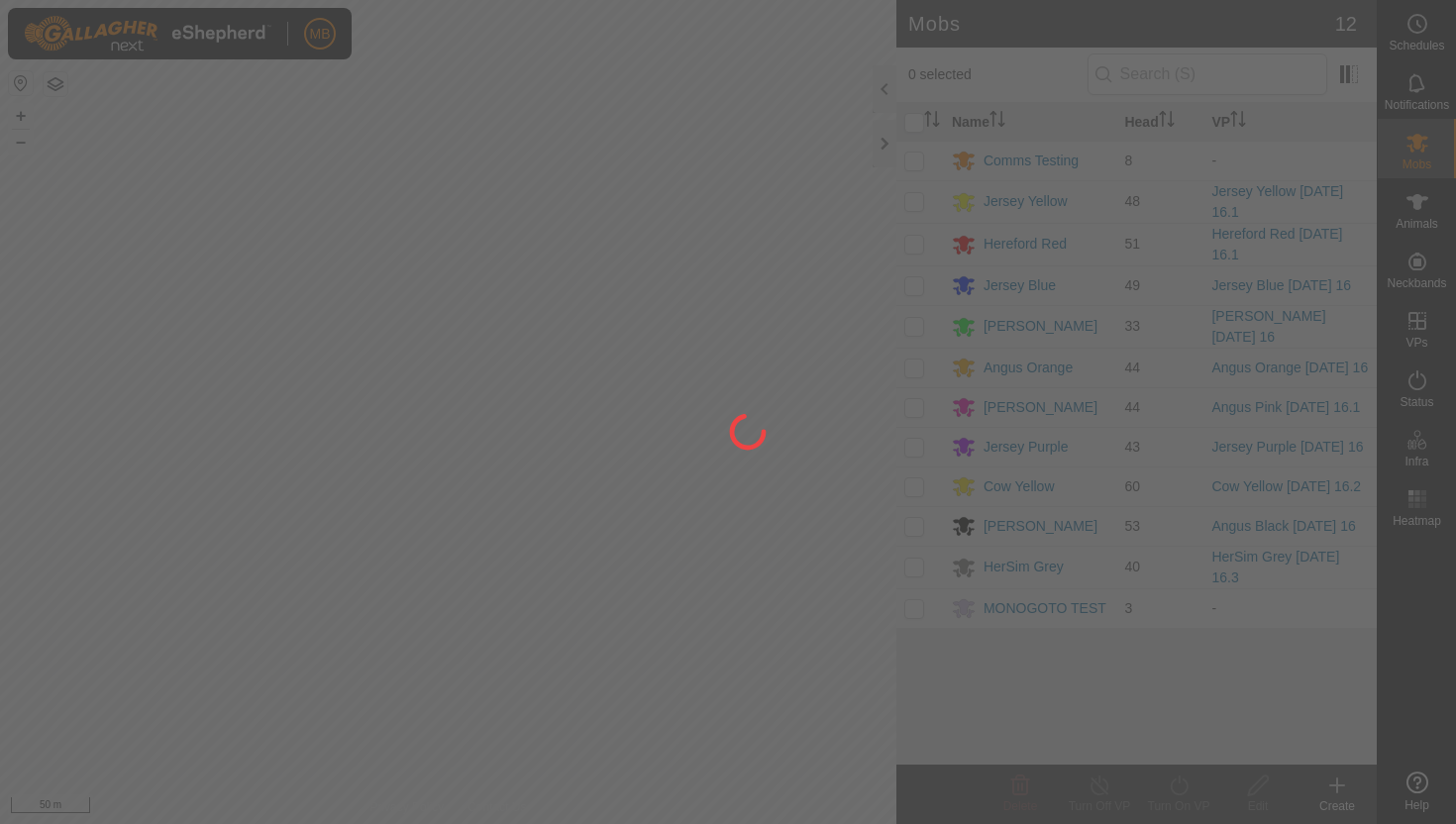 scroll, scrollTop: 0, scrollLeft: 0, axis: both 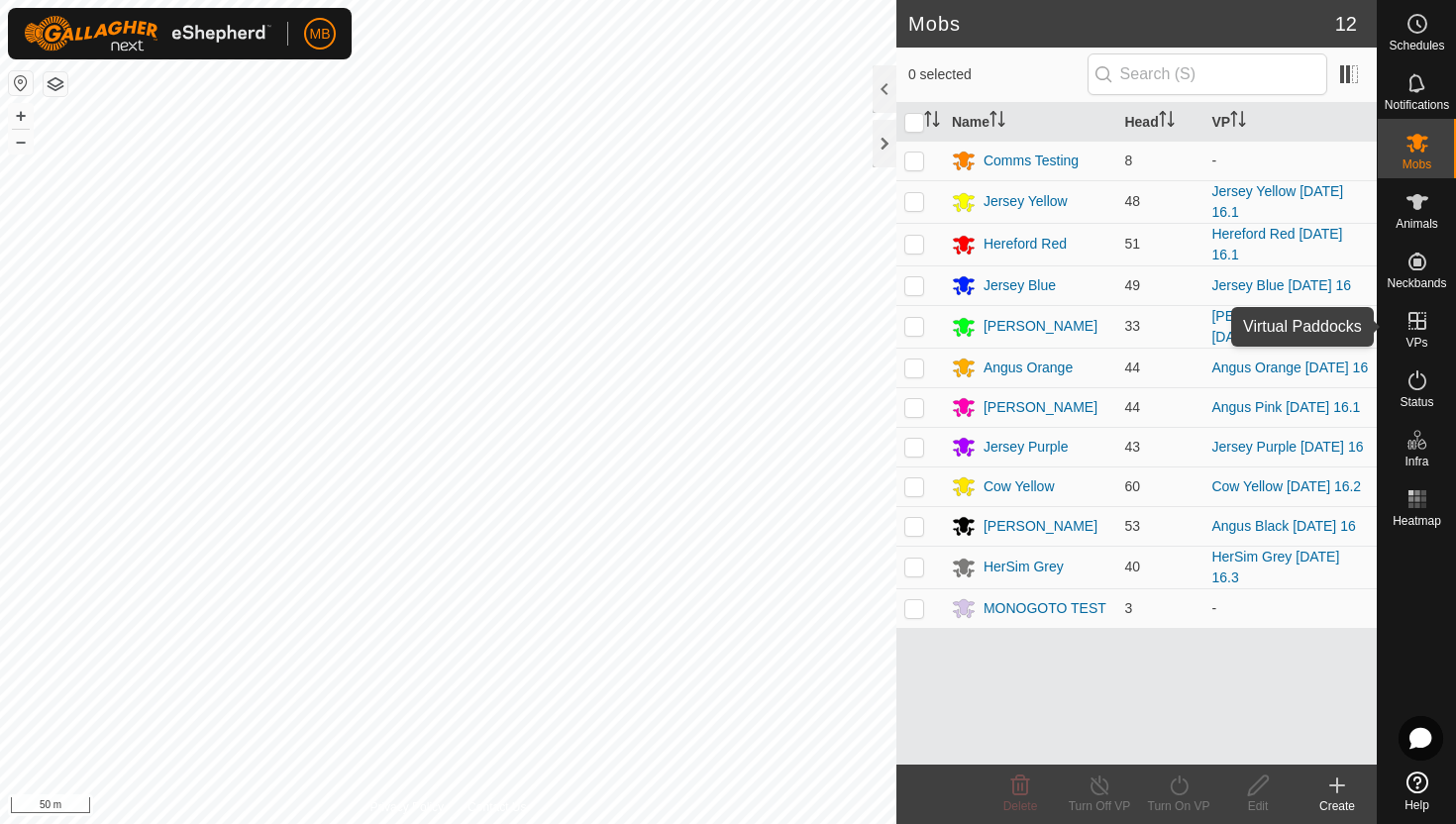 click 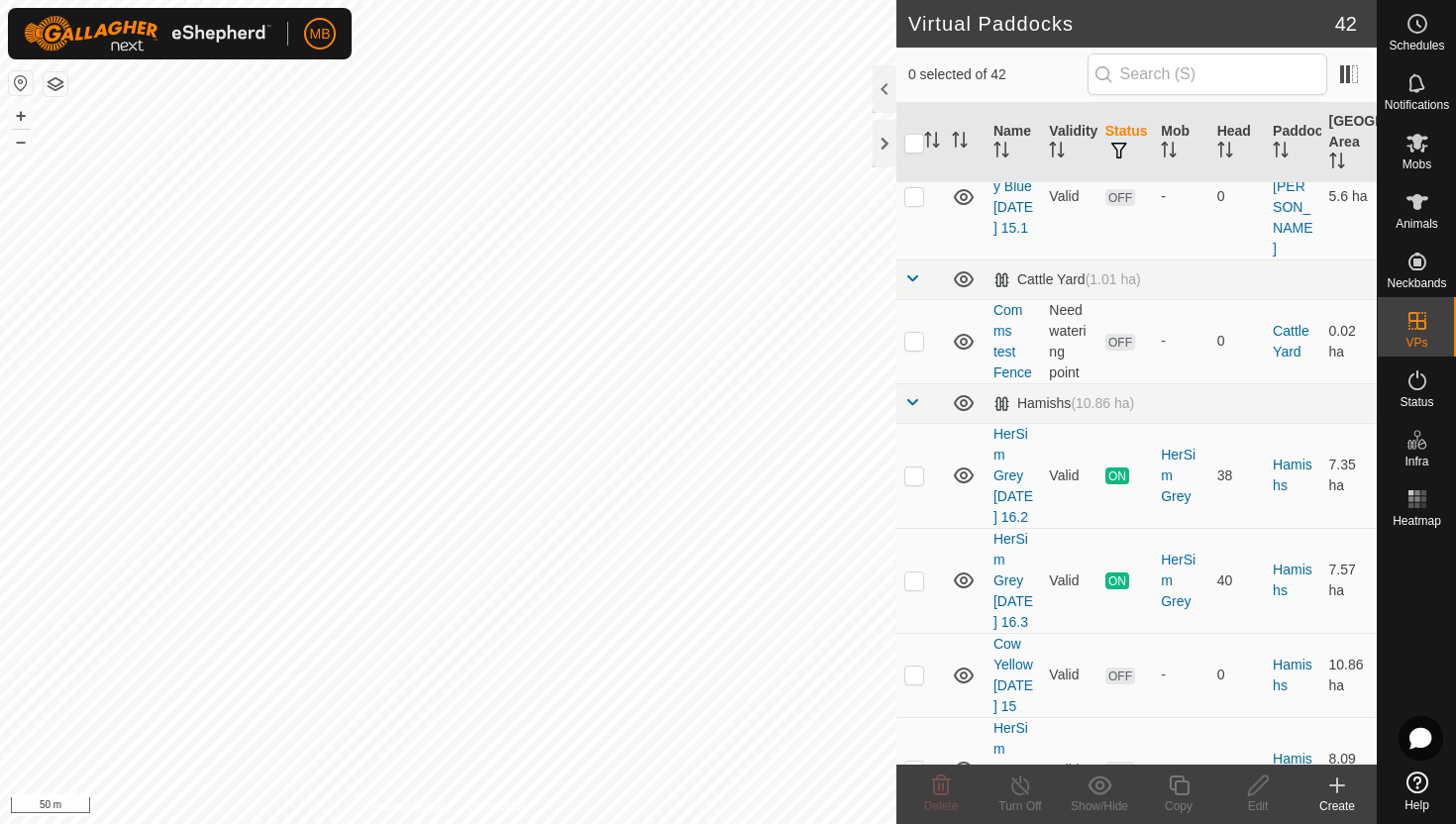 scroll, scrollTop: 972, scrollLeft: 0, axis: vertical 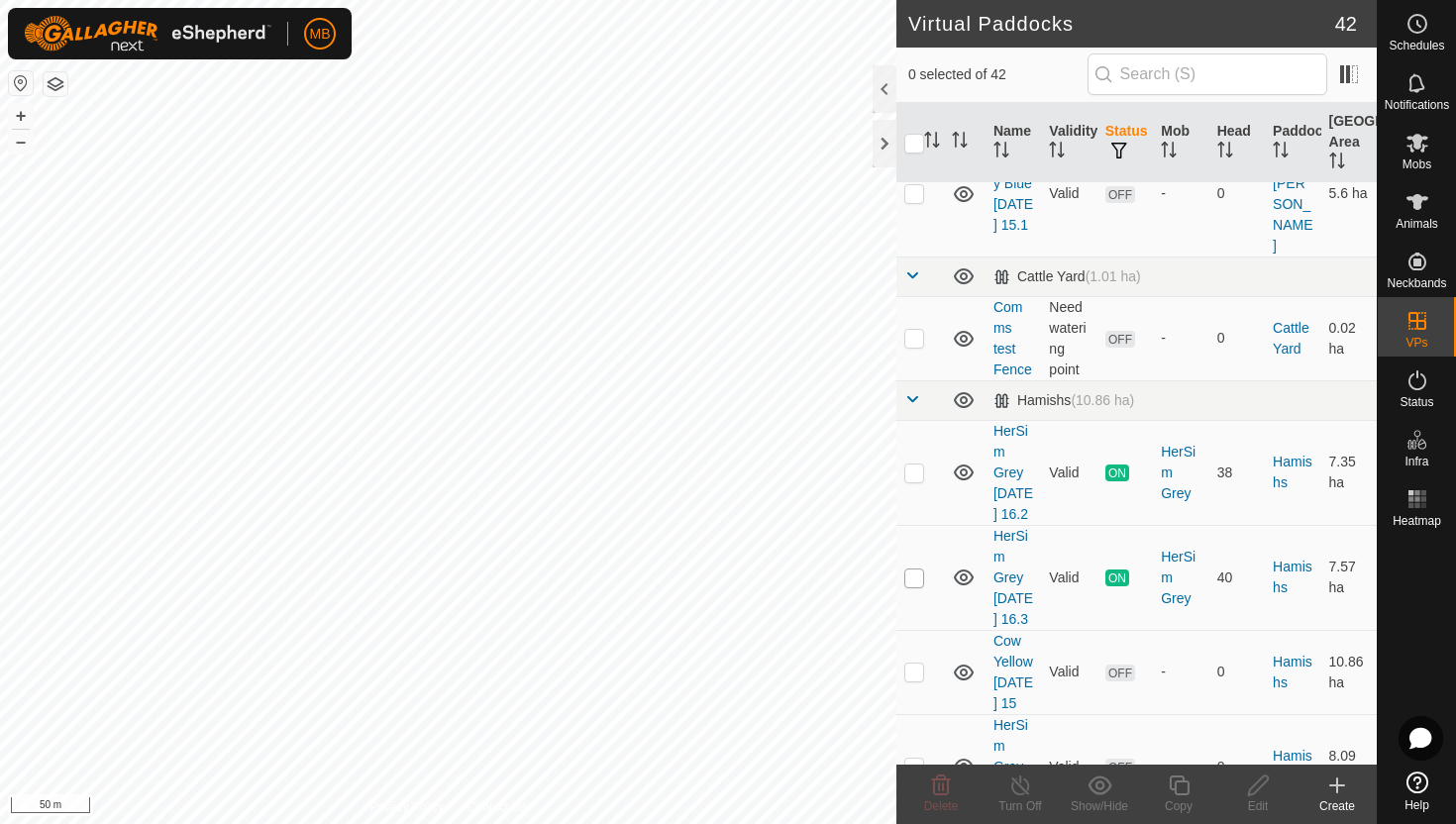 click at bounding box center [914, 578] 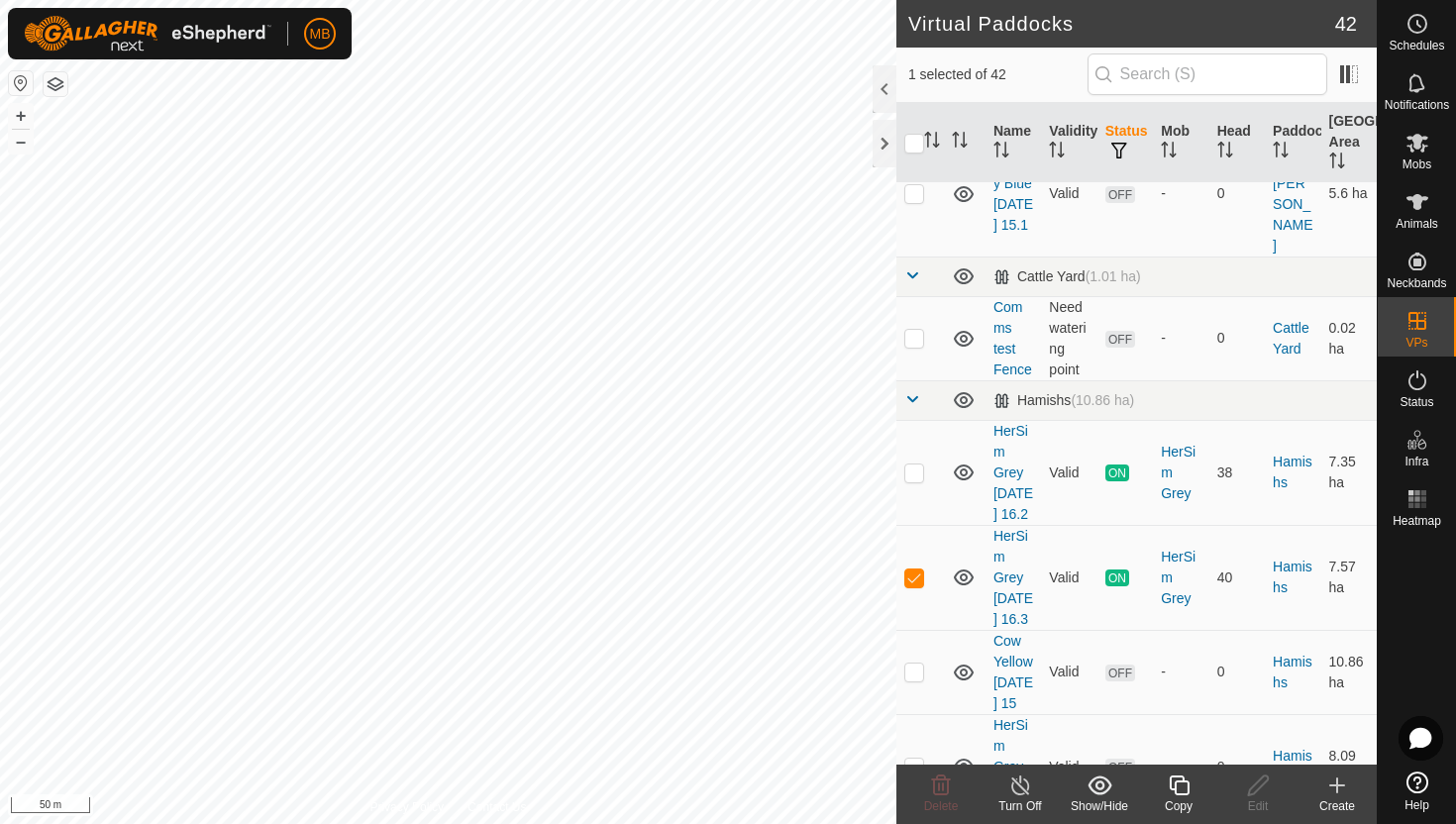 click 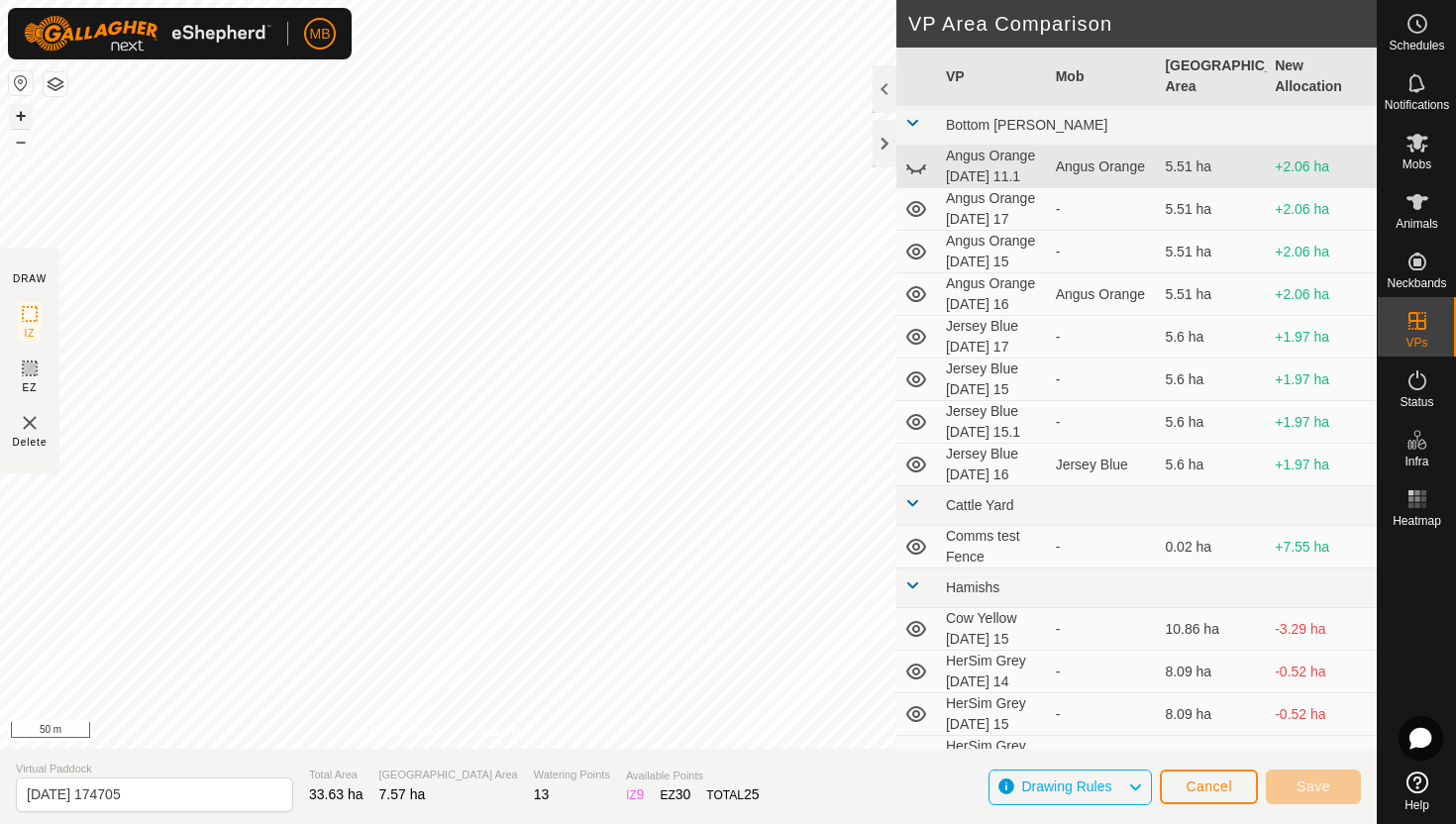 click on "+" at bounding box center [21, 116] 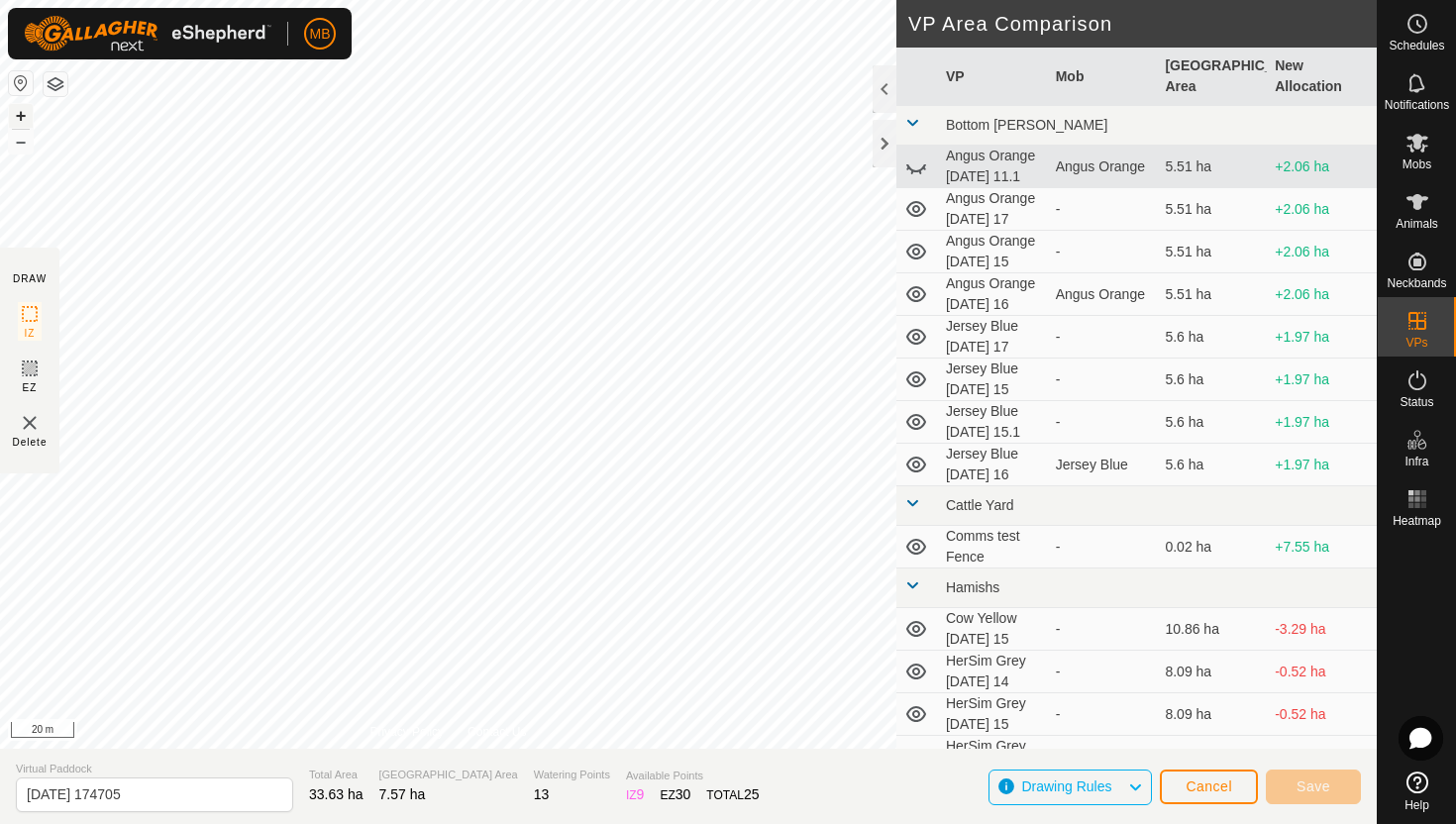 click on "+" at bounding box center [21, 116] 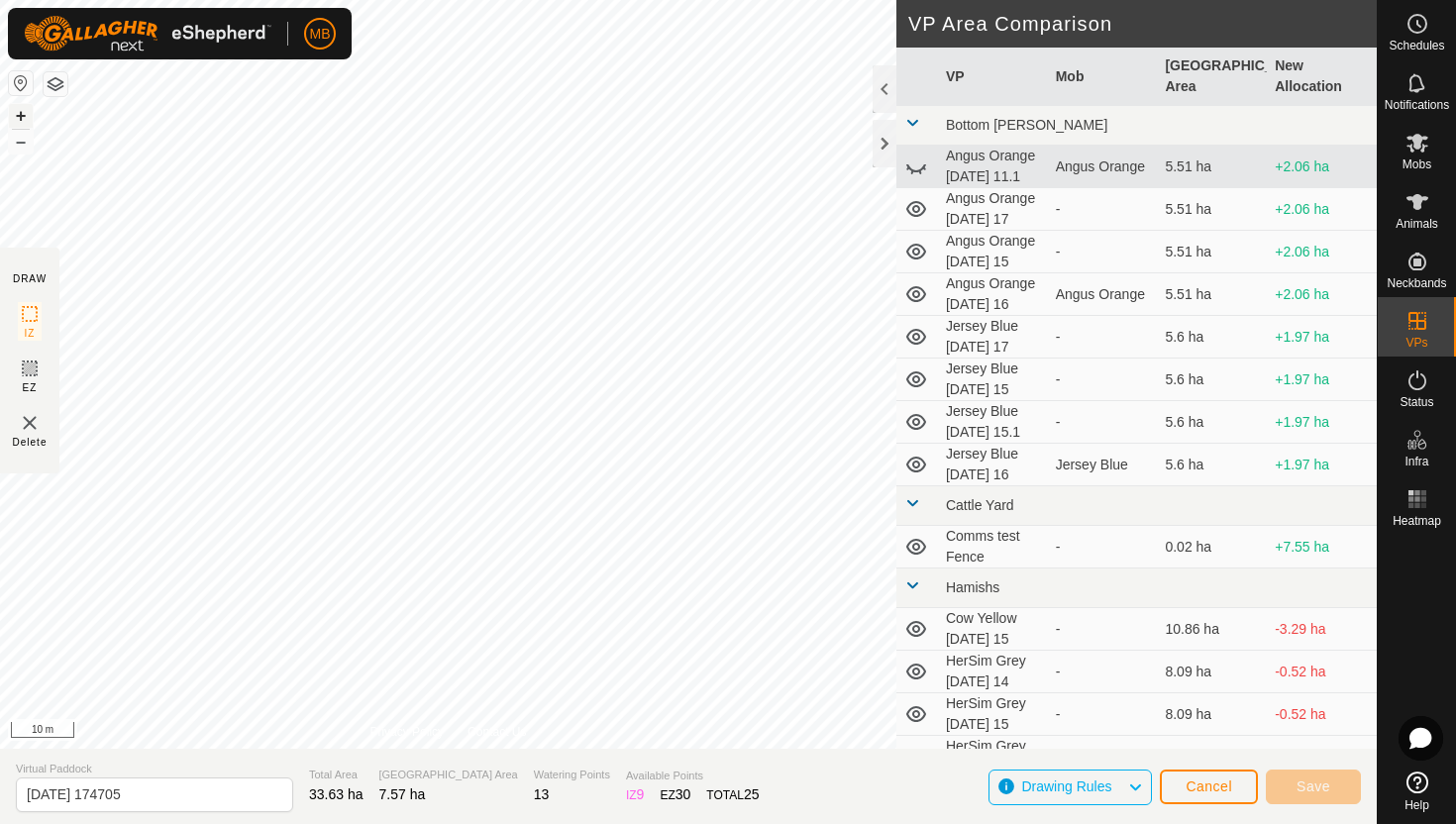 click on "+" at bounding box center [21, 116] 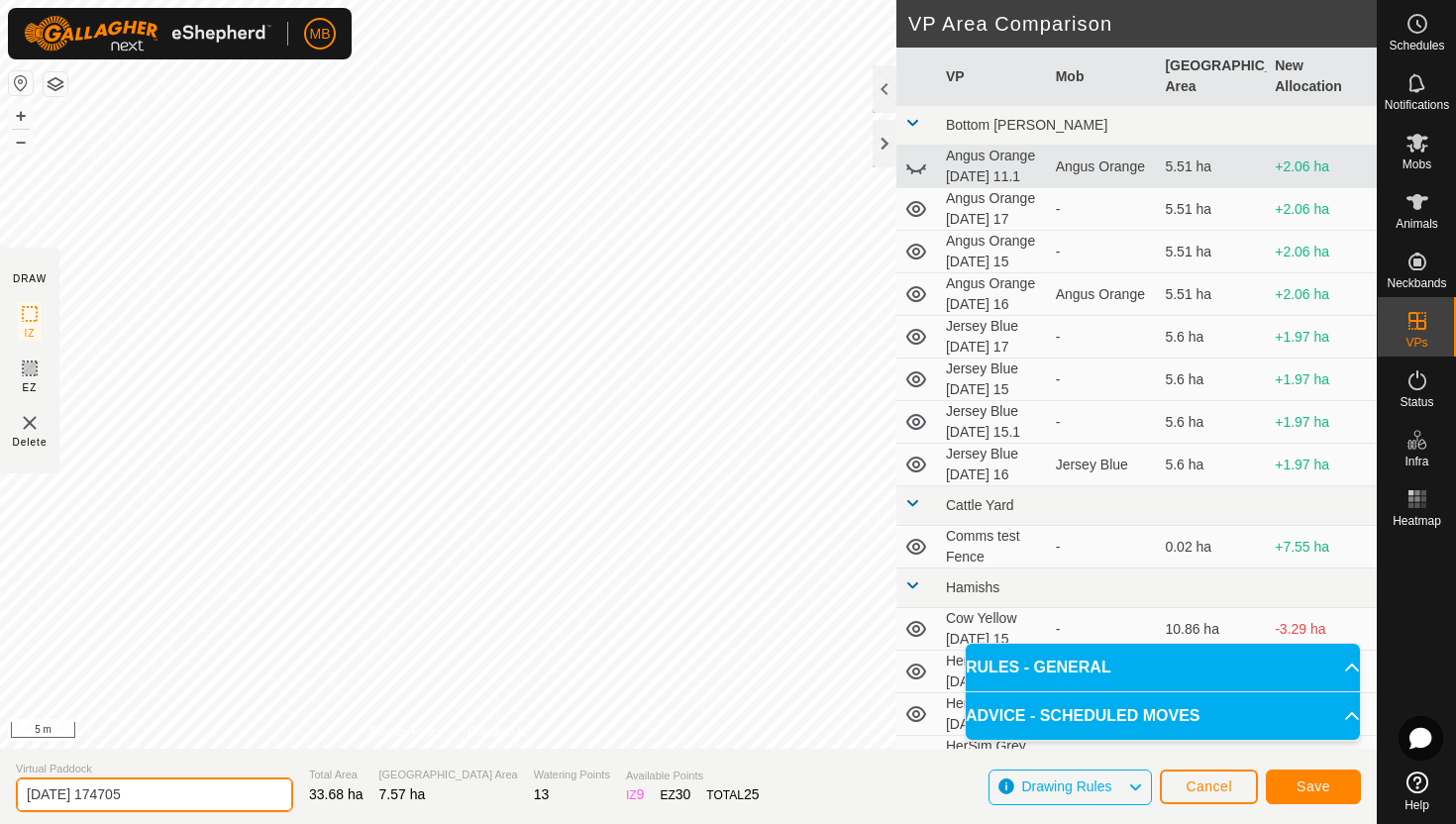 click on "2025-07-16 174705" 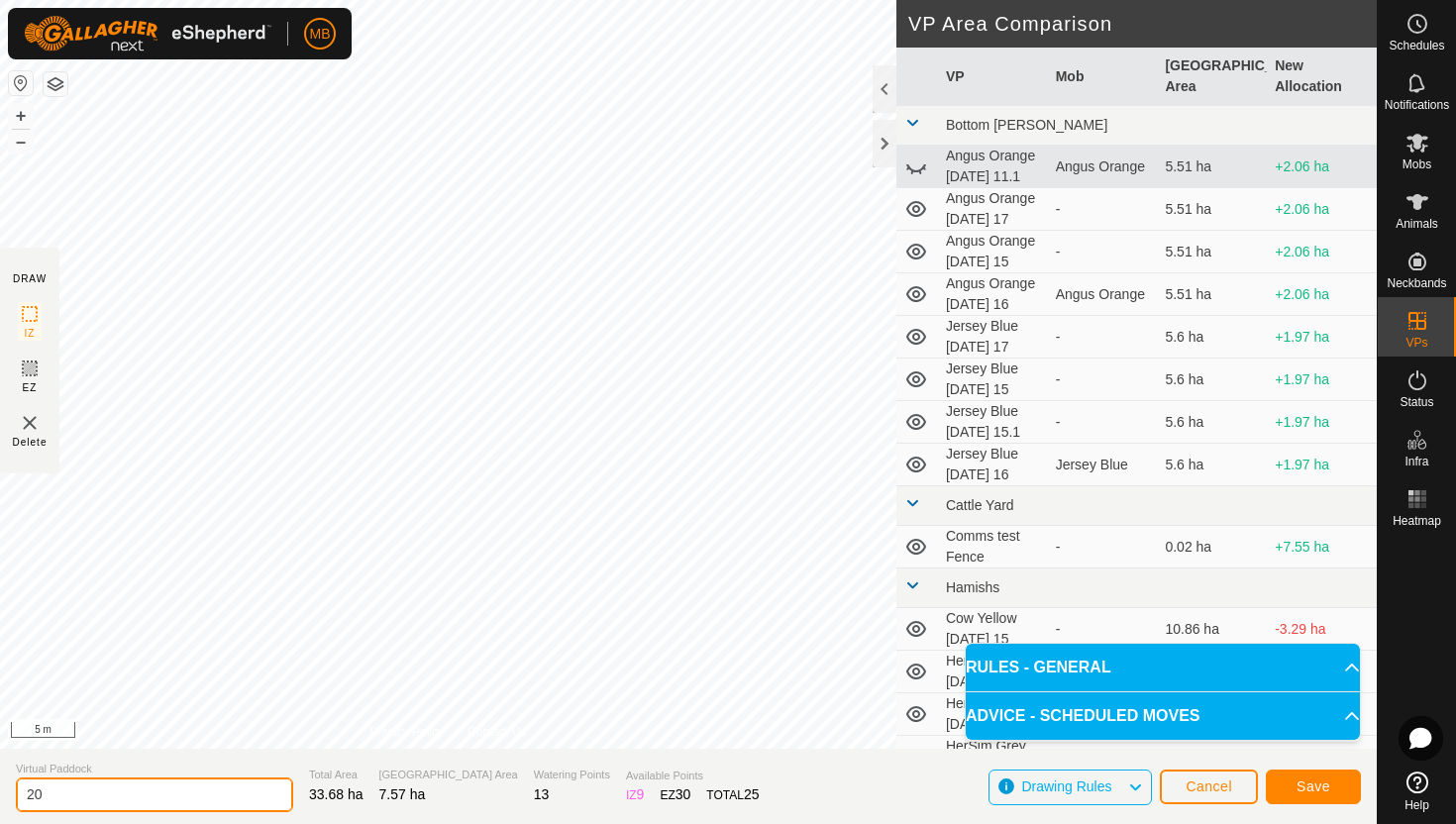 type on "2" 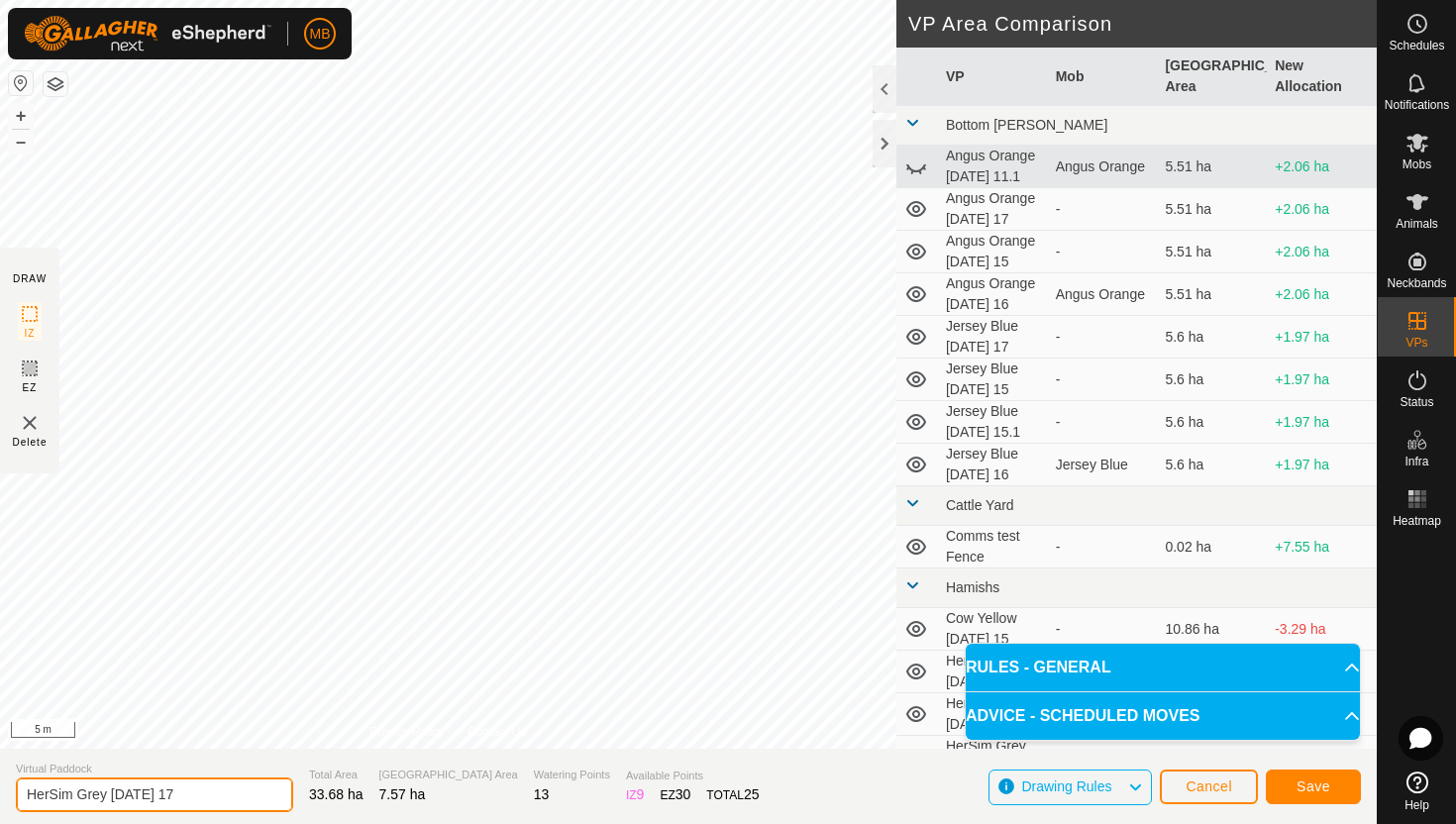 type on "HerSim Grey [DATE] 17" 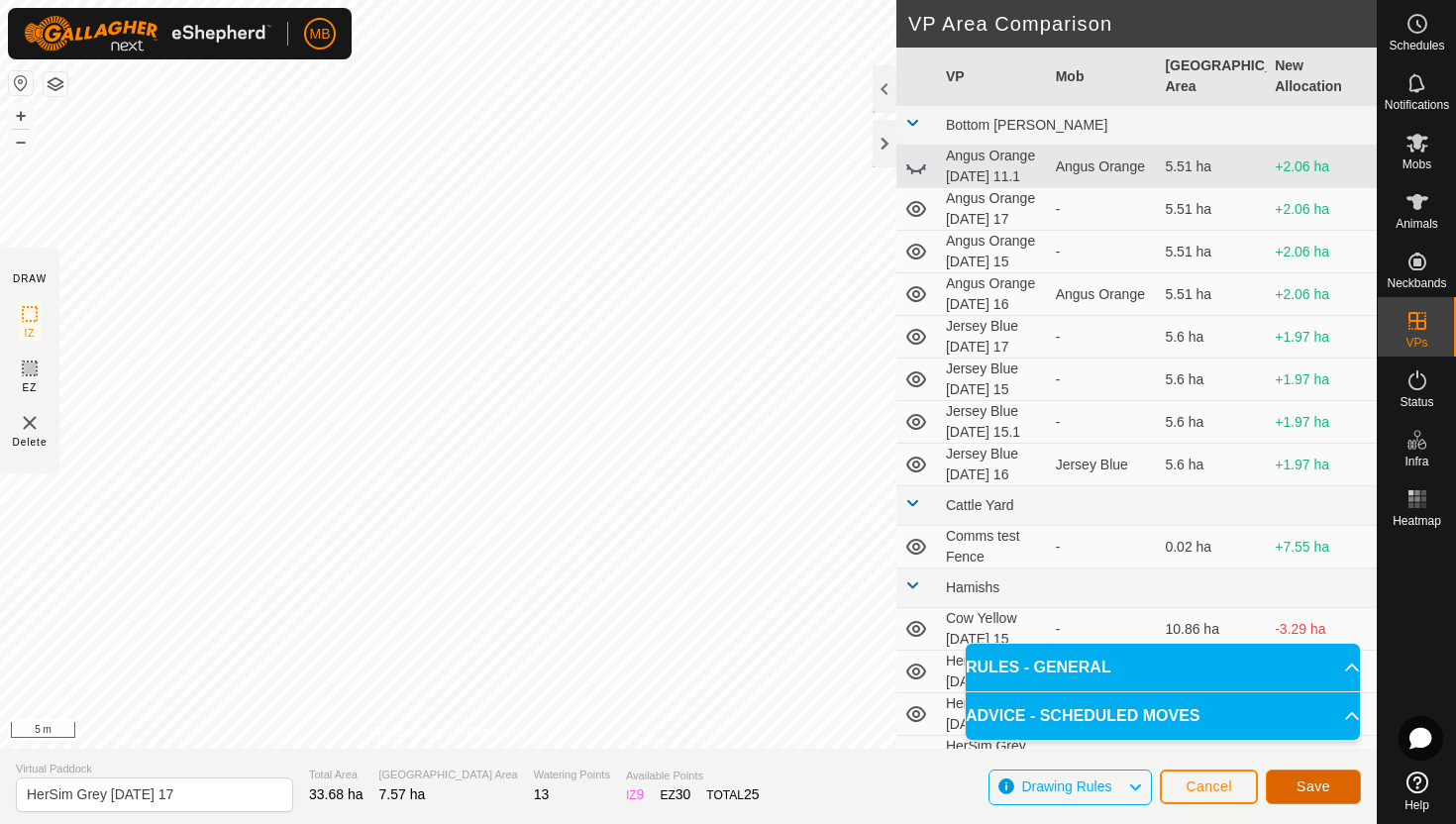 click on "Save" 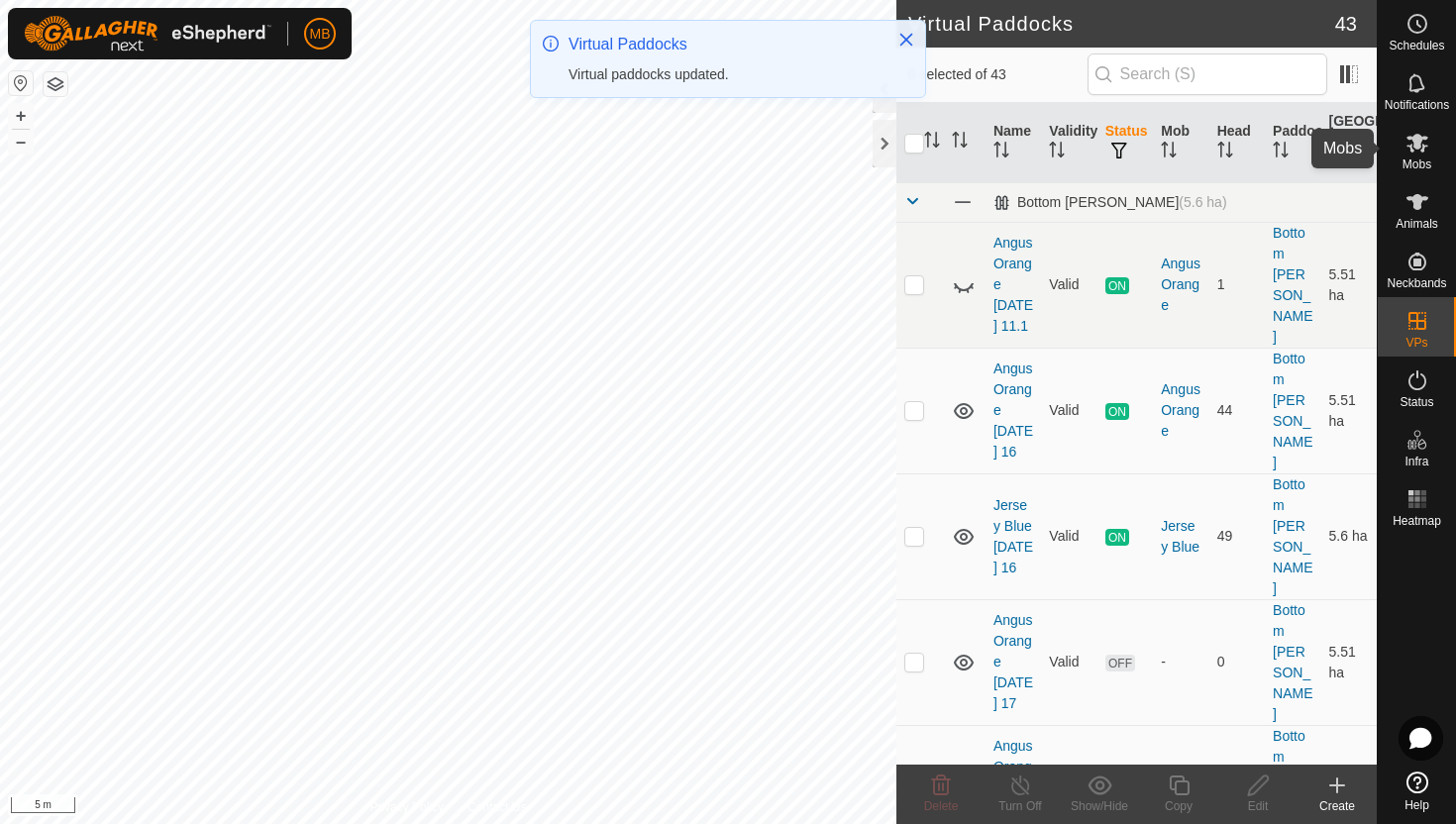 click 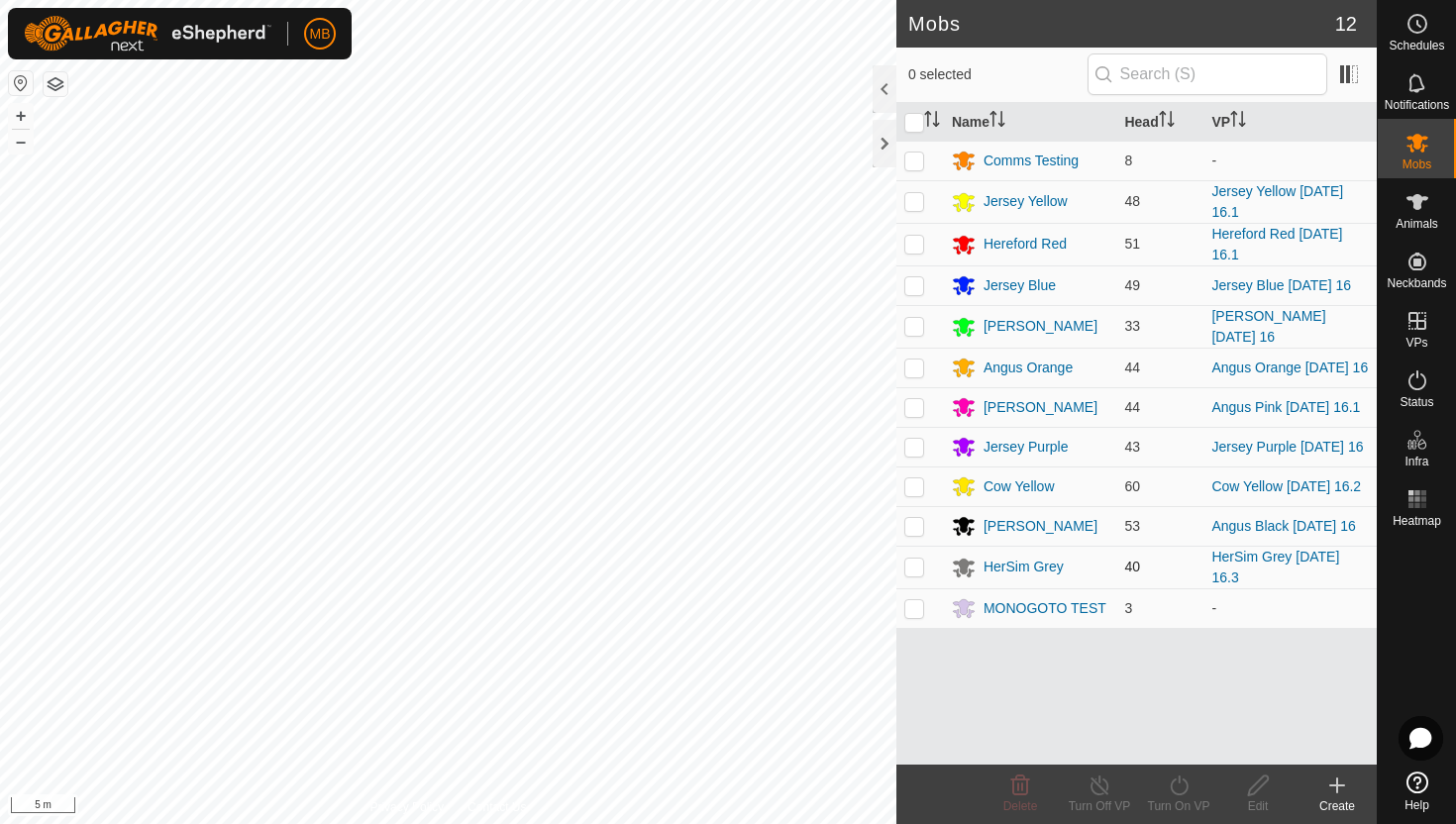 click at bounding box center (914, 566) 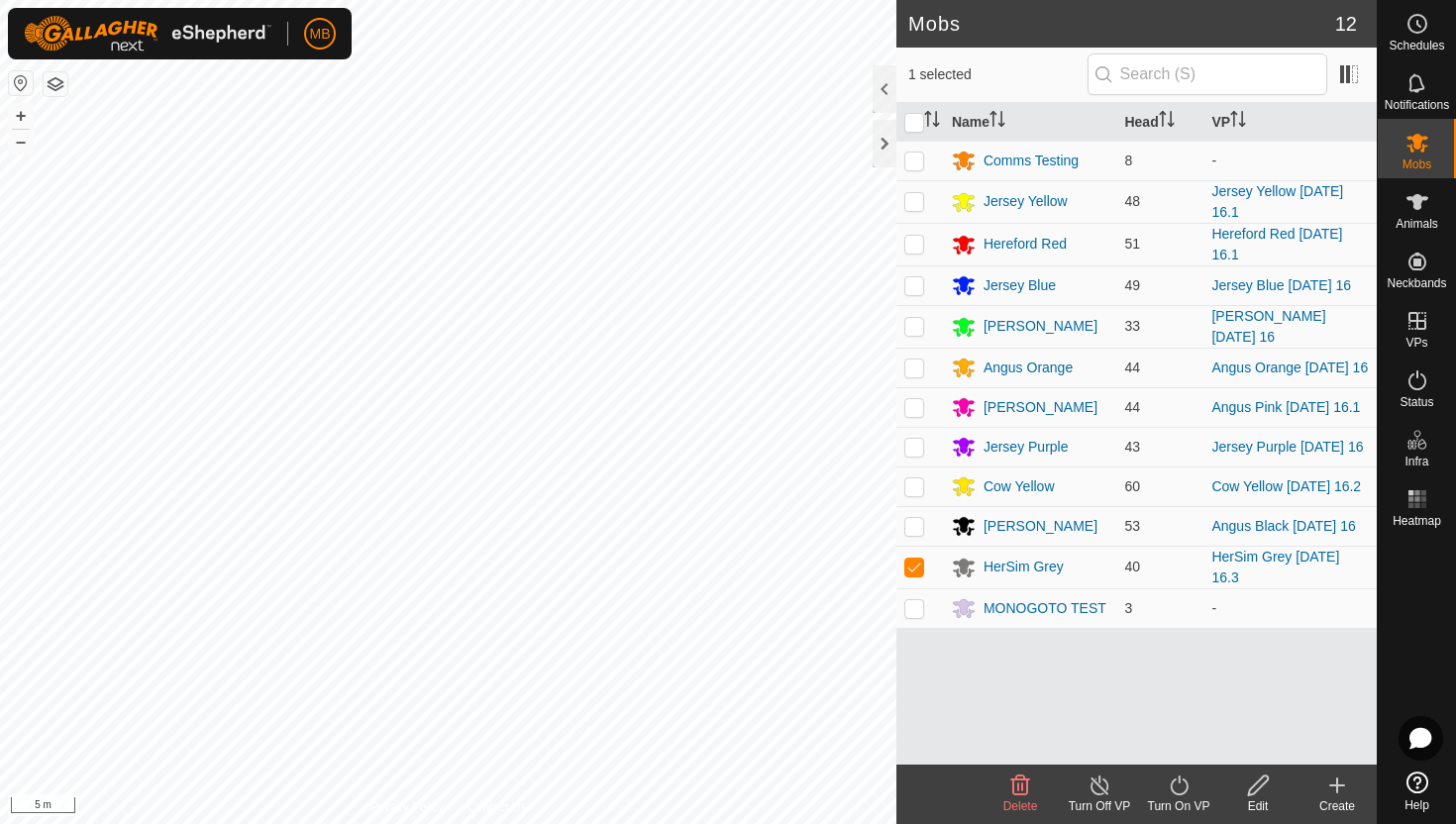 click 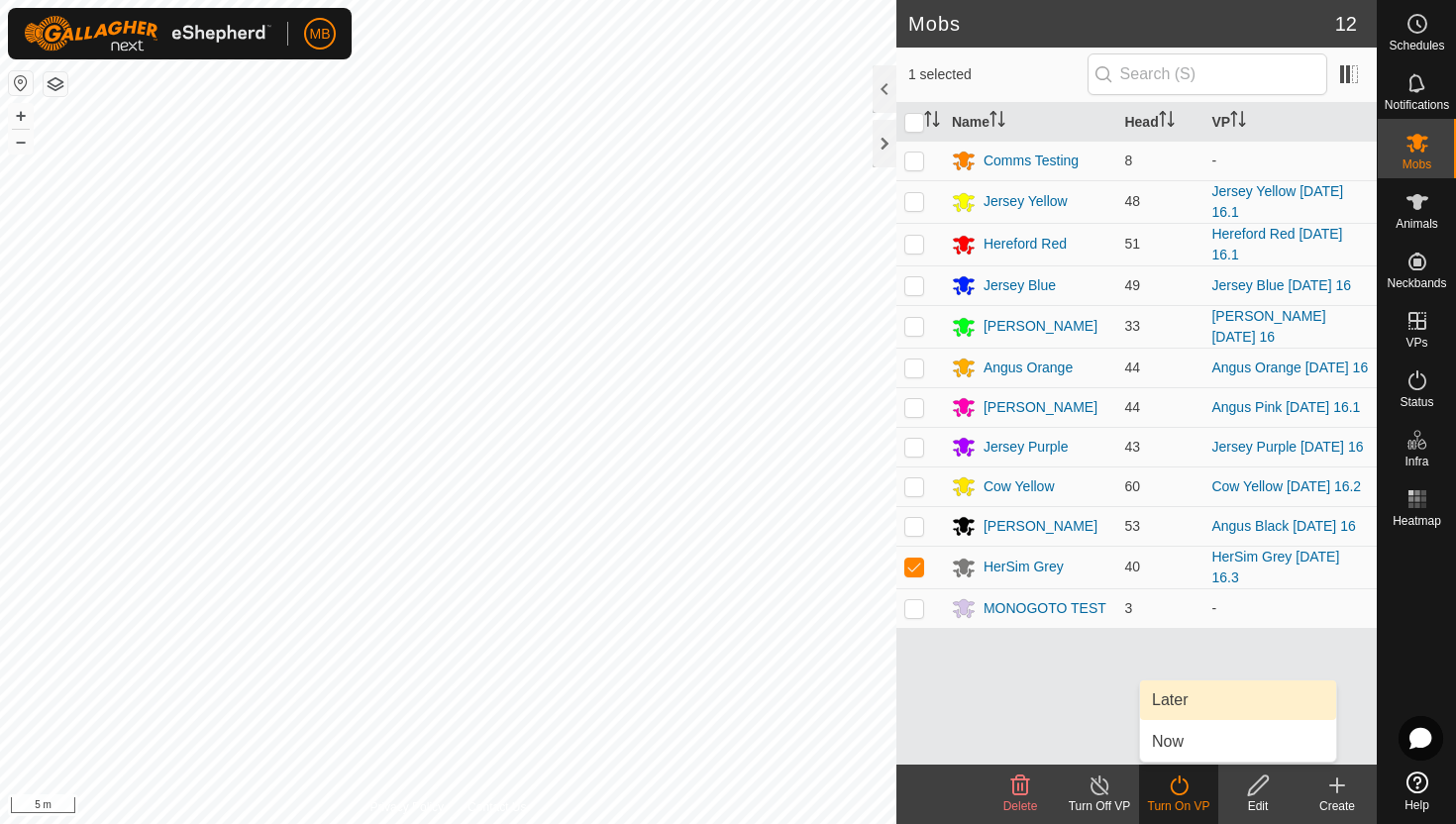 click on "Later" at bounding box center [1238, 700] 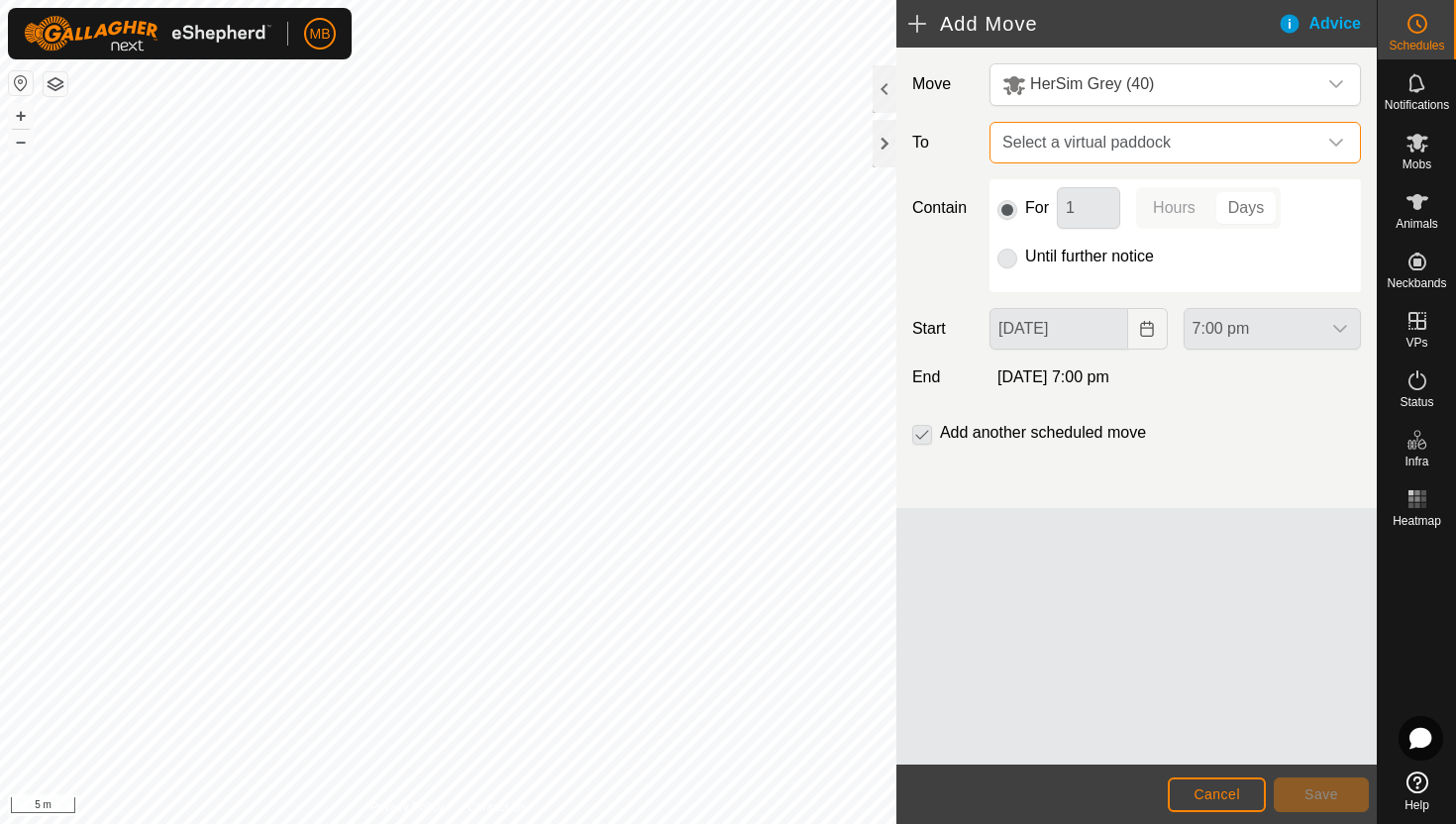 click on "Select a virtual paddock" at bounding box center (1155, 143) 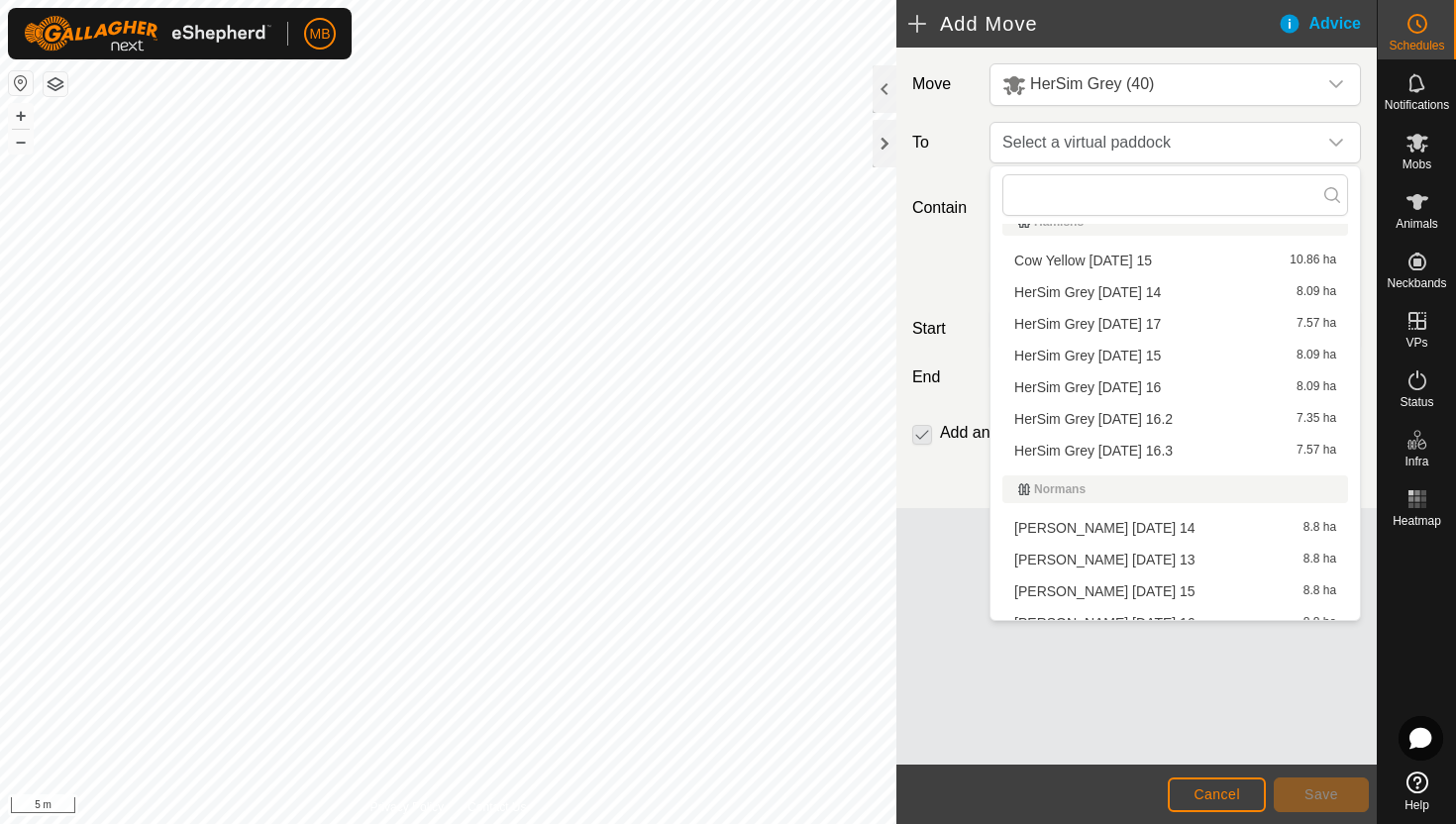 scroll, scrollTop: 440, scrollLeft: 0, axis: vertical 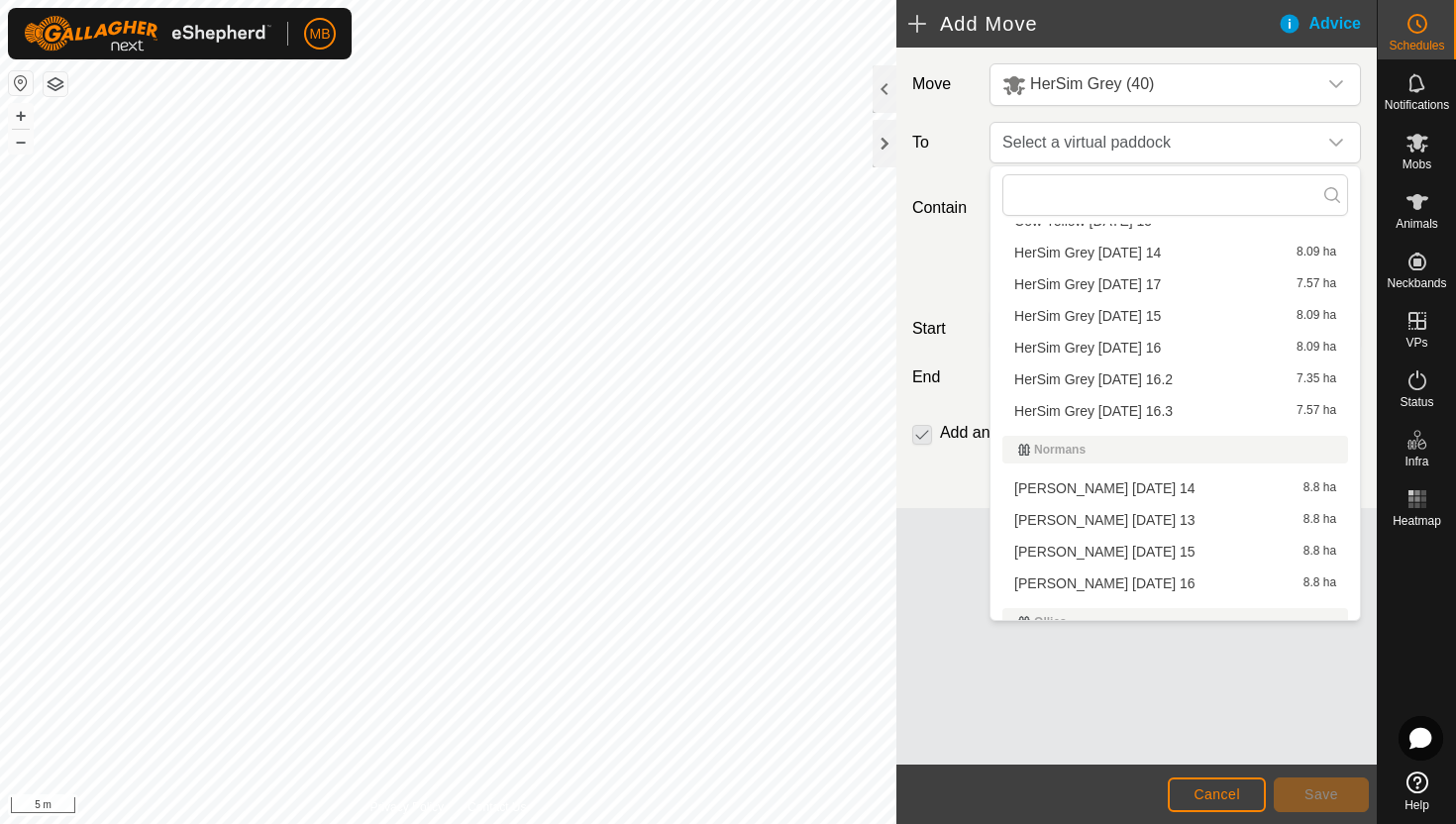 click on "HerSim Grey Thursday 17  7.57 ha" at bounding box center (1175, 284) 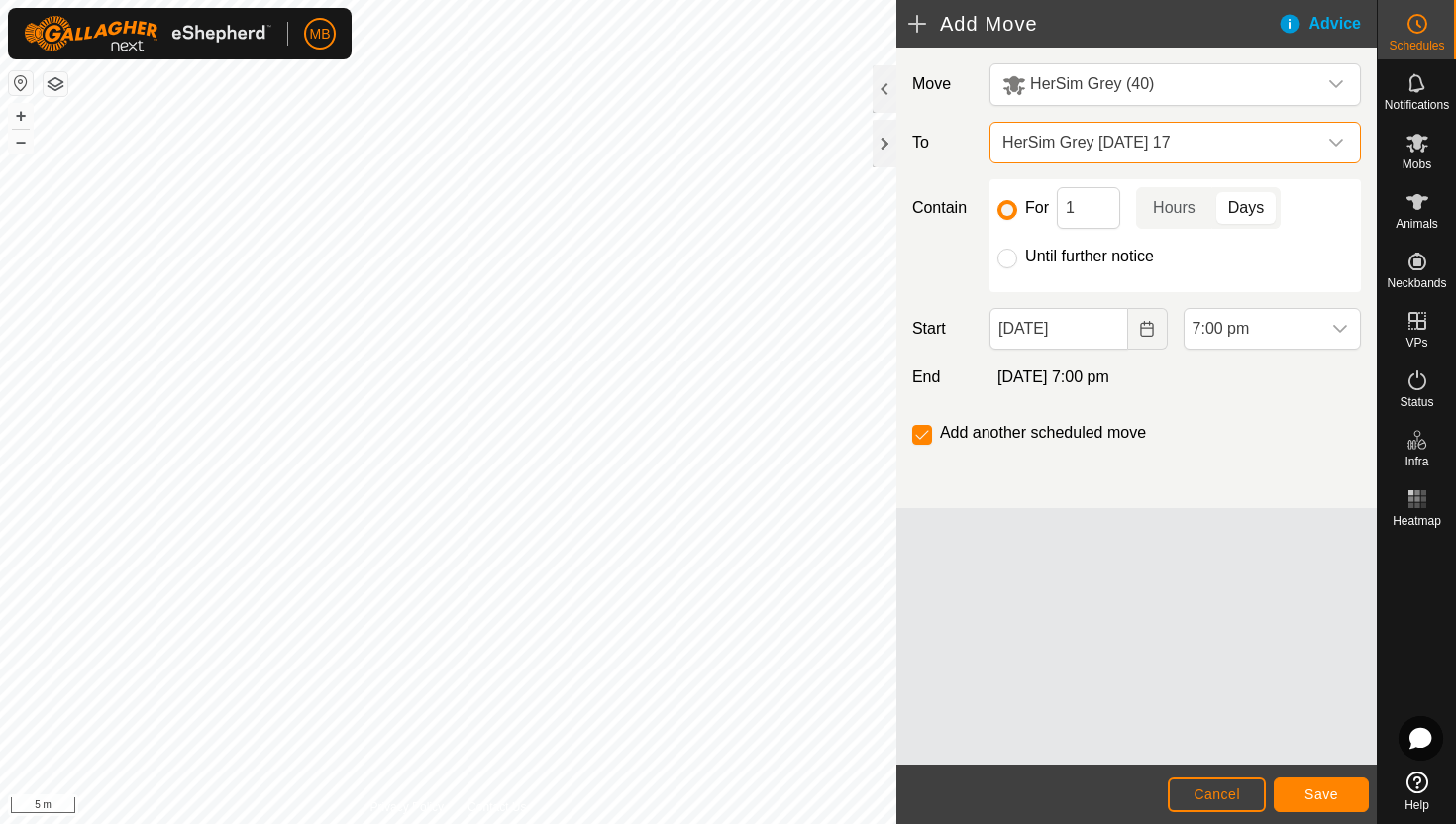 click on "Until further notice" 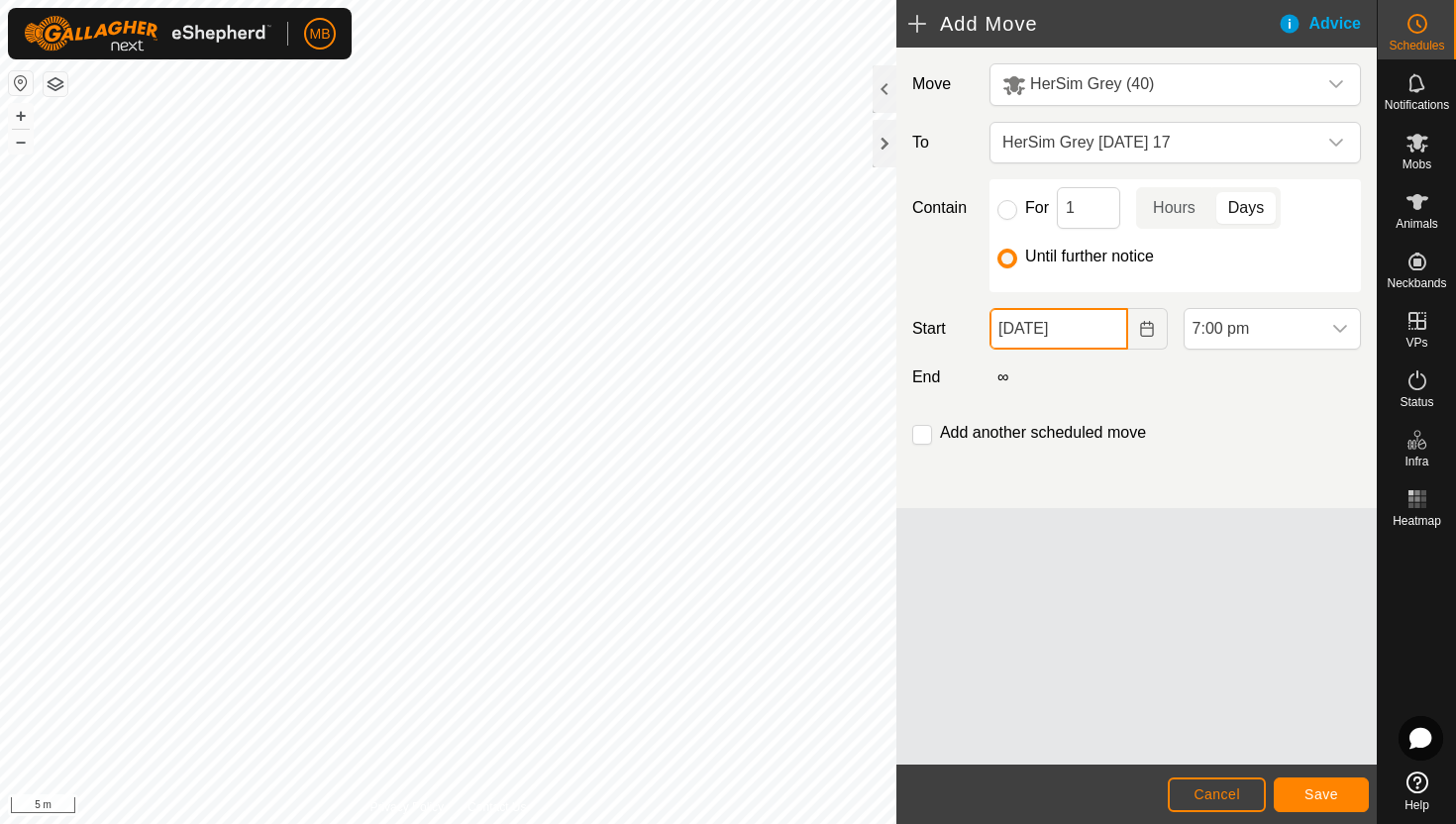 click on "16 Jul, 2025" 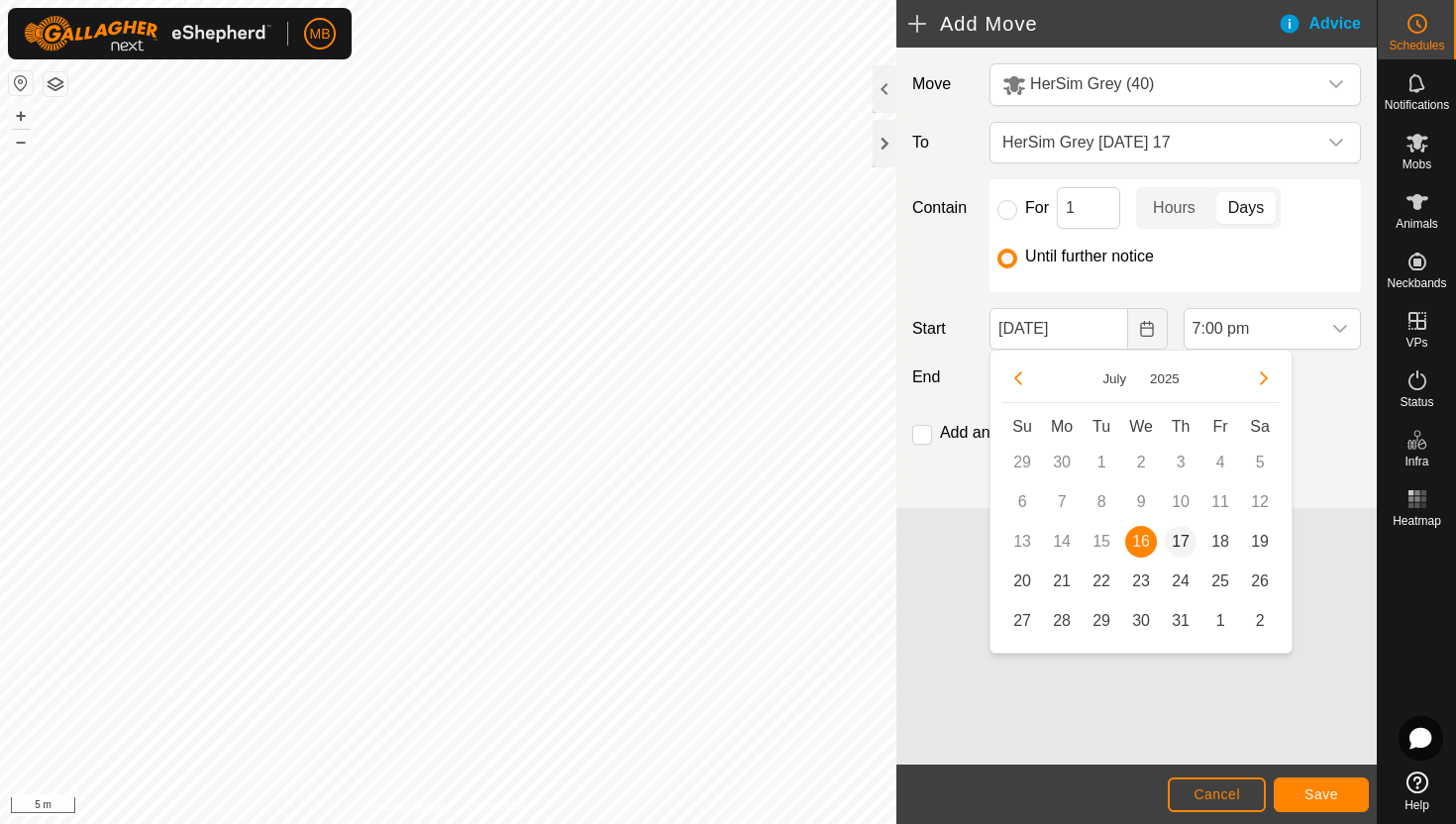 click on "17" at bounding box center [1181, 542] 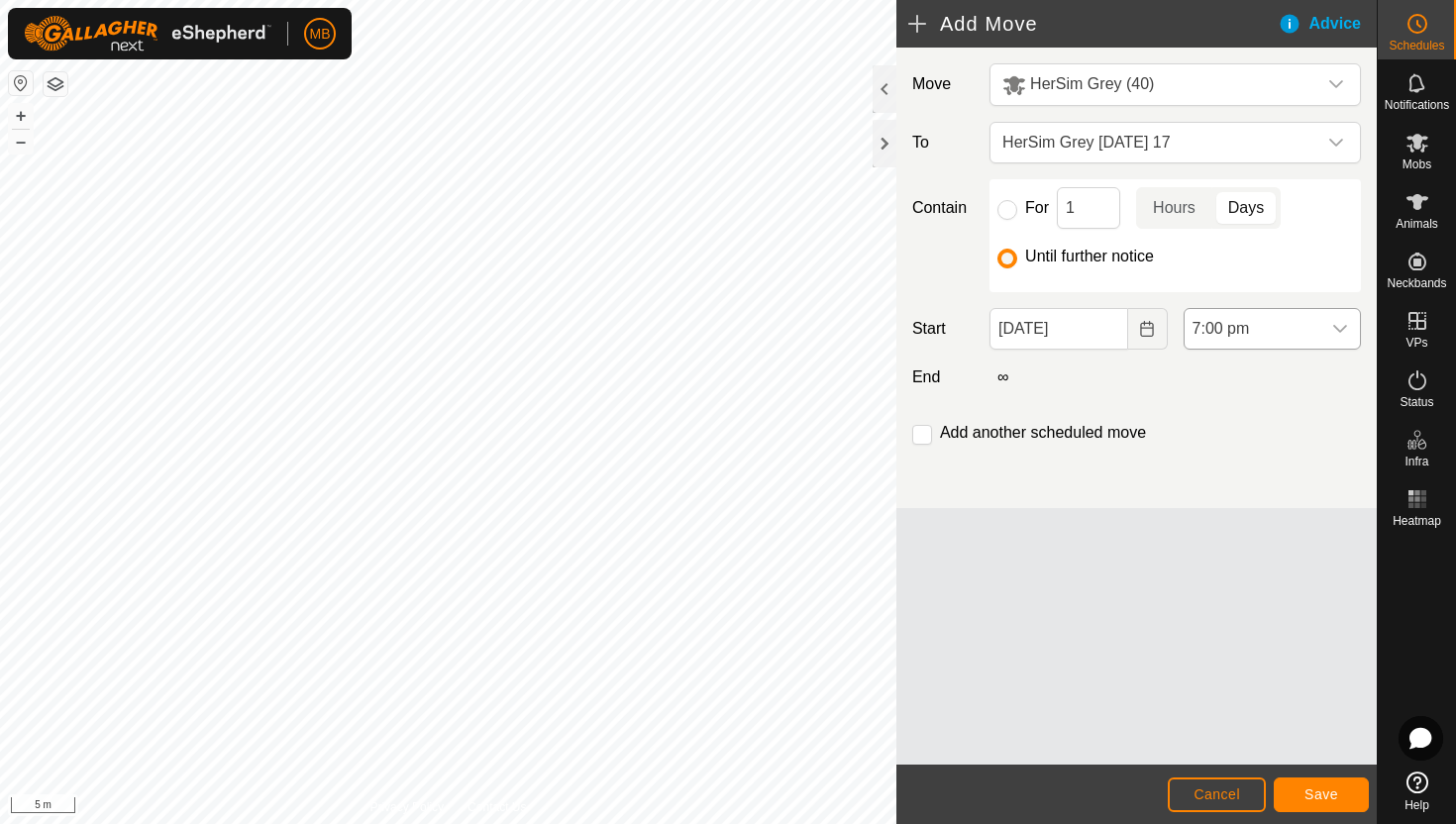 click on "7:00 pm" at bounding box center (1252, 329) 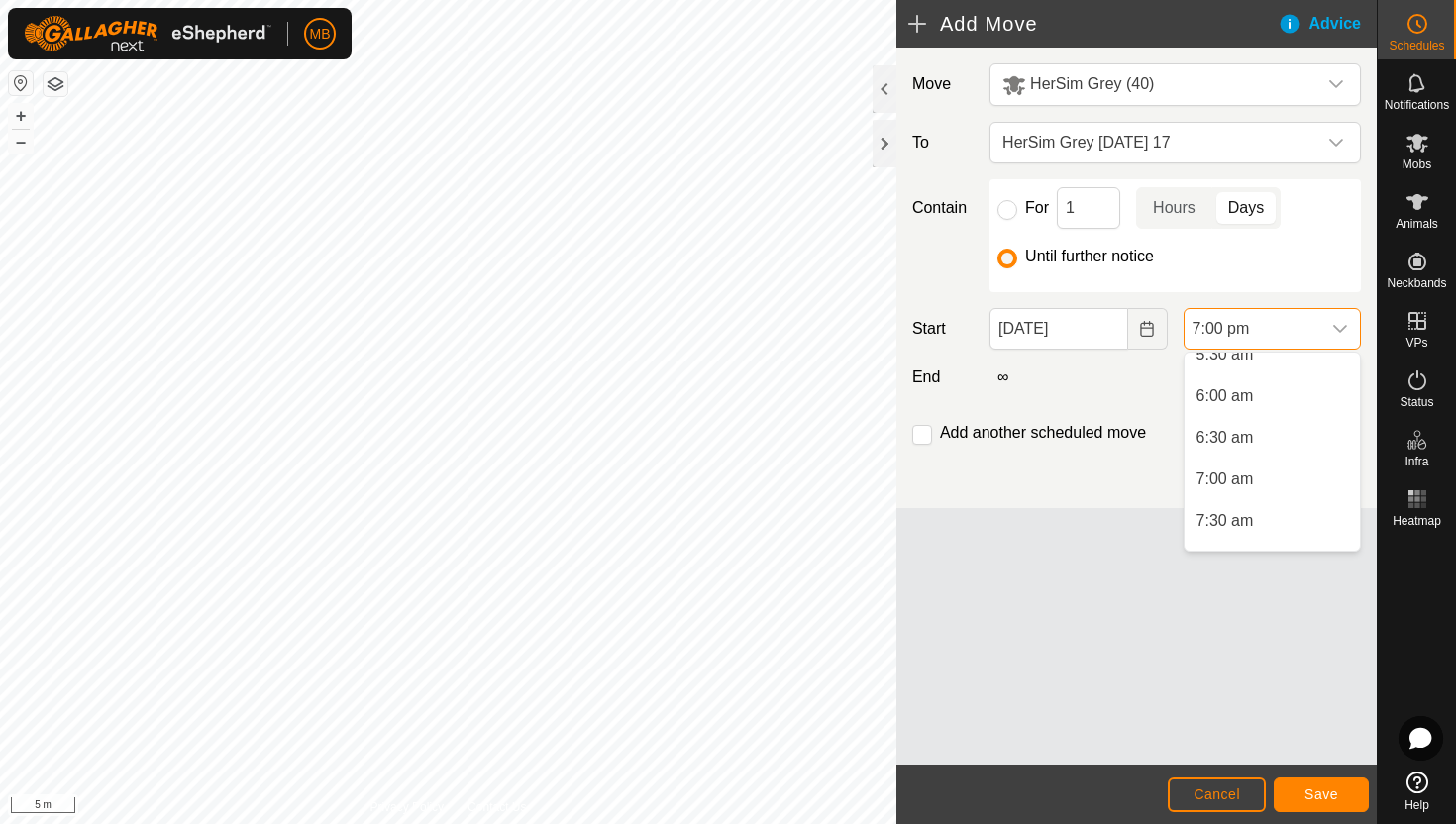 scroll, scrollTop: 472, scrollLeft: 0, axis: vertical 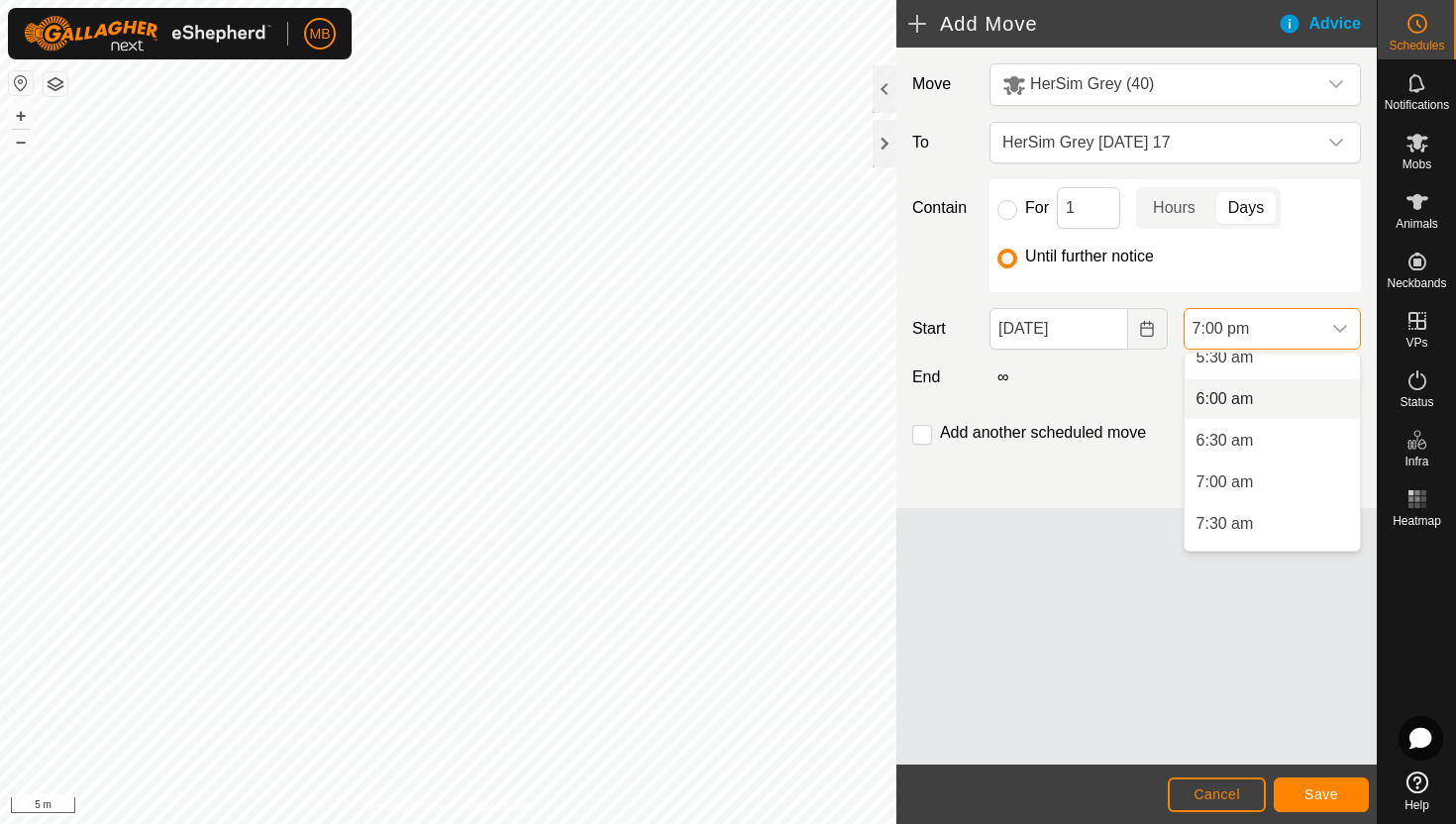 click on "6:00 am" at bounding box center [1272, 399] 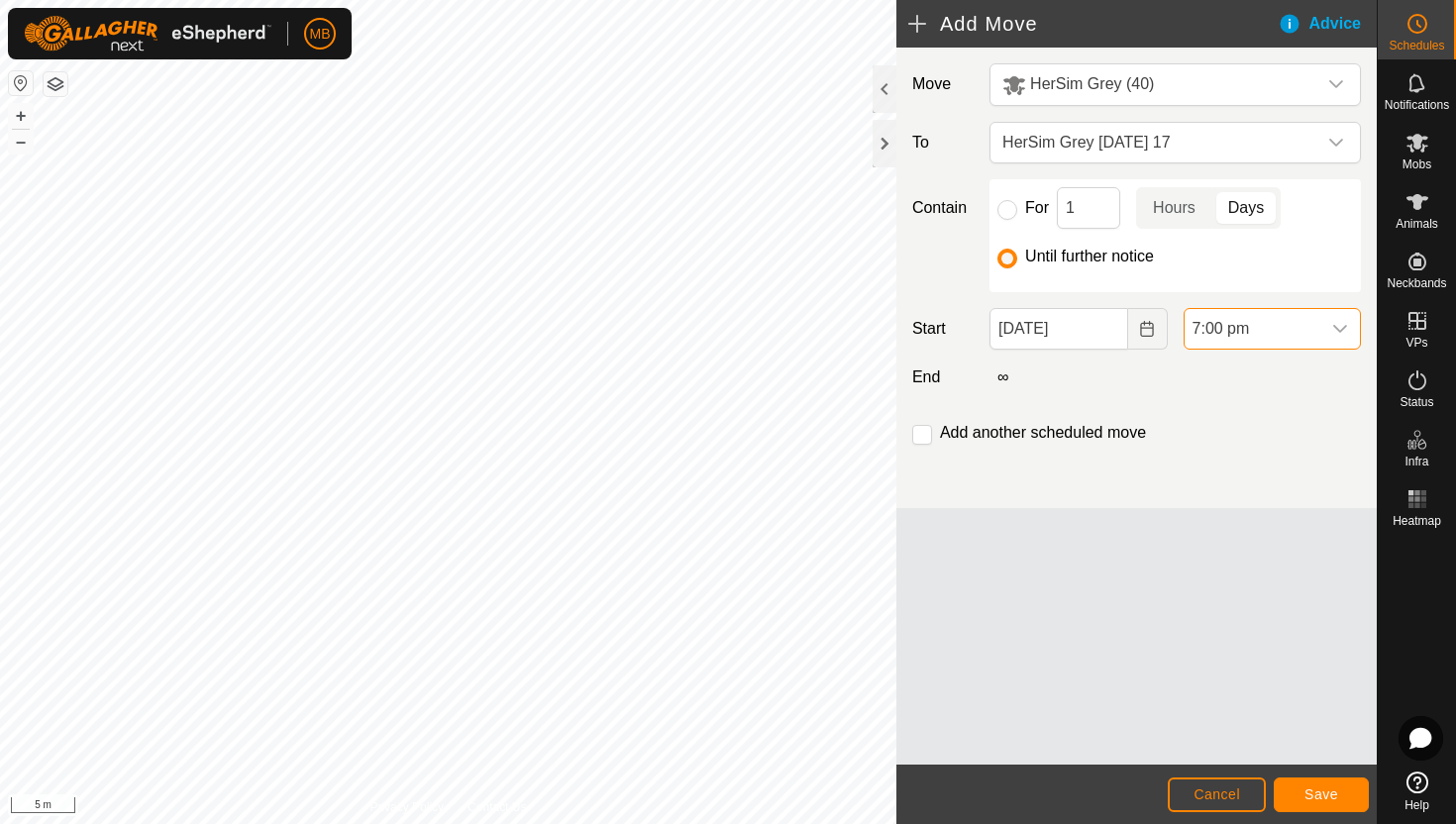scroll, scrollTop: 1422, scrollLeft: 0, axis: vertical 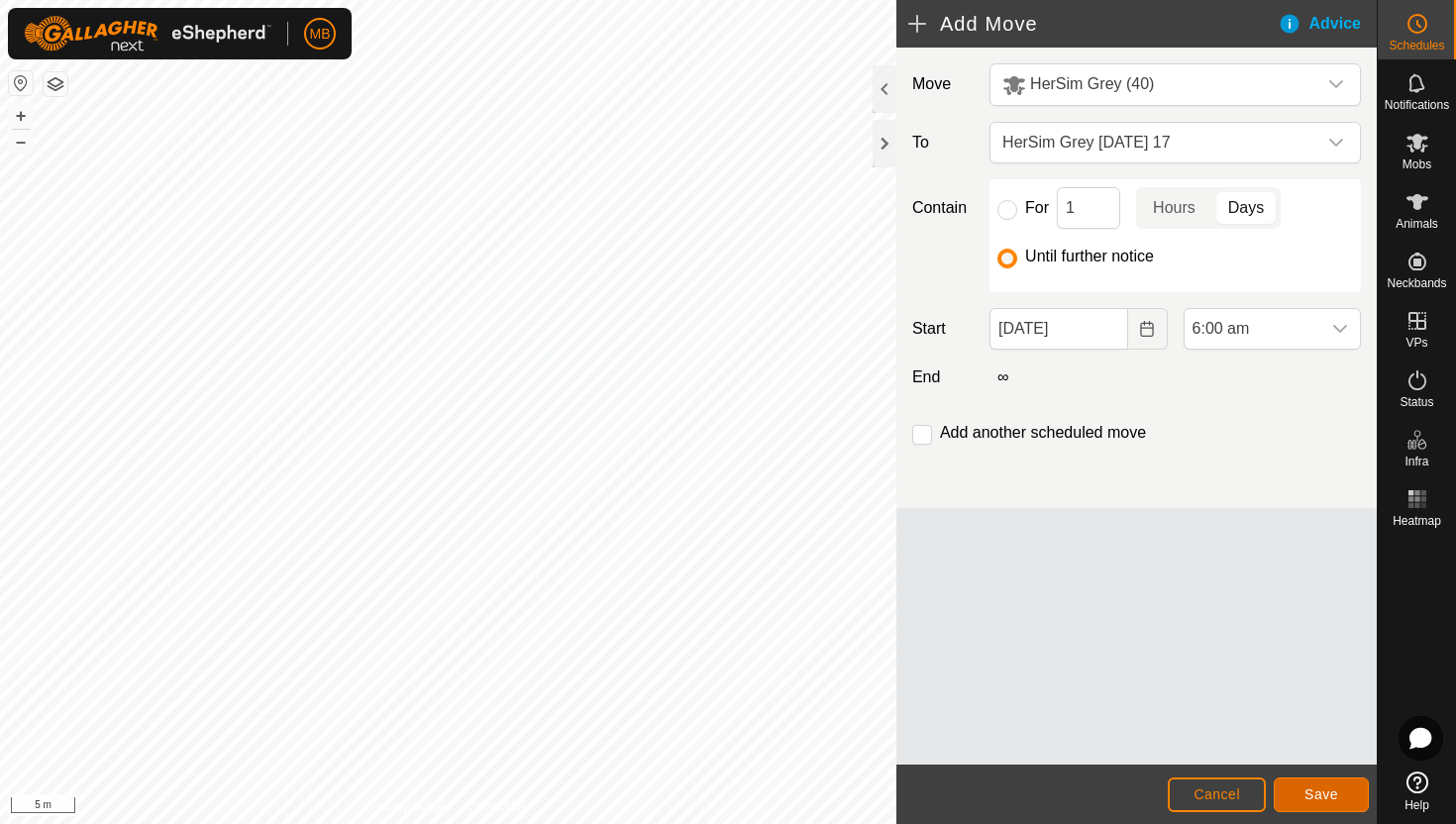 click on "Save" 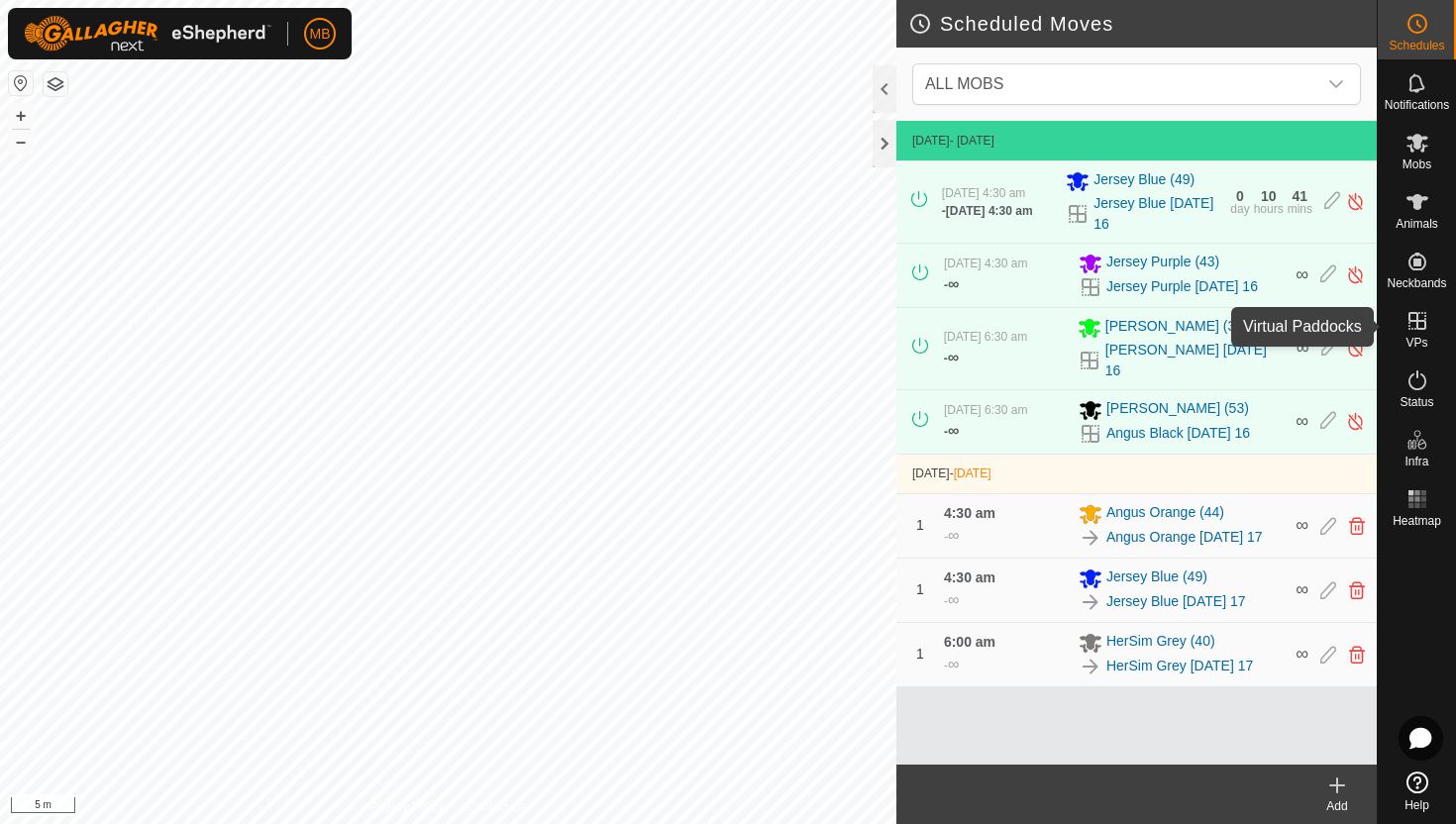 click 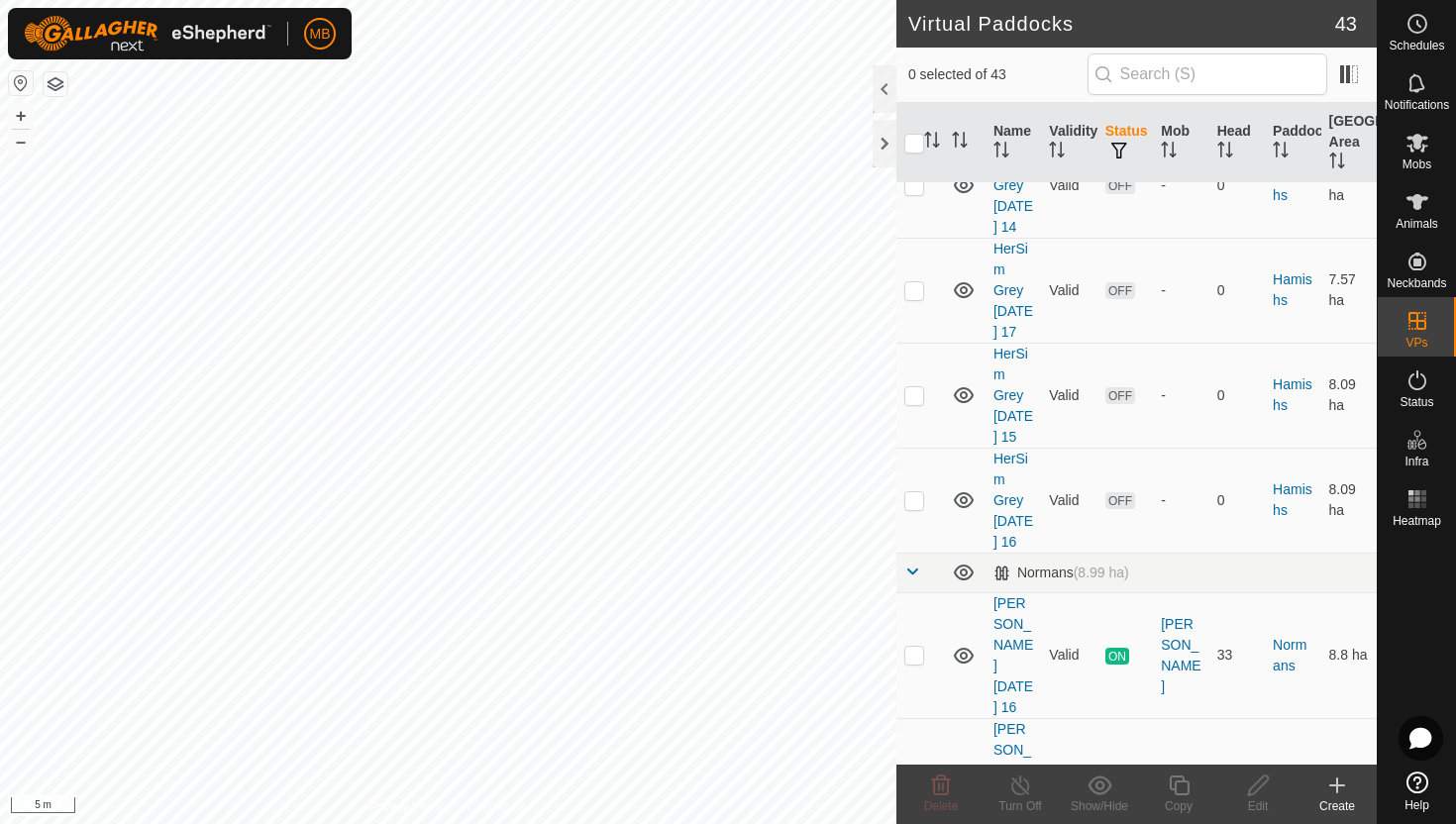 scroll, scrollTop: 1557, scrollLeft: 0, axis: vertical 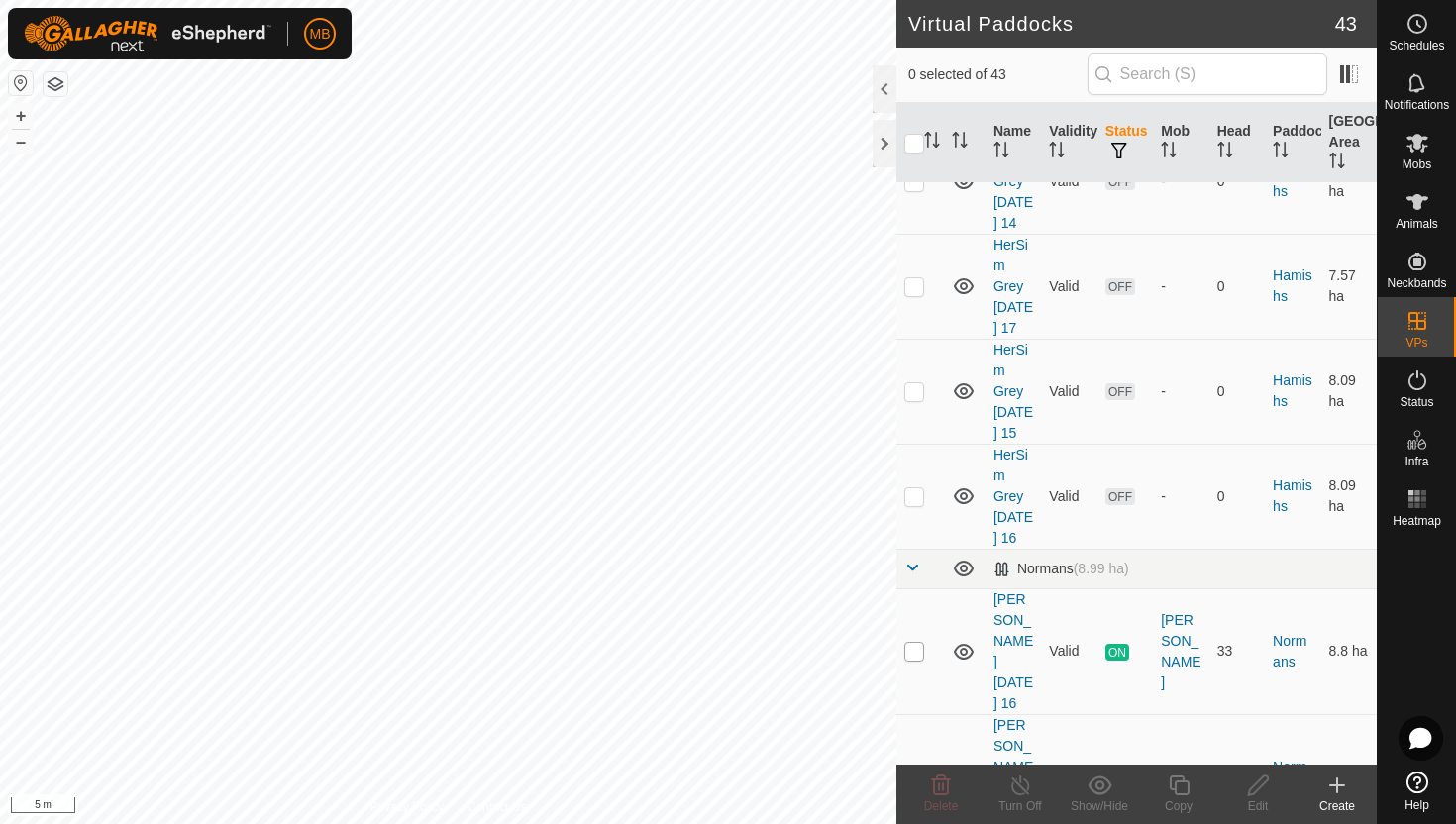 click at bounding box center (914, 652) 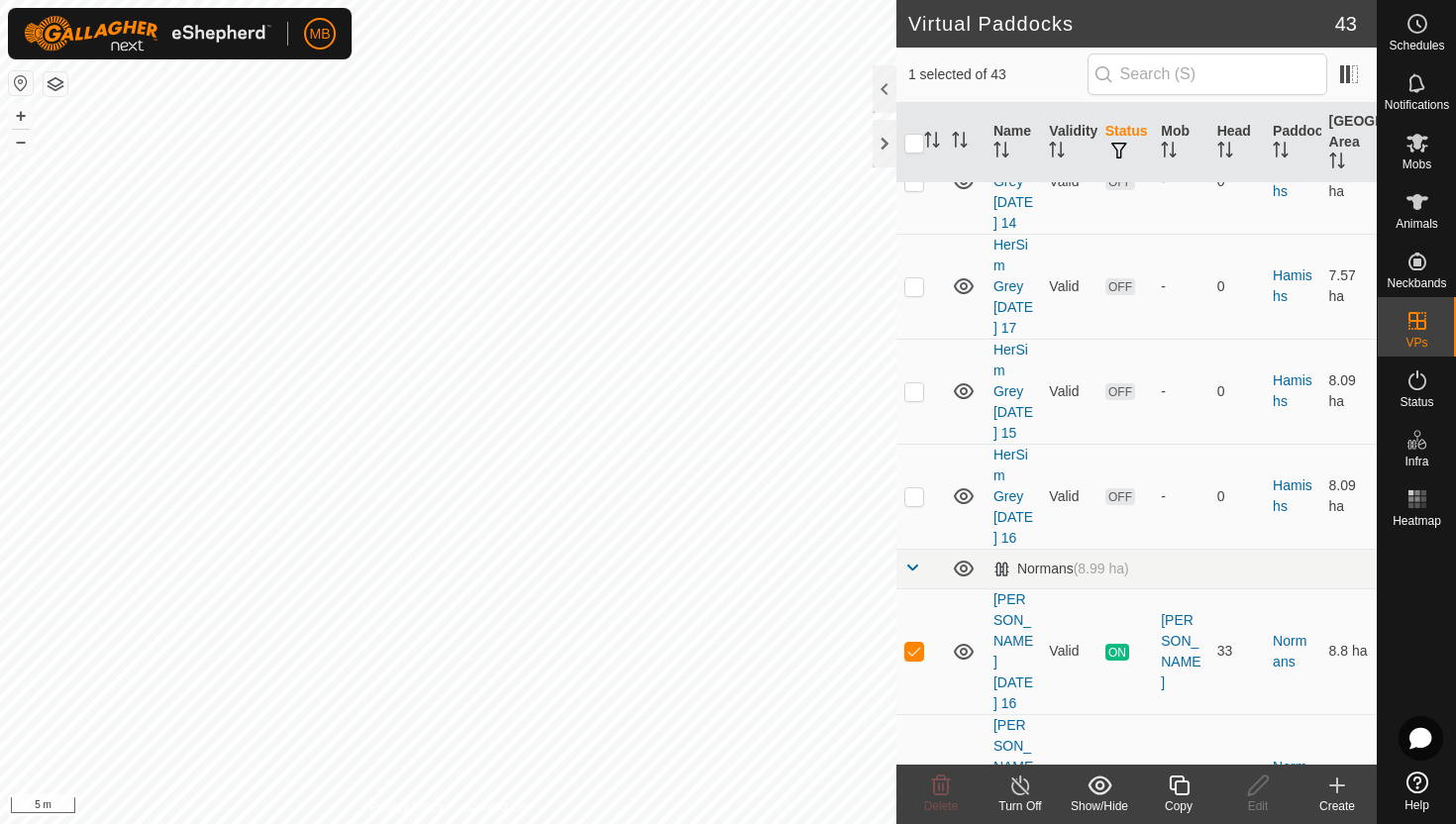 click 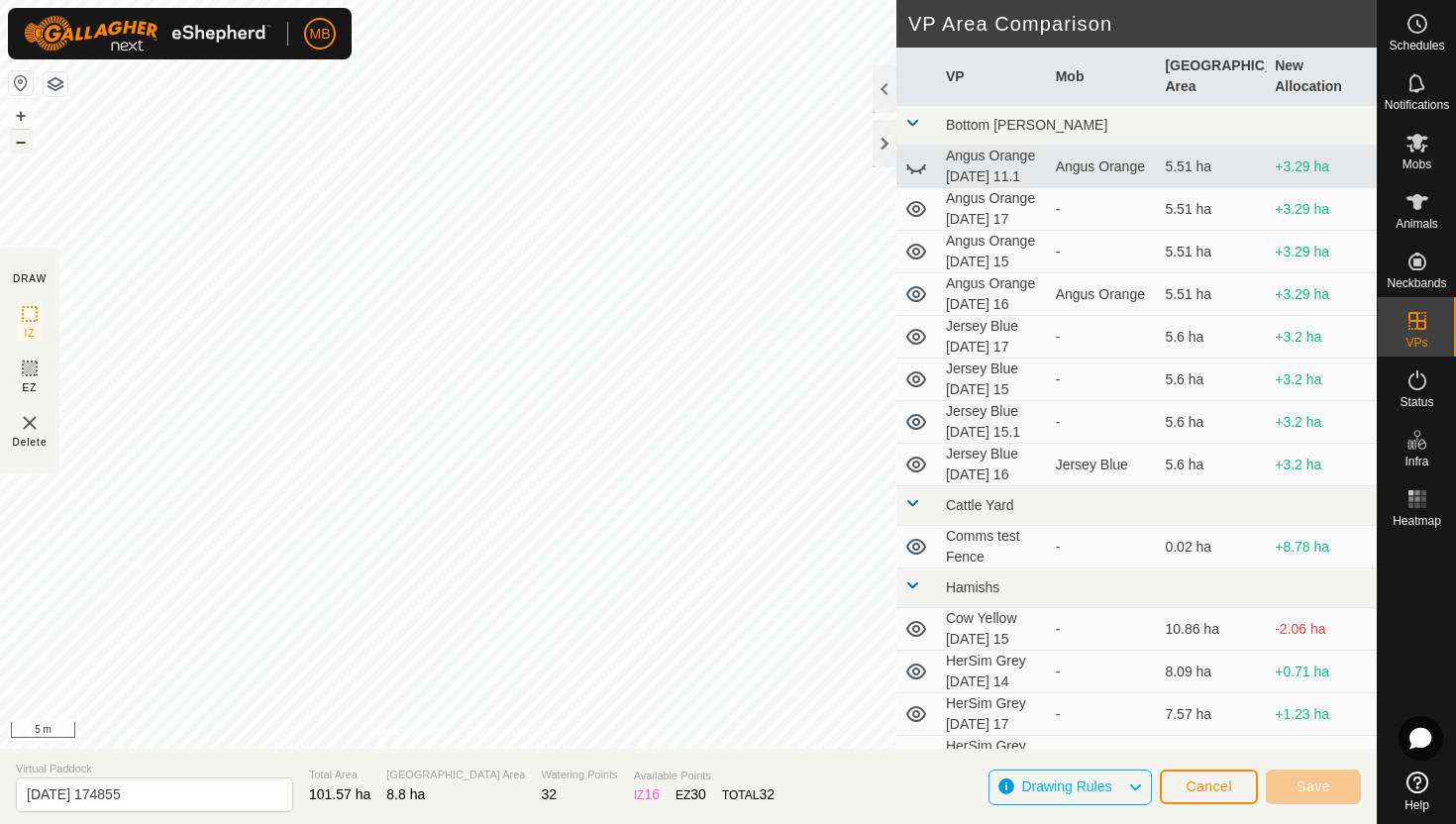 click on "–" at bounding box center [21, 142] 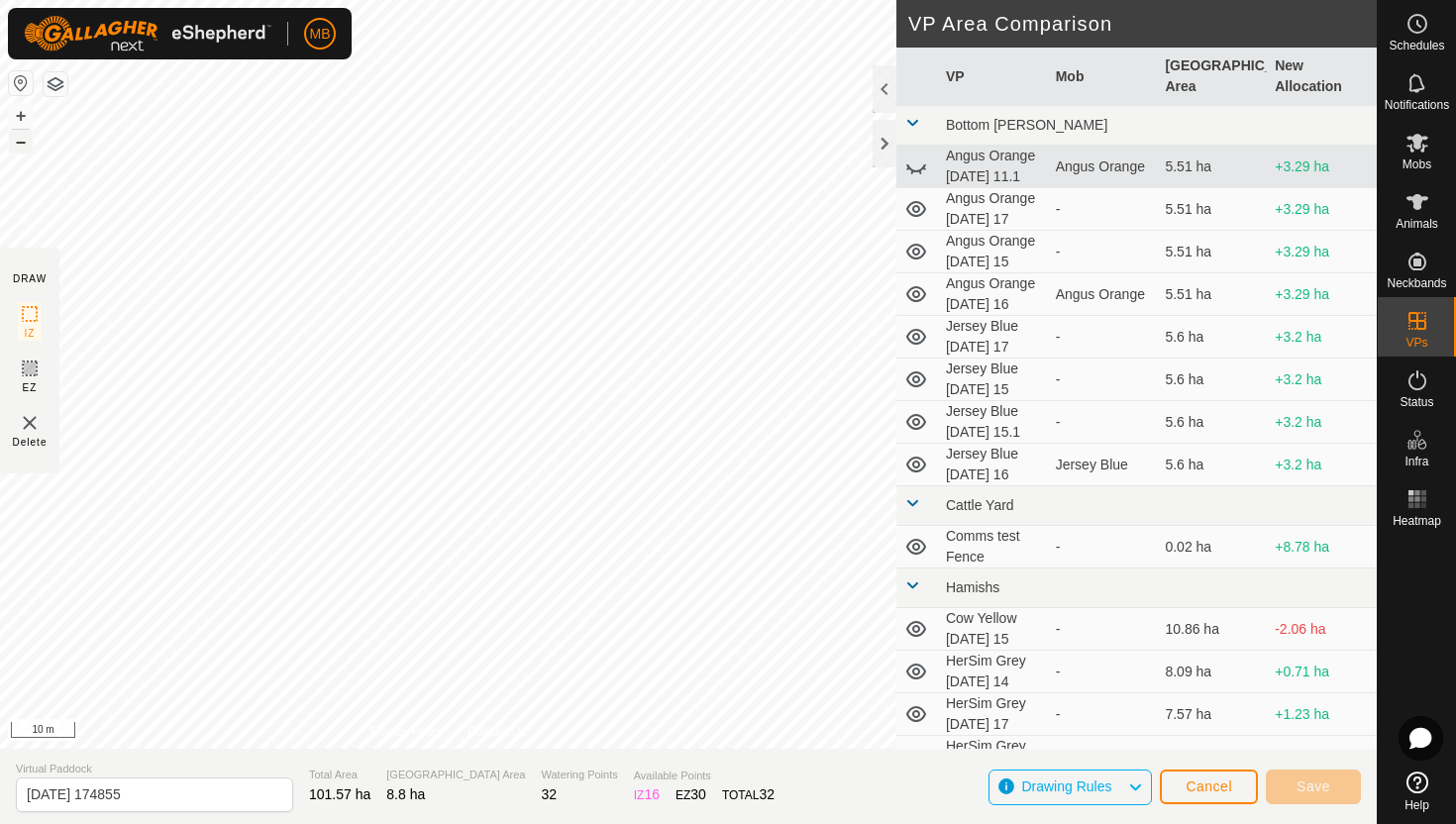 click on "–" at bounding box center (21, 142) 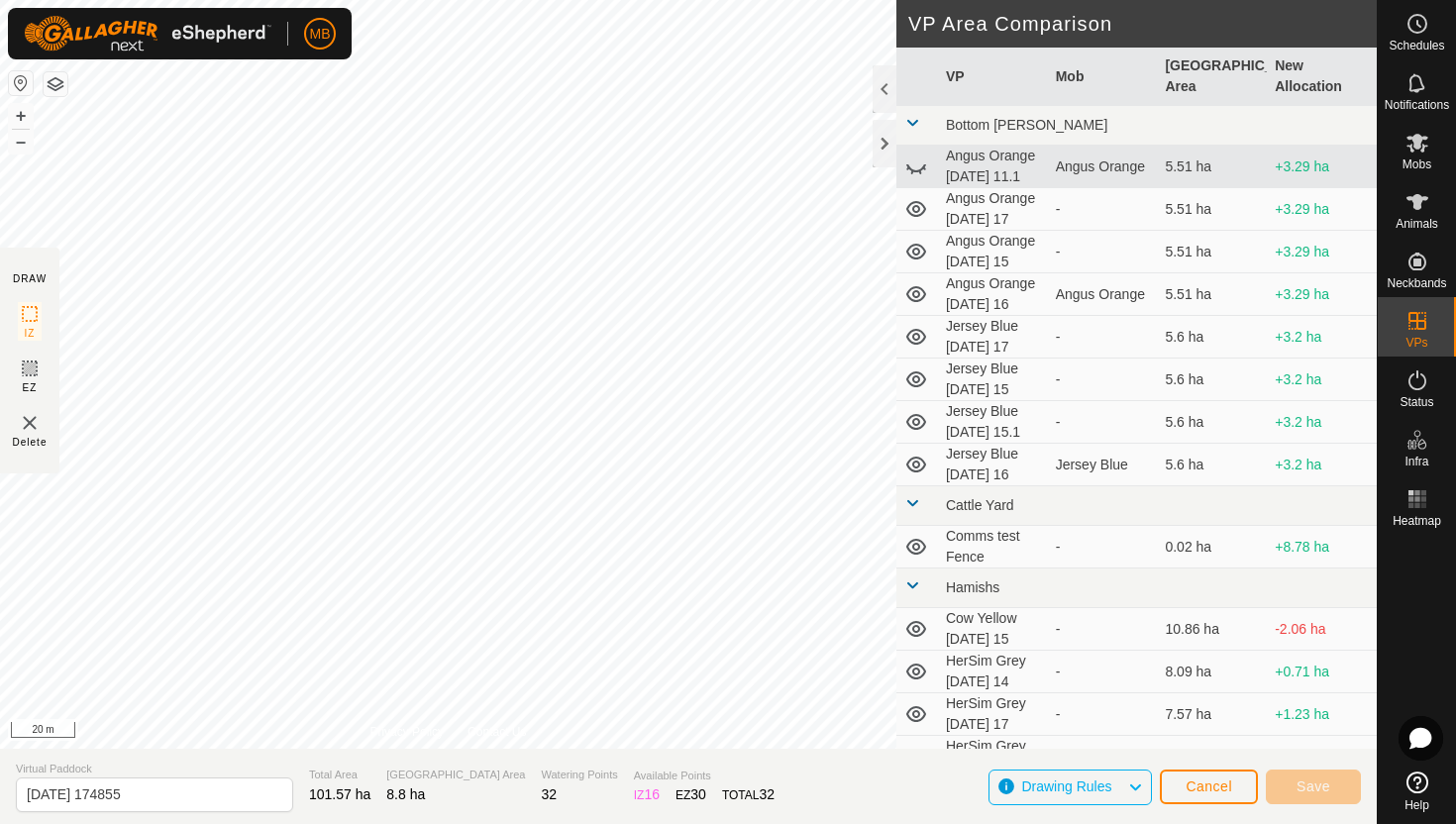click on "MB Schedules Notifications Mobs Animals Neckbands VPs Status Infra Heatmap Help DRAW IZ EZ Delete Privacy Policy Contact Us + – ⇧ i 20 m VP Area Comparison     VP   Mob   Grazing Area   New Allocation  Bottom Davey  Angus Orange Friday 11.1   Angus Orange   5.51 ha  +3.29 ha  Angus Orange Thursday 17  -  5.51 ha  +3.29 ha  Angus Orange Tuesday 15  -  5.51 ha  +3.29 ha  Angus Orange Wednesday 16   Angus Orange   5.51 ha  +3.29 ha  Jersey Blue Thursday 17  -  5.6 ha  +3.2 ha  Jersey Blue Tuesday 15  -  5.6 ha  +3.2 ha  Jersey Blue Tuesday 15.1  -  5.6 ha  +3.2 ha  Jersey Blue Wednesday 16   Jersey Blue   5.6 ha  +3.2 ha Cattle Yard  Comms test Fence  -  0.02 ha  +8.78 ha Hamishs  Cow Yellow Tuesday 15  -  10.86 ha  -2.06 ha  HerSim Grey Monday 14  -  8.09 ha  +0.71 ha  HerSim Grey Thursday 17  -  7.57 ha  +1.23 ha  HerSim Grey Tuesday 15  -  8.09 ha  +0.71 ha  HerSim Grey Wednesday 16  -  8.09 ha  +0.71 ha  HerSim Grey Wednesday 16.2   HerSim Grey   7.35 ha  +1.45 ha  HerSim Grey Wednesday 16.3" at bounding box center [728, 412] 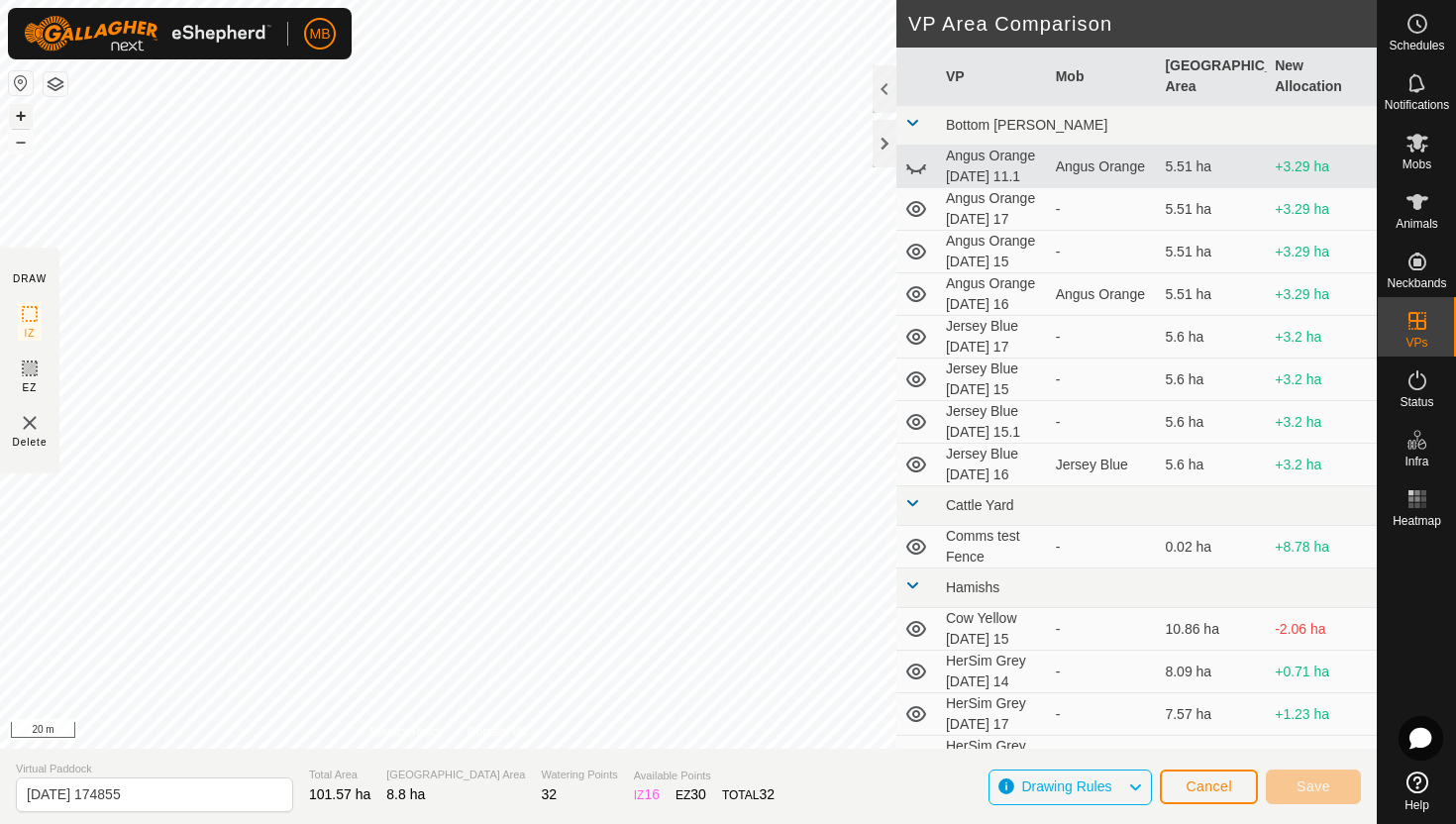 click on "+" at bounding box center [21, 116] 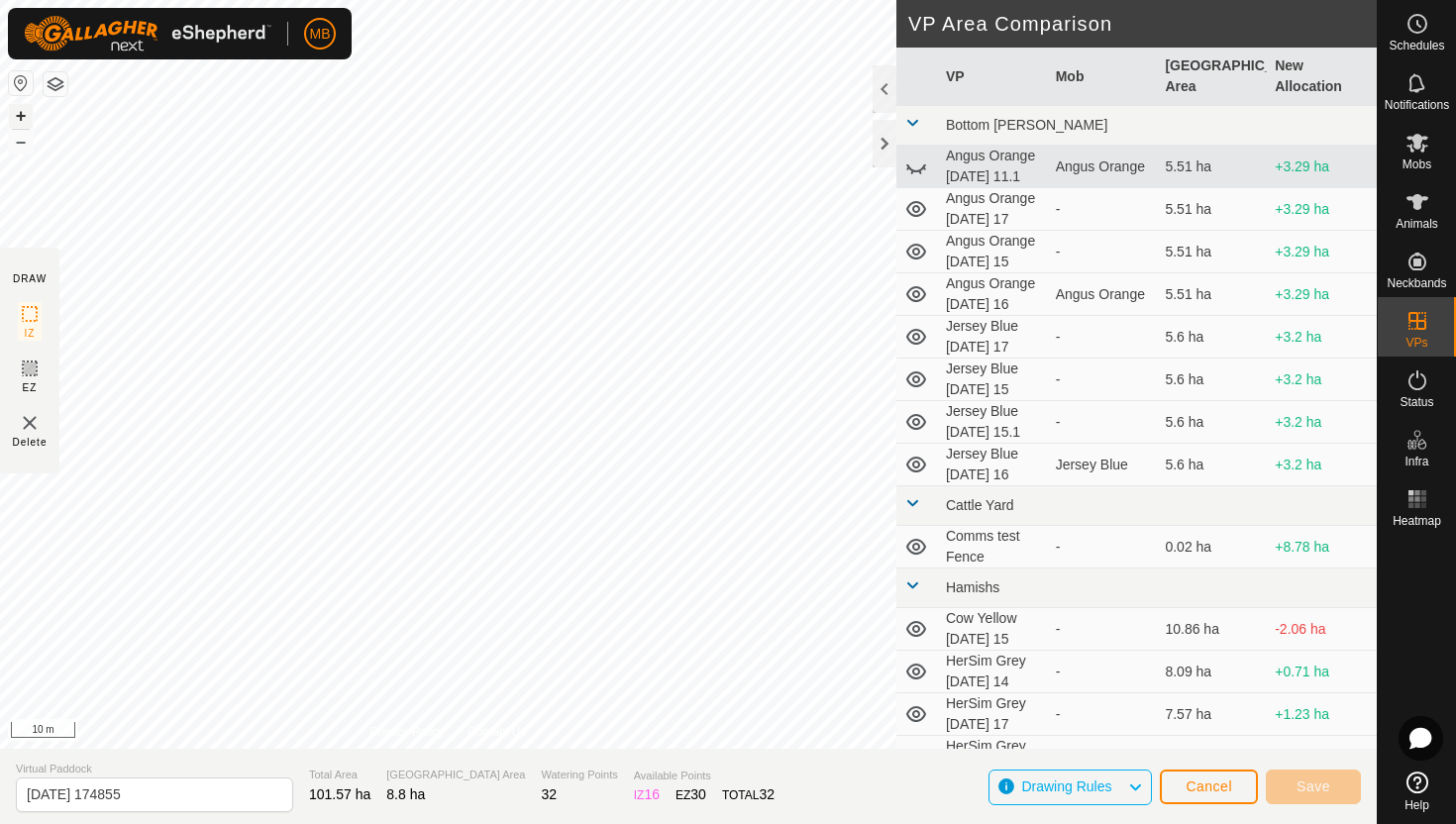 click on "+" at bounding box center [21, 116] 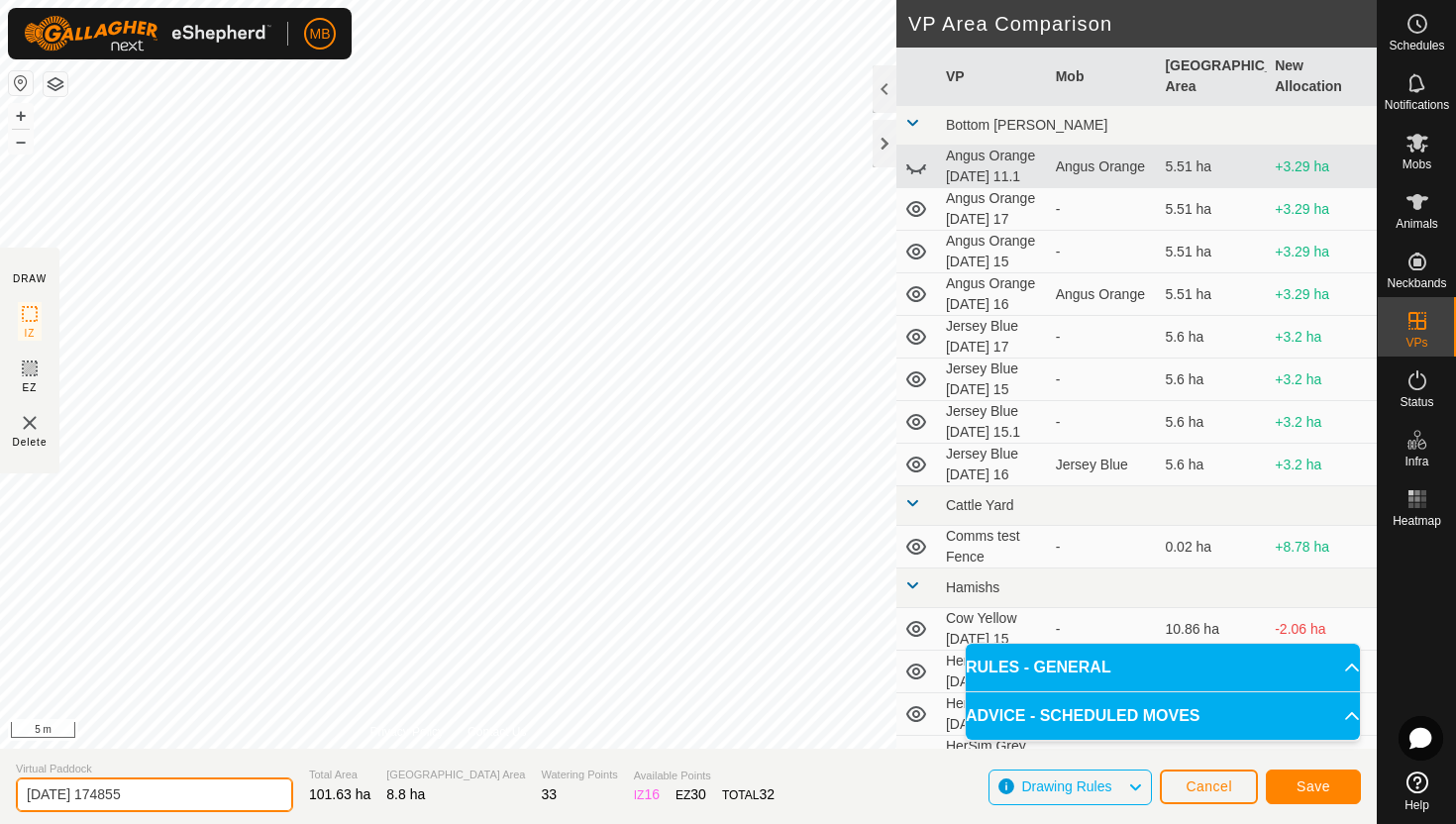 click on "2025-07-16 174855" 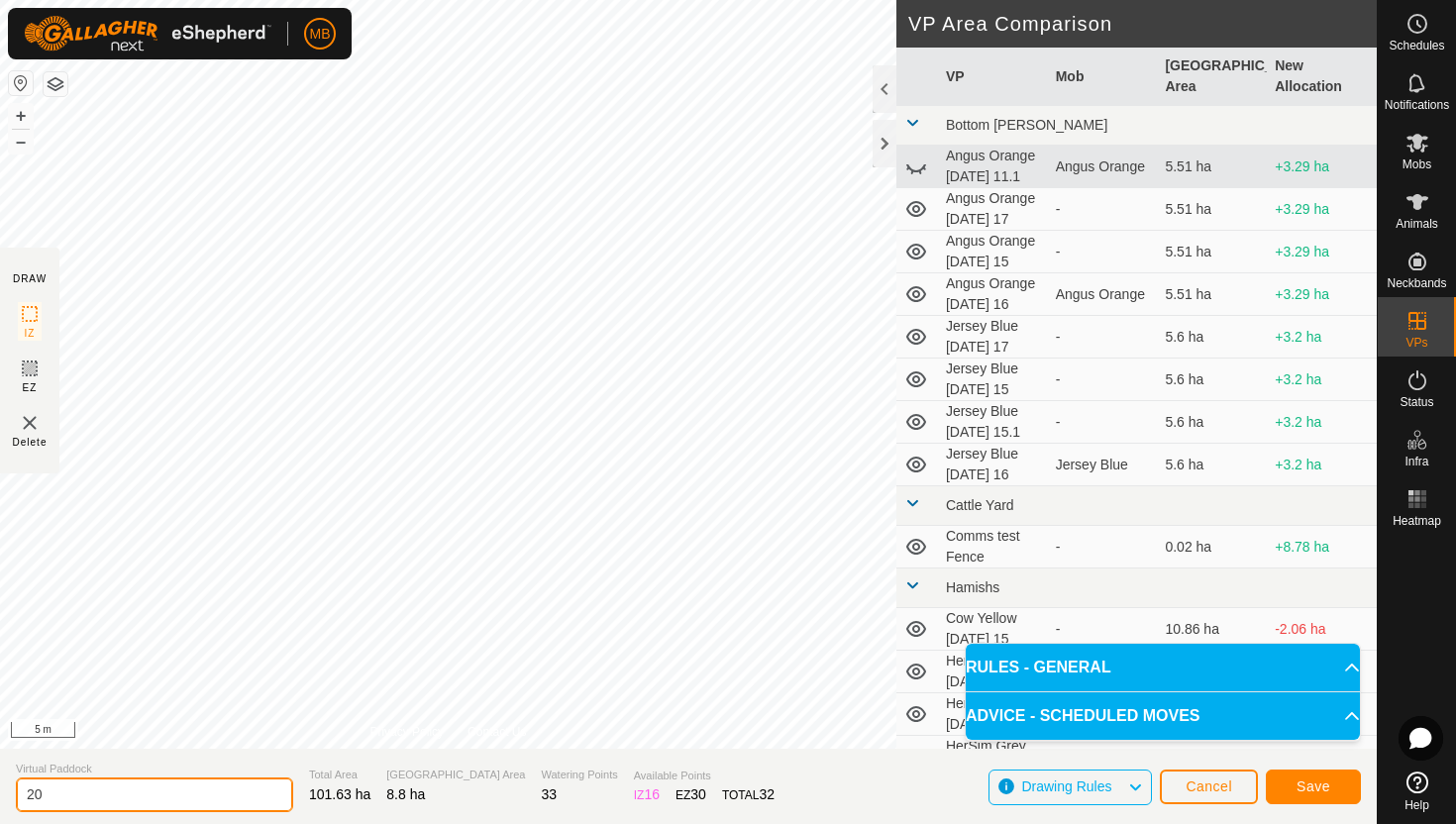 type on "2" 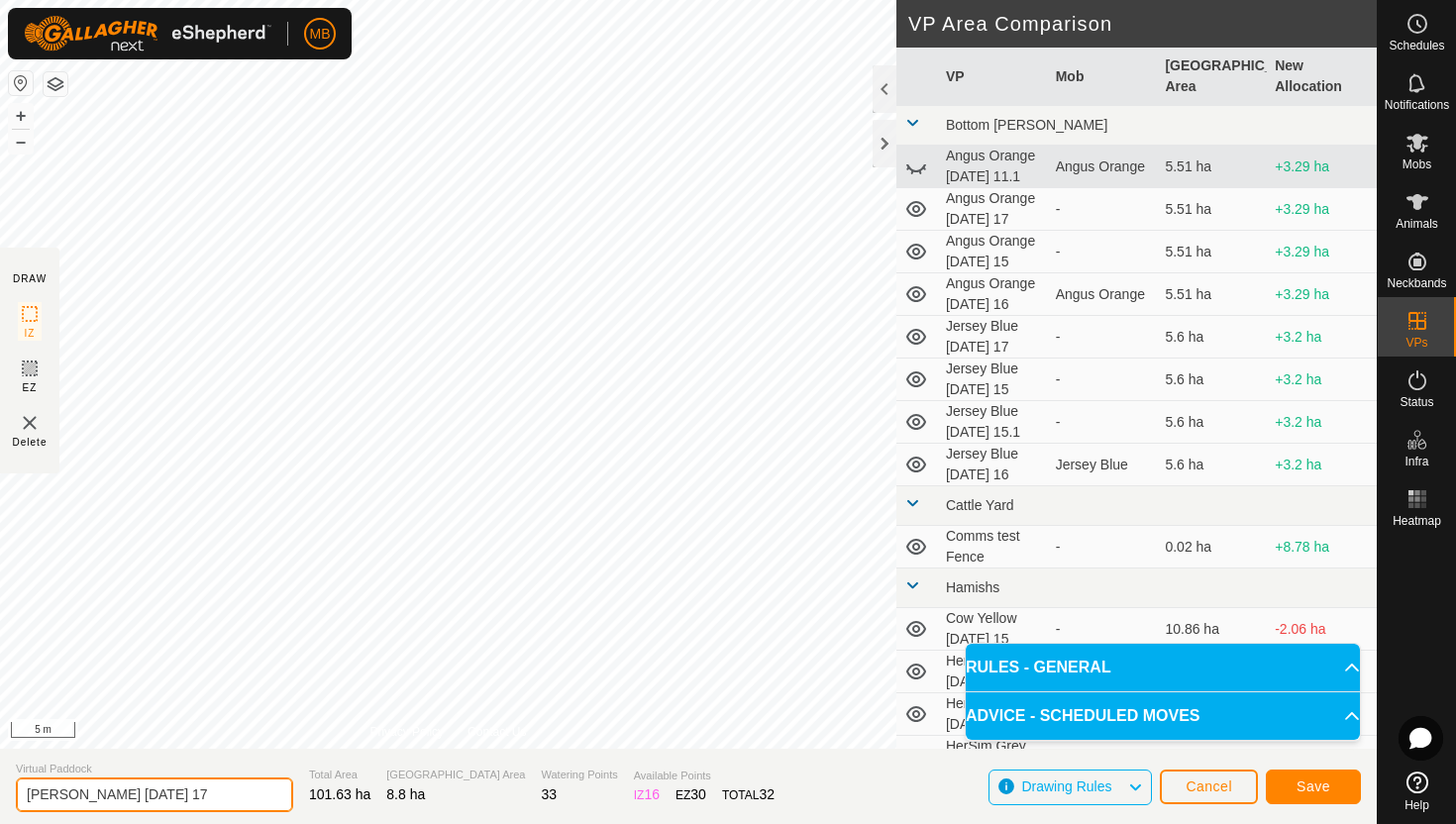type on "[PERSON_NAME] [DATE] 17" 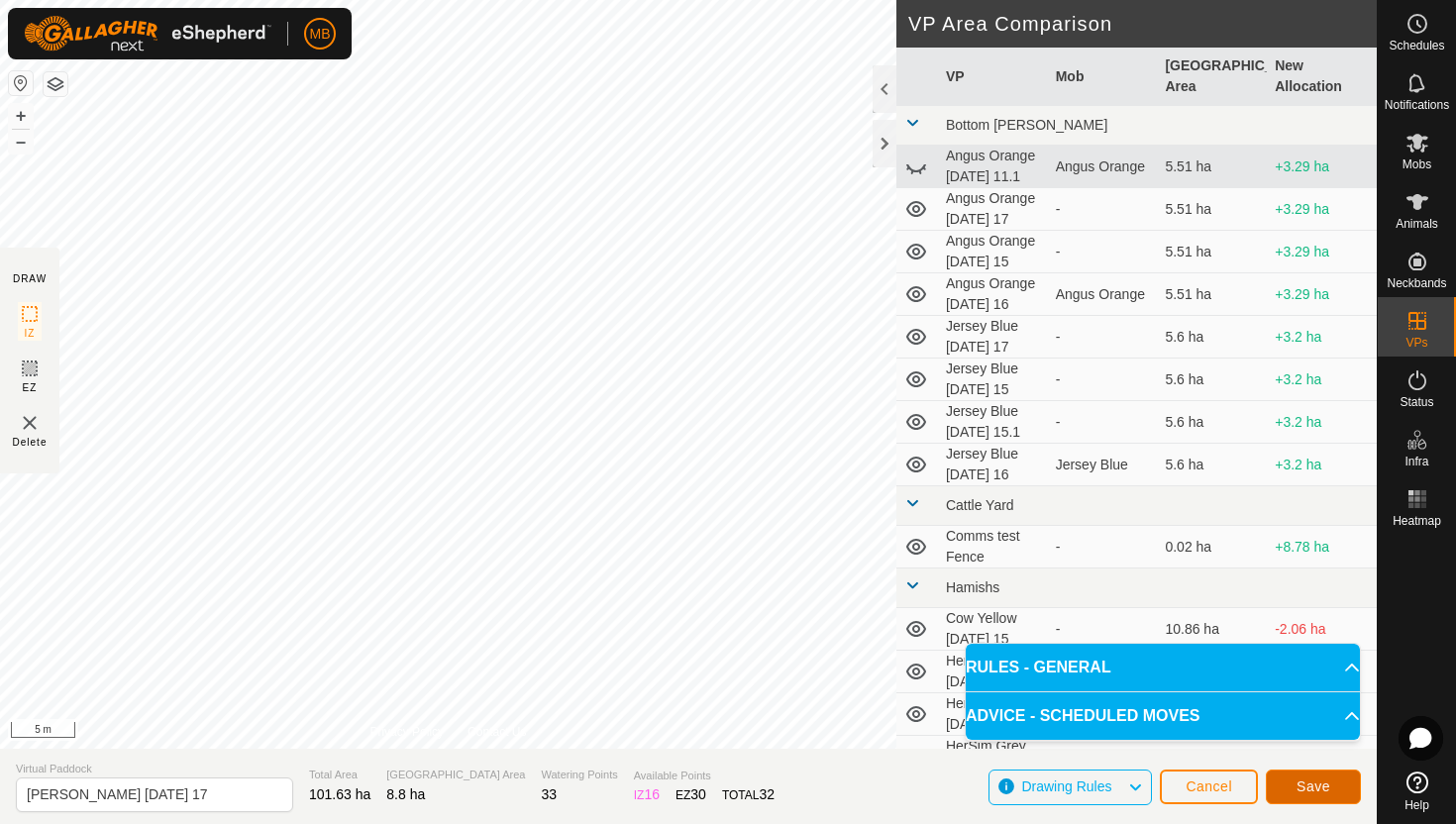 click on "Save" 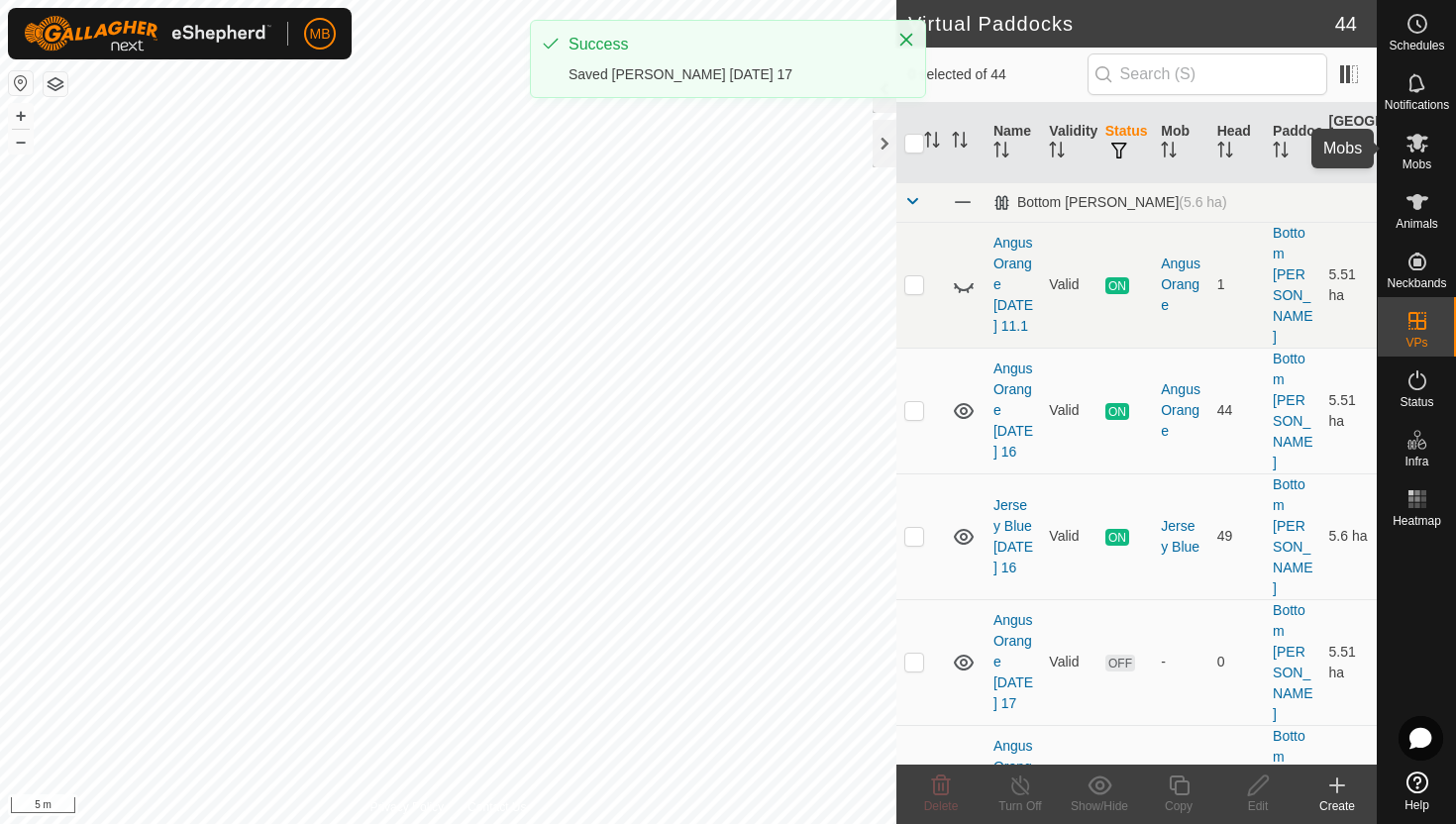 click 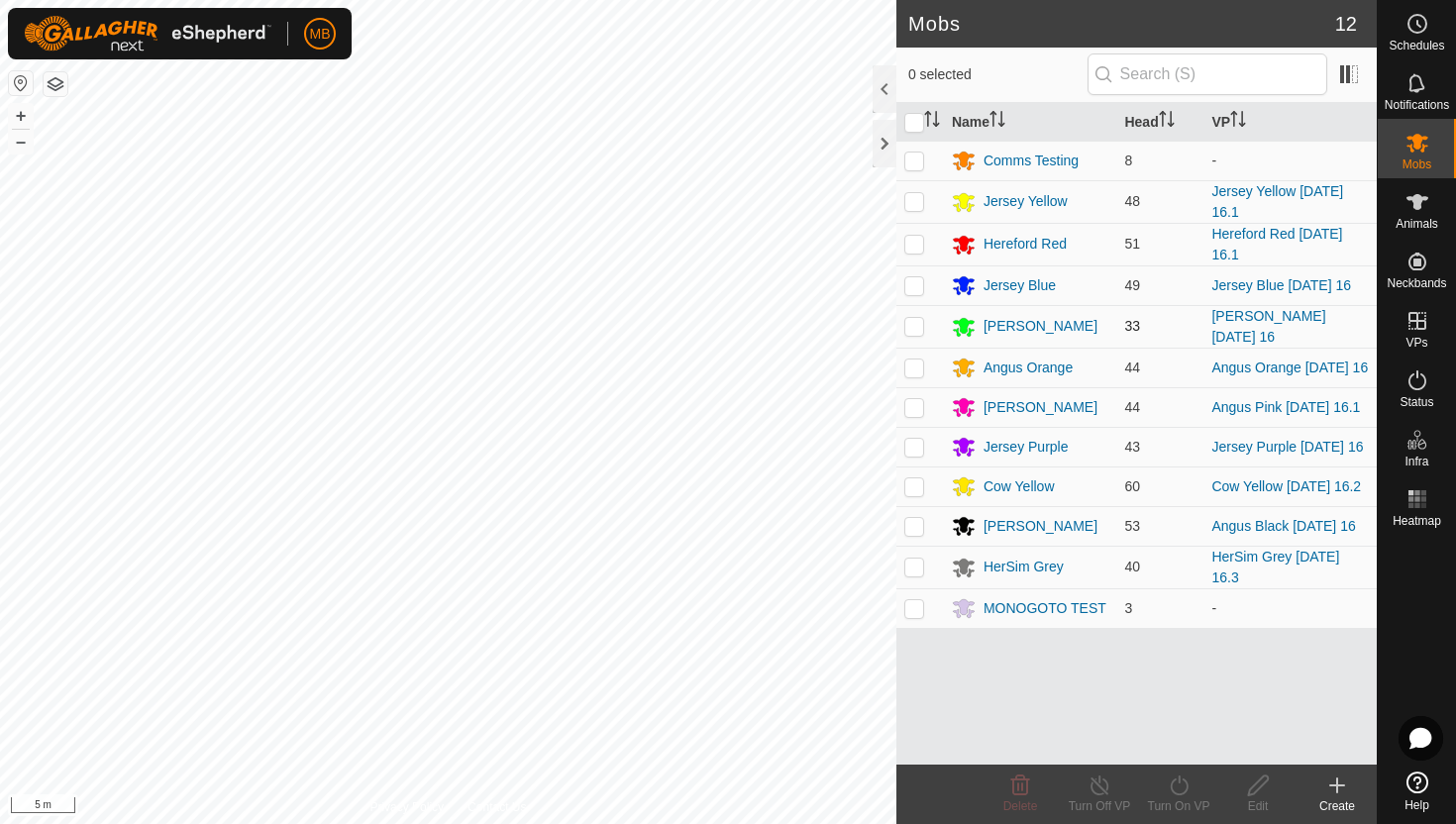 click at bounding box center (914, 326) 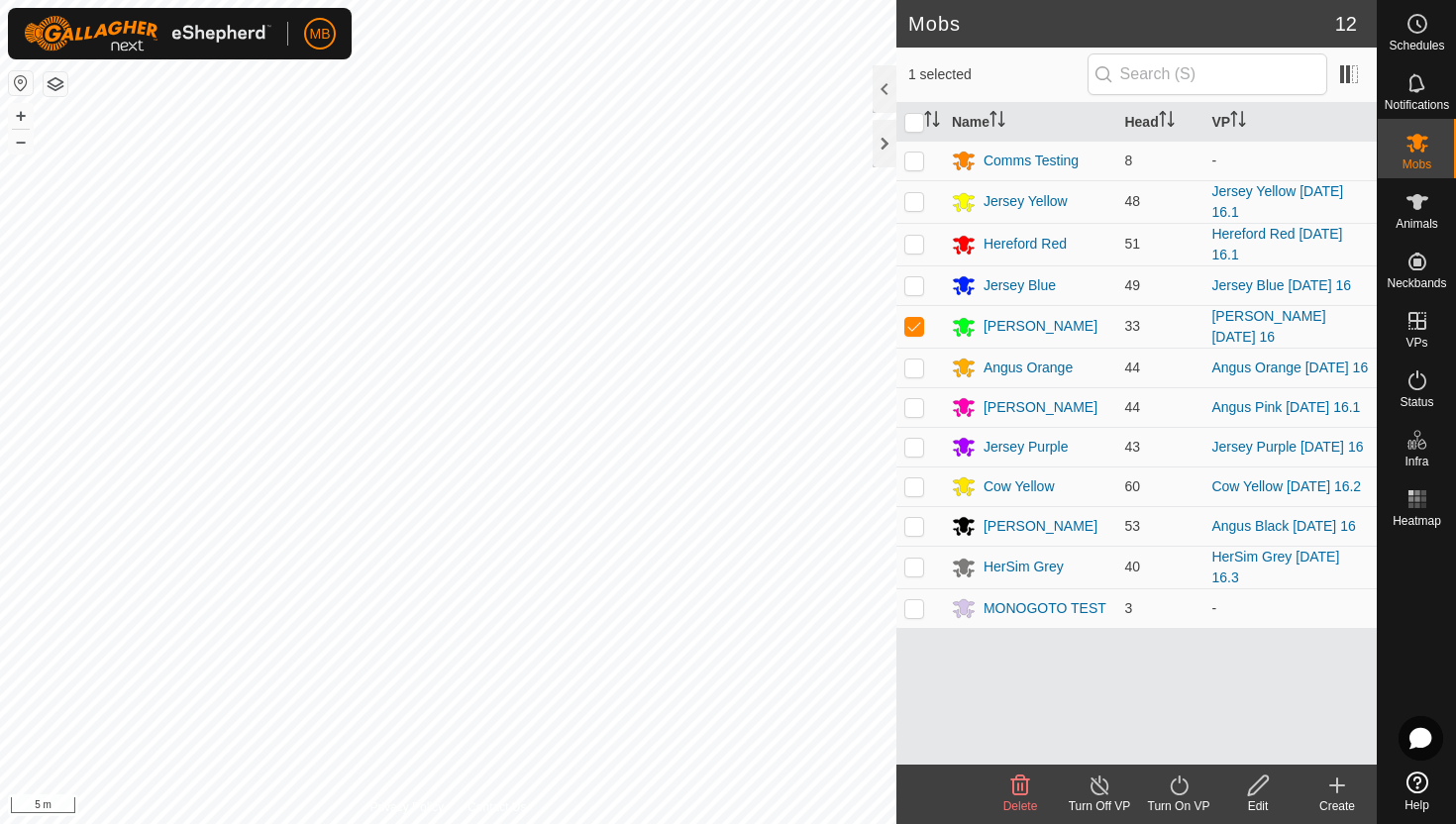 click 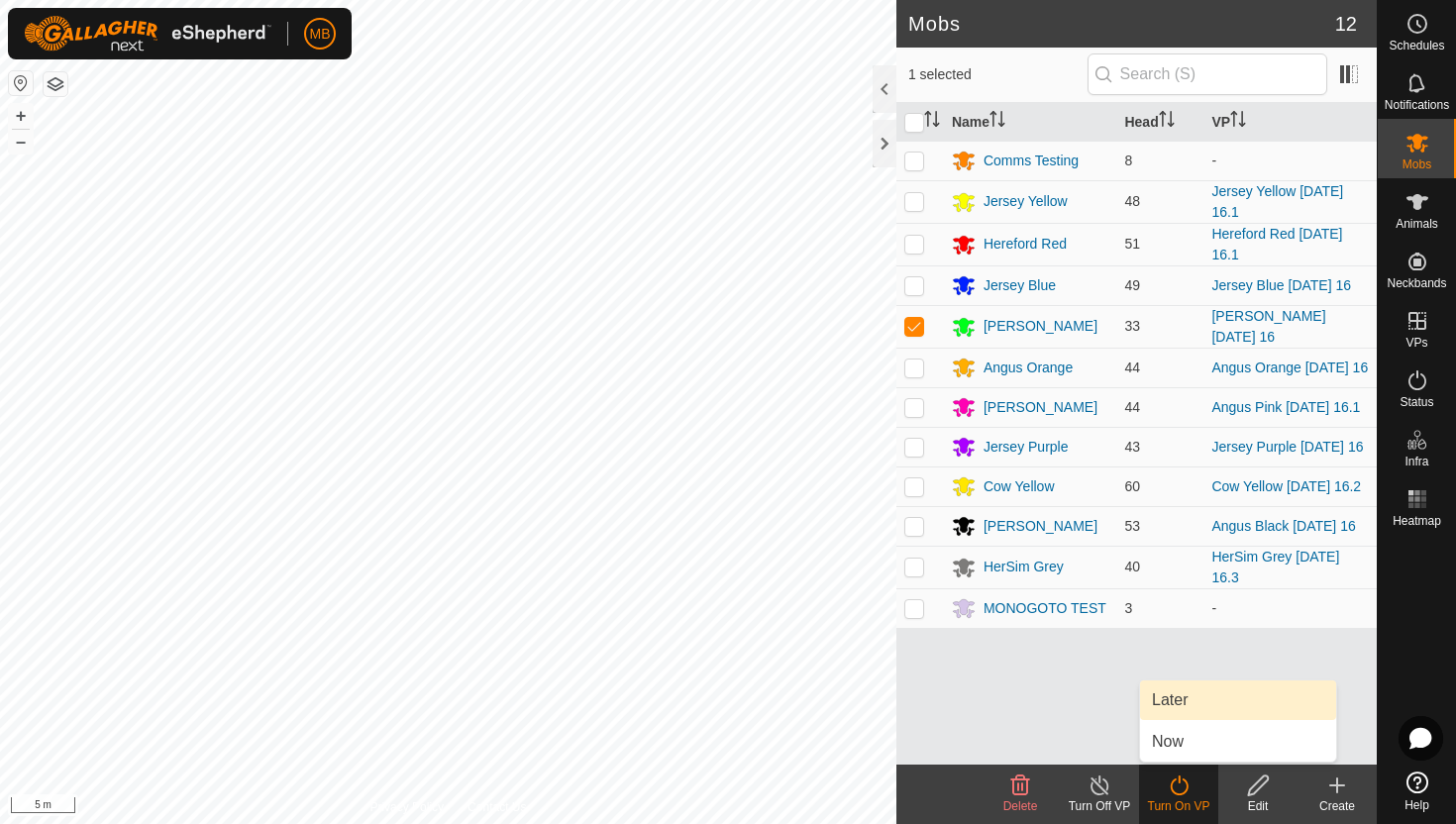 click on "Later" at bounding box center [1238, 700] 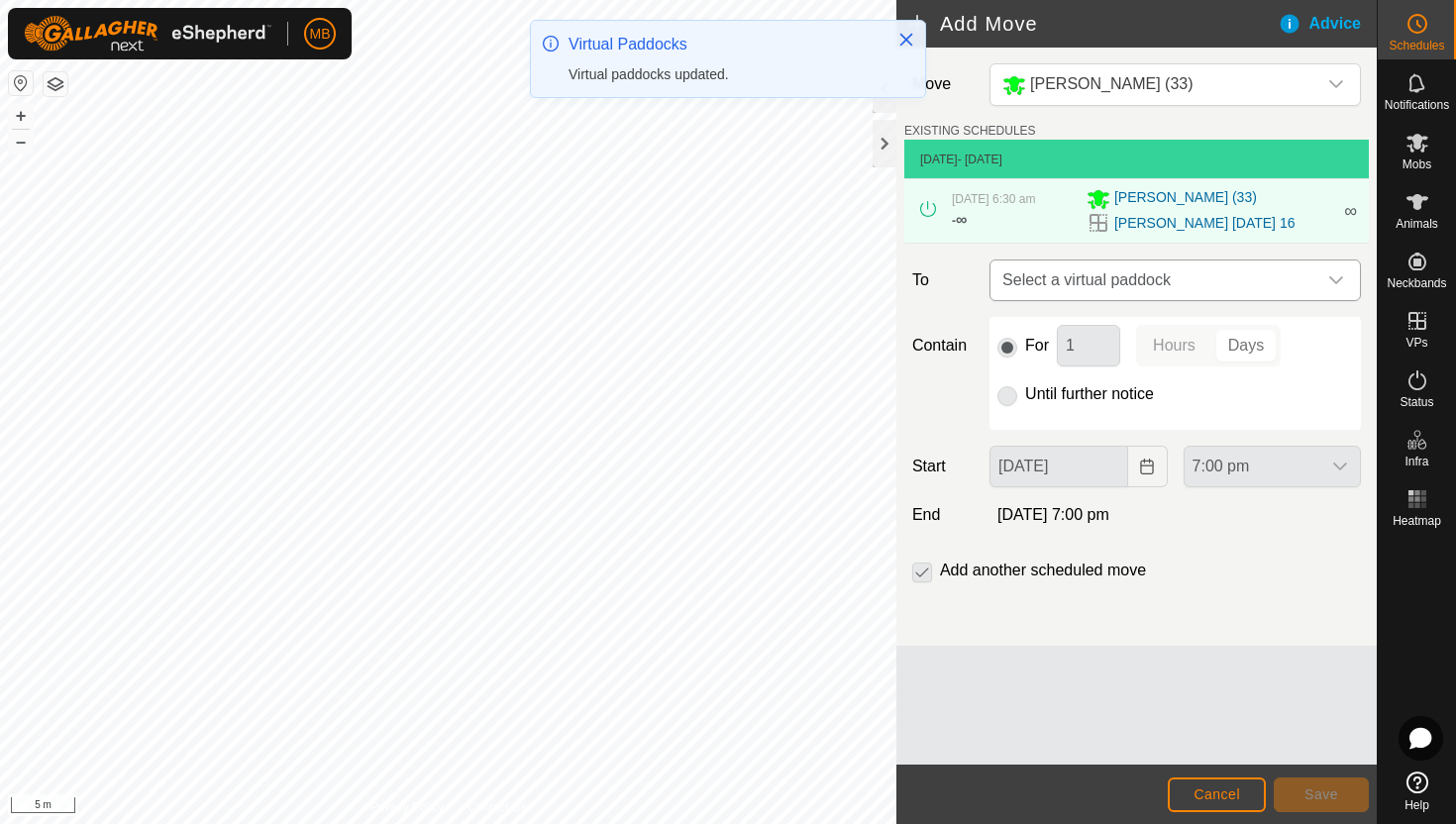 click 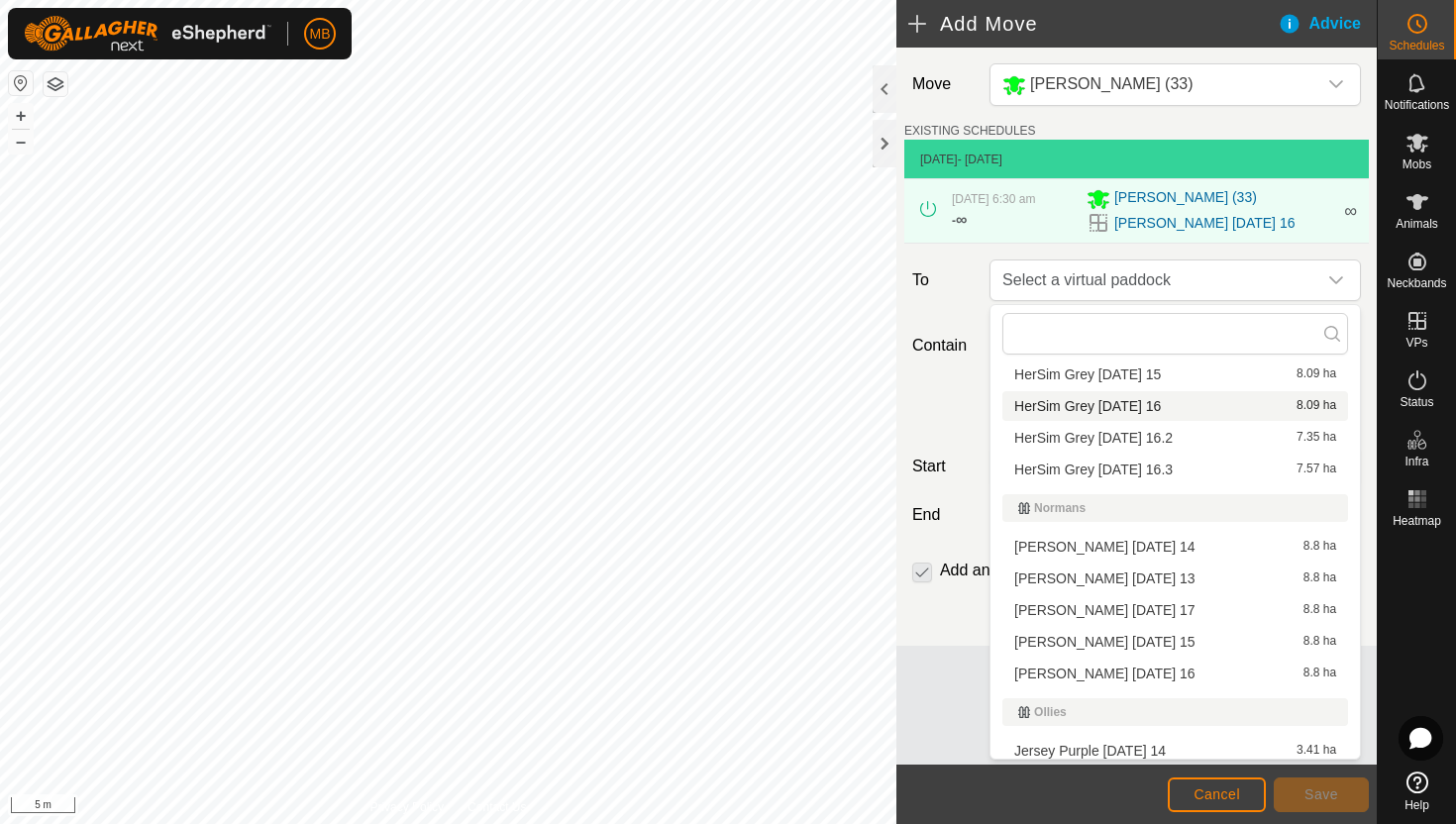 scroll, scrollTop: 531, scrollLeft: 0, axis: vertical 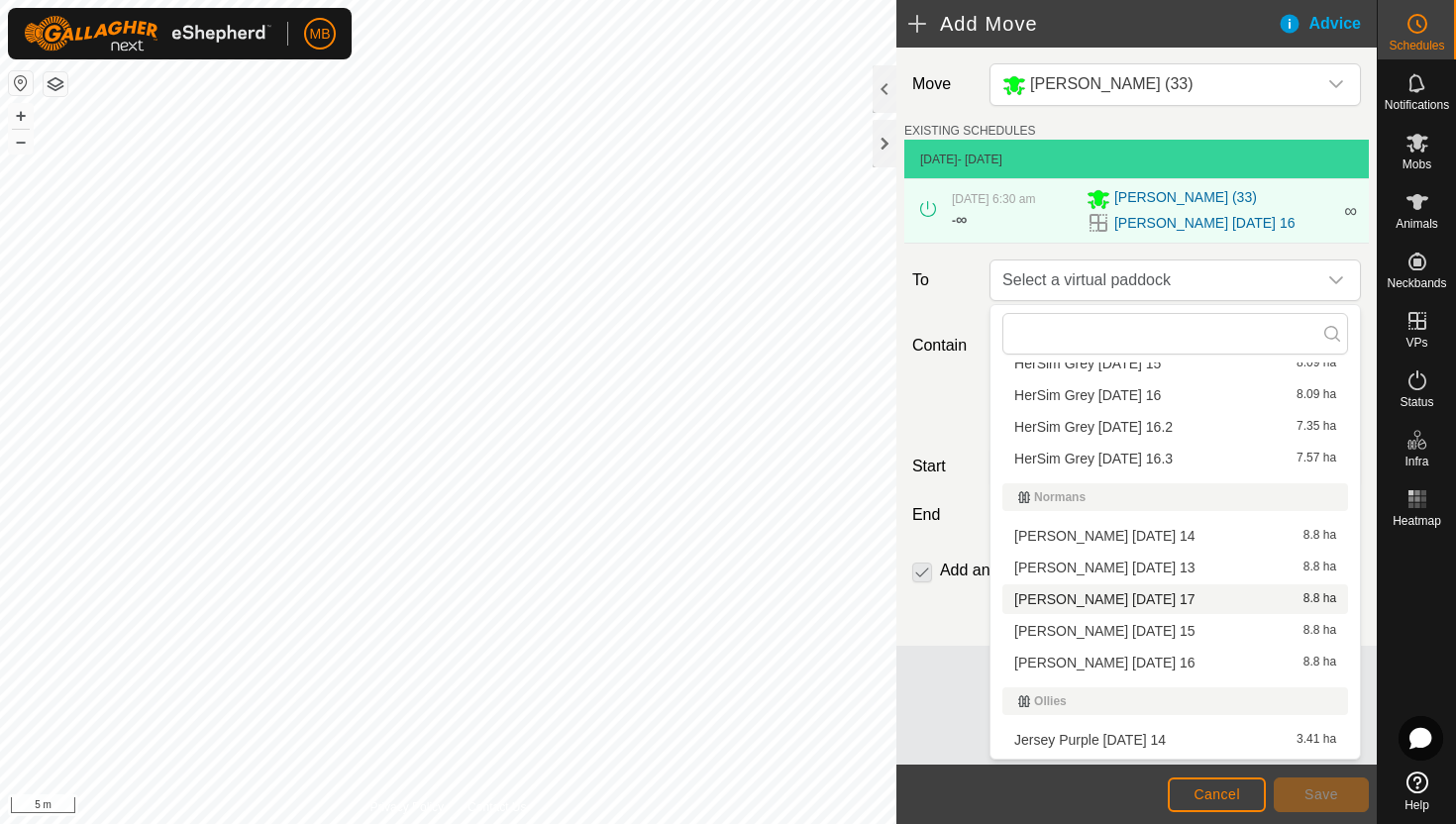 click on "Angus Green Thursday 17  8.8 ha" at bounding box center (1175, 599) 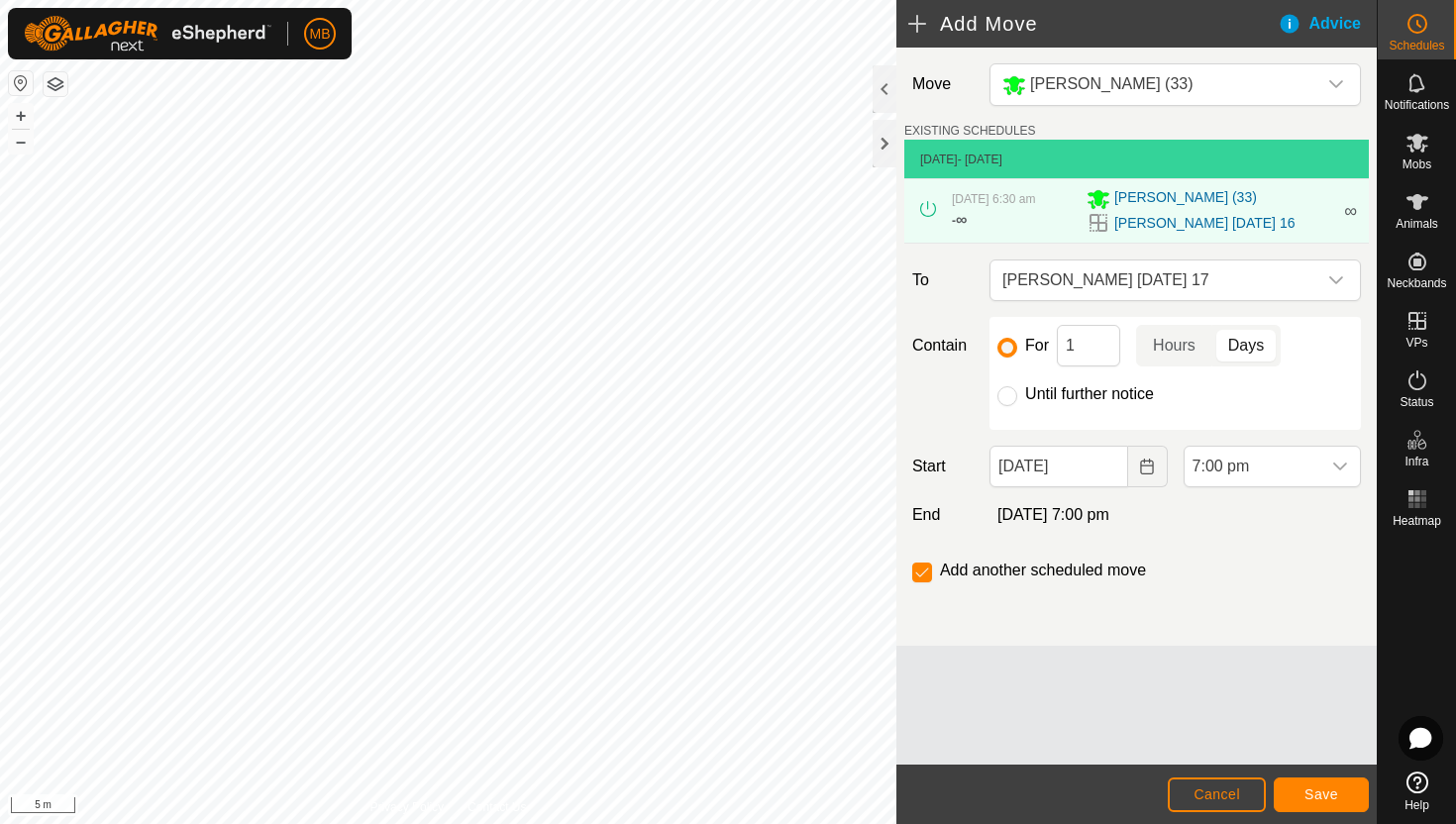 click on "Until further notice" 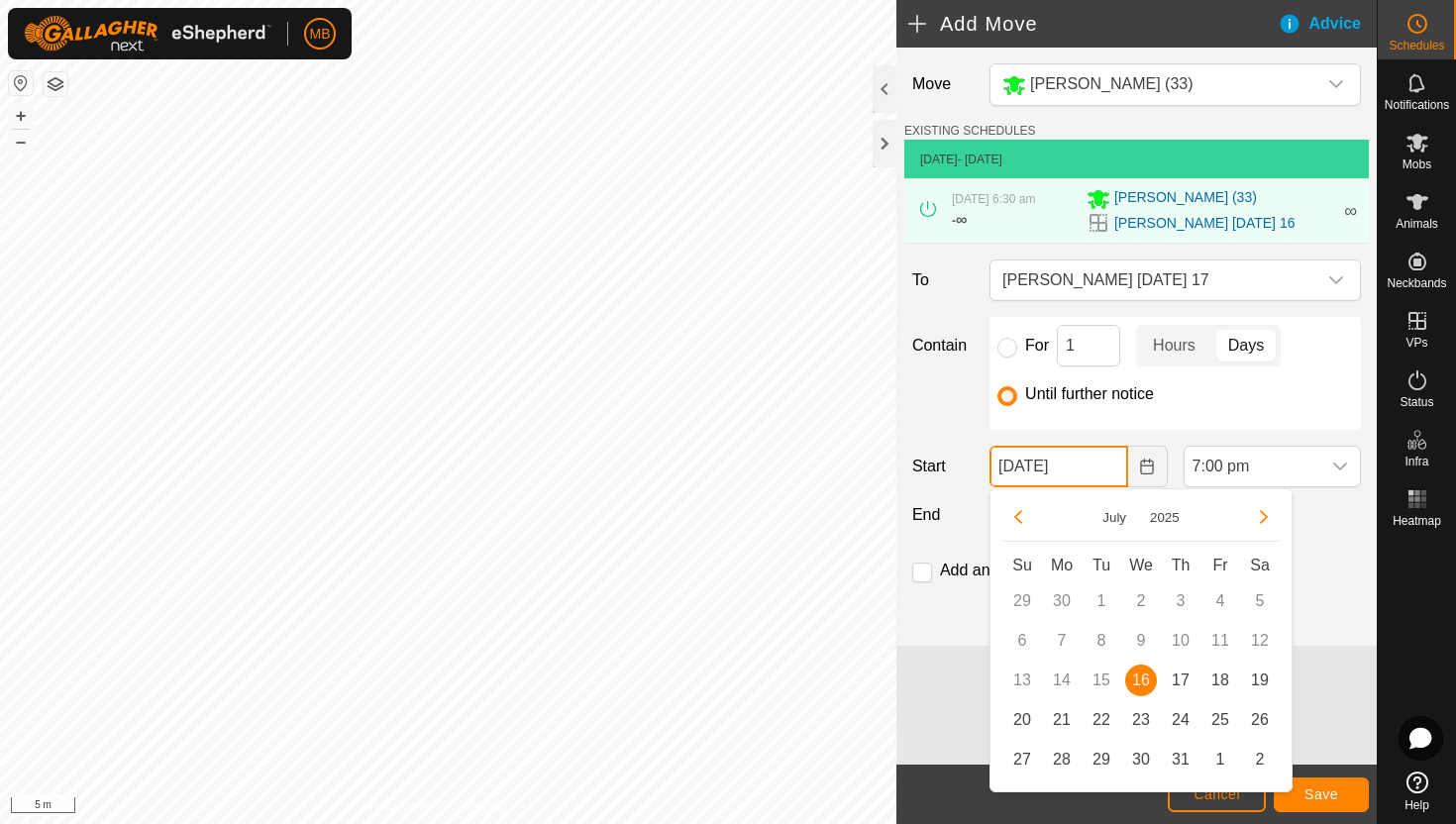 click on "16 Jul, 2025" 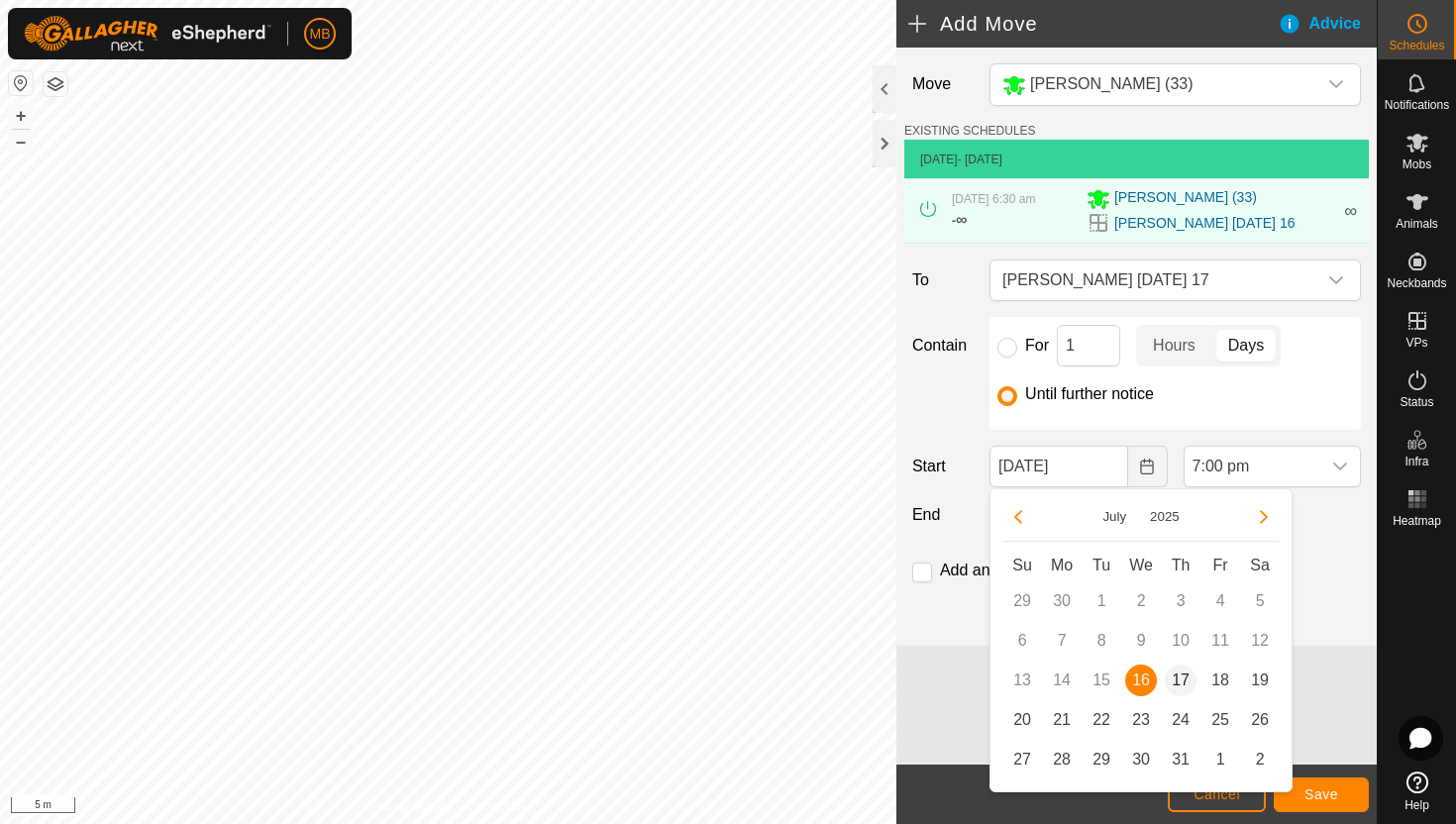 click on "17" at bounding box center [1181, 680] 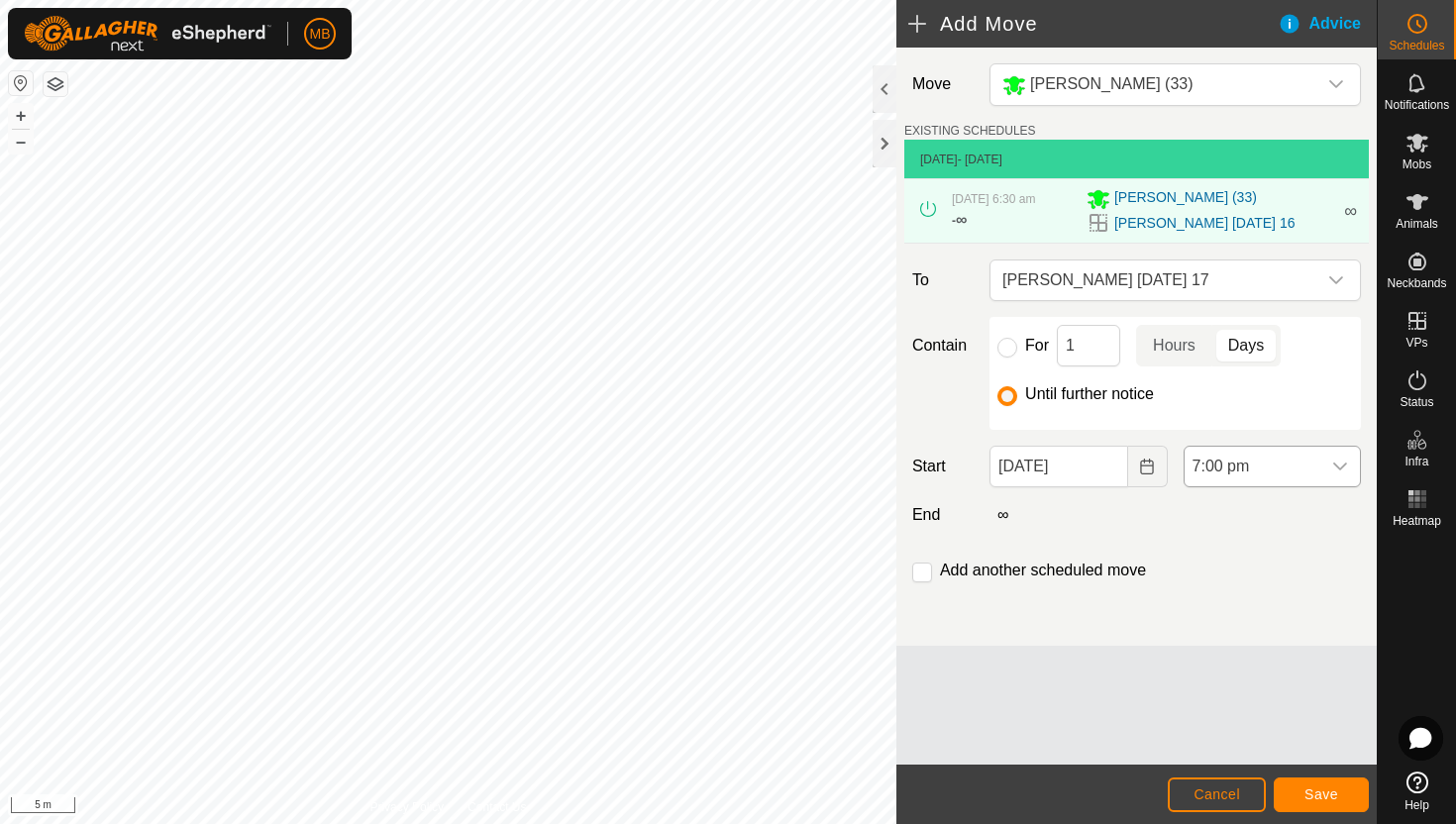 click on "7:00 pm" at bounding box center [1252, 466] 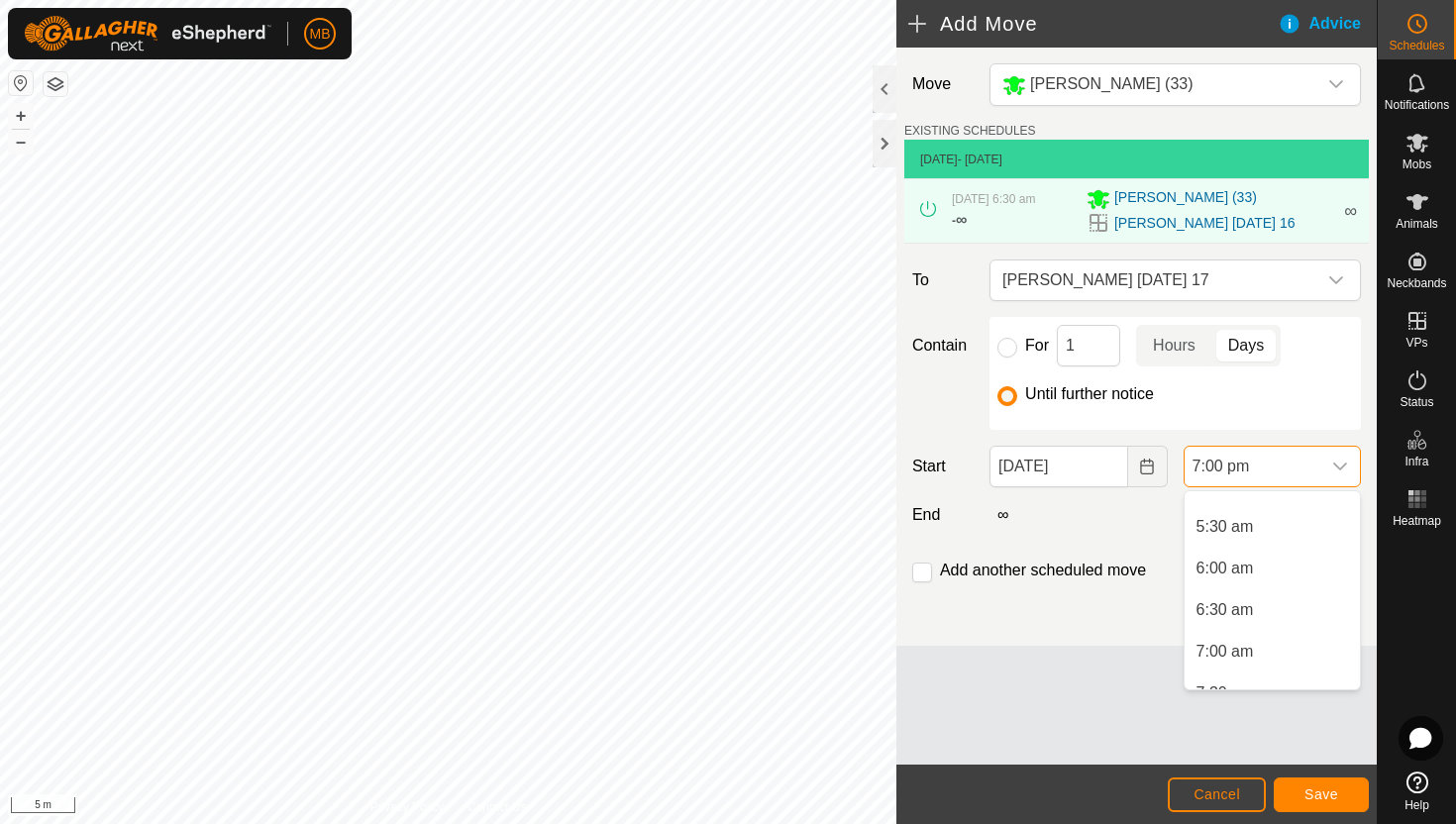 scroll, scrollTop: 437, scrollLeft: 0, axis: vertical 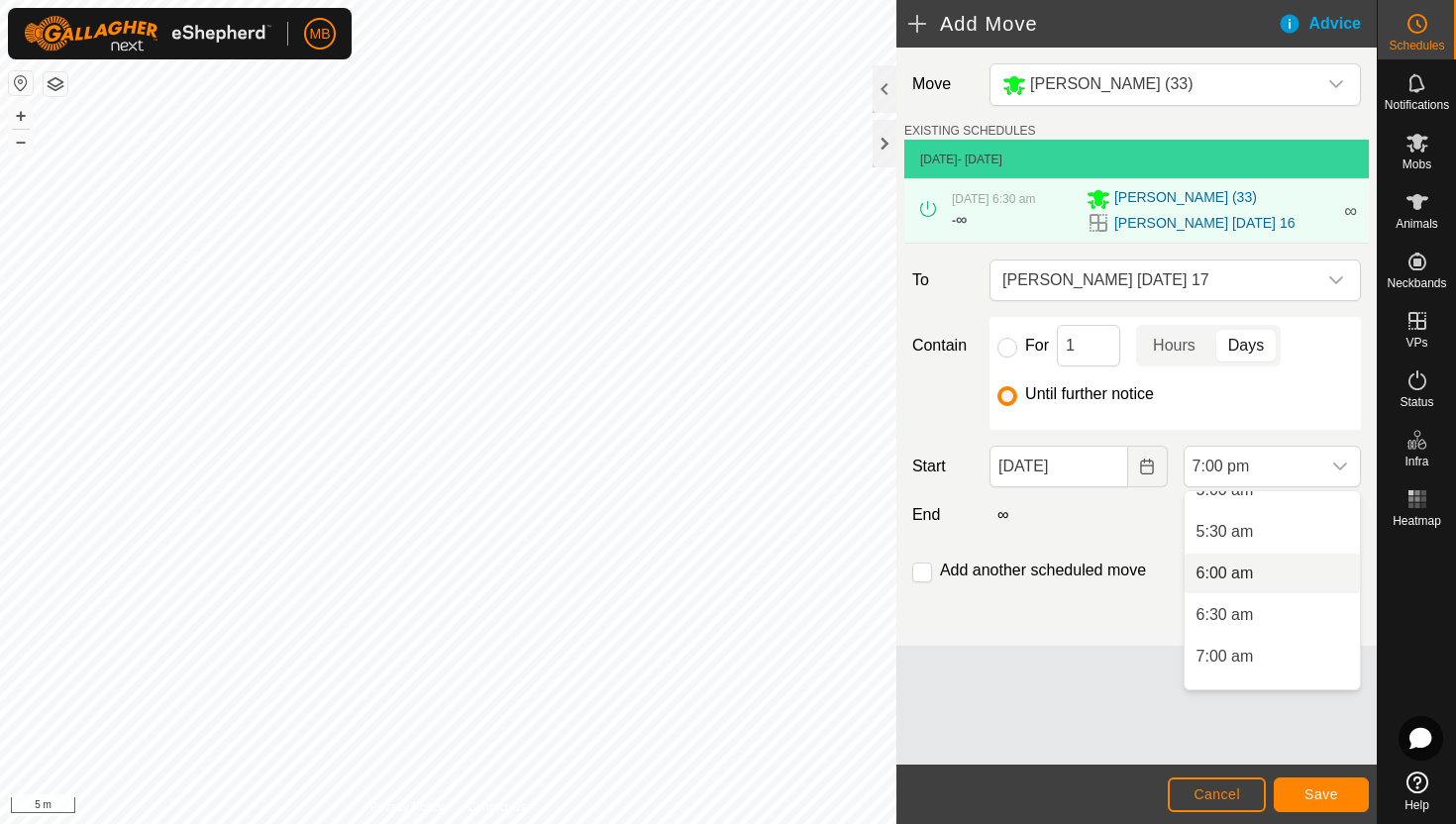click on "6:00 am" at bounding box center [1272, 573] 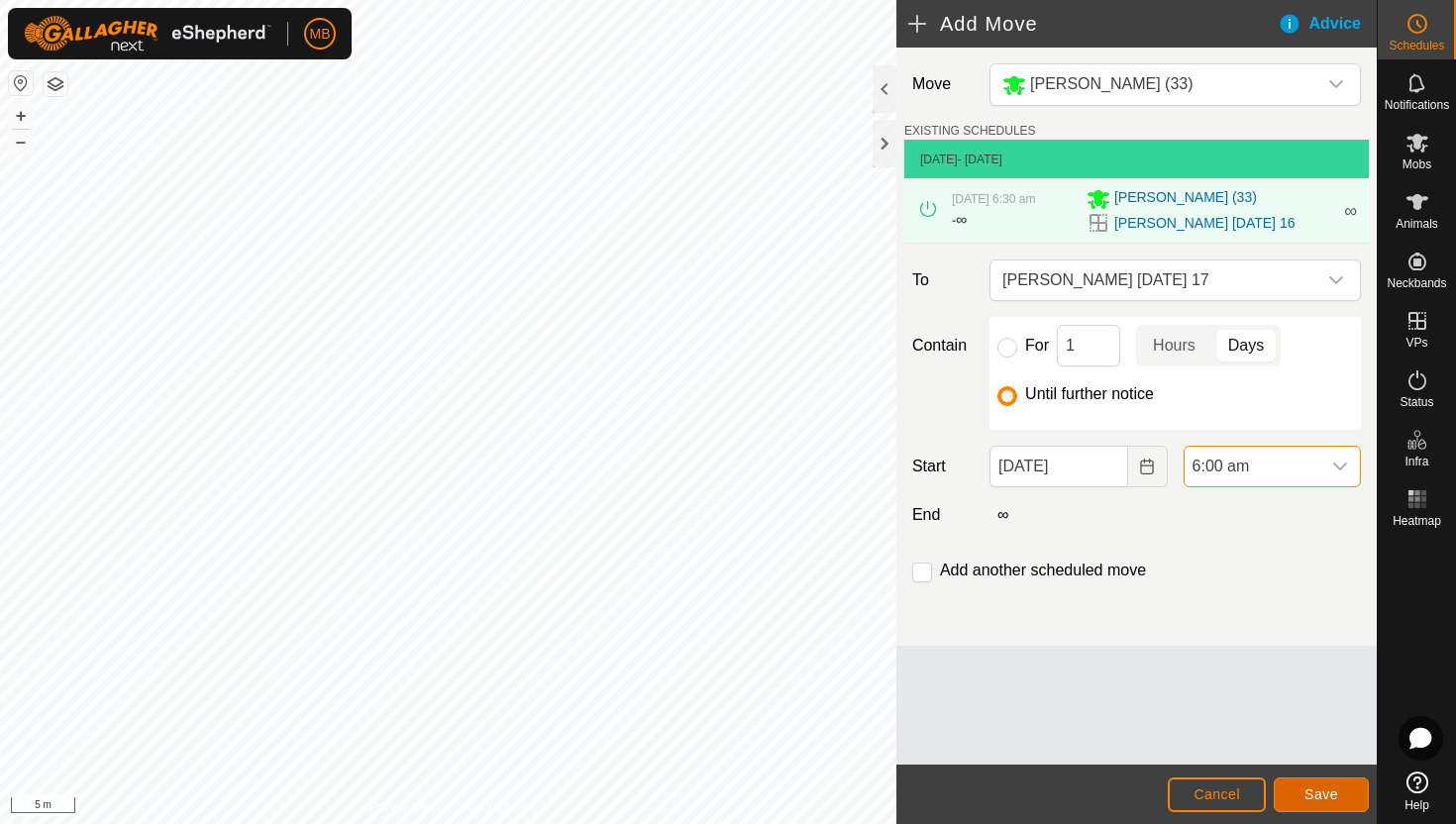 click on "Save" 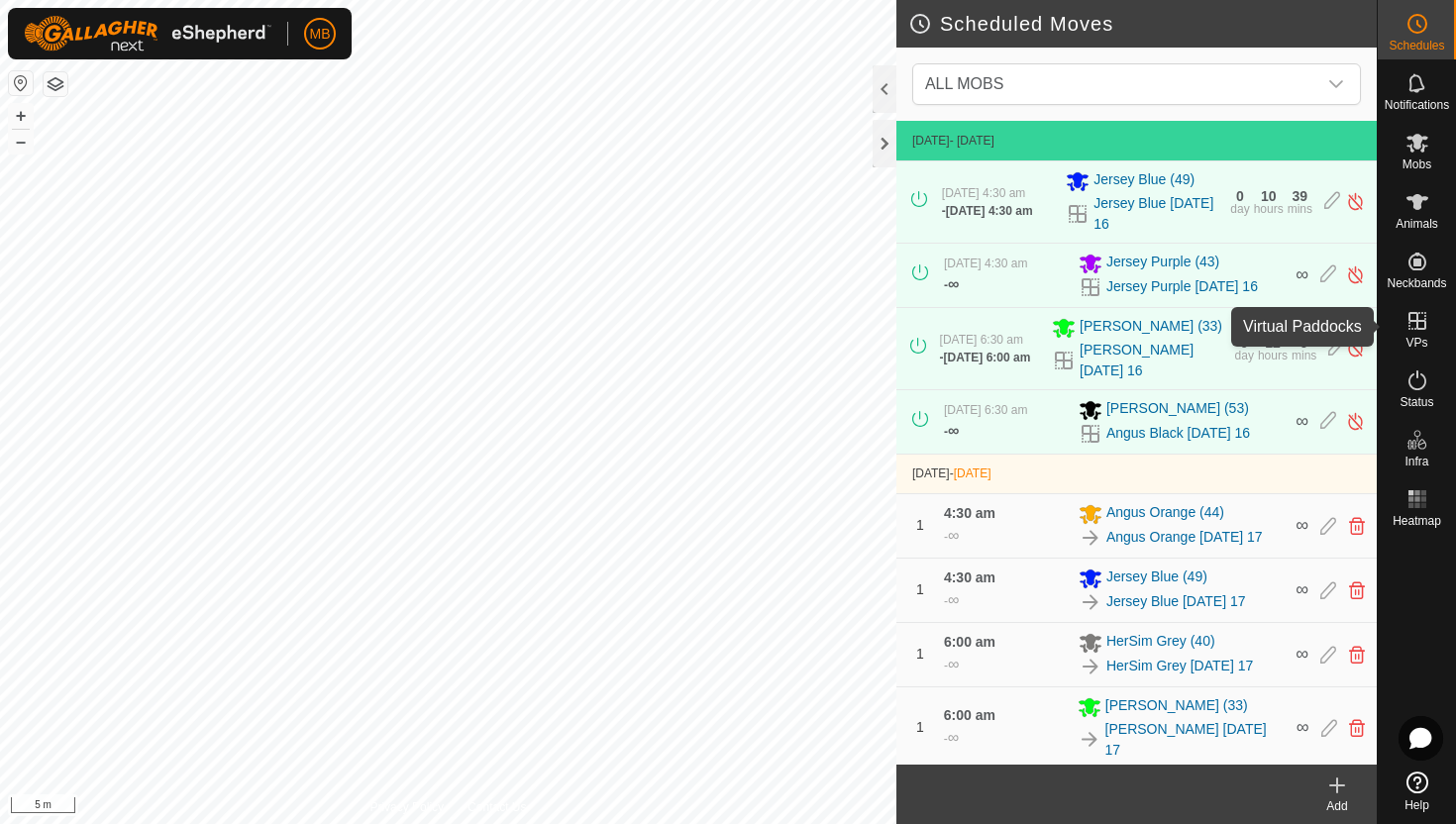 click 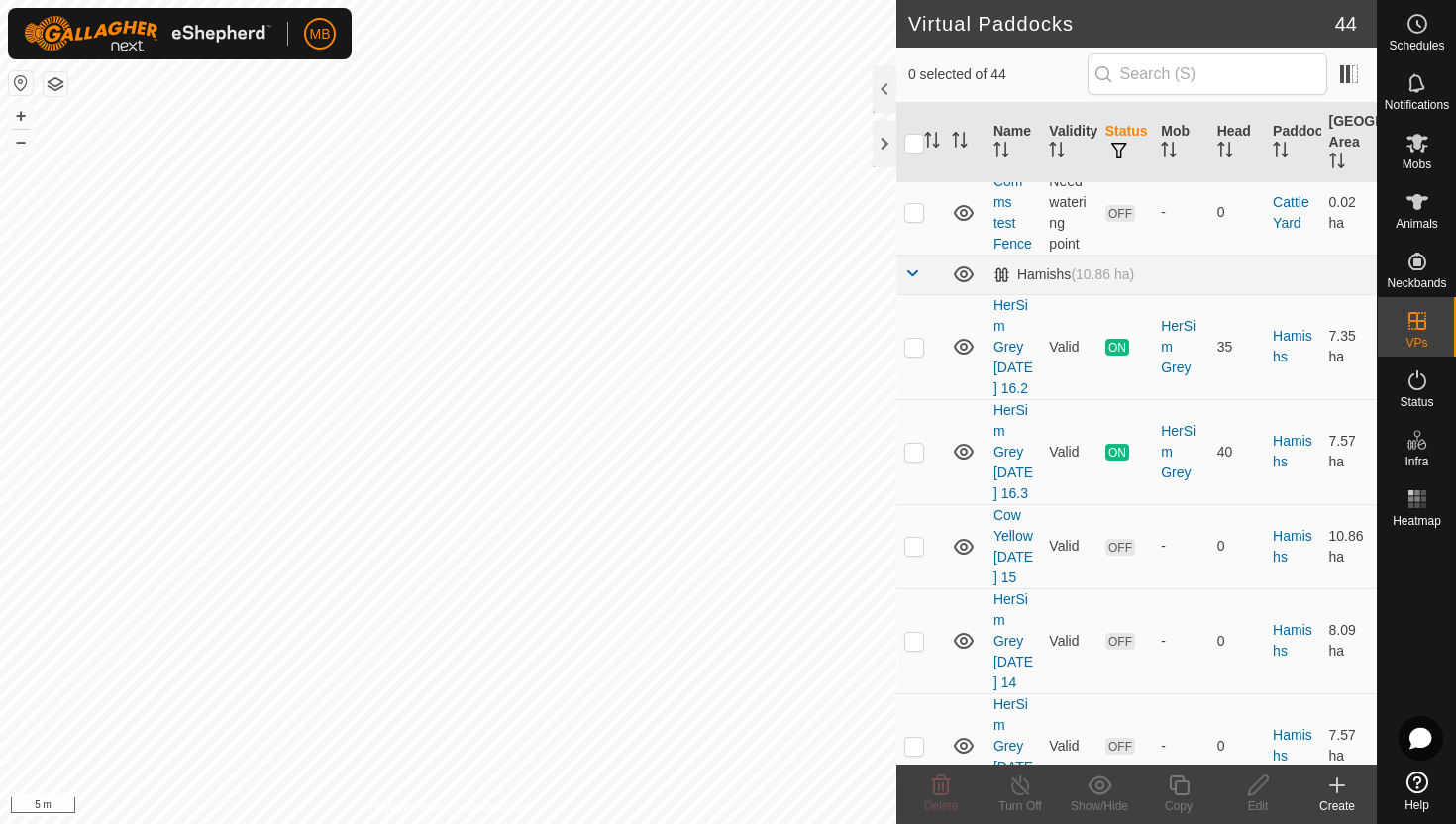 scroll, scrollTop: 1110, scrollLeft: 0, axis: vertical 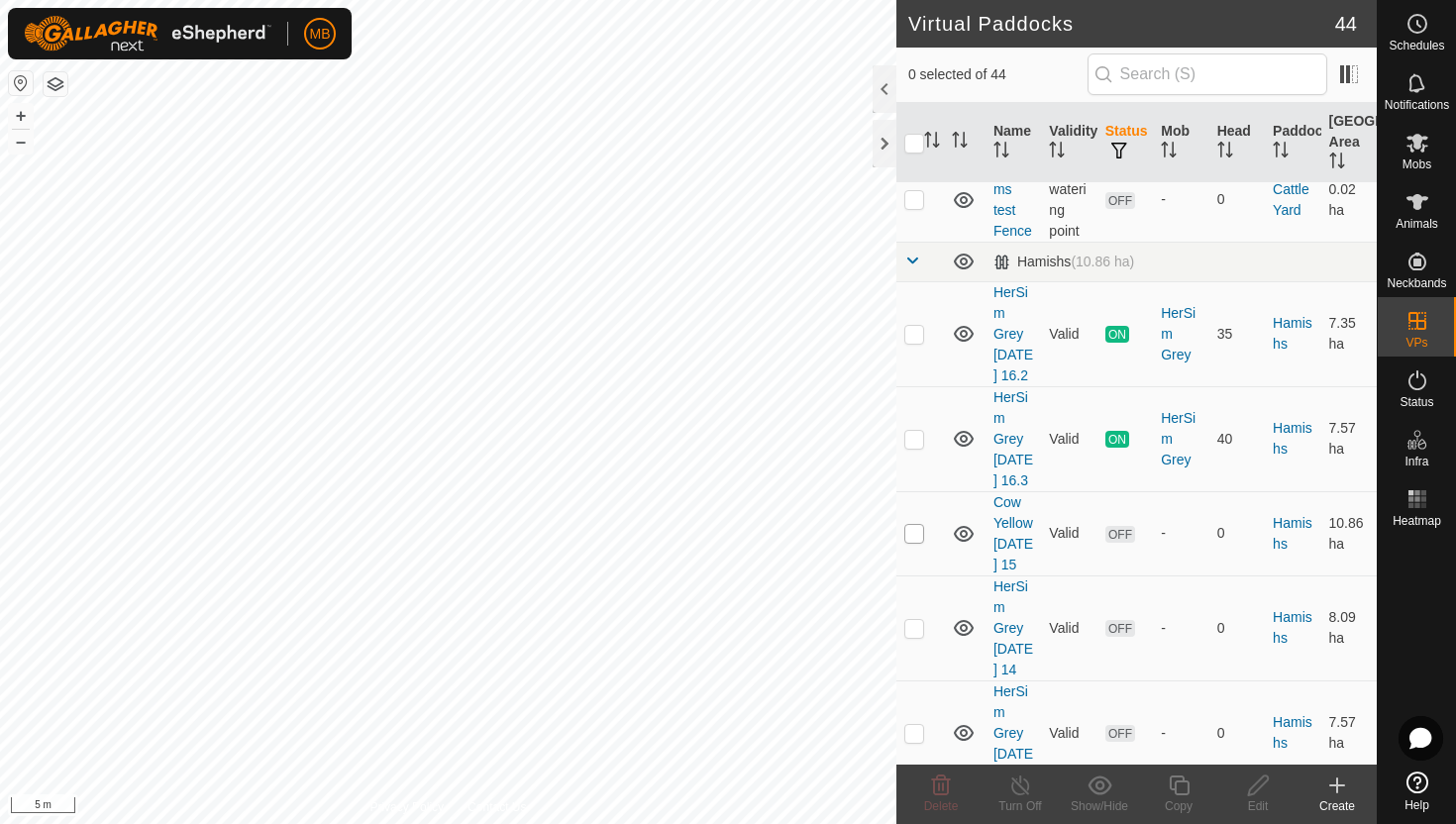 click at bounding box center (914, 534) 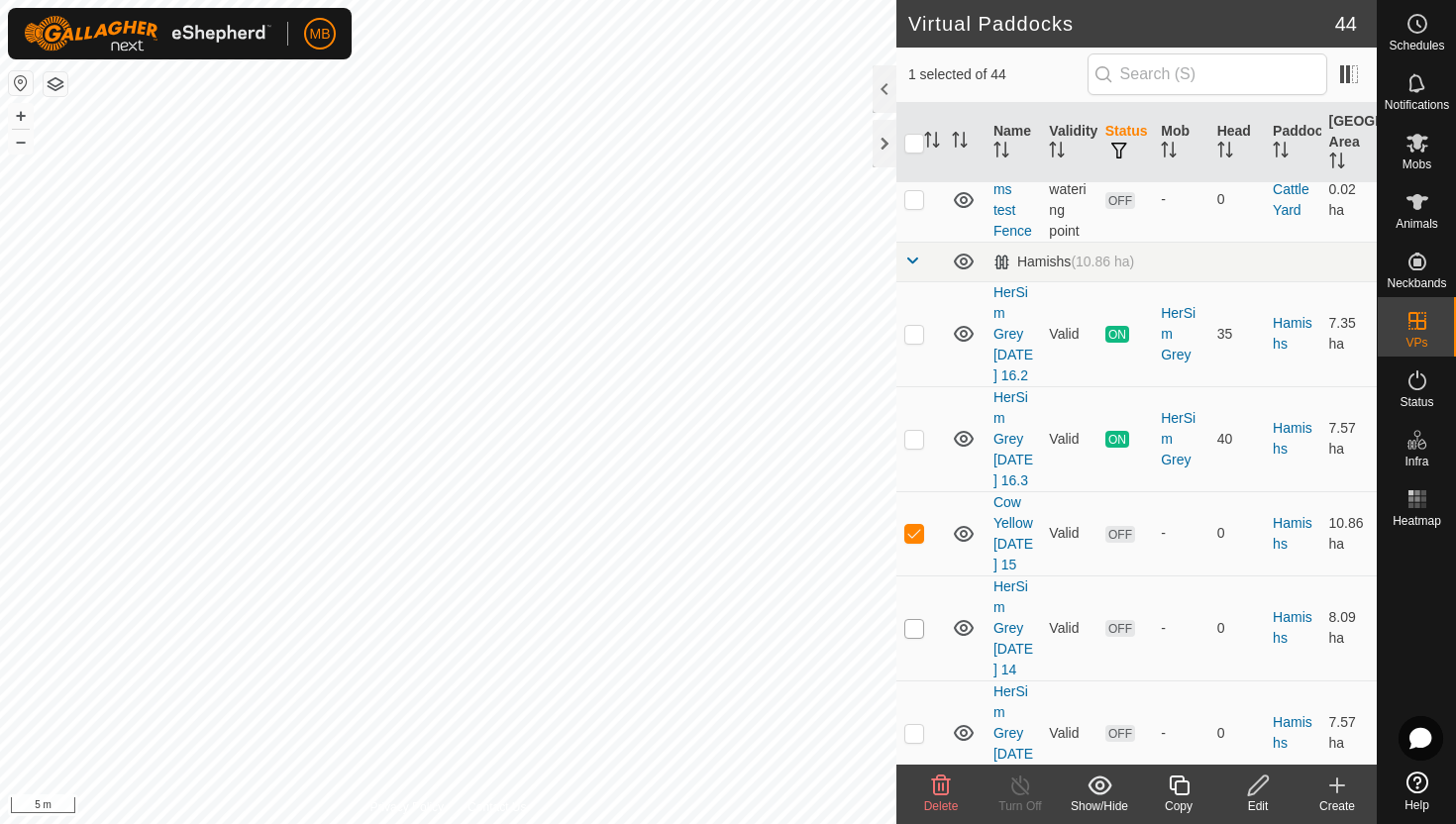 click at bounding box center (914, 629) 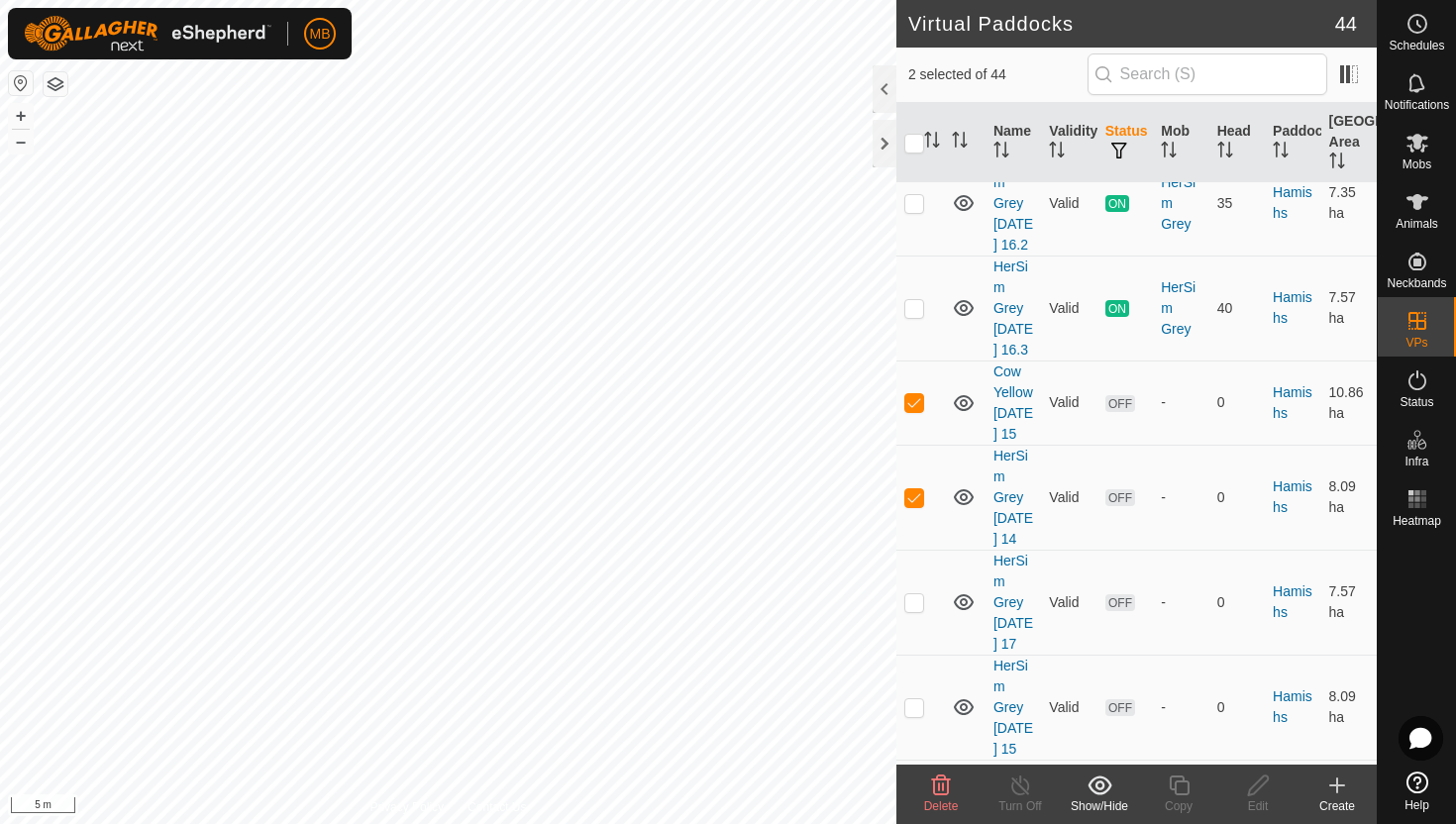 scroll, scrollTop: 1246, scrollLeft: 0, axis: vertical 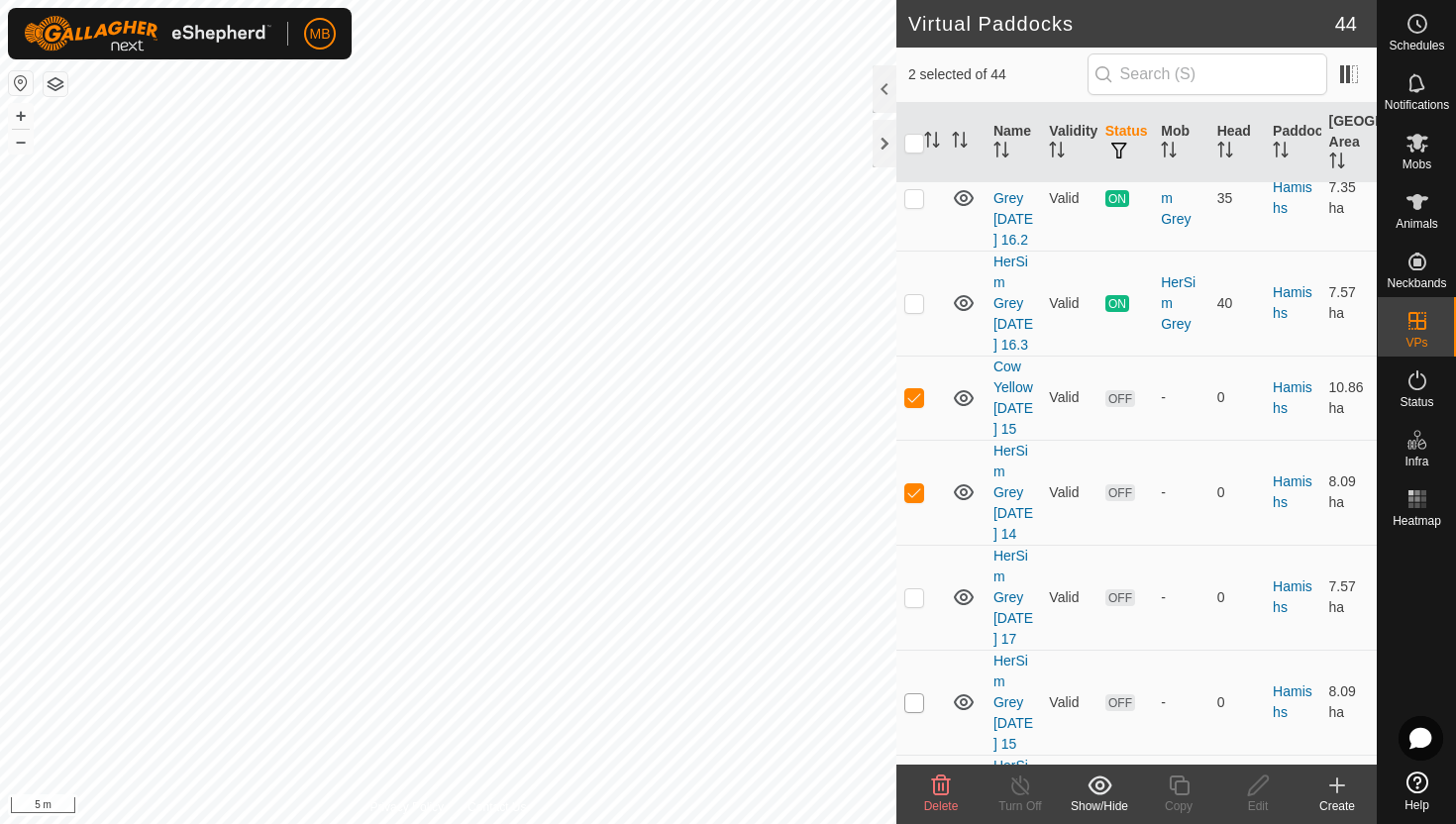 click at bounding box center [914, 703] 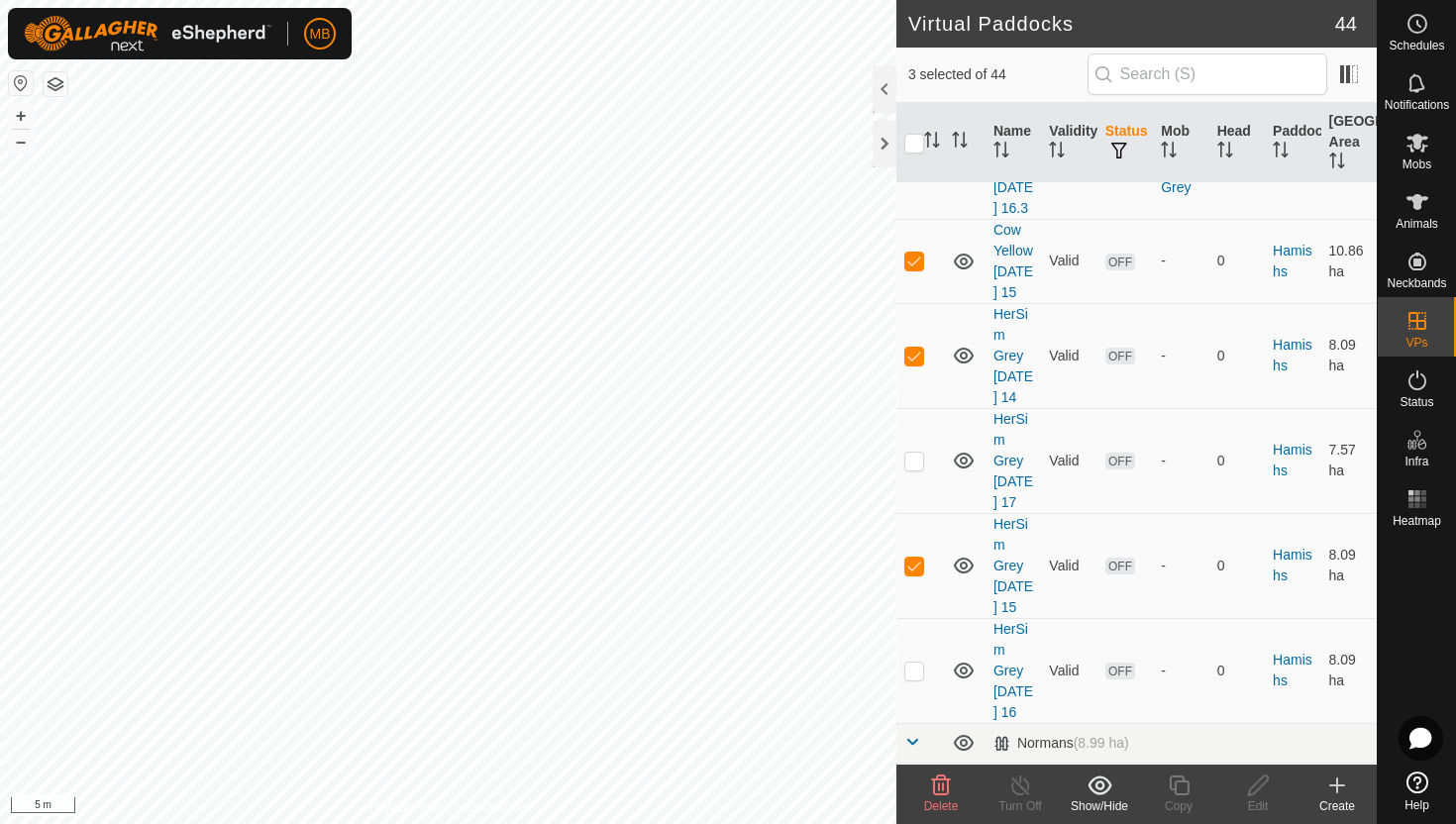 scroll, scrollTop: 1386, scrollLeft: 0, axis: vertical 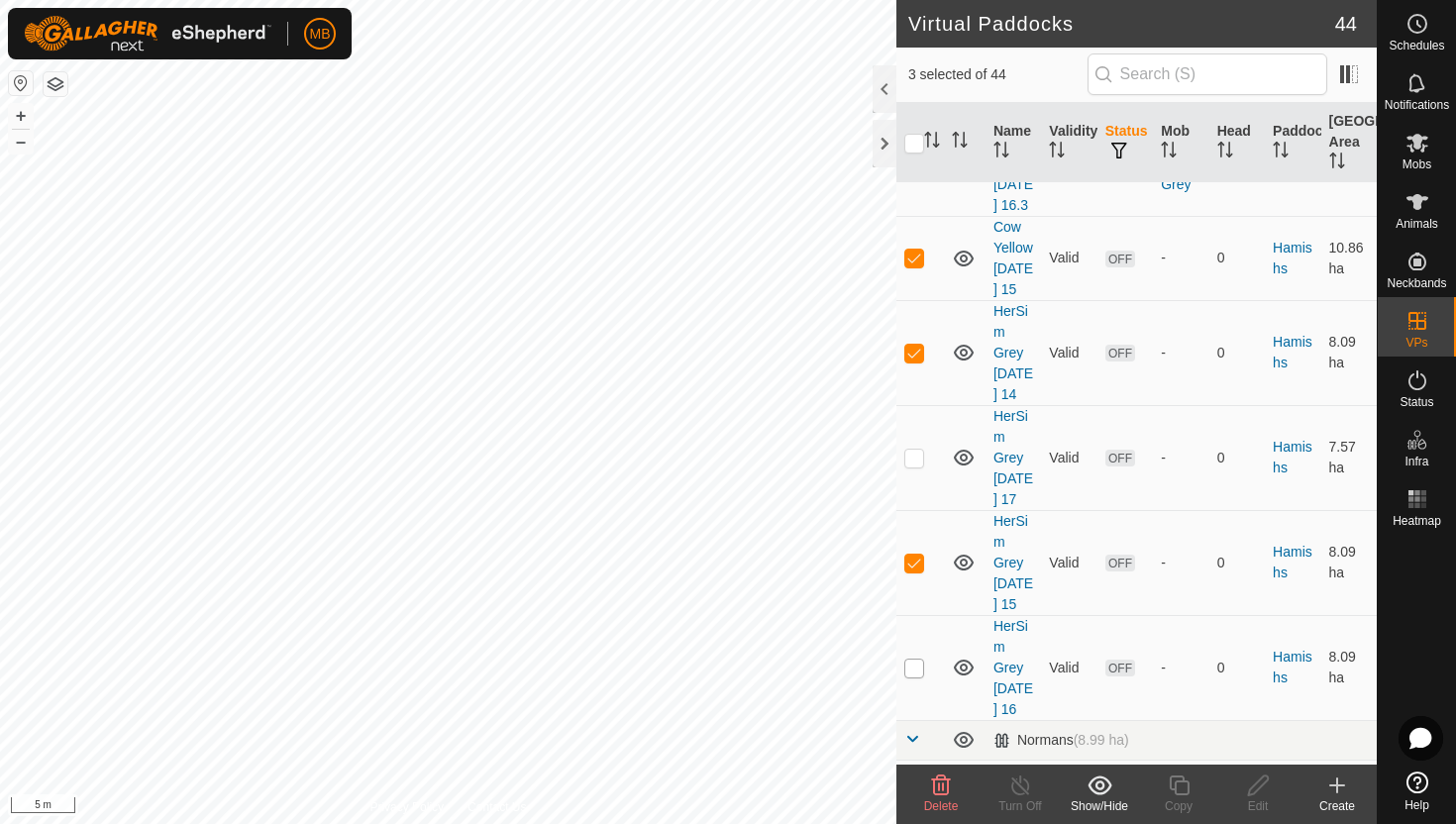 click at bounding box center [914, 669] 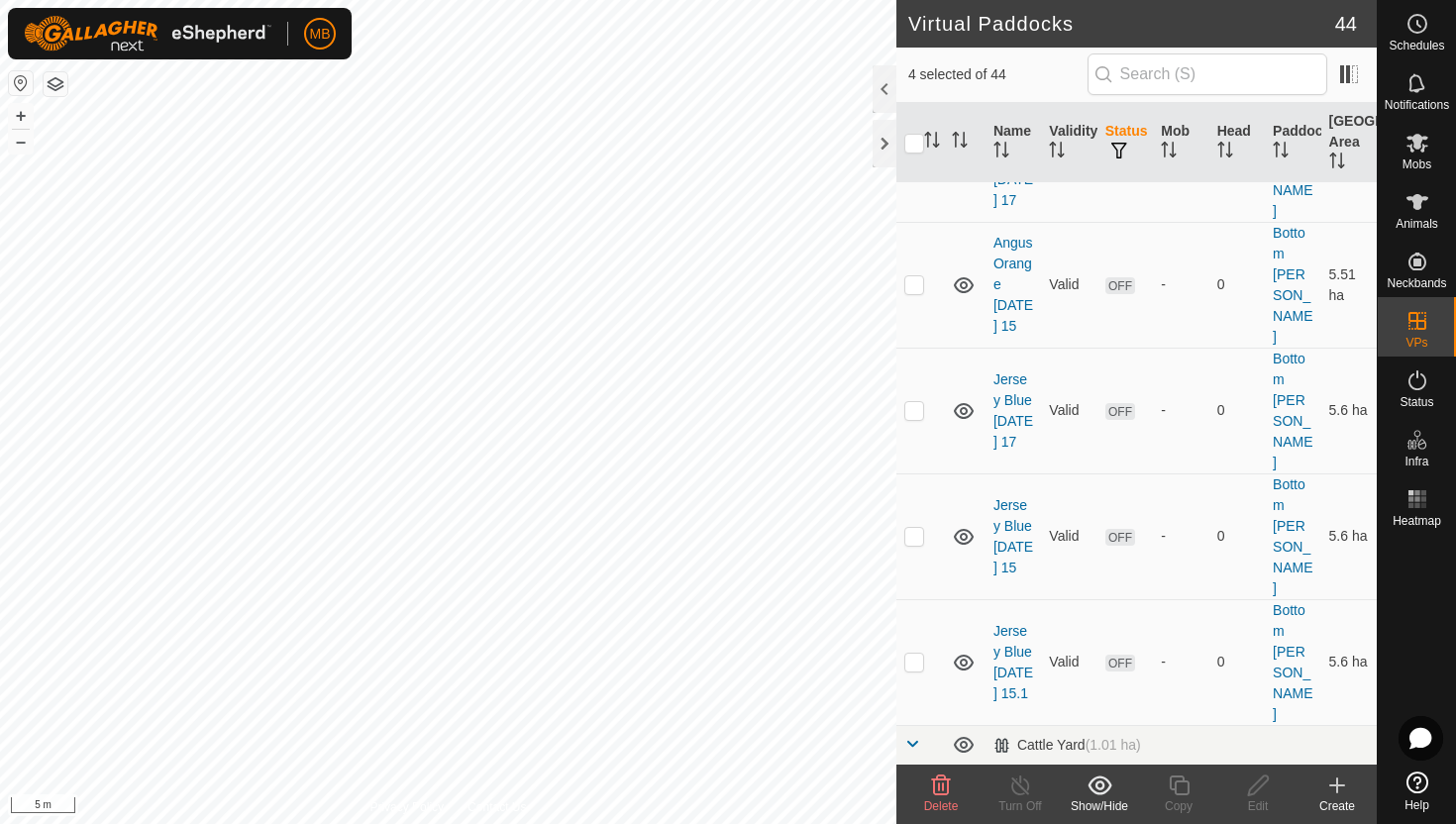scroll, scrollTop: 491, scrollLeft: 0, axis: vertical 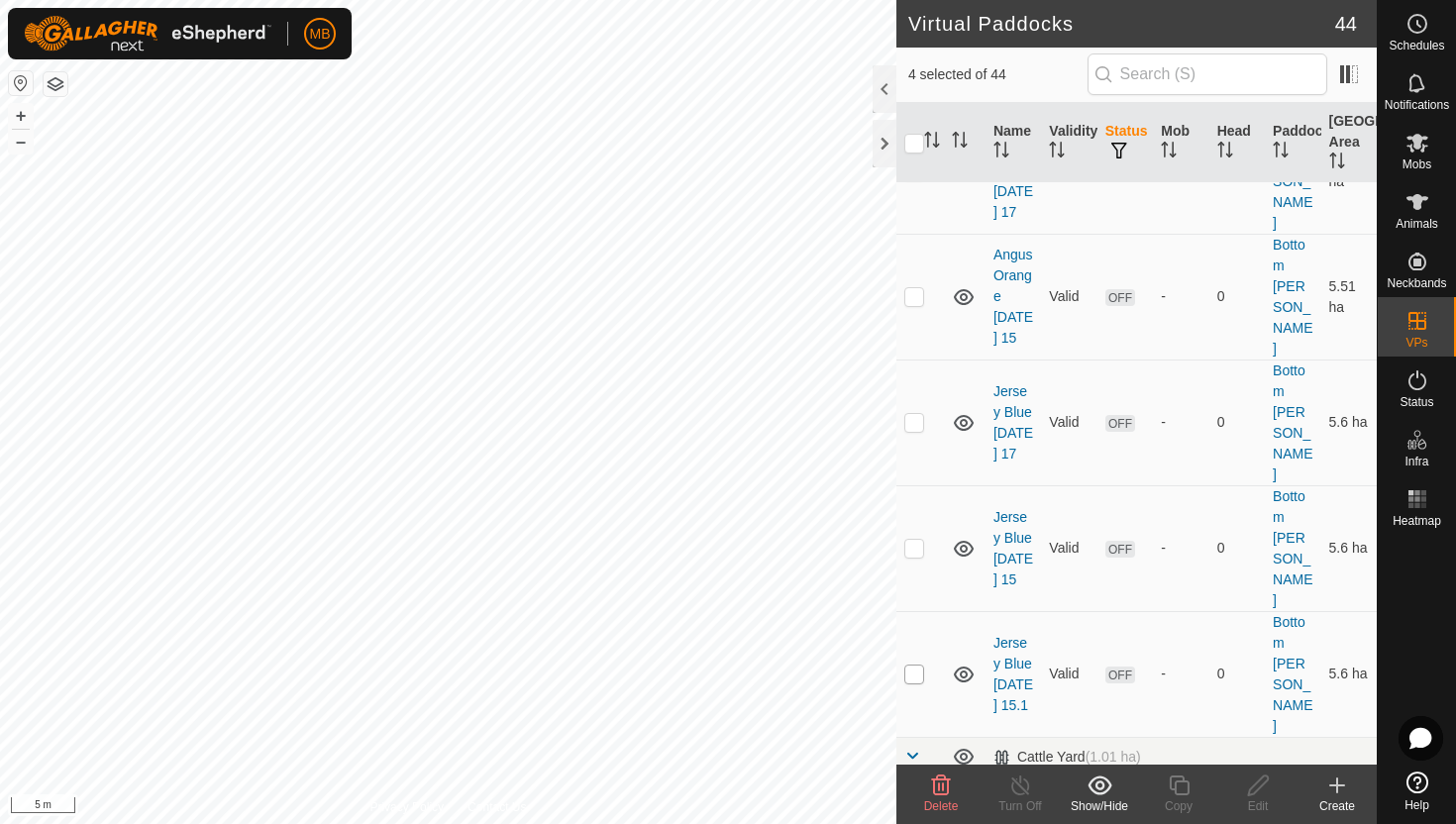 click at bounding box center (914, 674) 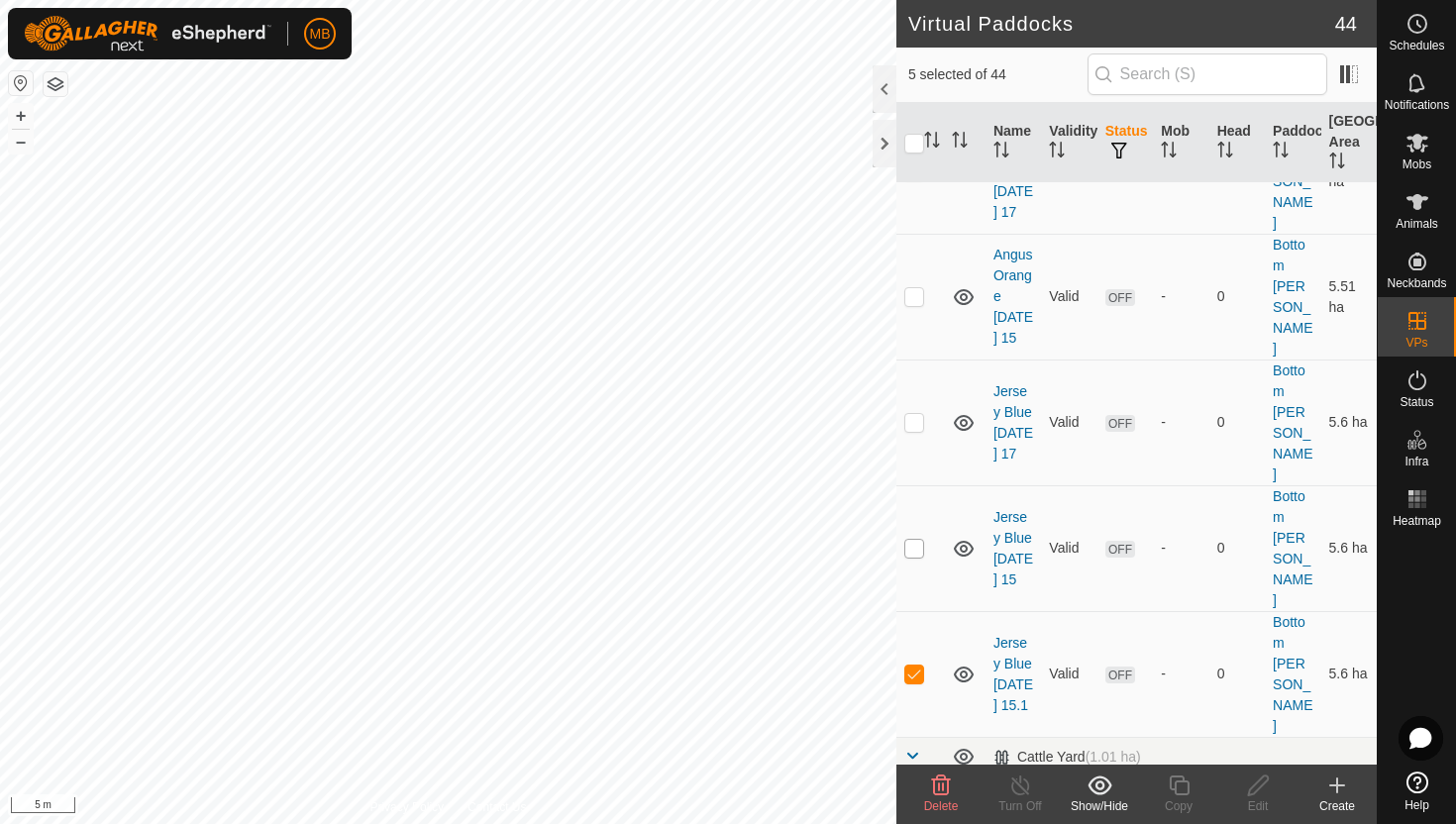 click at bounding box center [914, 549] 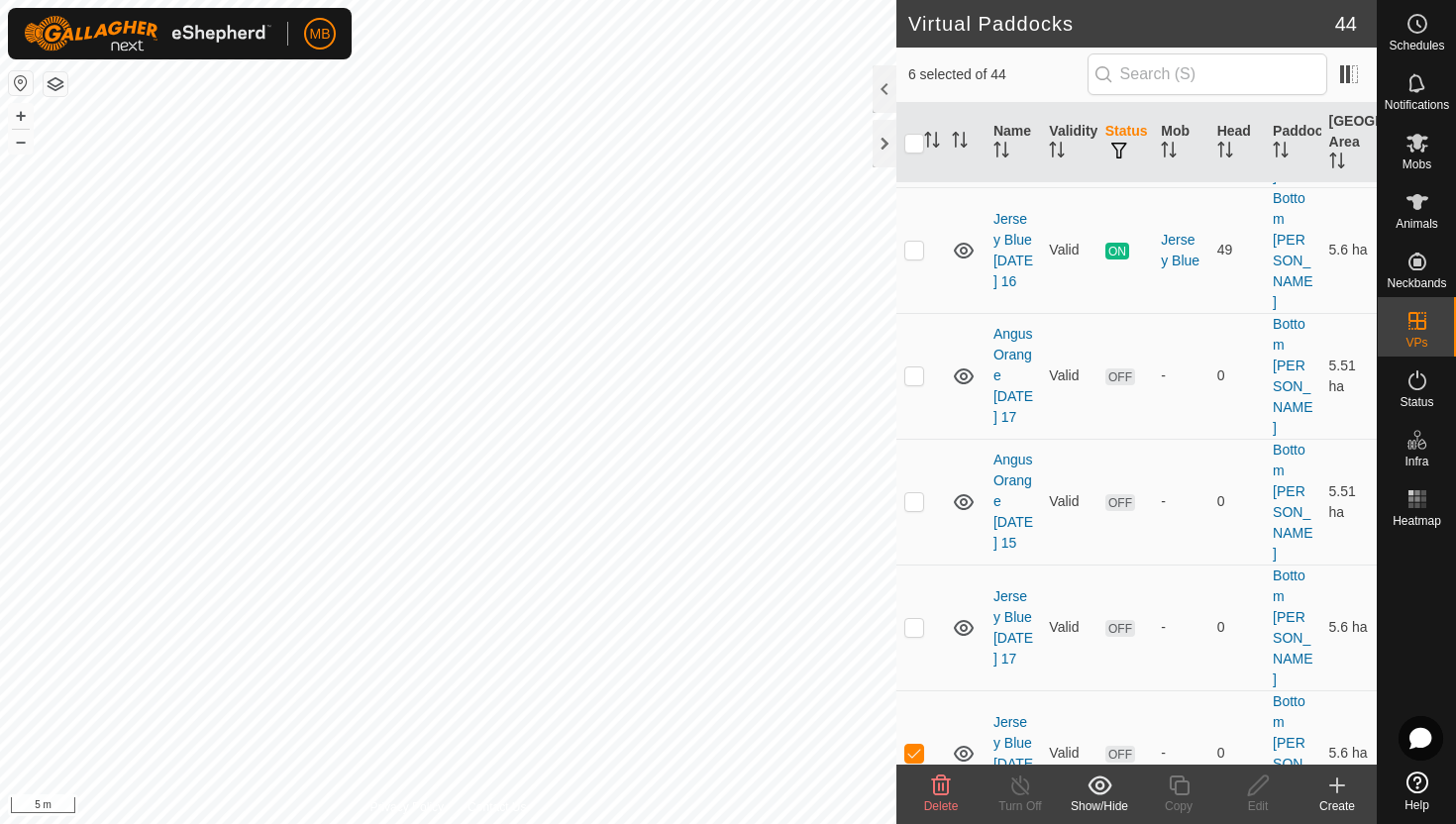 scroll, scrollTop: 254, scrollLeft: 0, axis: vertical 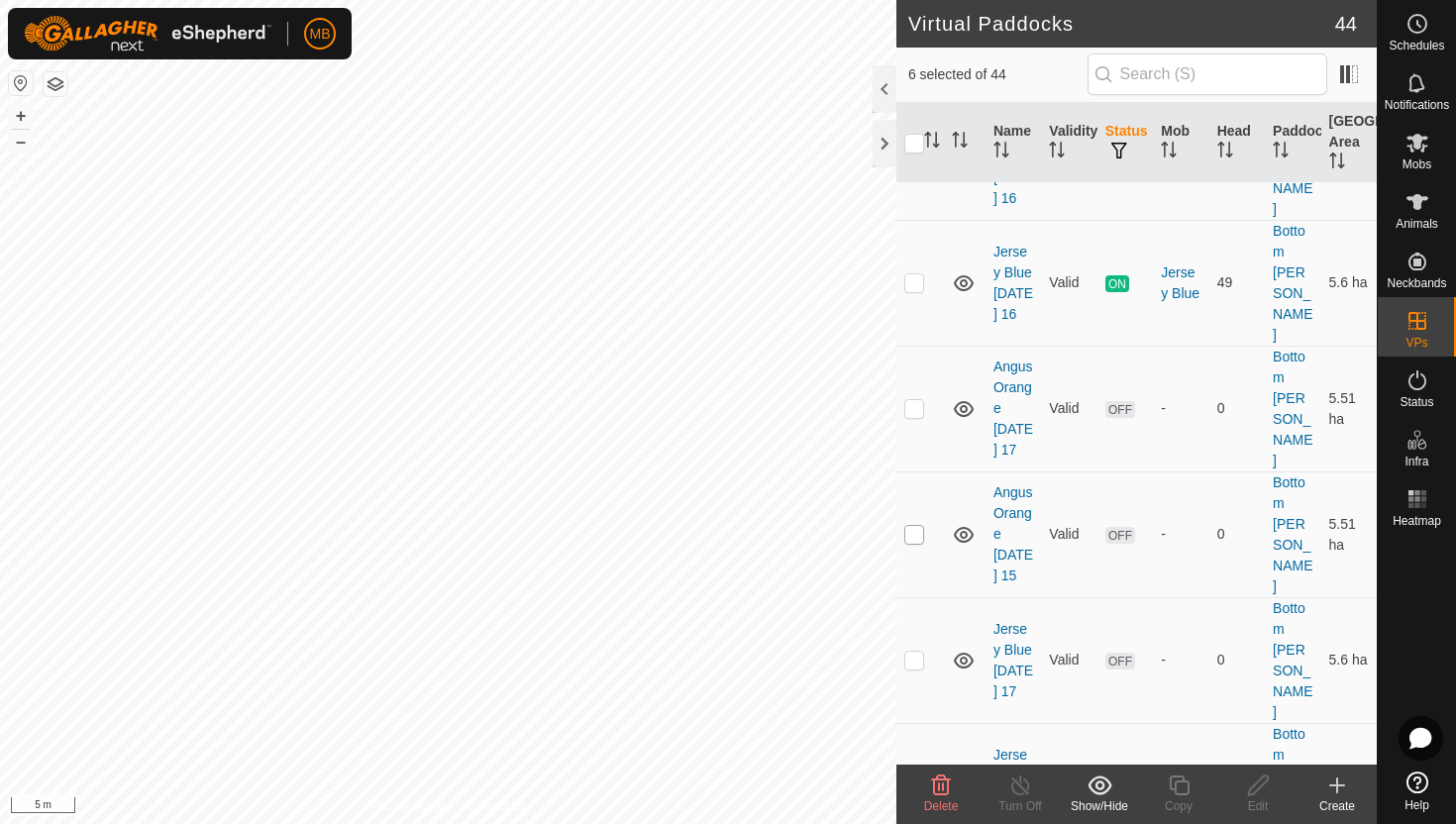 click at bounding box center [914, 535] 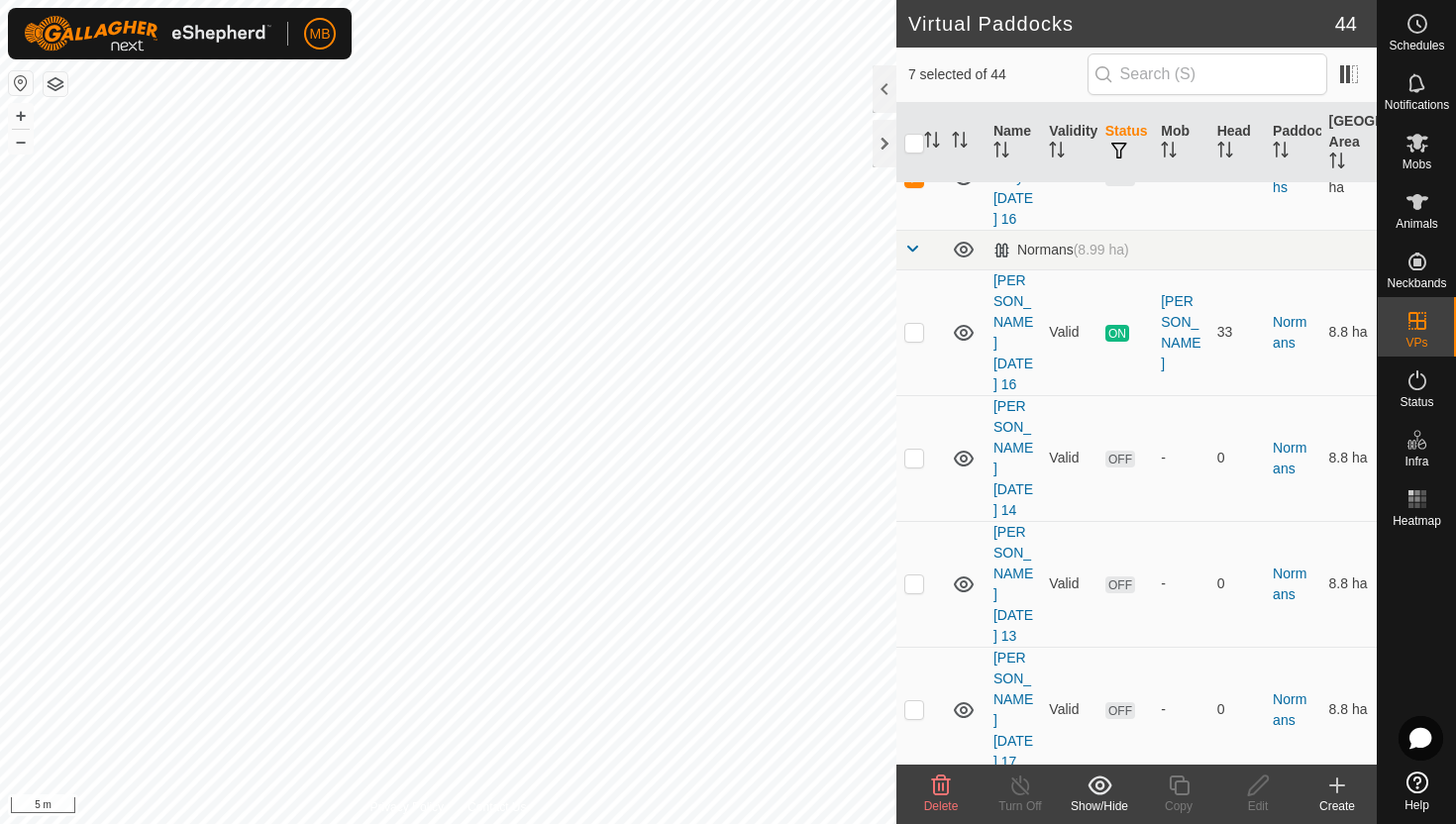 scroll, scrollTop: 1845, scrollLeft: 0, axis: vertical 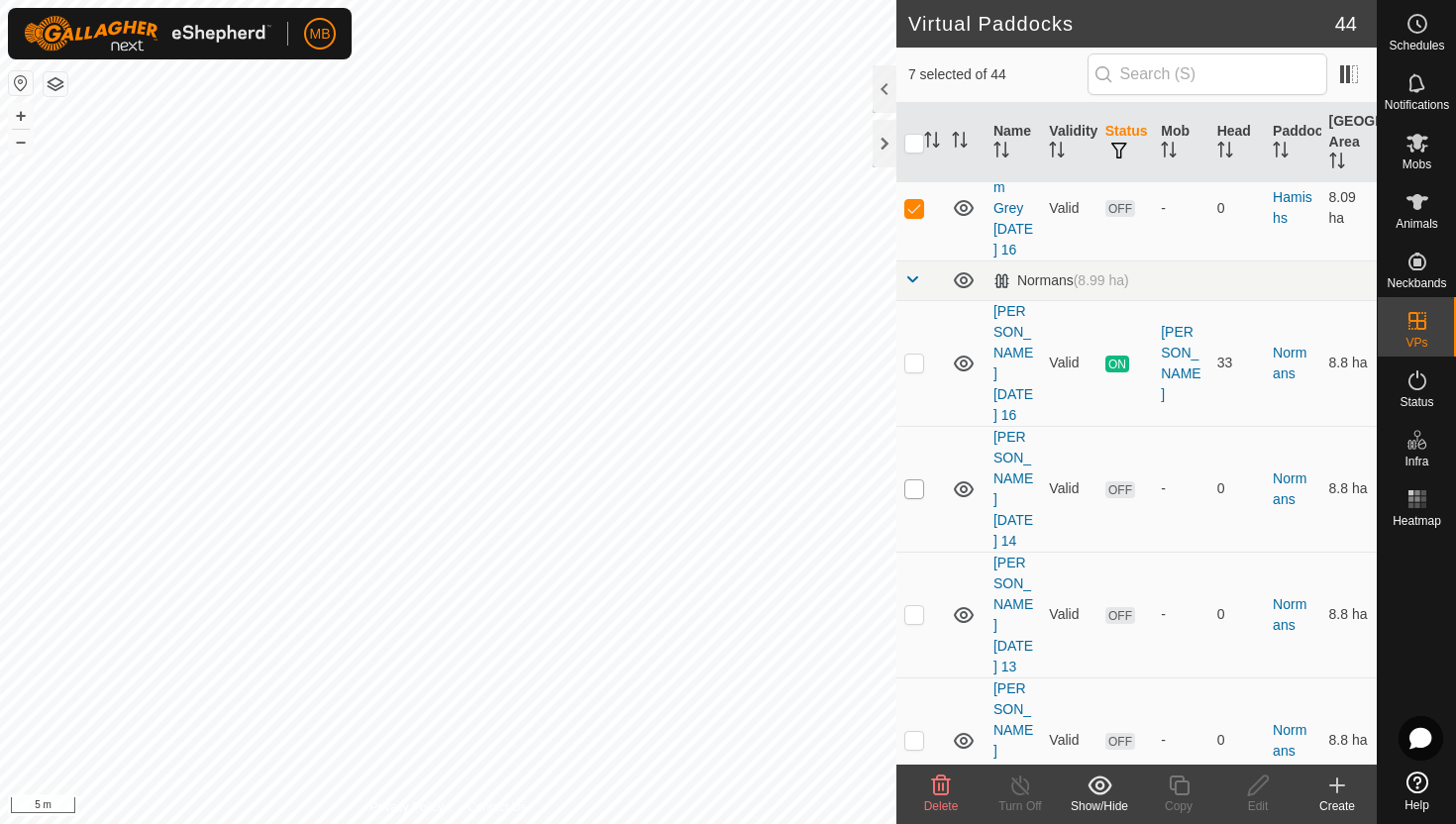 click at bounding box center (914, 489) 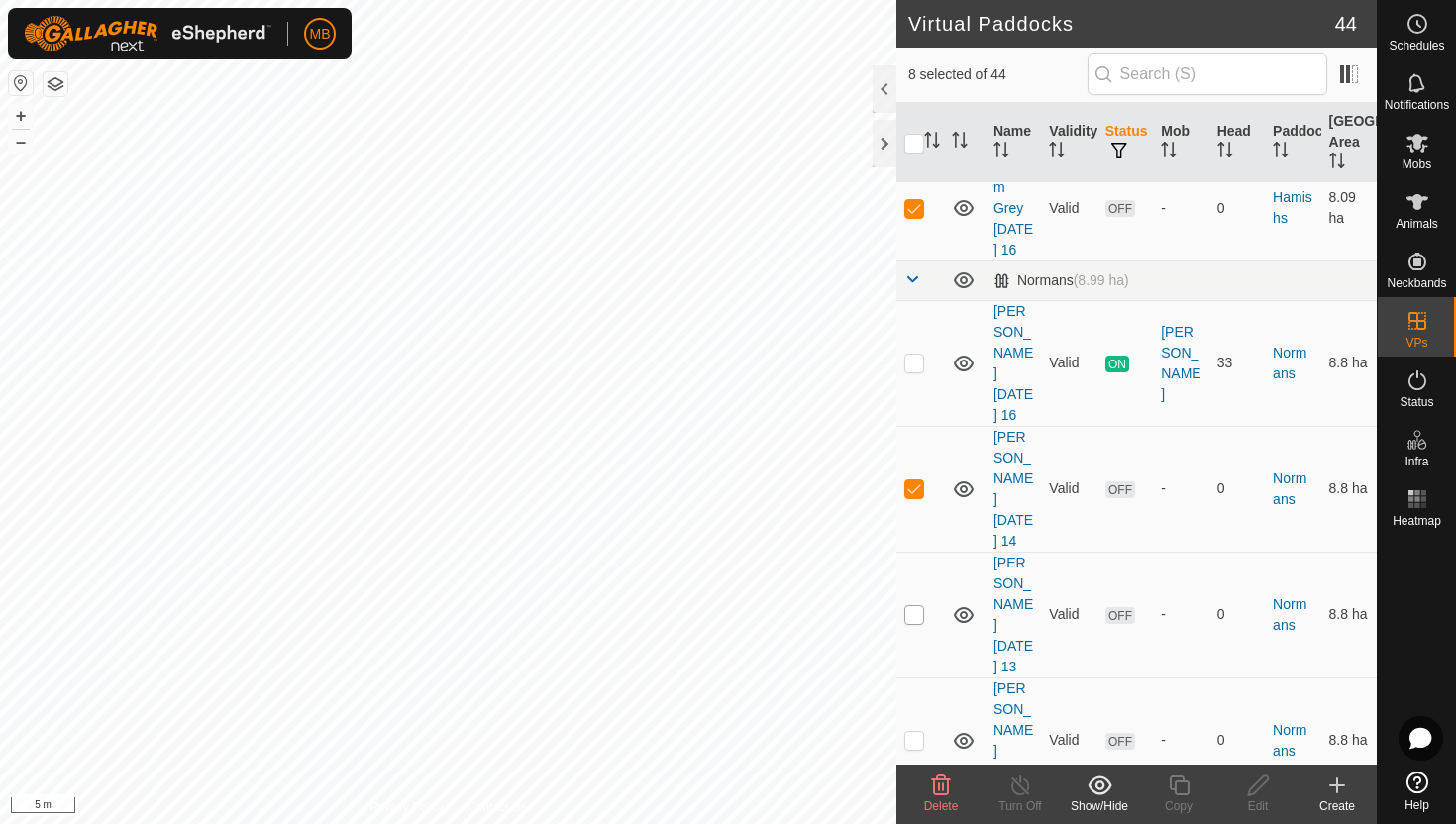 click at bounding box center [914, 615] 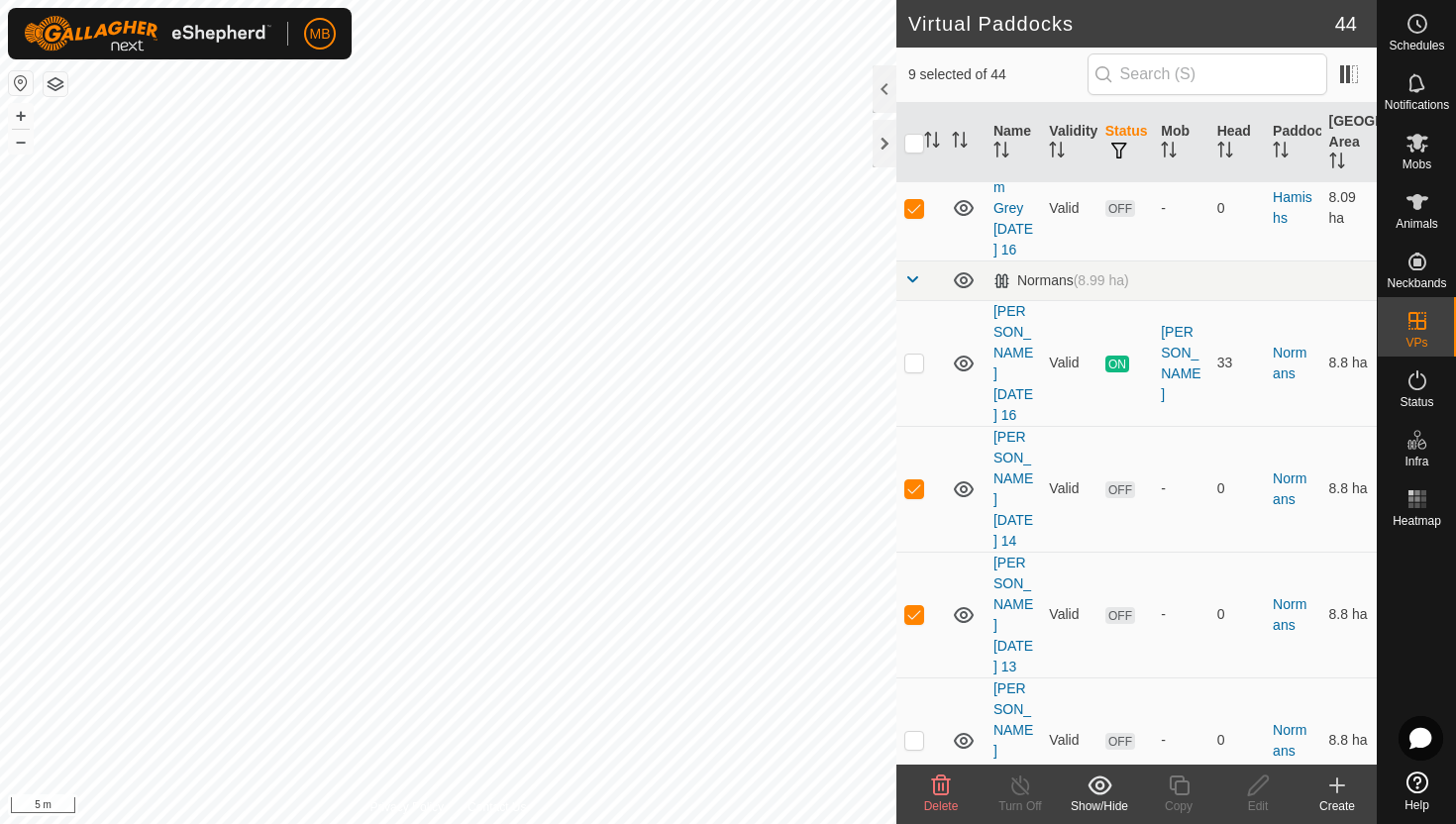 click at bounding box center [914, 867] 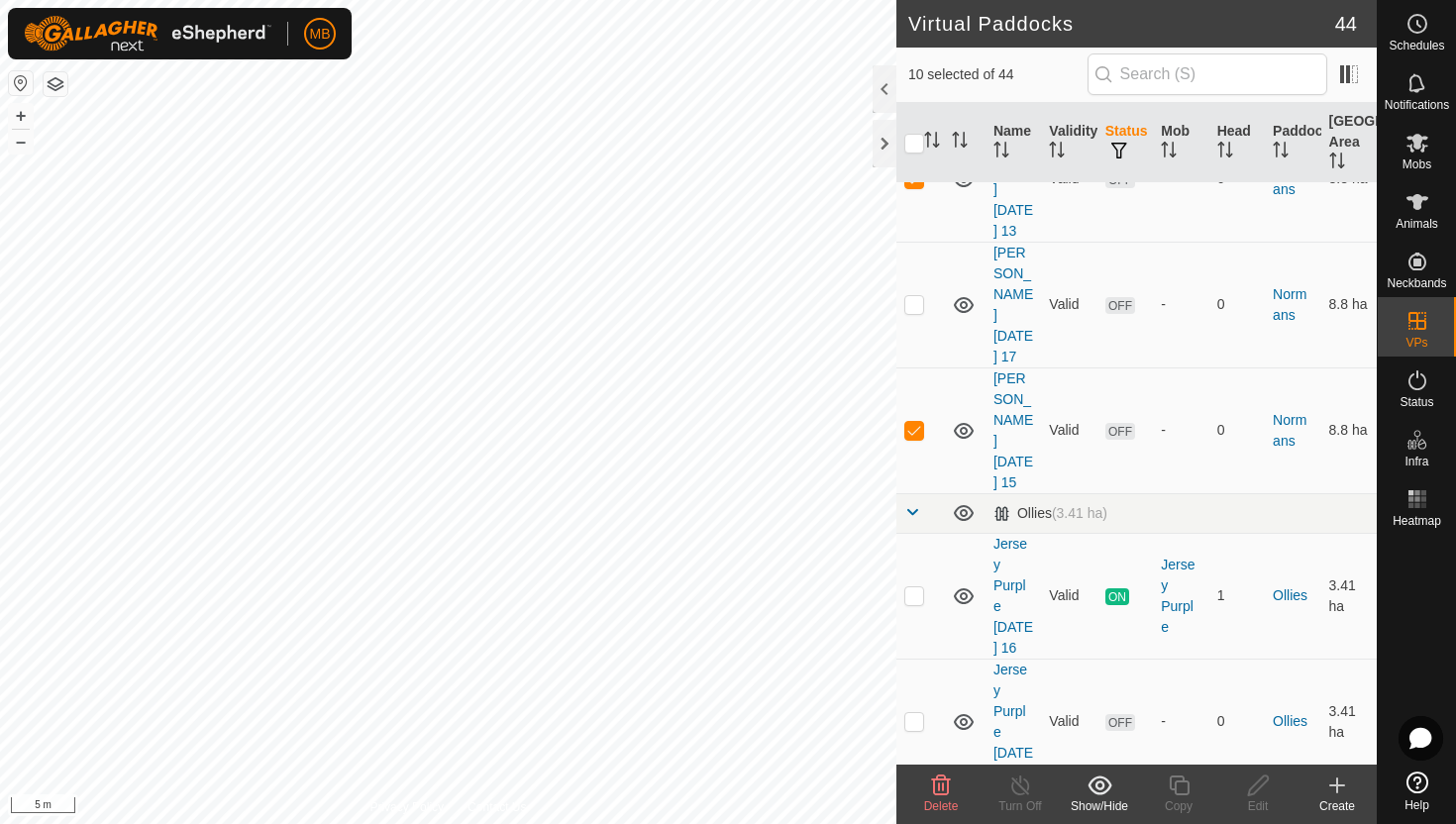 scroll, scrollTop: 2283, scrollLeft: 0, axis: vertical 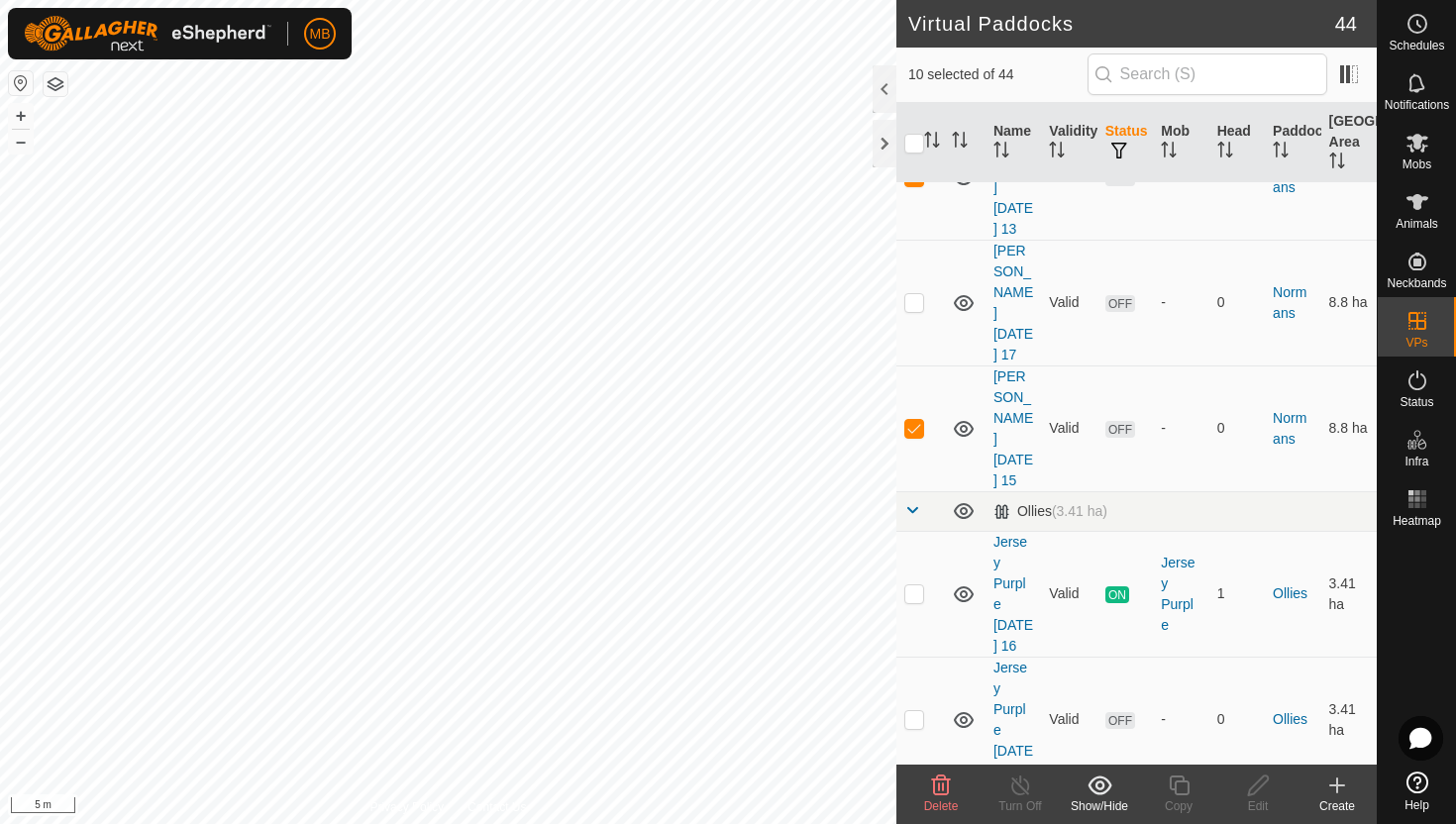 click at bounding box center [914, 846] 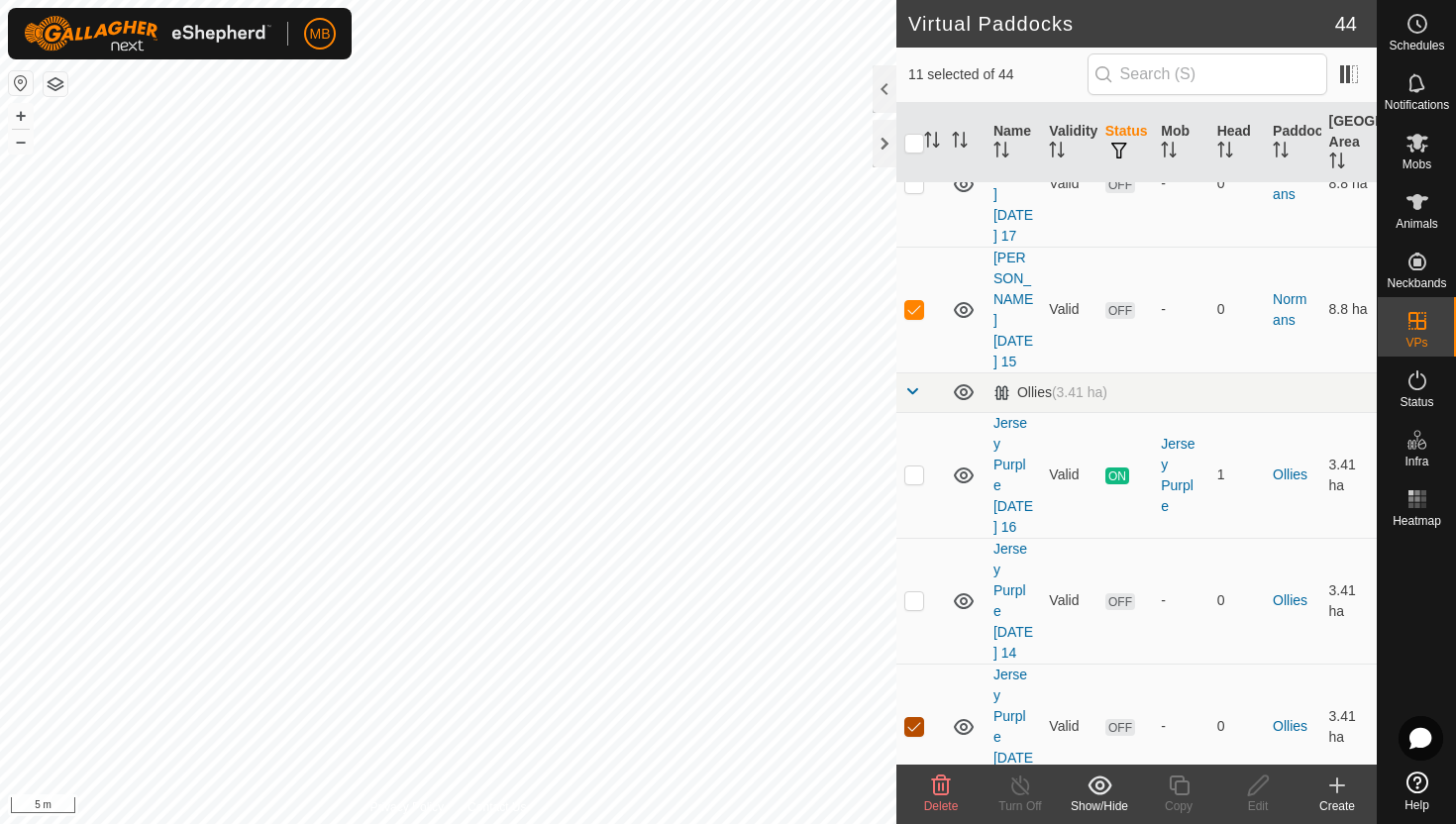 scroll, scrollTop: 2406, scrollLeft: 0, axis: vertical 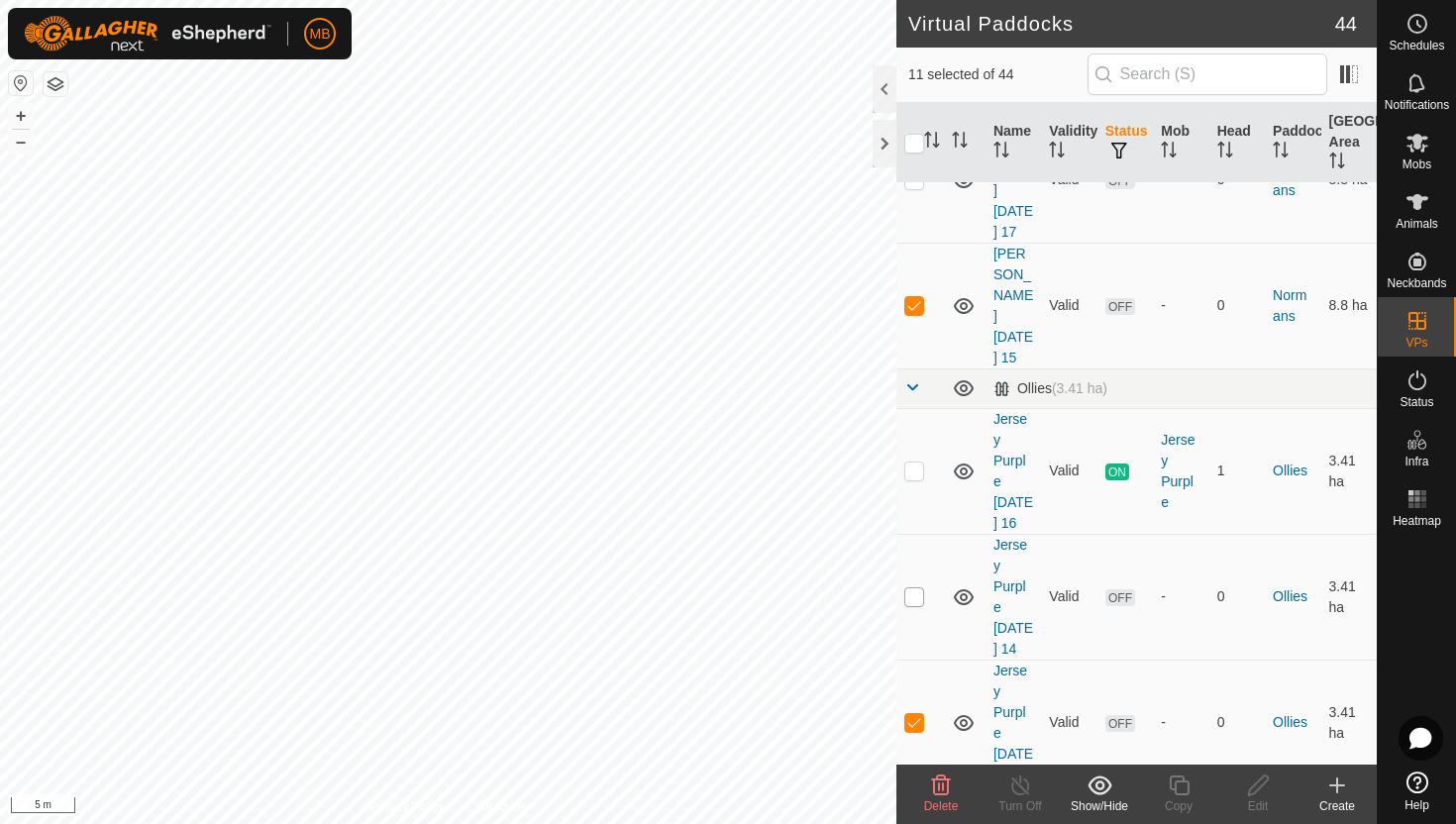 click at bounding box center (914, 597) 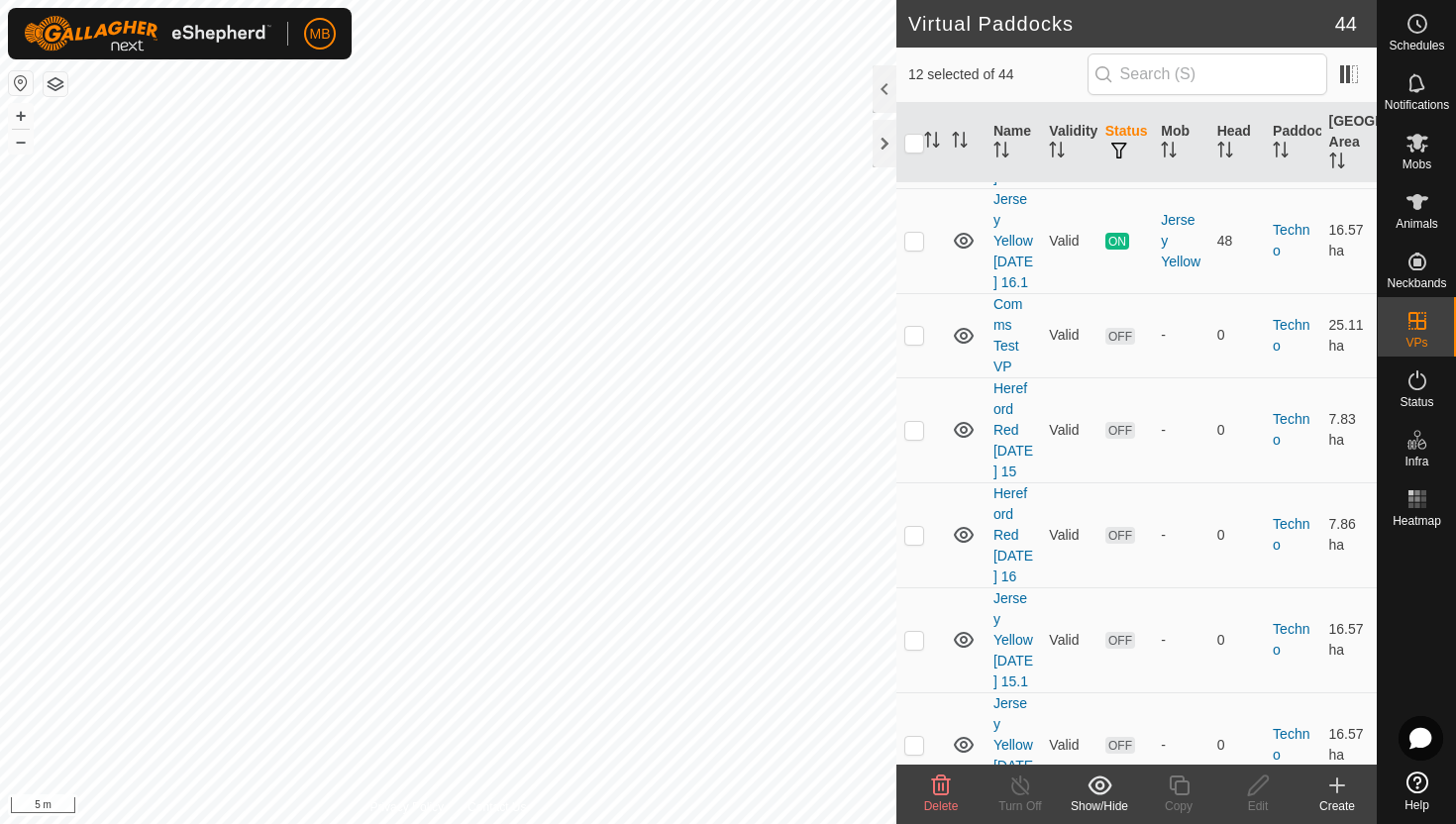 scroll, scrollTop: 3268, scrollLeft: 0, axis: vertical 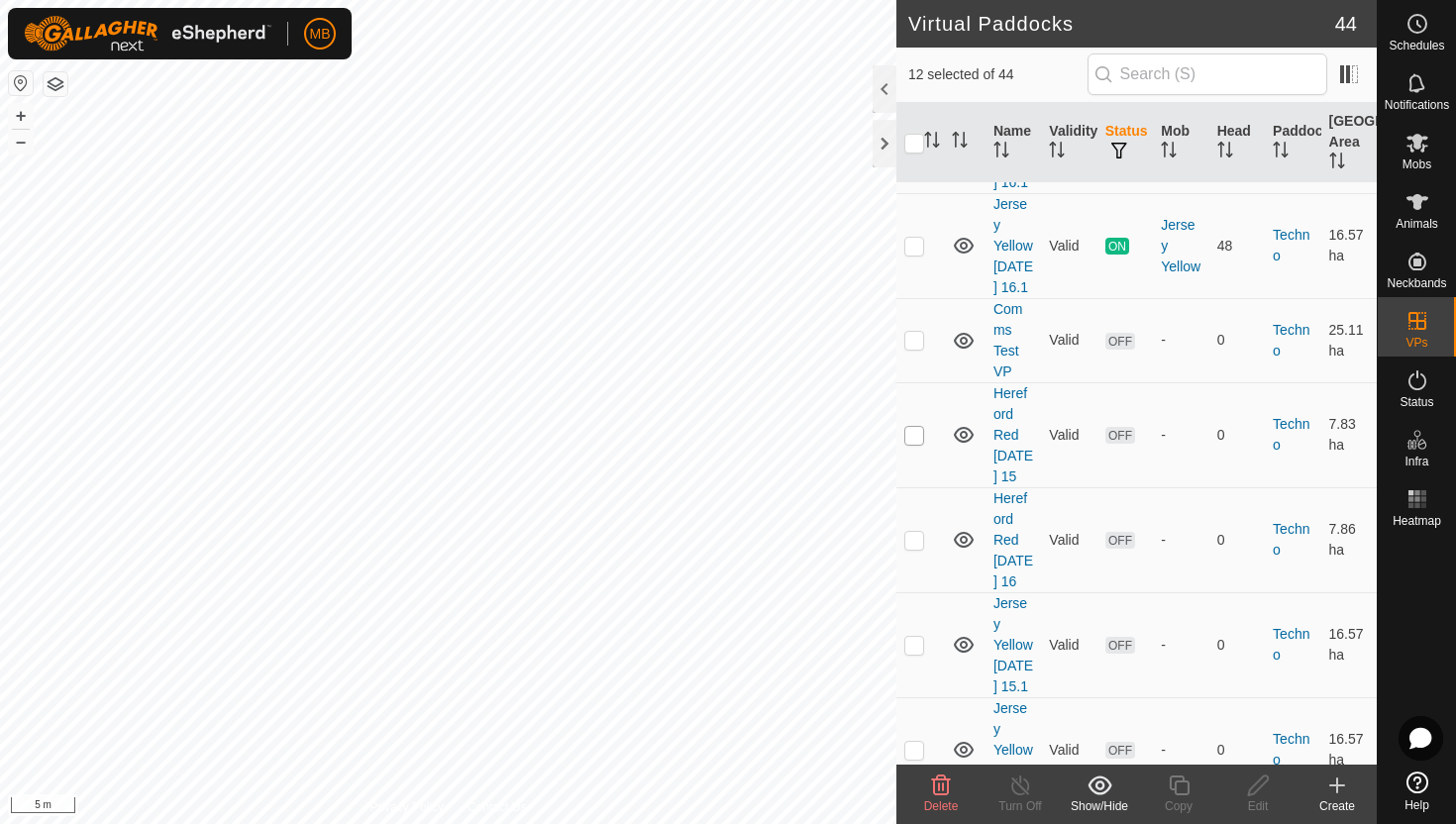click at bounding box center (914, 436) 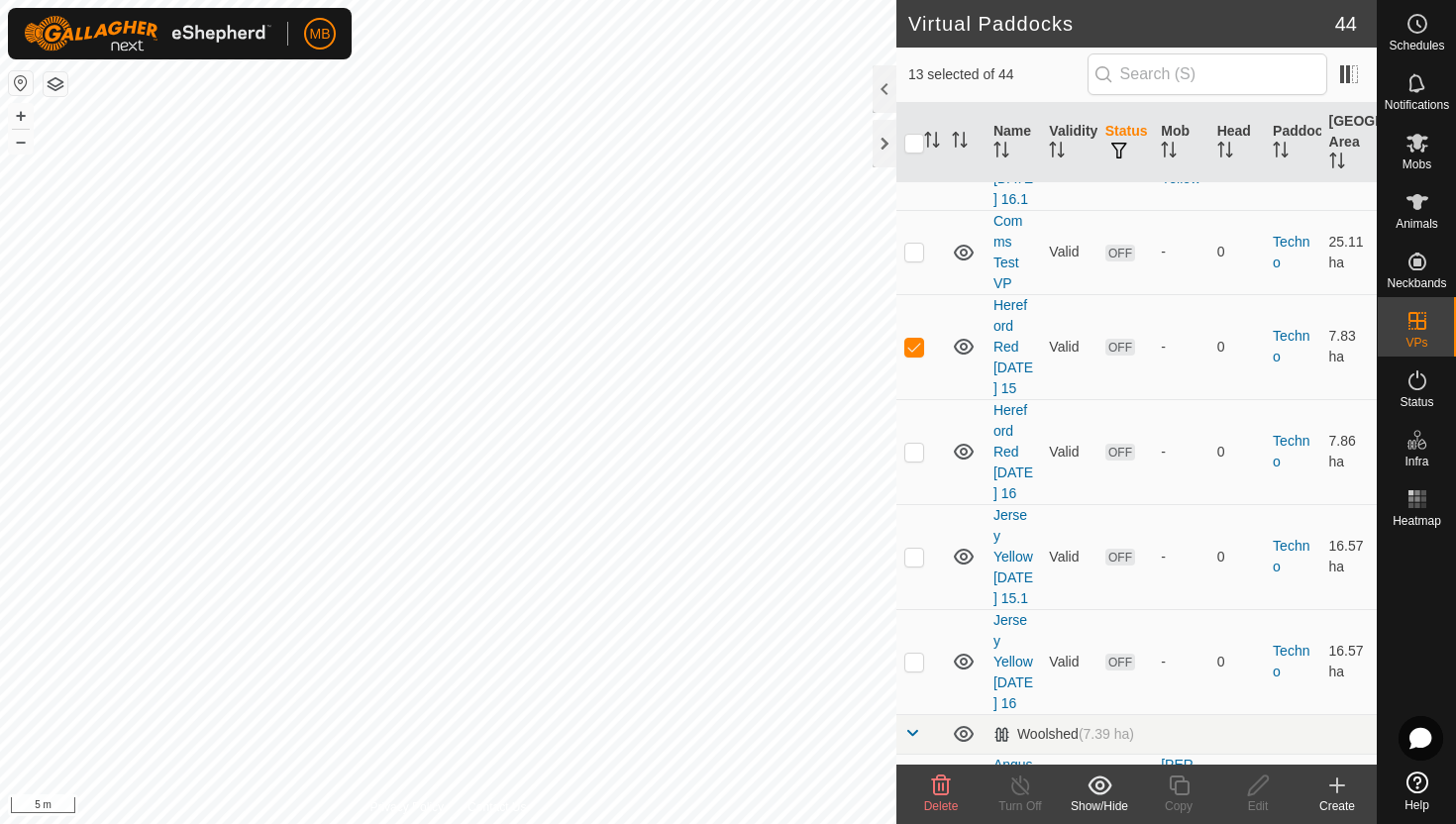 scroll, scrollTop: 3363, scrollLeft: 0, axis: vertical 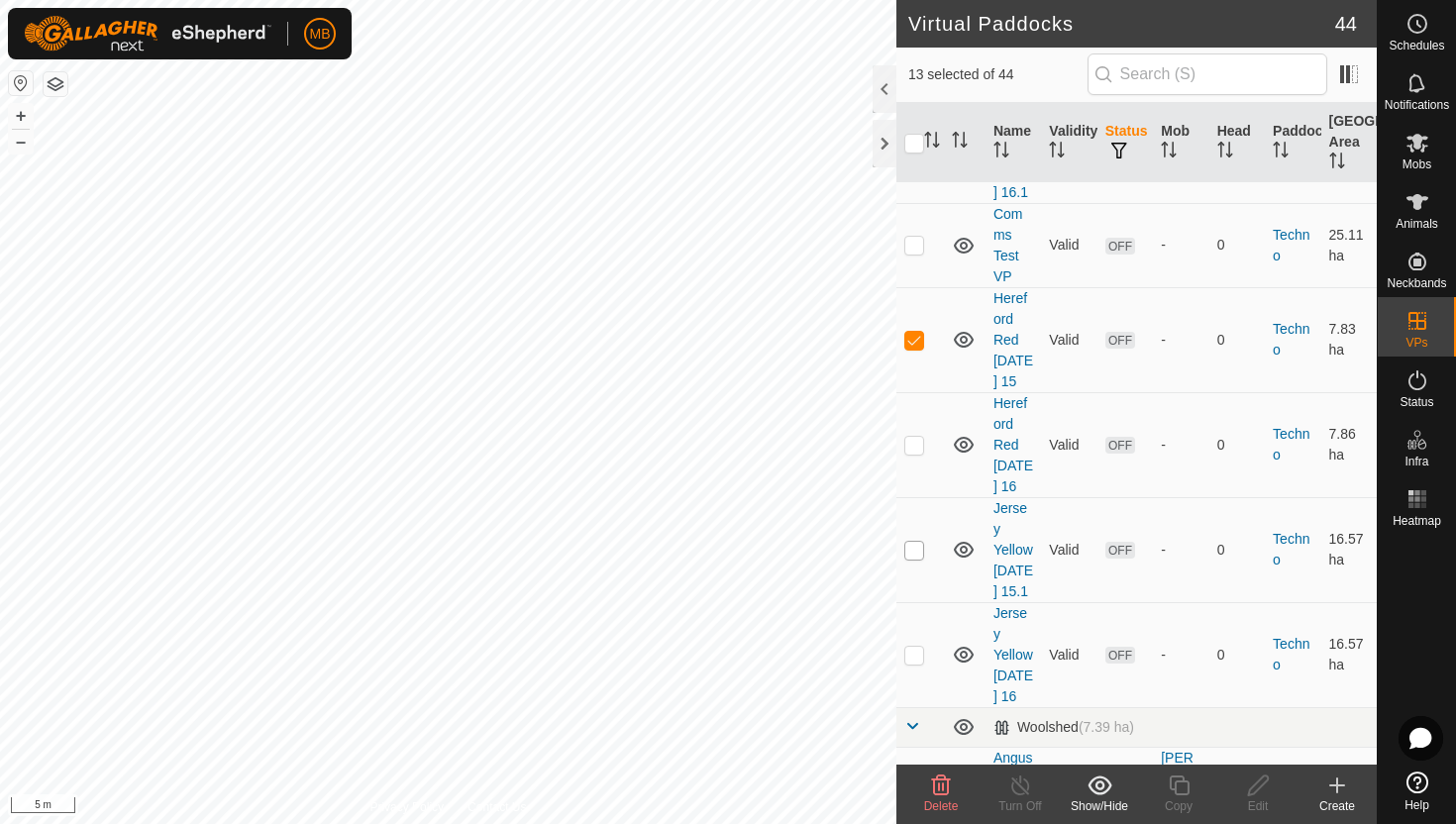 click at bounding box center [914, 551] 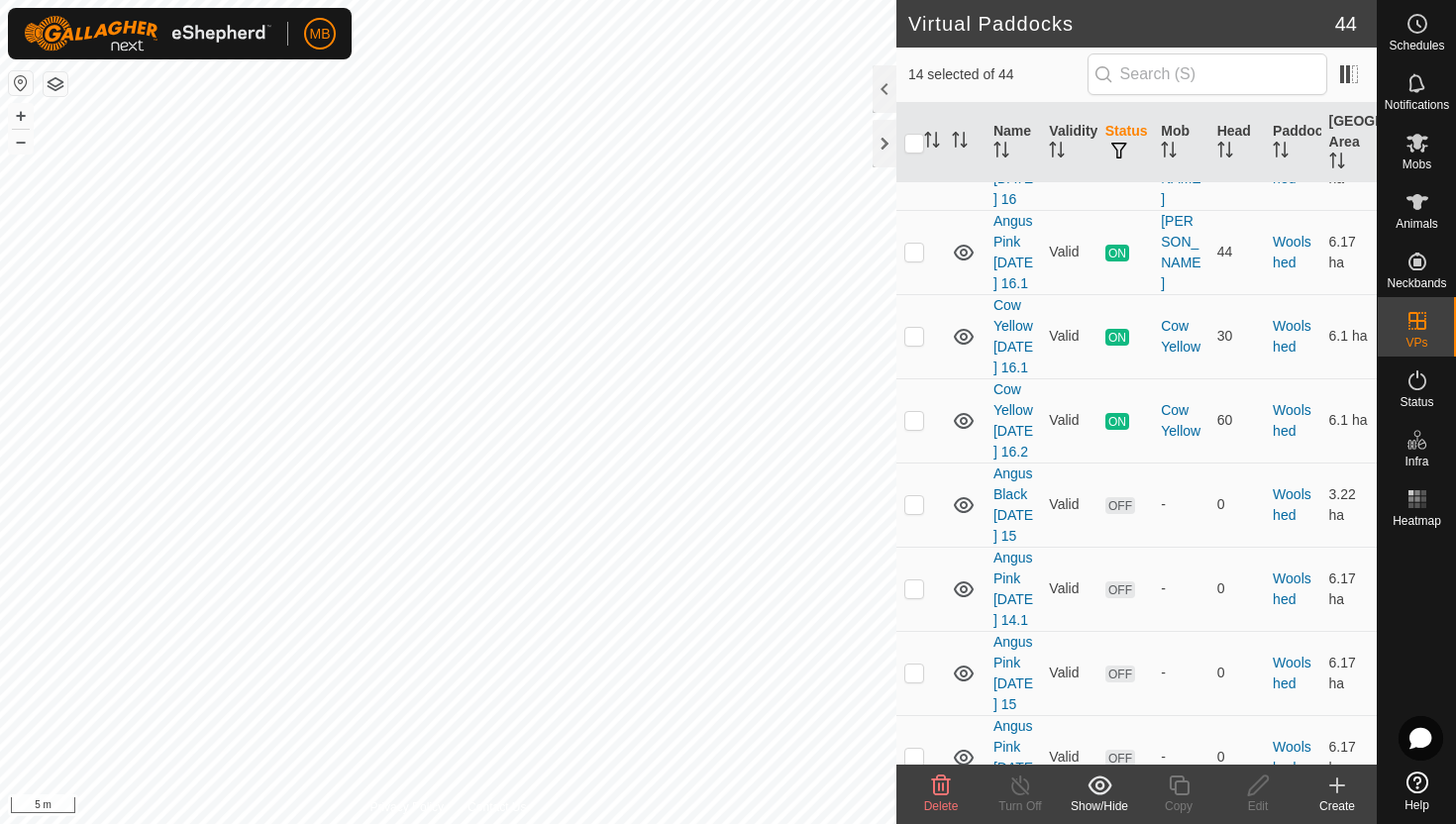 scroll, scrollTop: 3985, scrollLeft: 0, axis: vertical 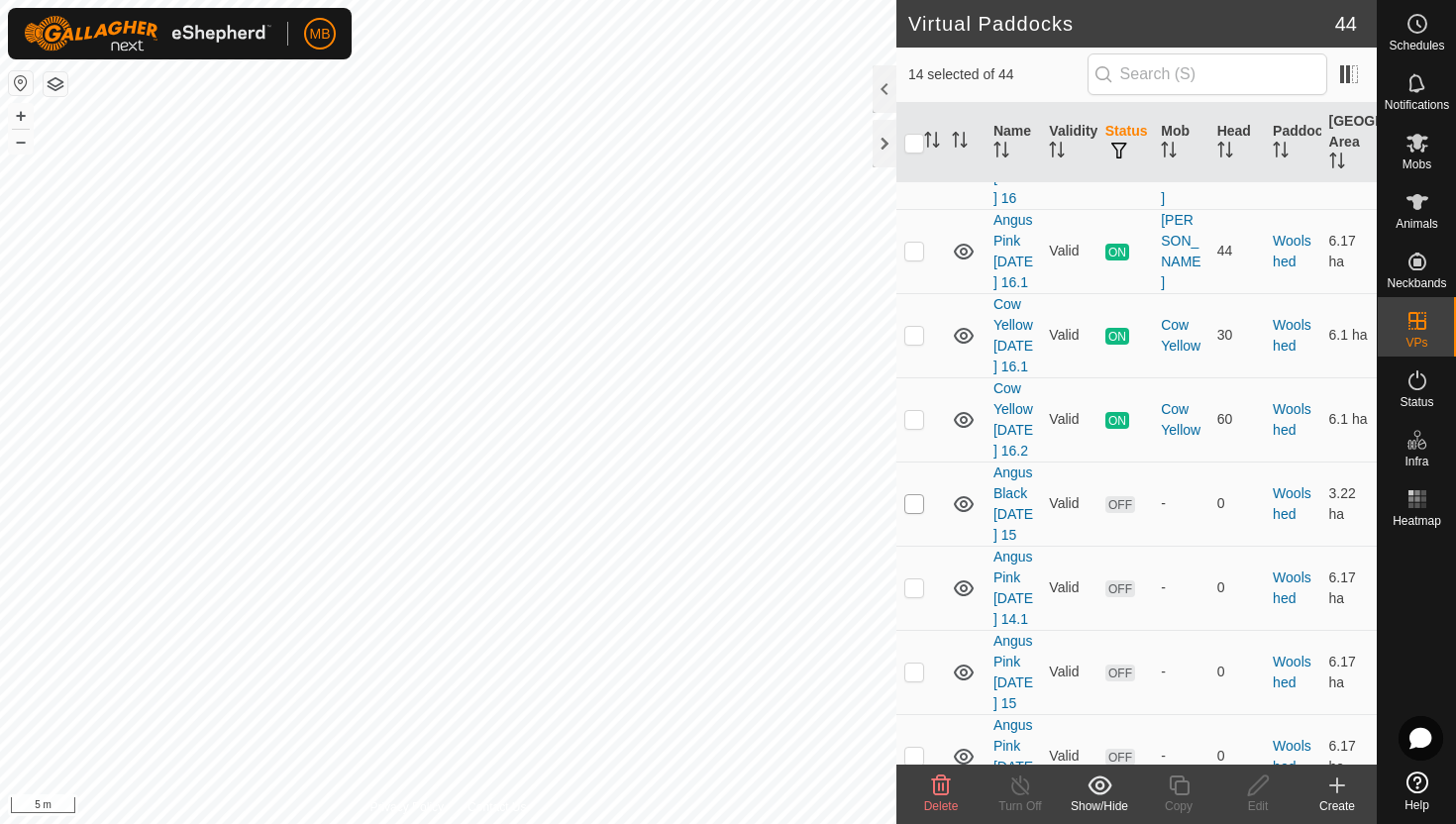 click at bounding box center (914, 504) 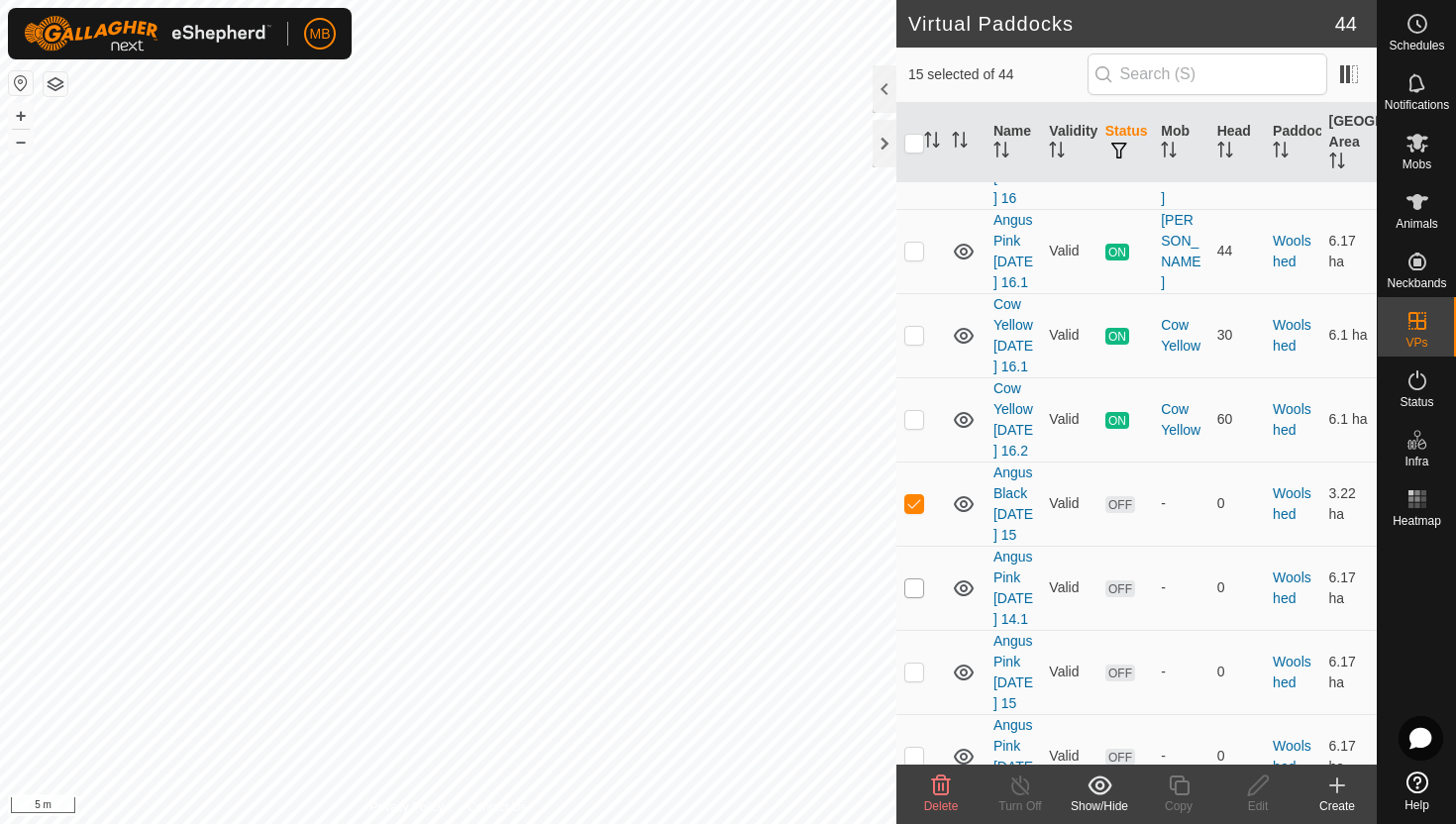 click at bounding box center [914, 588] 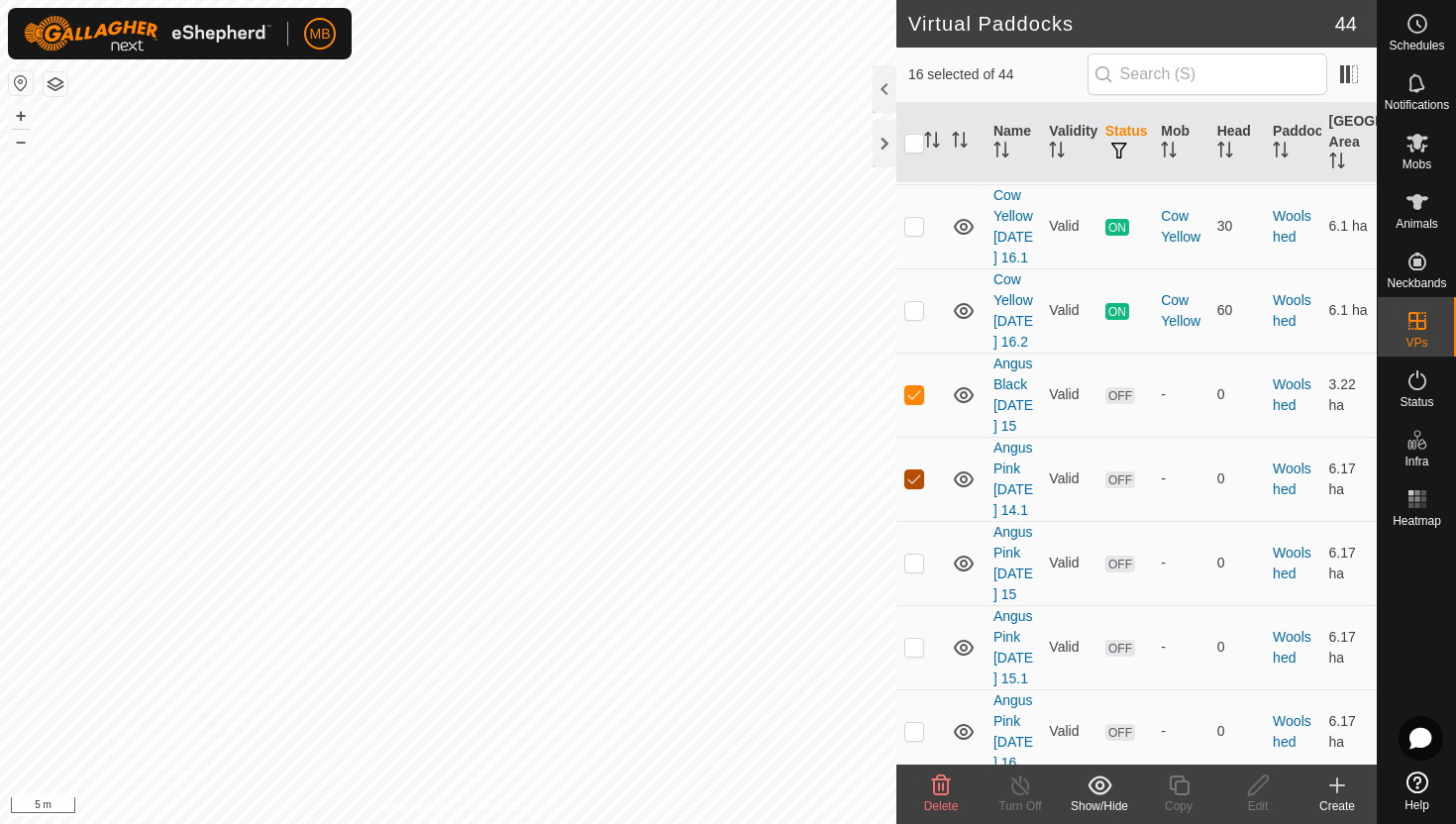 scroll, scrollTop: 4097, scrollLeft: 0, axis: vertical 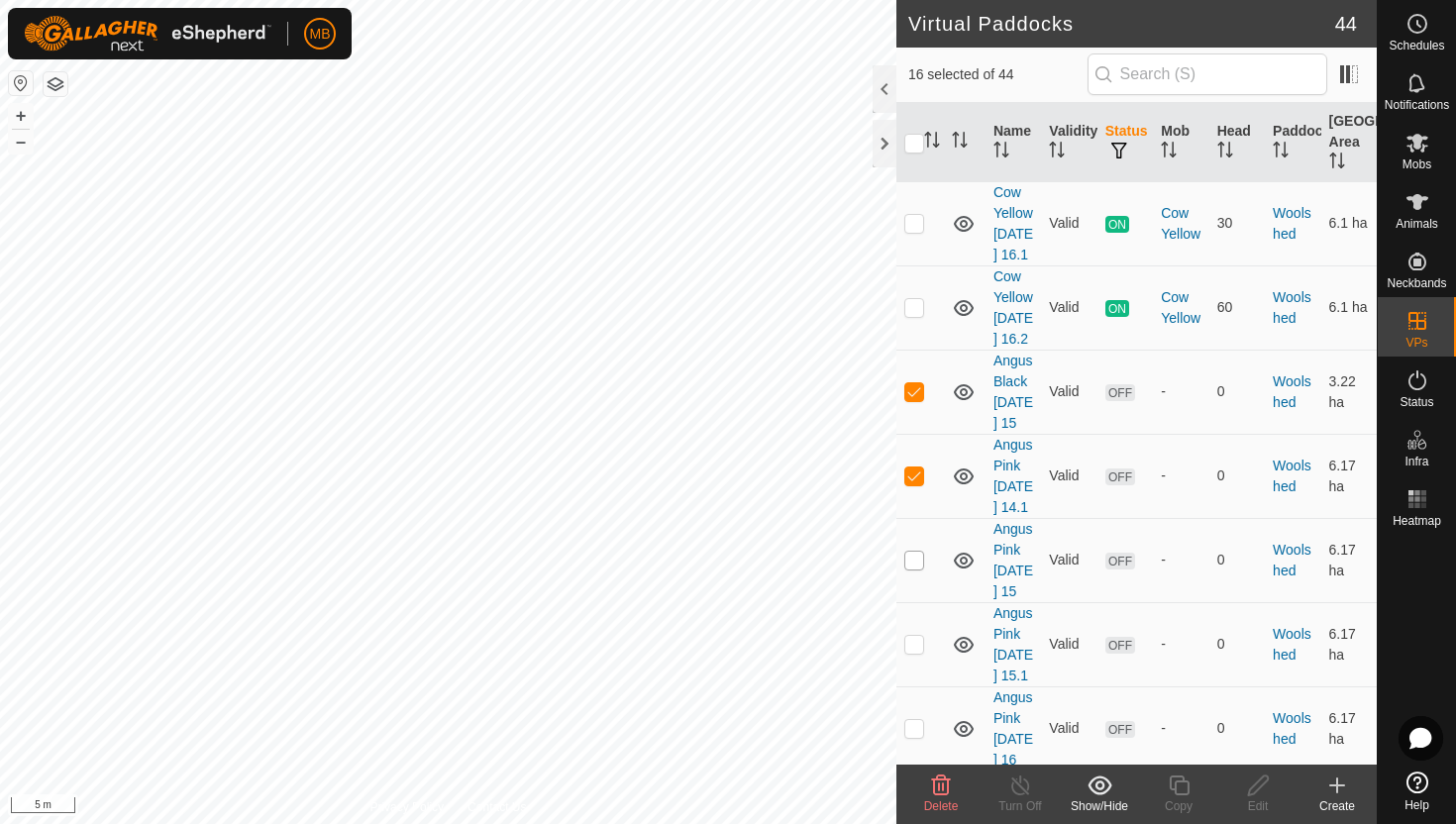 click at bounding box center (914, 561) 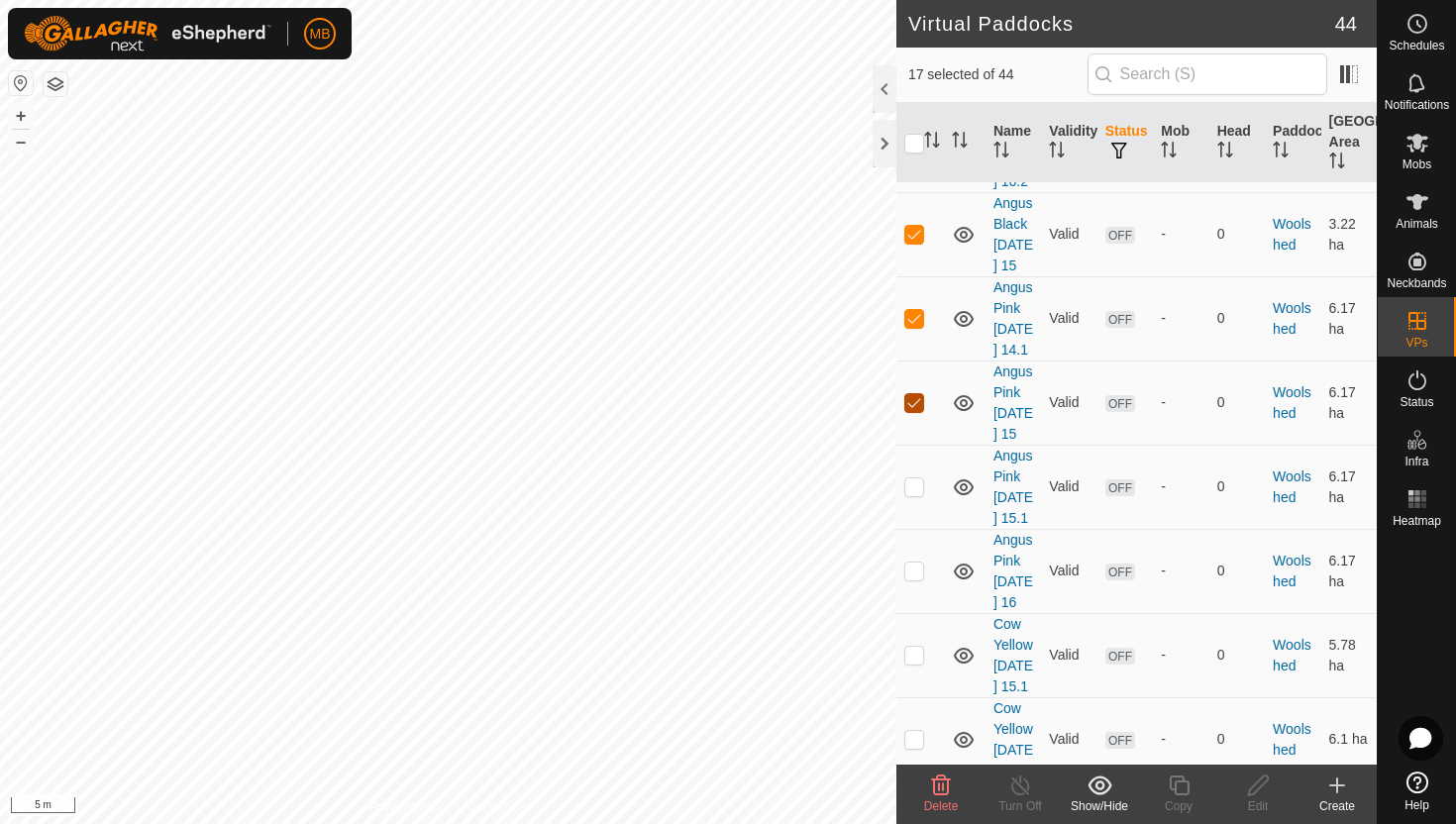 scroll, scrollTop: 4257, scrollLeft: 0, axis: vertical 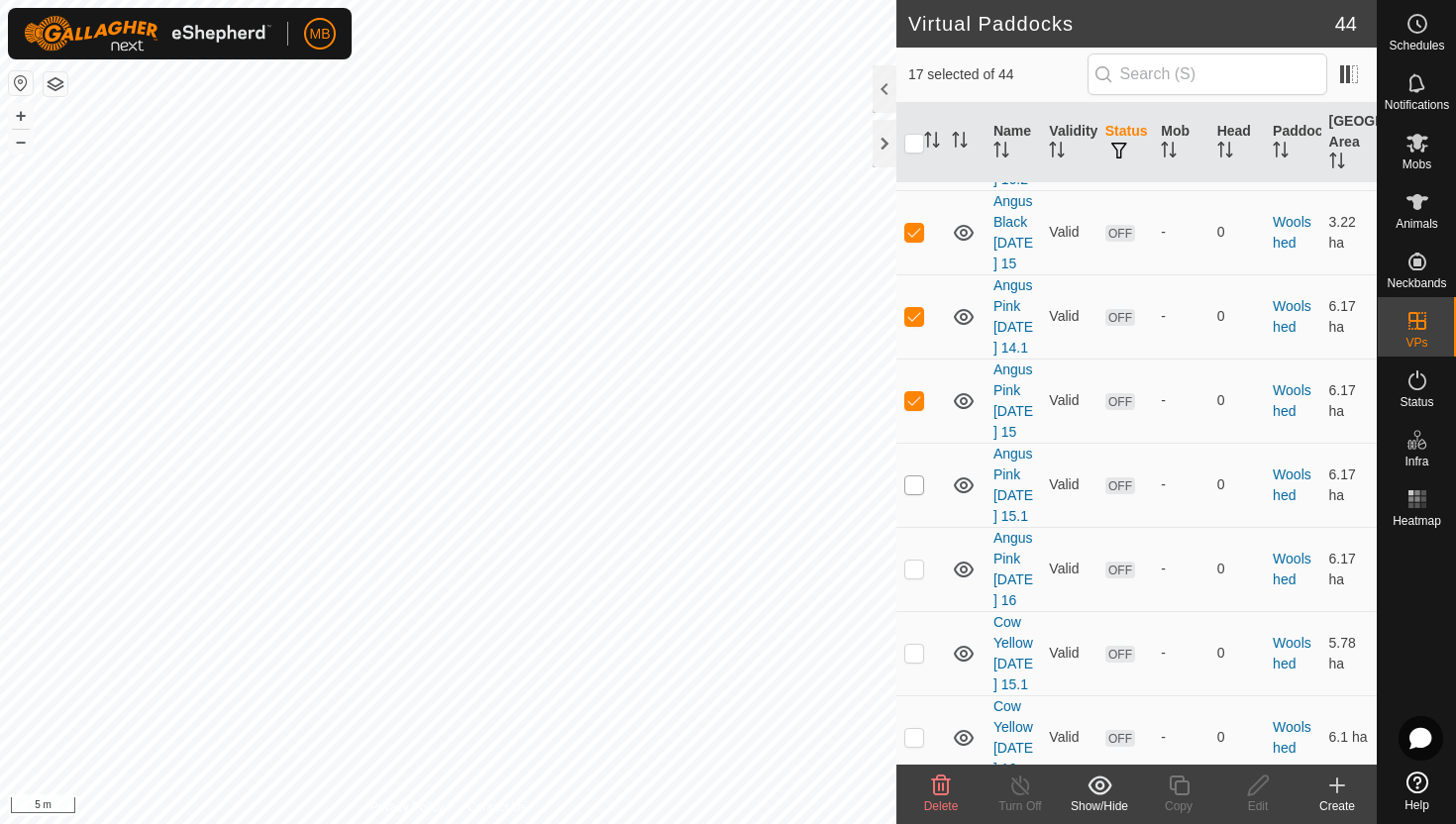 click at bounding box center [914, 485] 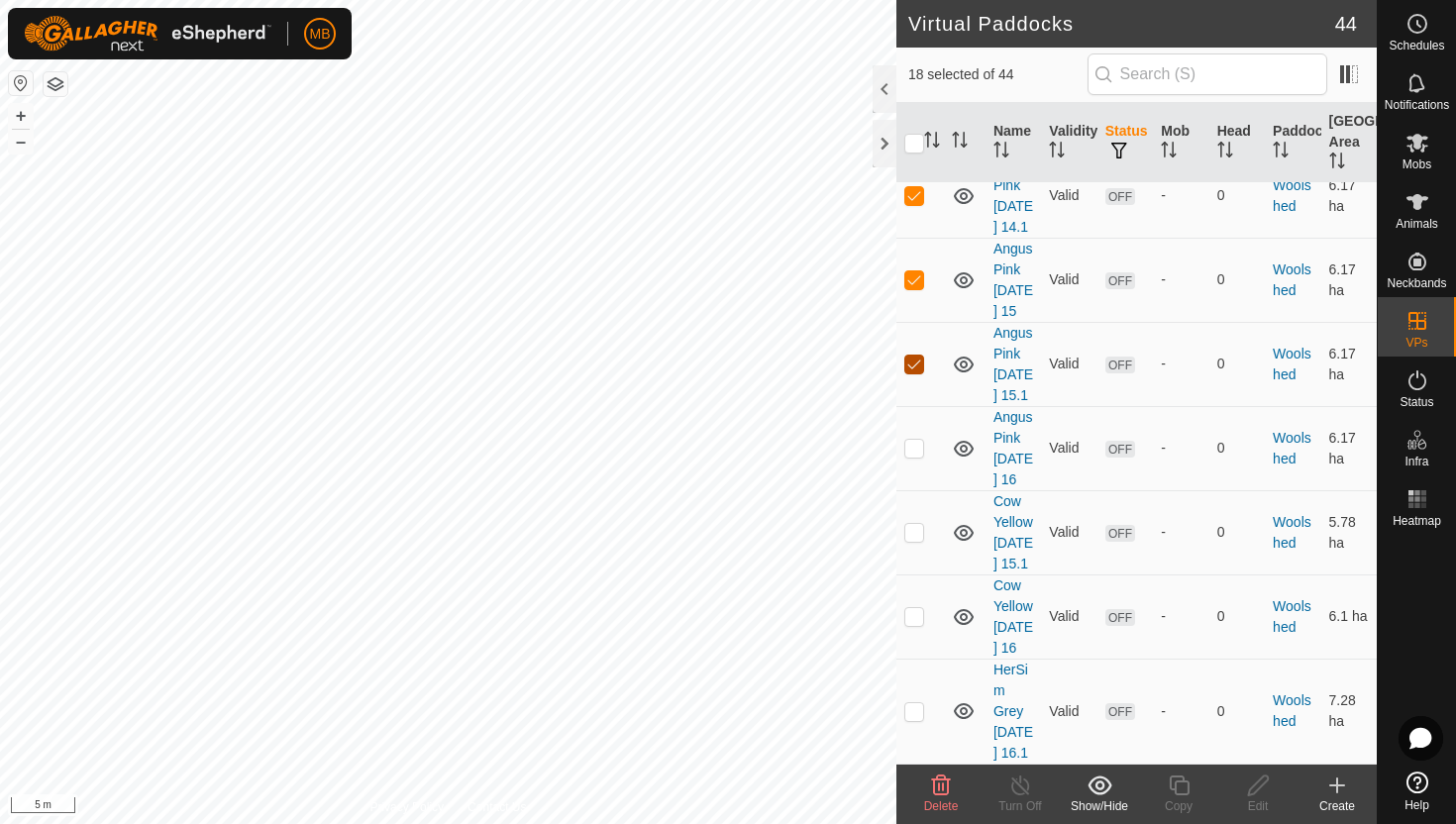 scroll, scrollTop: 4411, scrollLeft: 0, axis: vertical 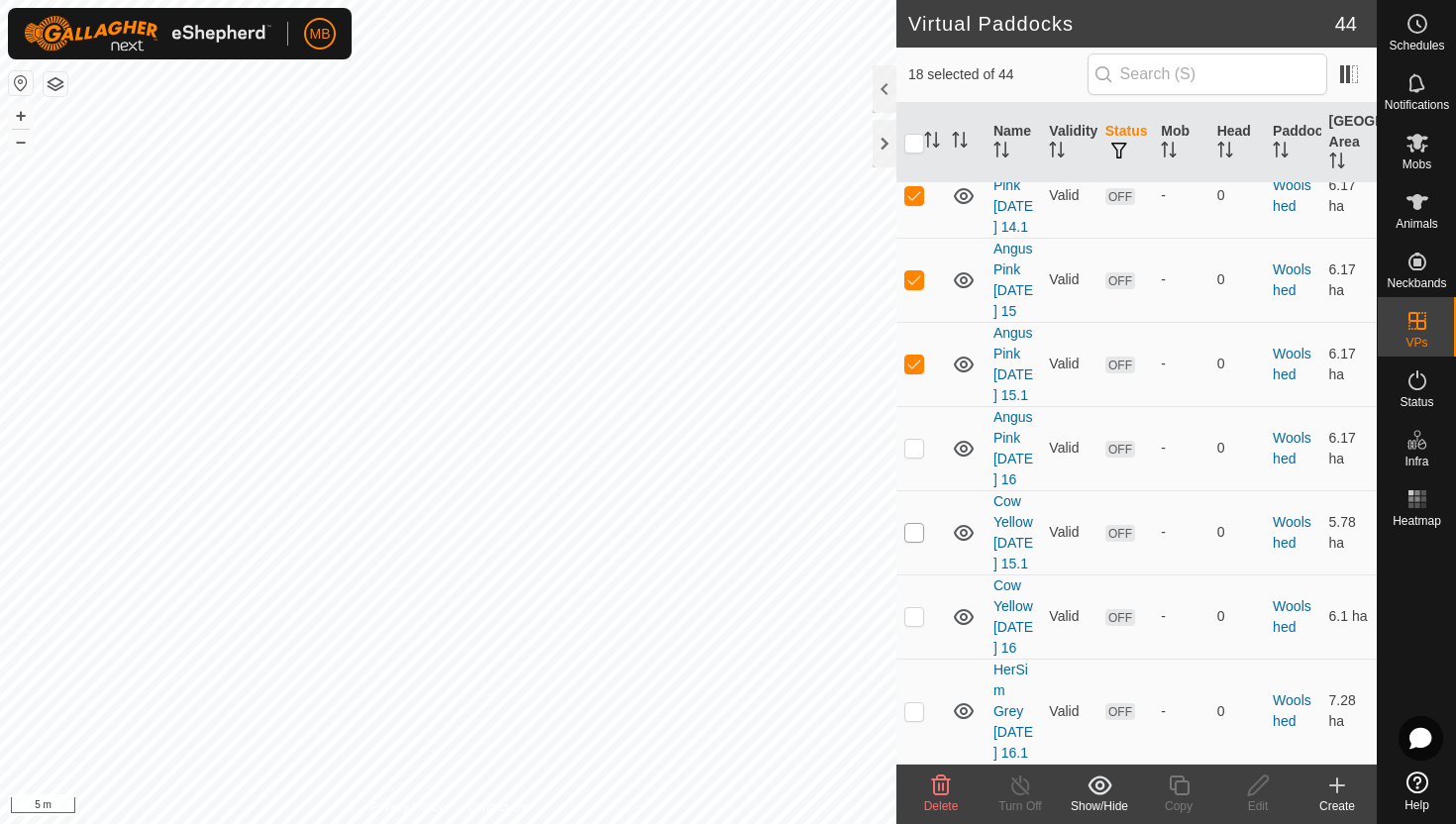 click at bounding box center (914, 533) 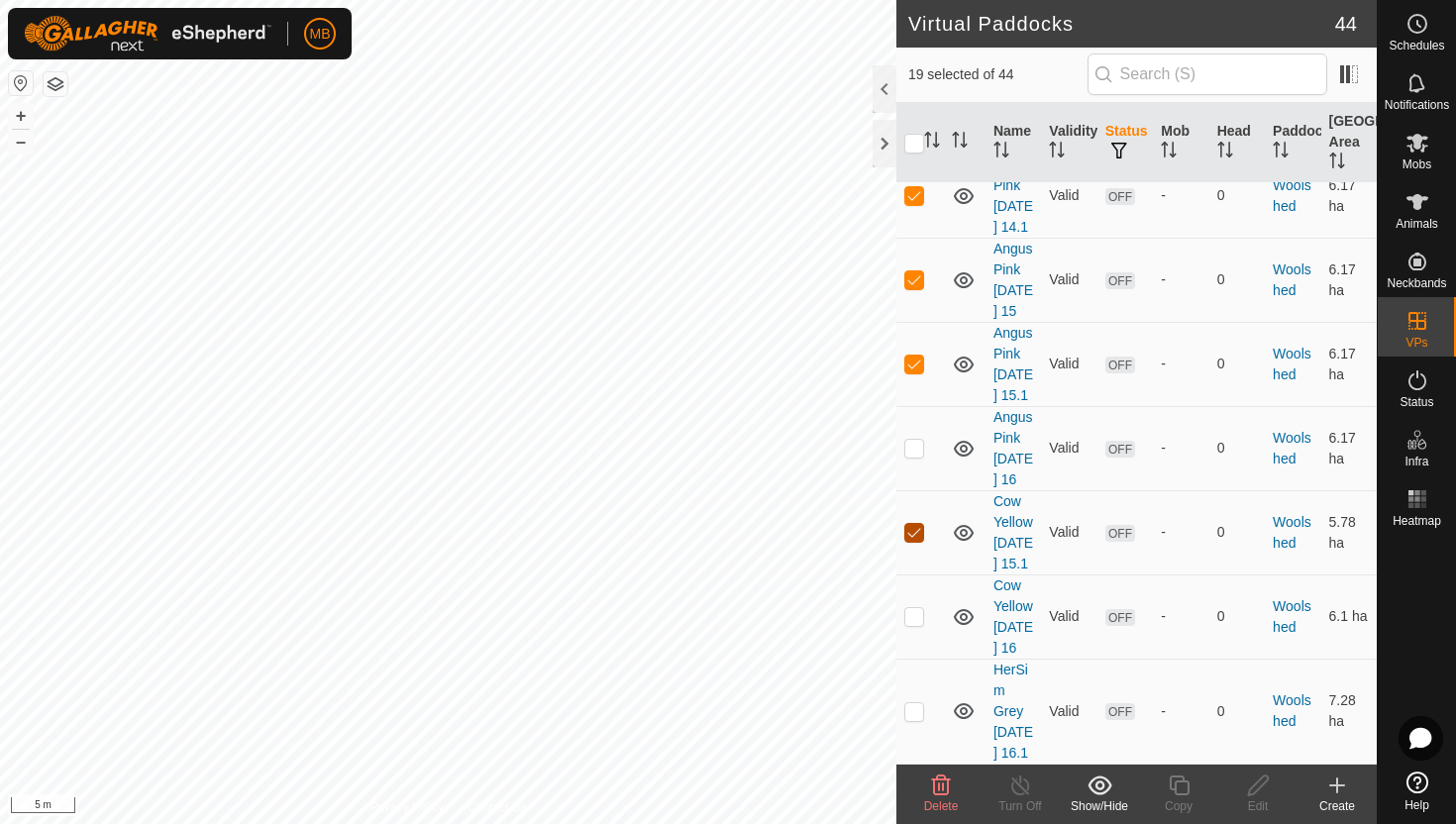 scroll, scrollTop: 4480, scrollLeft: 0, axis: vertical 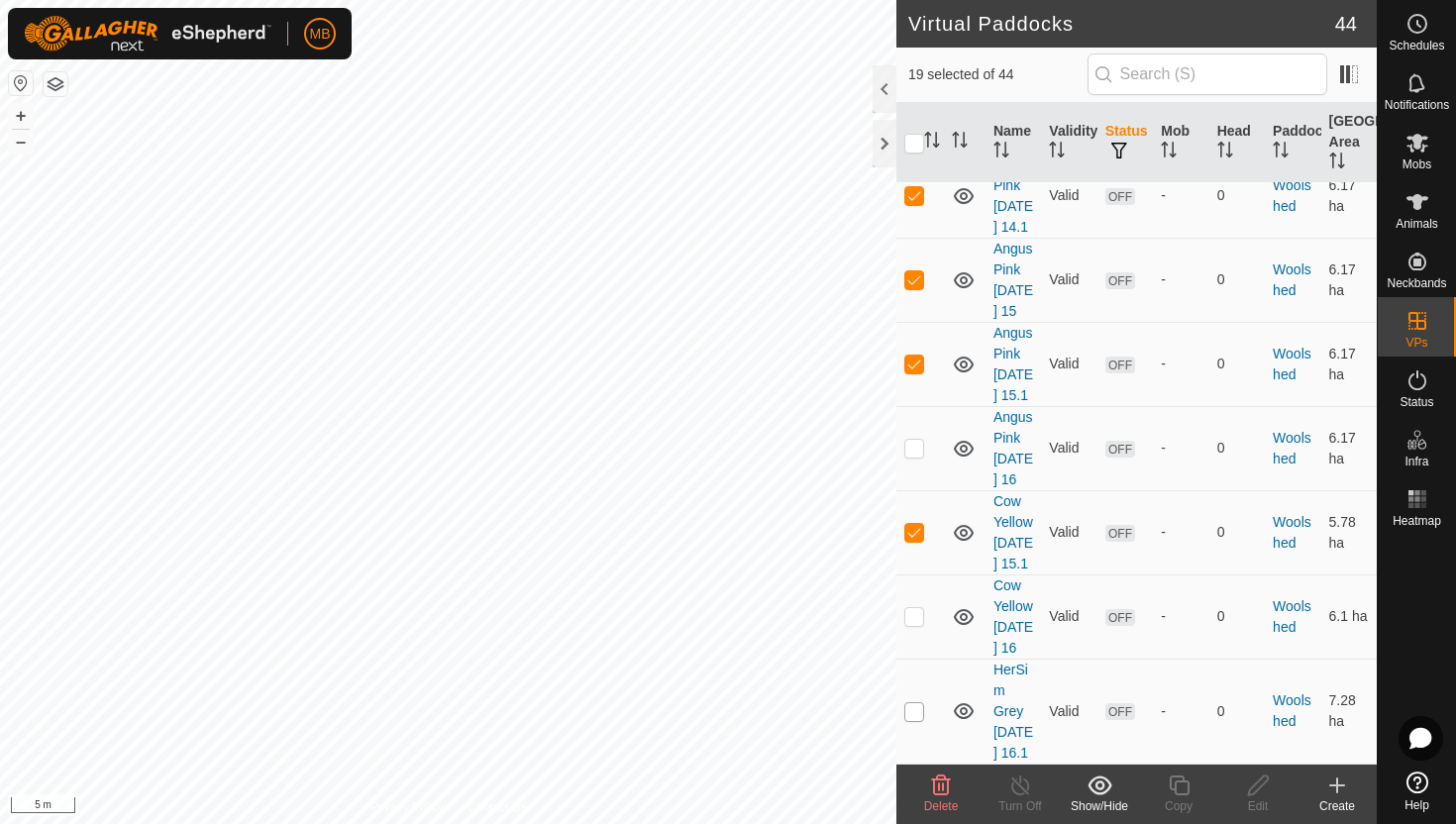 click at bounding box center (914, 712) 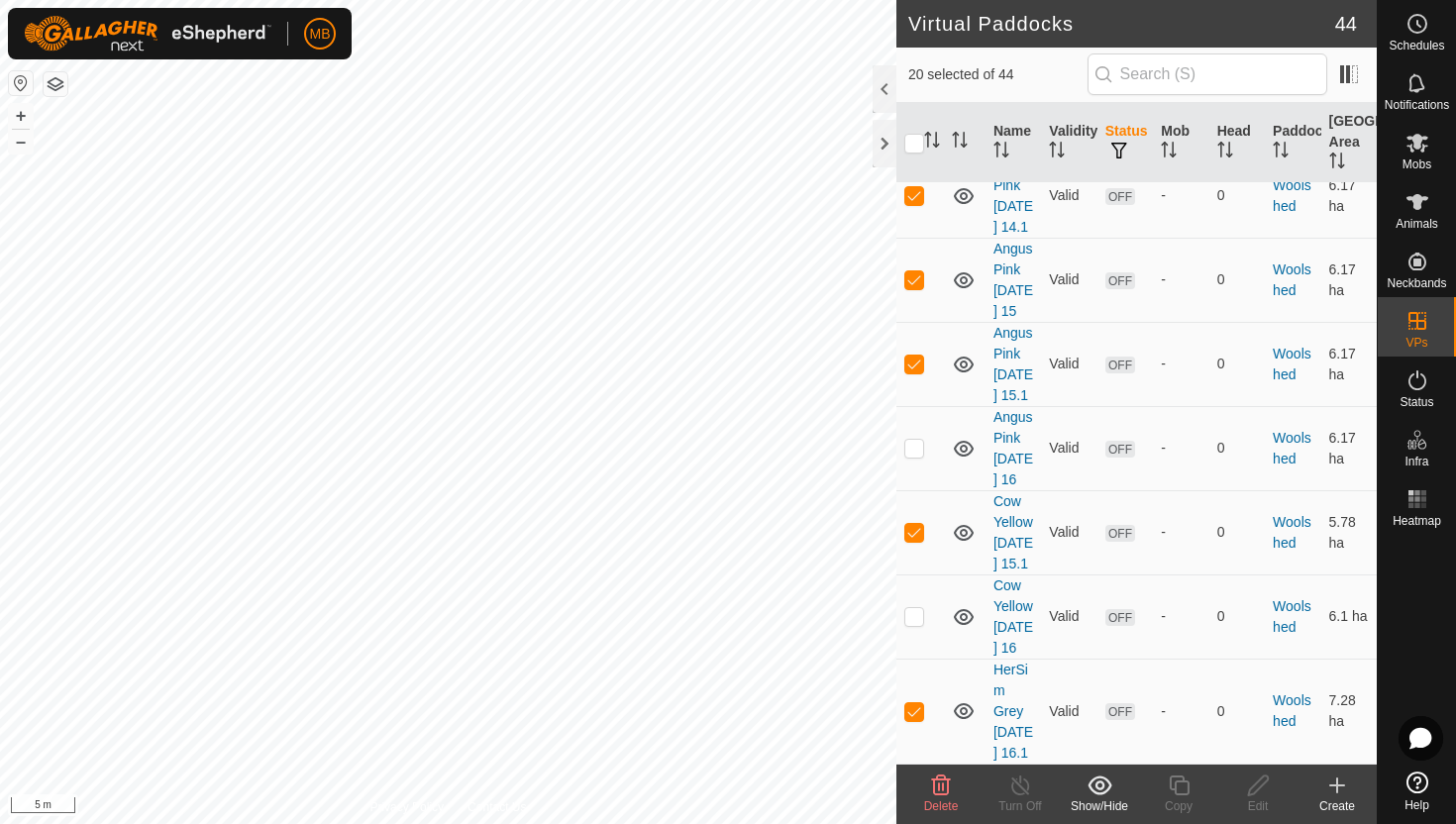 click 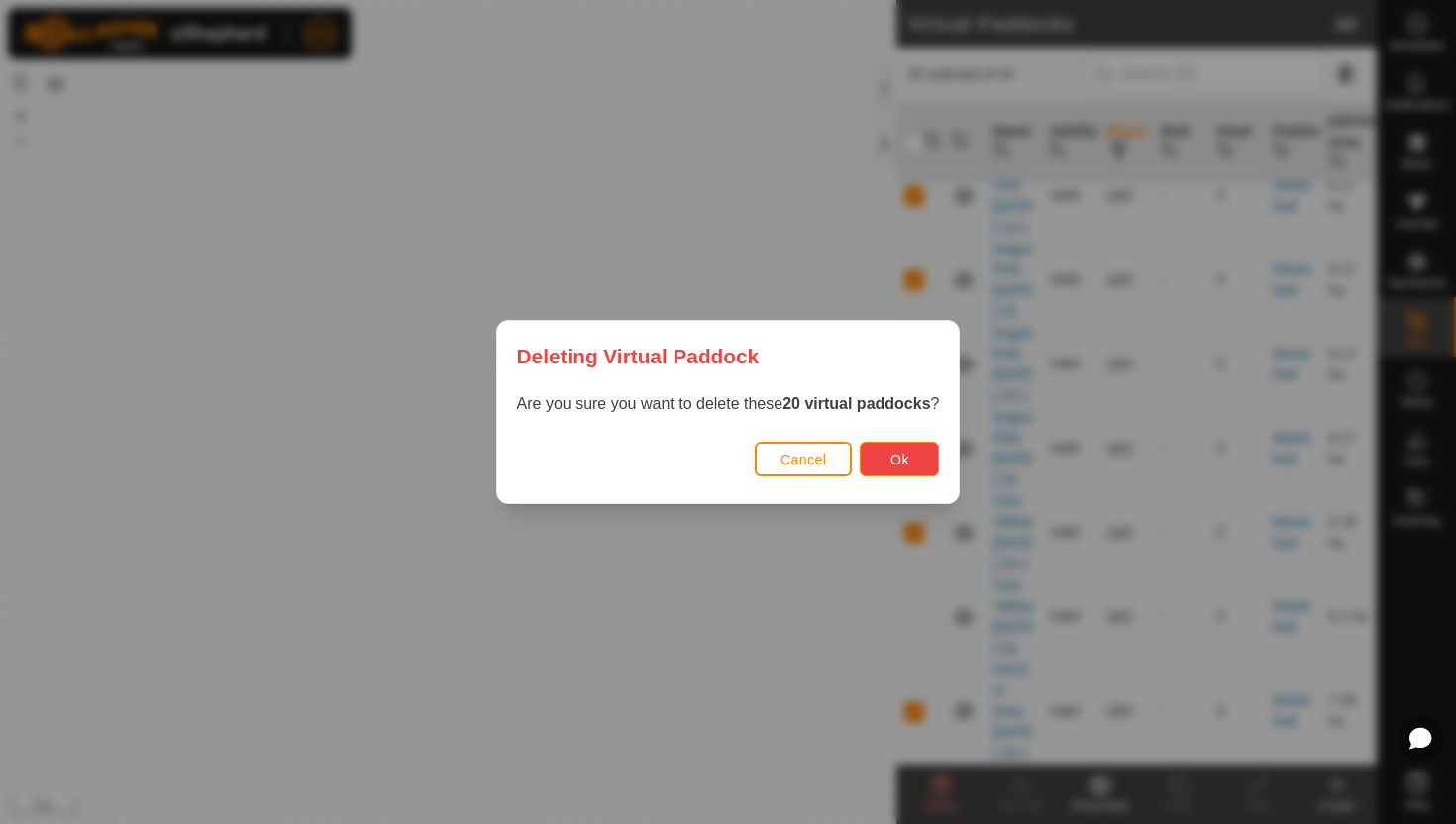 click on "Ok" at bounding box center [899, 459] 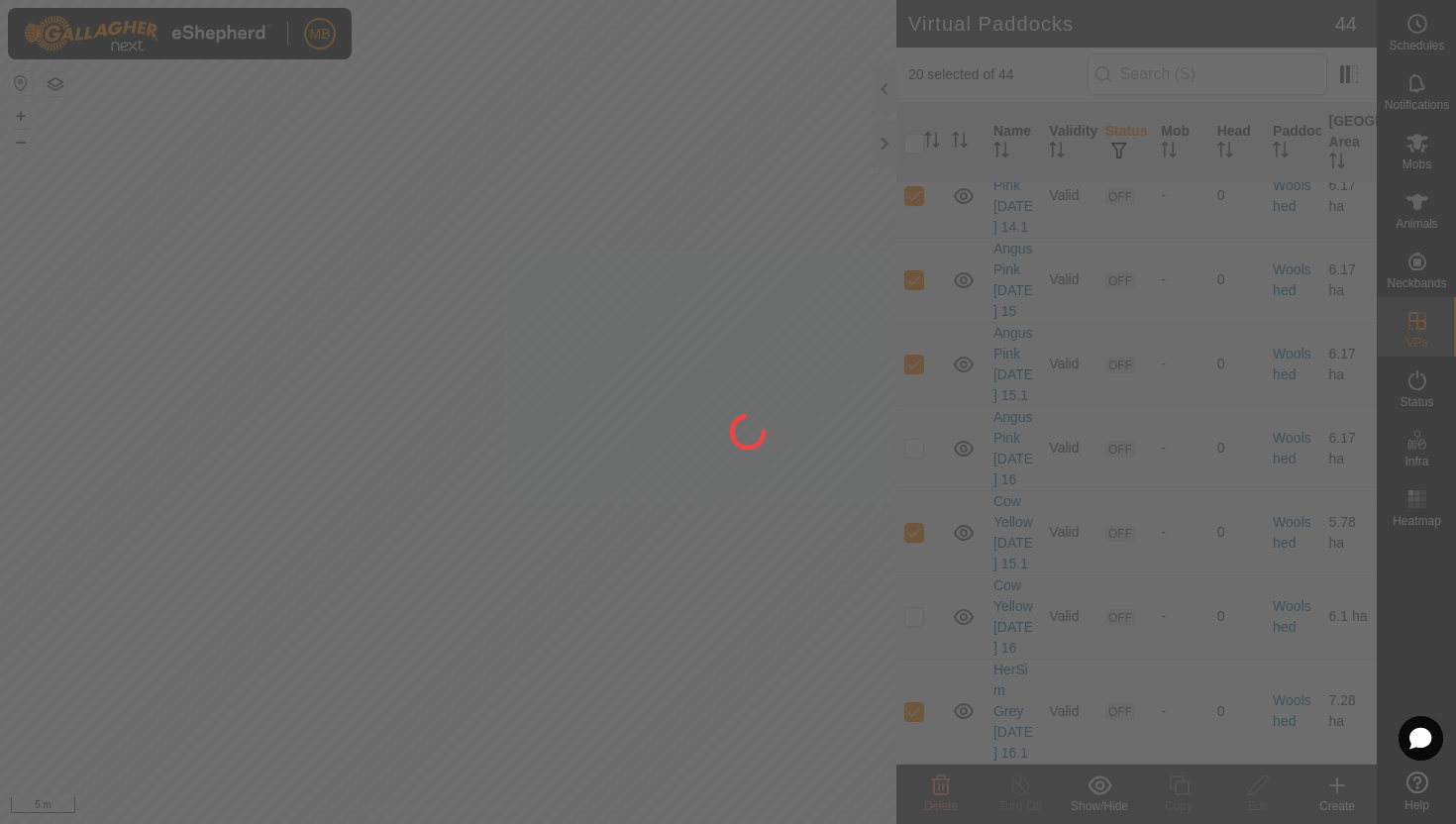 checkbox on "false" 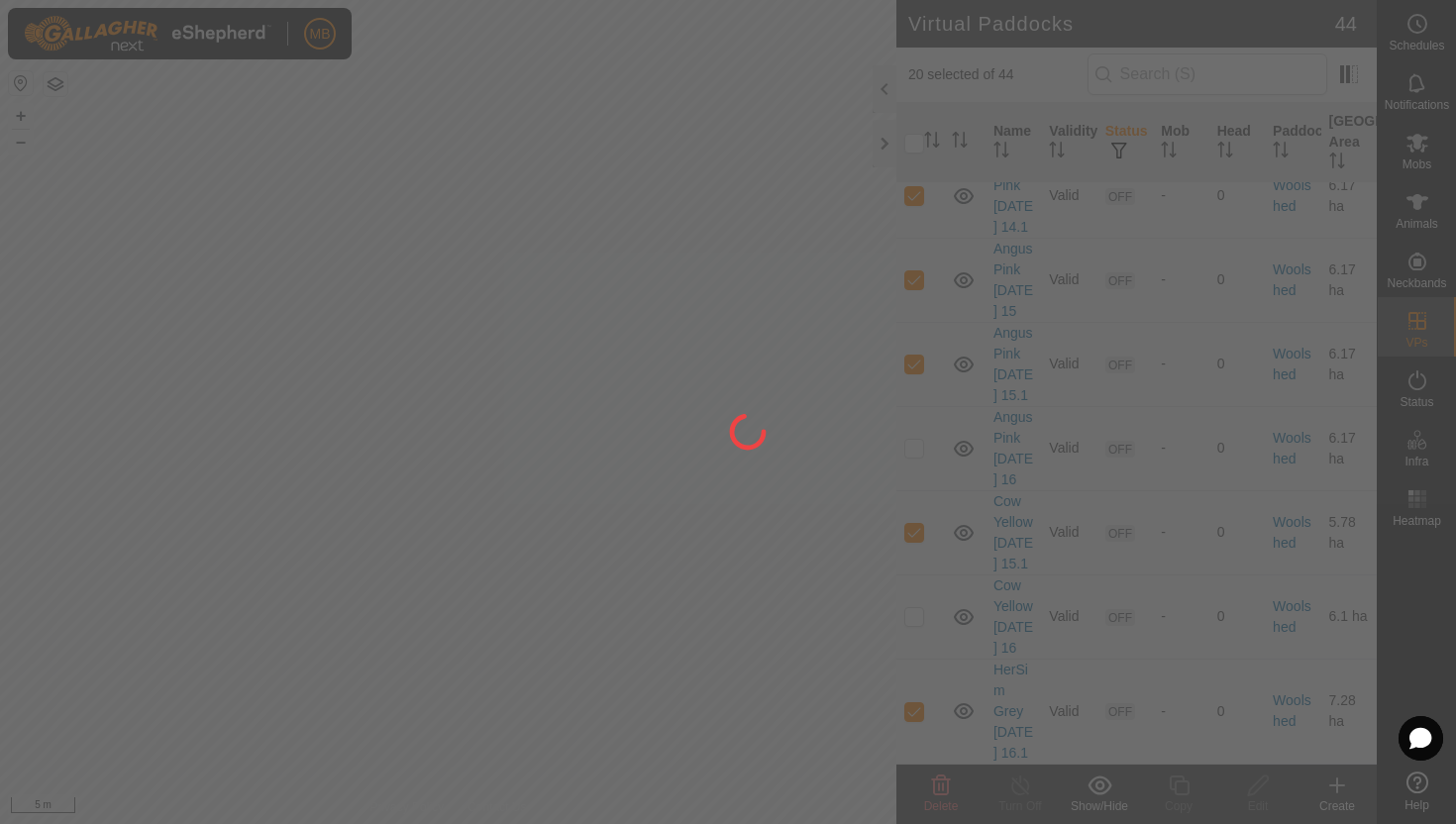 checkbox on "false" 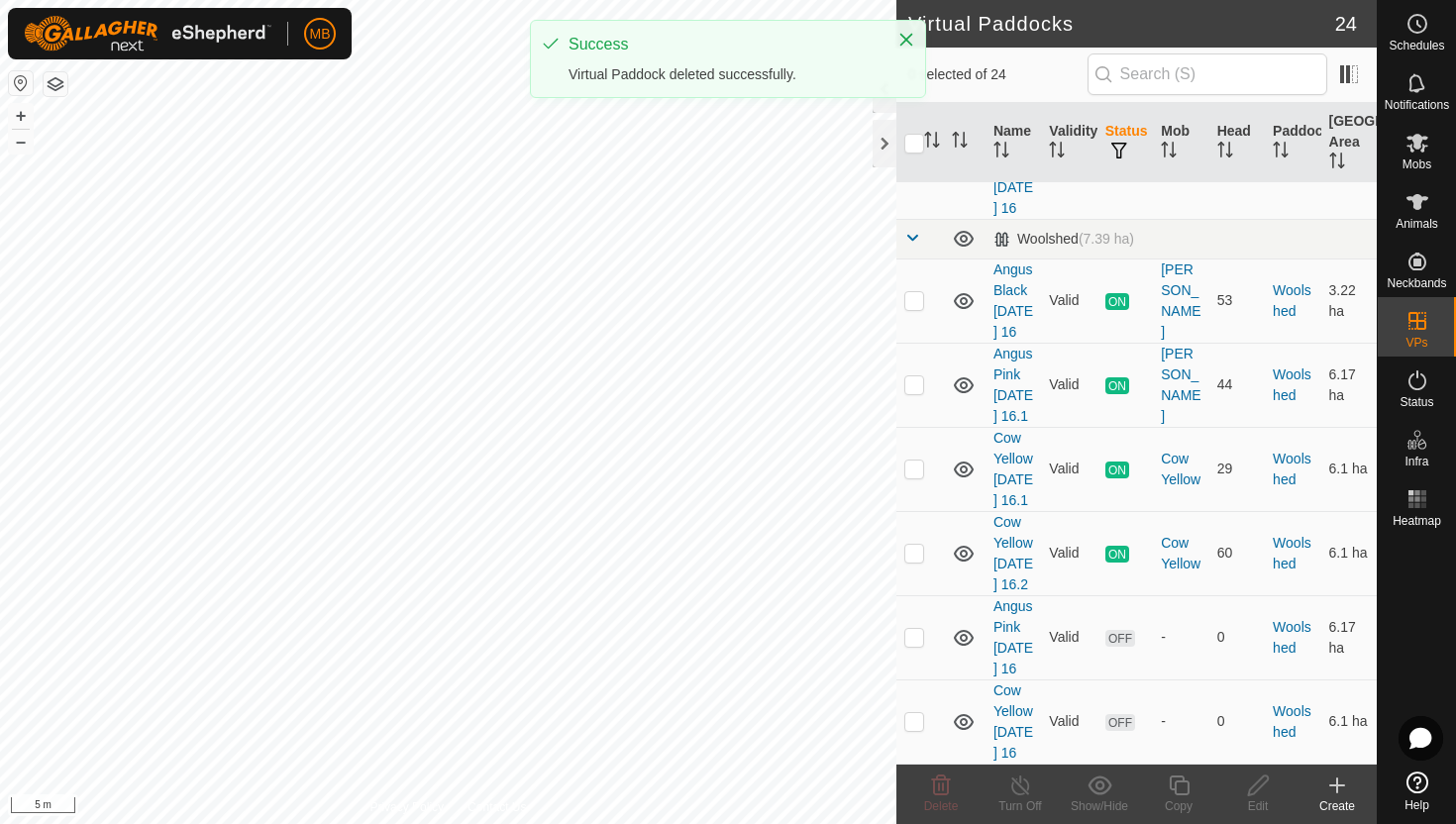 scroll, scrollTop: 0, scrollLeft: 0, axis: both 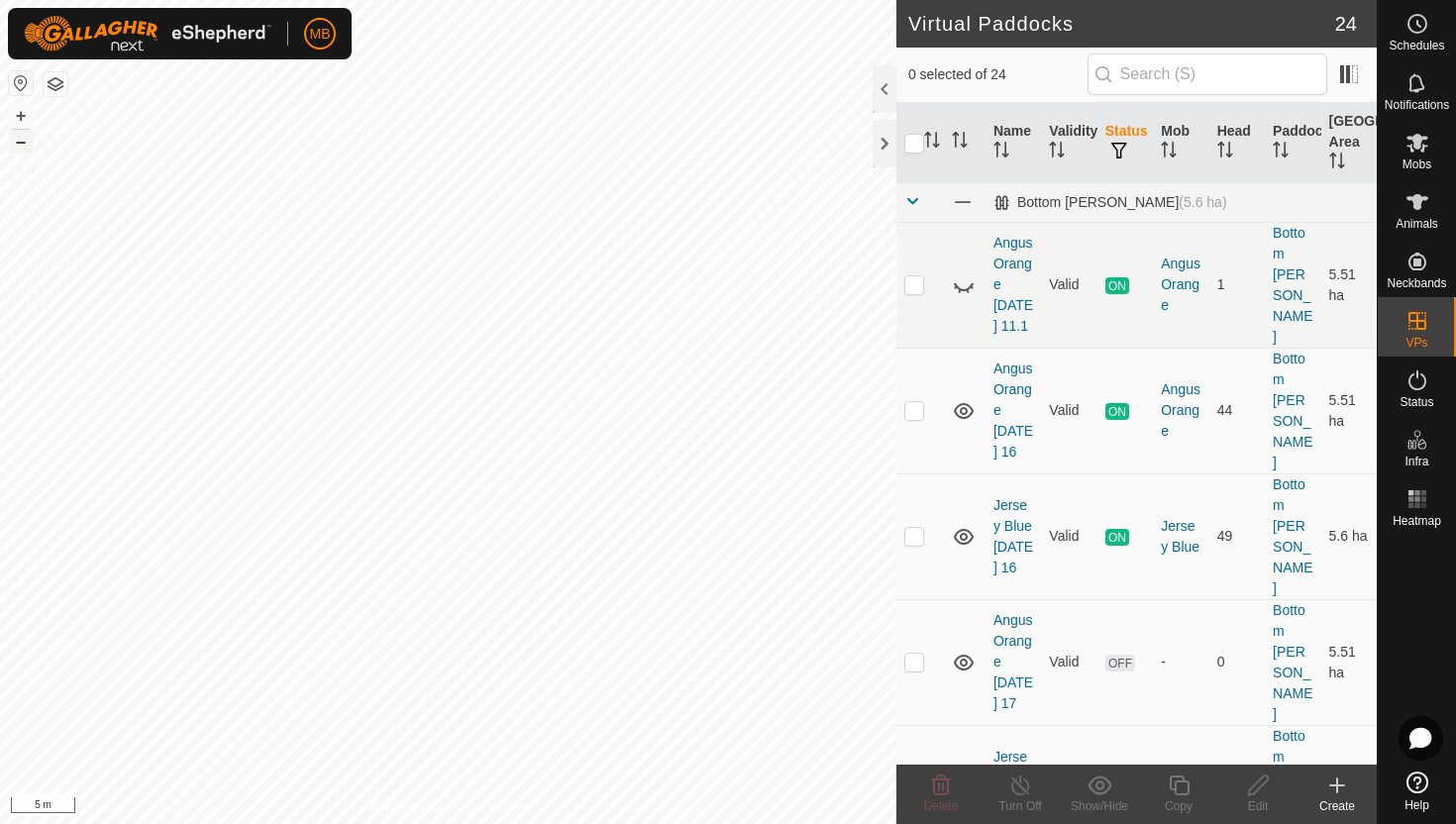 click on "–" at bounding box center (21, 142) 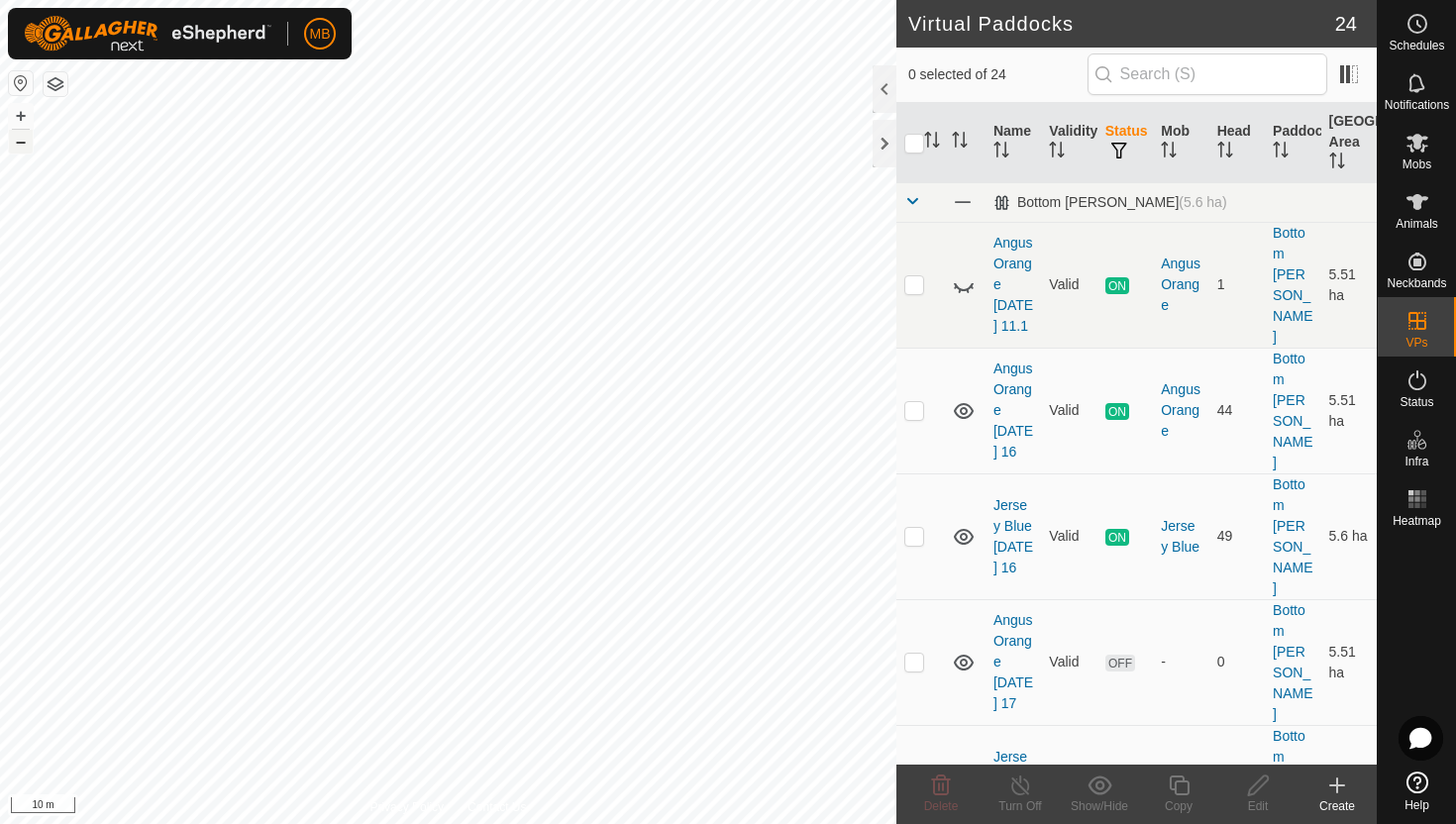 click on "–" at bounding box center [21, 142] 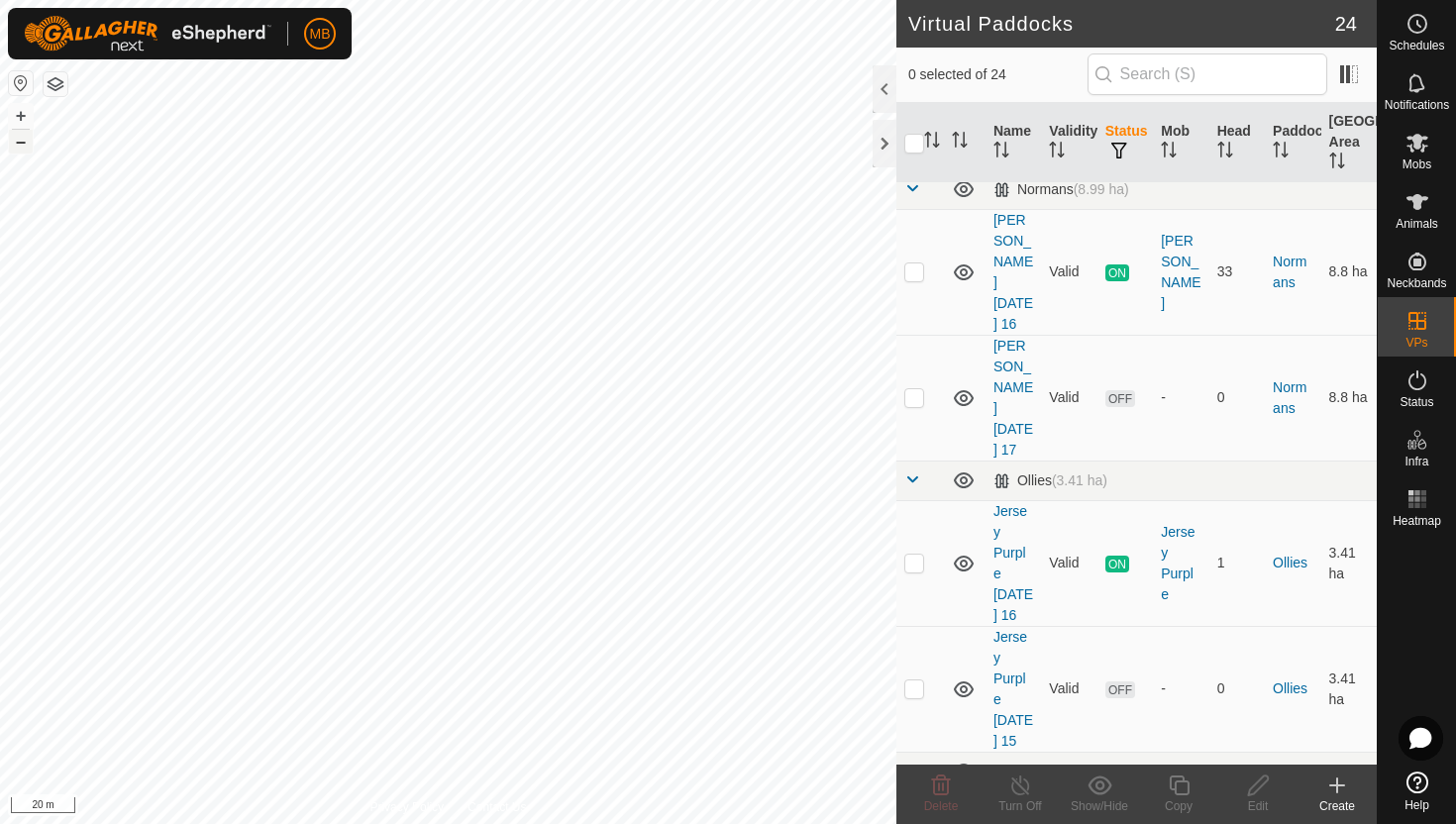 scroll, scrollTop: 1159, scrollLeft: 0, axis: vertical 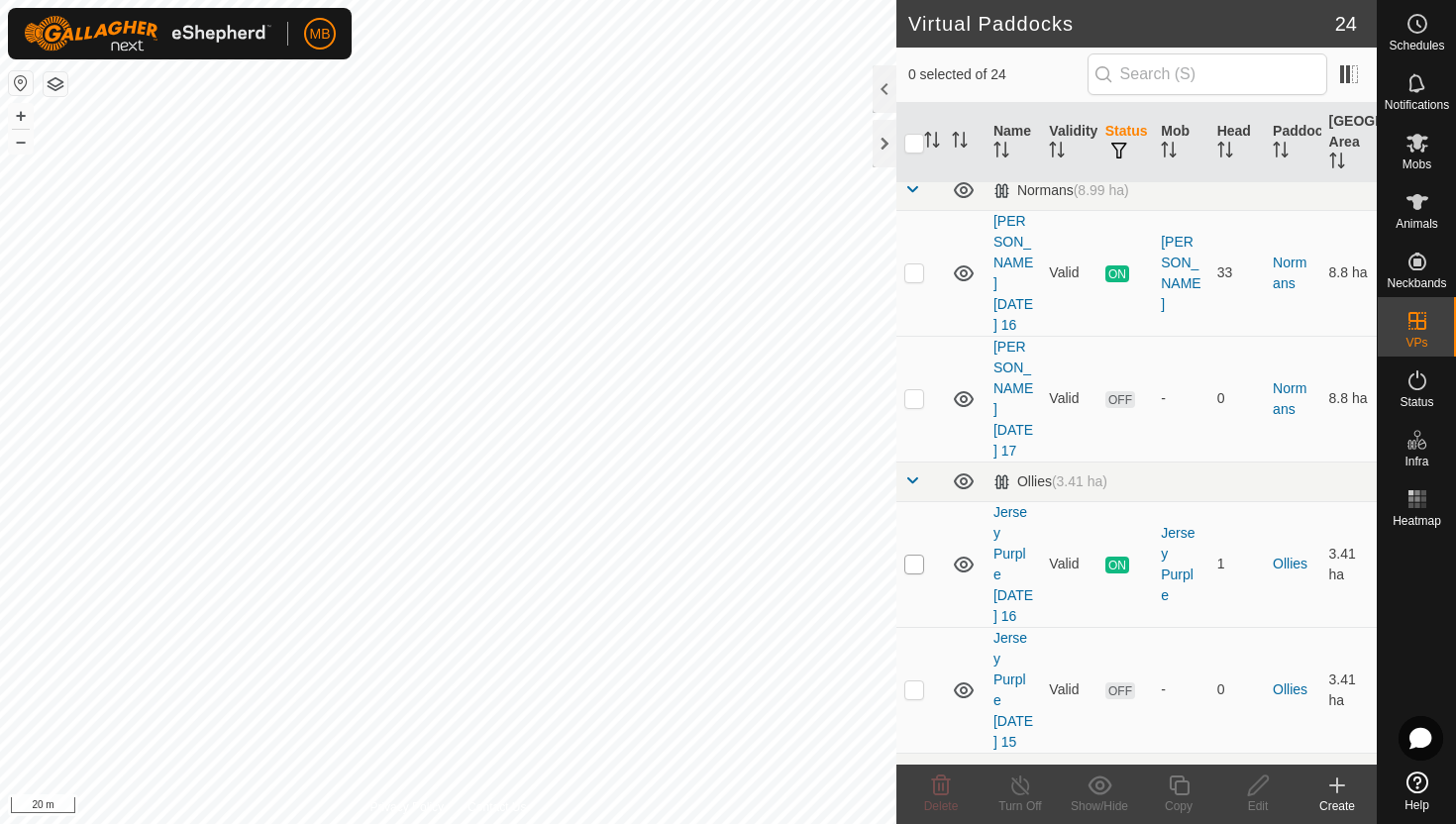 click at bounding box center [914, 565] 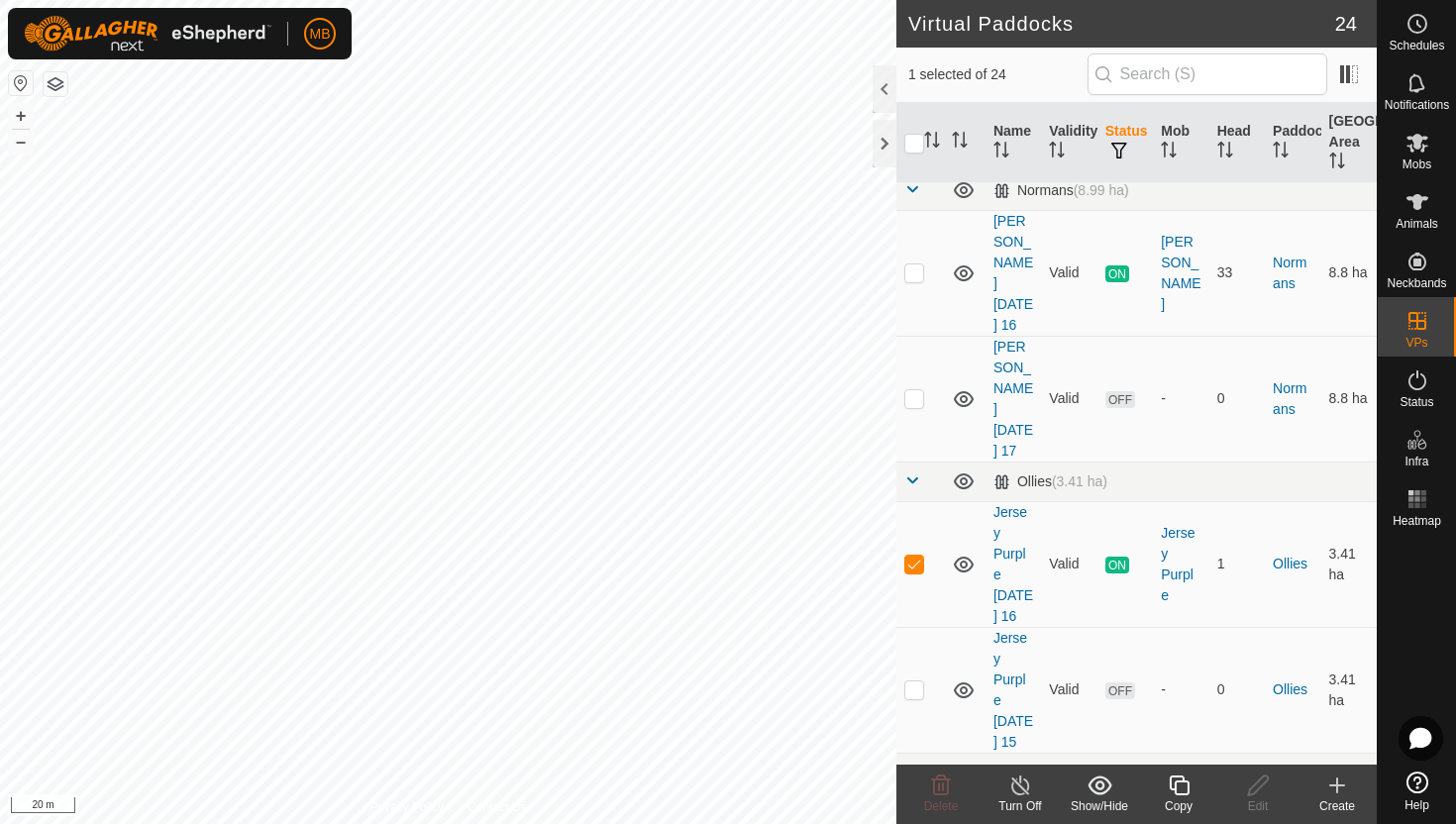 click 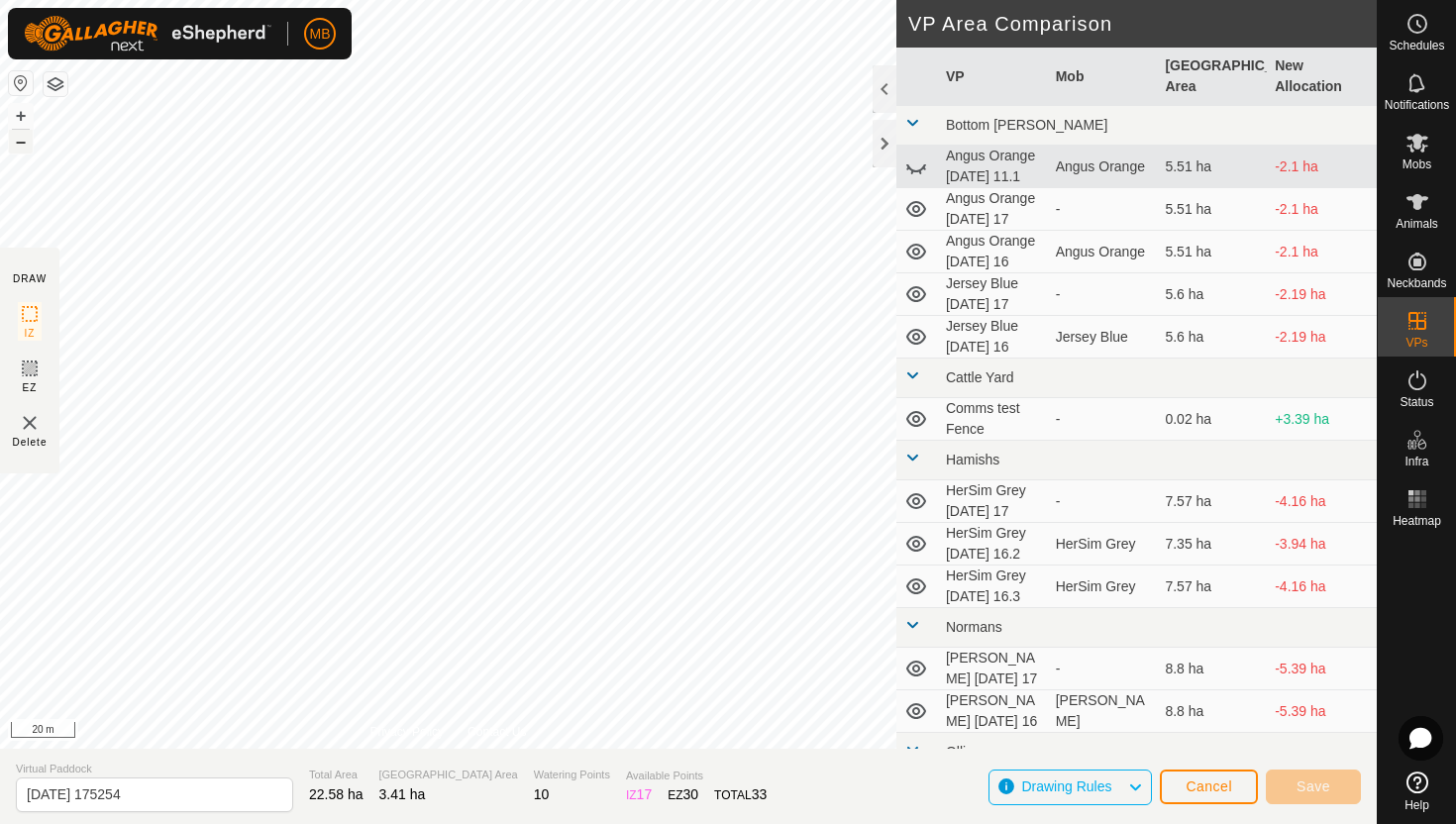 click on "–" at bounding box center [21, 142] 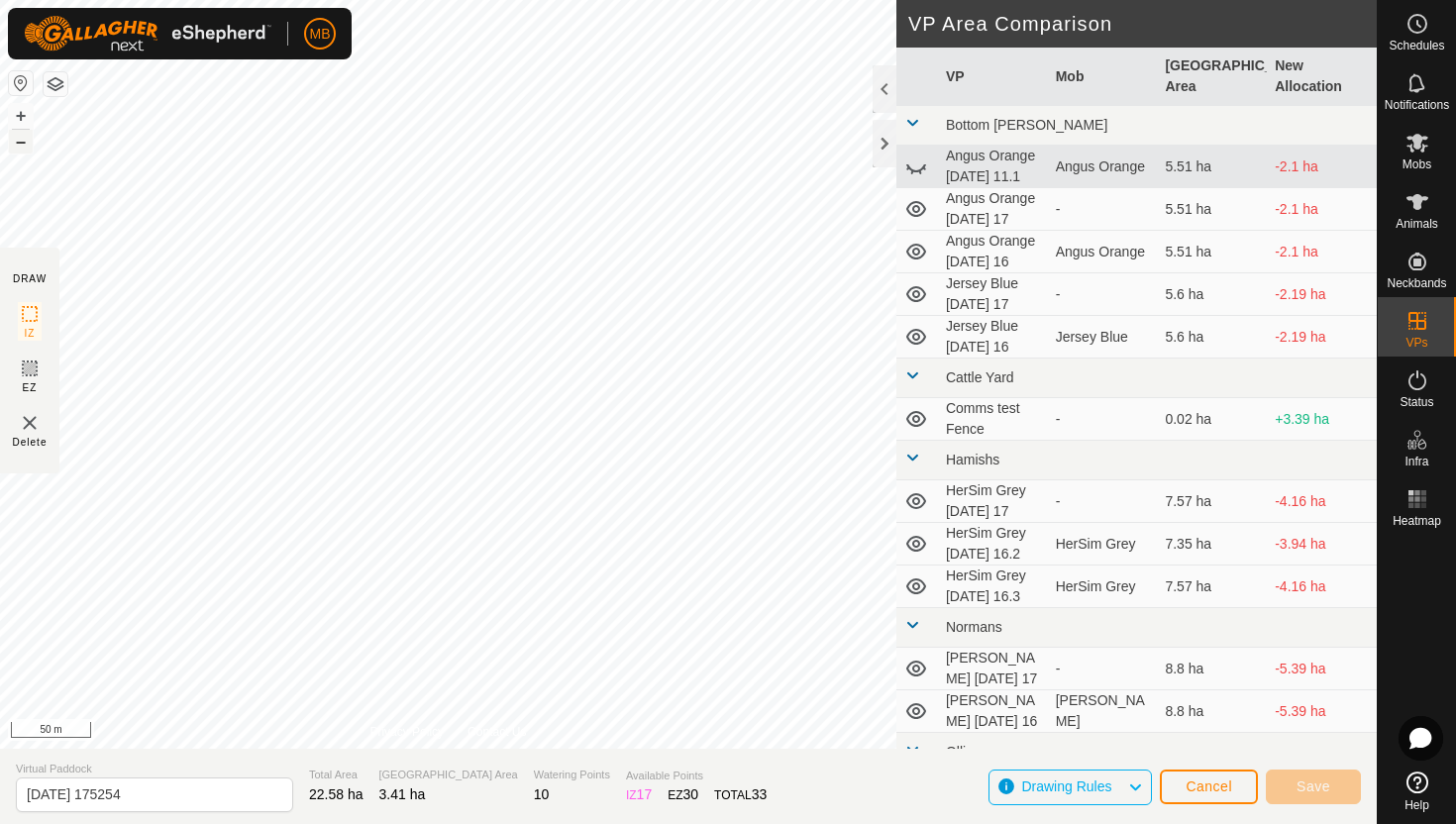 click on "–" at bounding box center [21, 142] 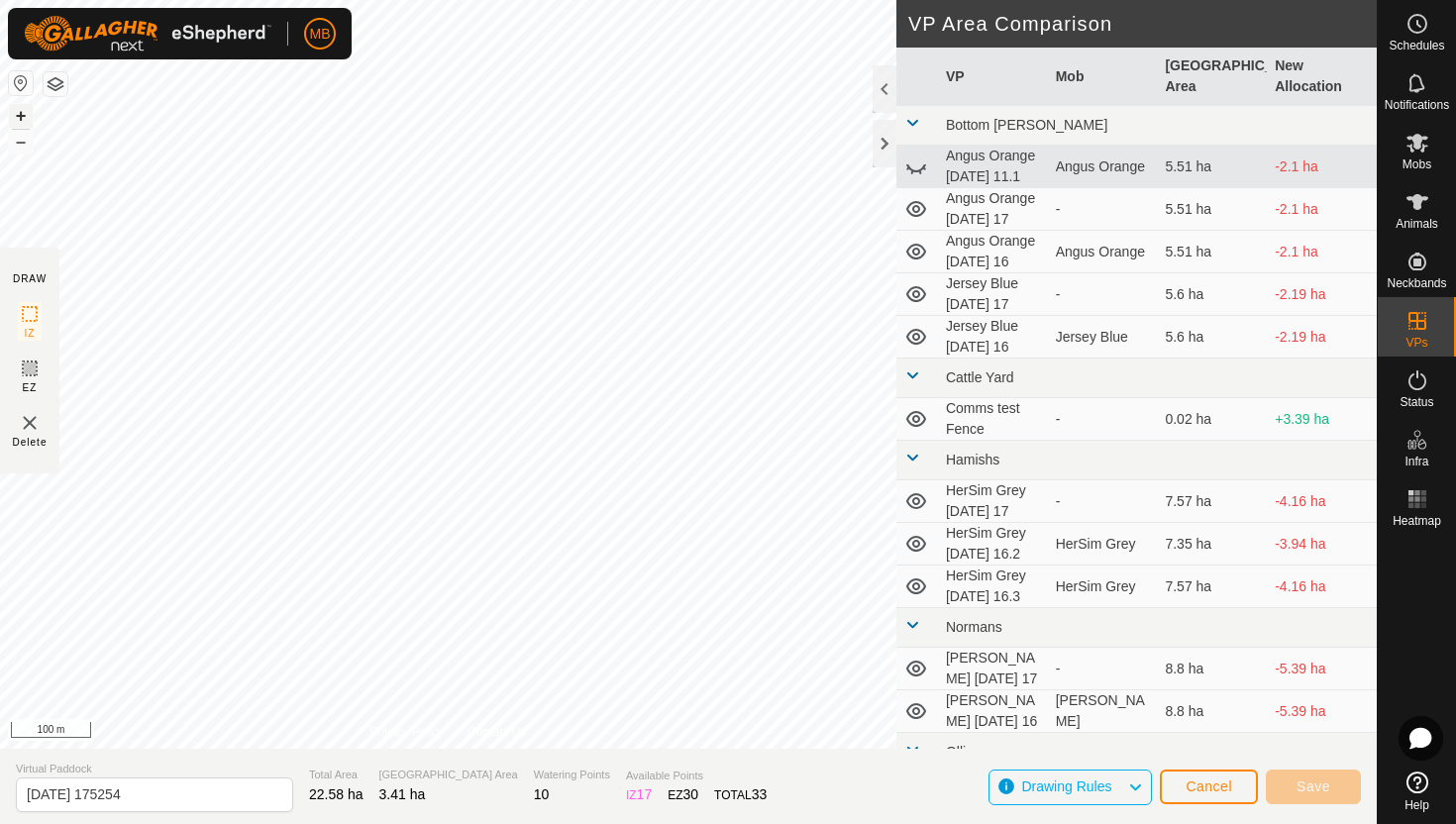click on "+" at bounding box center (21, 116) 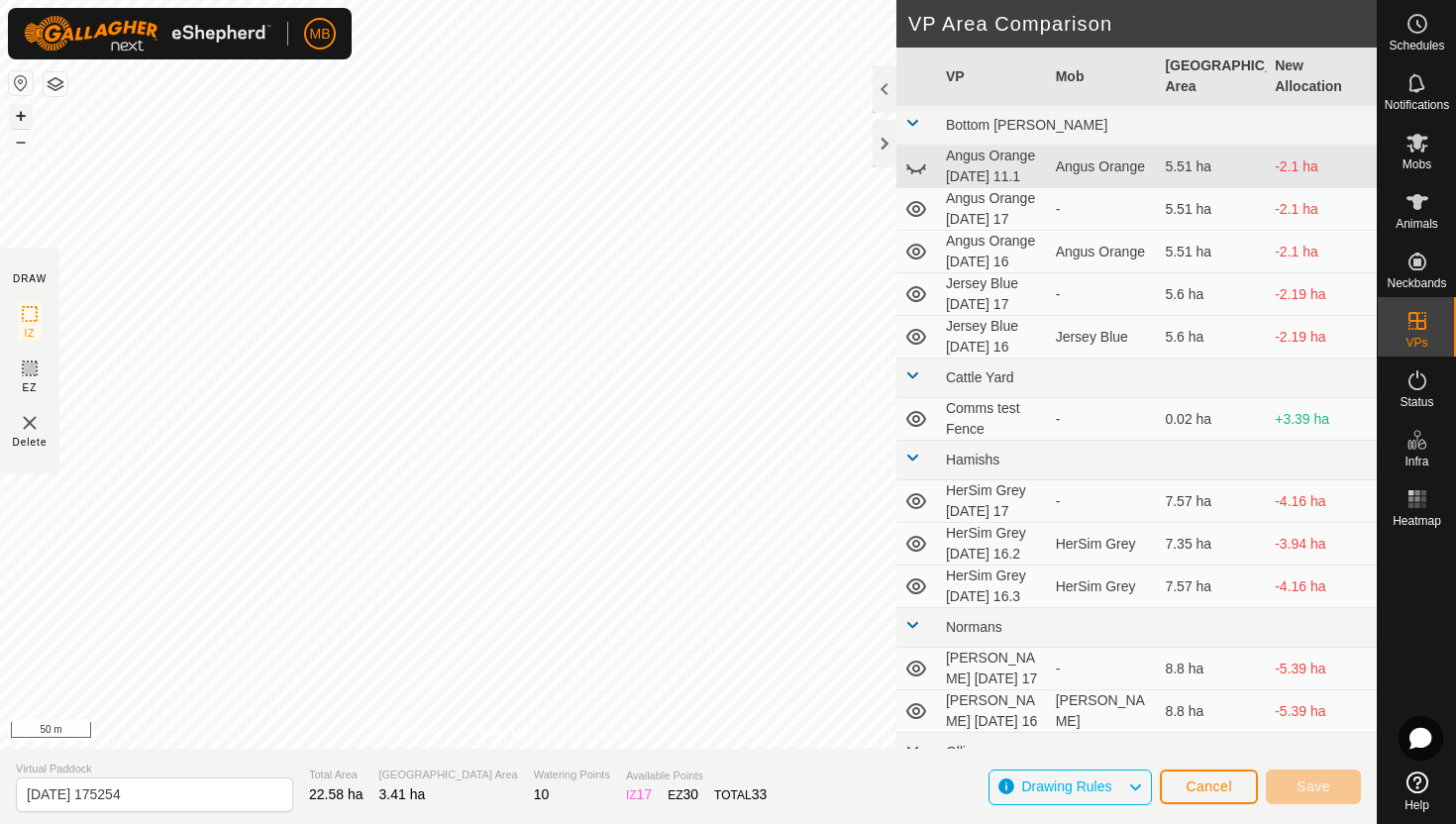 click on "+" at bounding box center [21, 116] 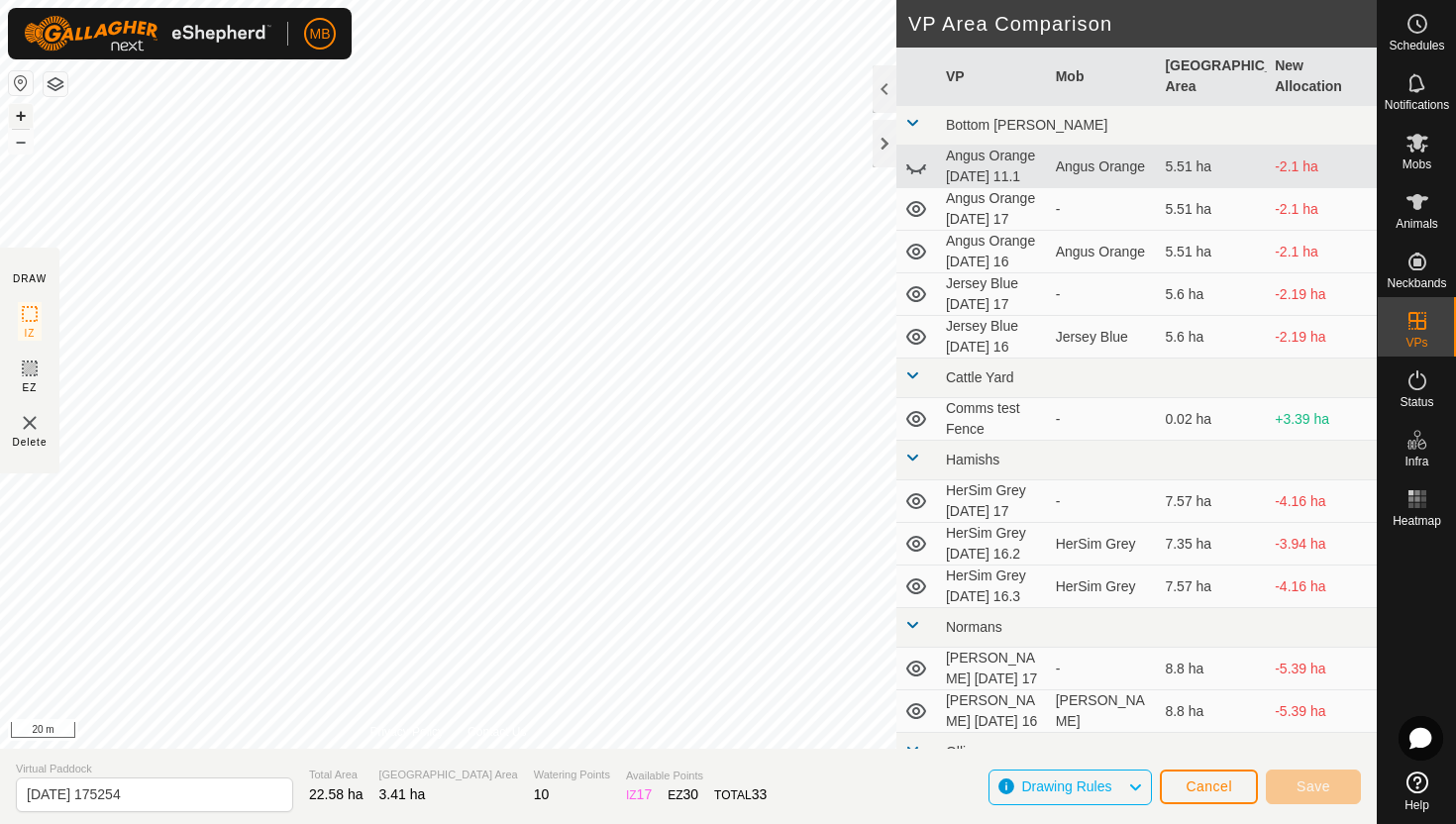 click on "+" at bounding box center [21, 116] 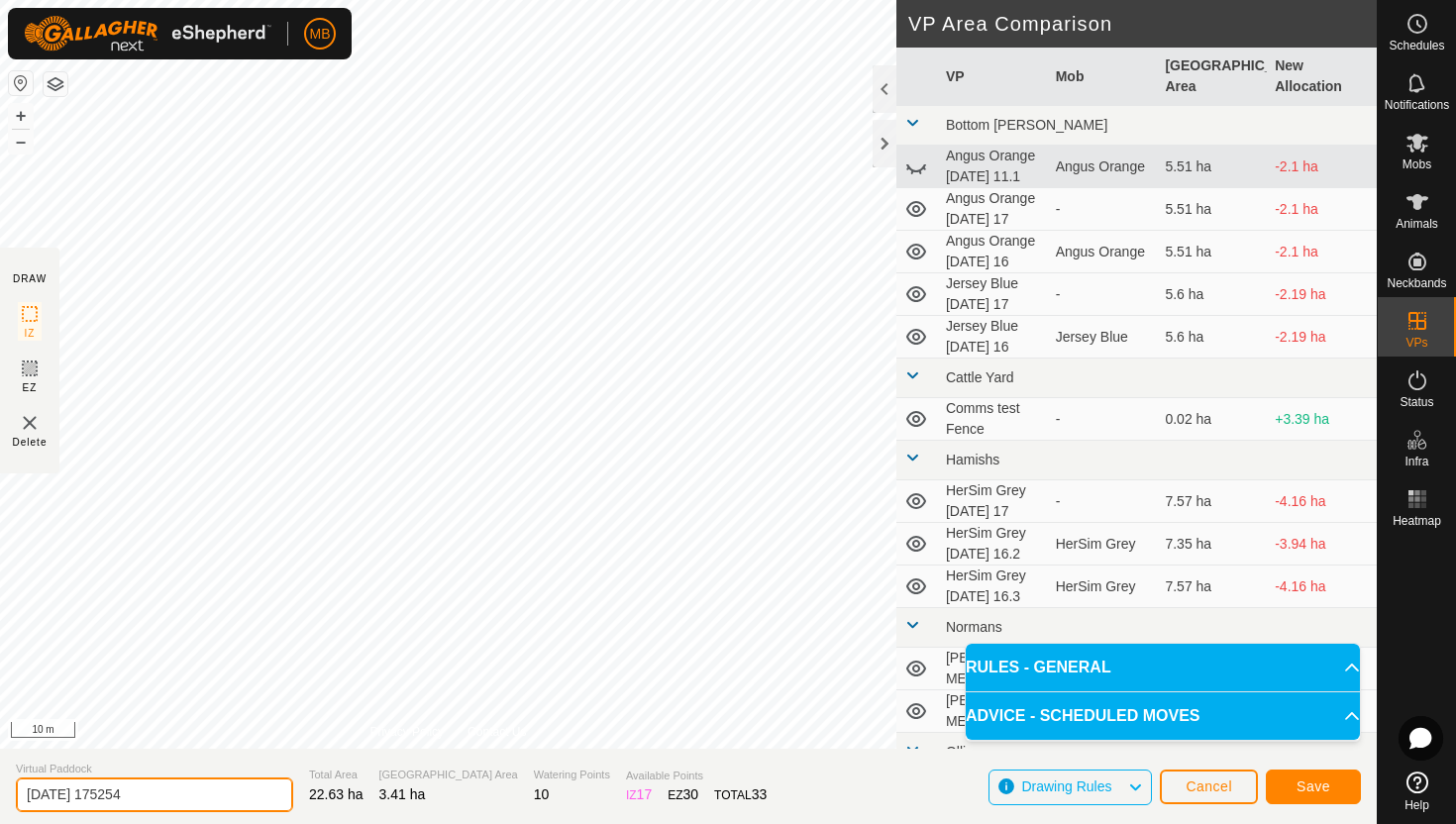 click on "2025-07-16 175254" 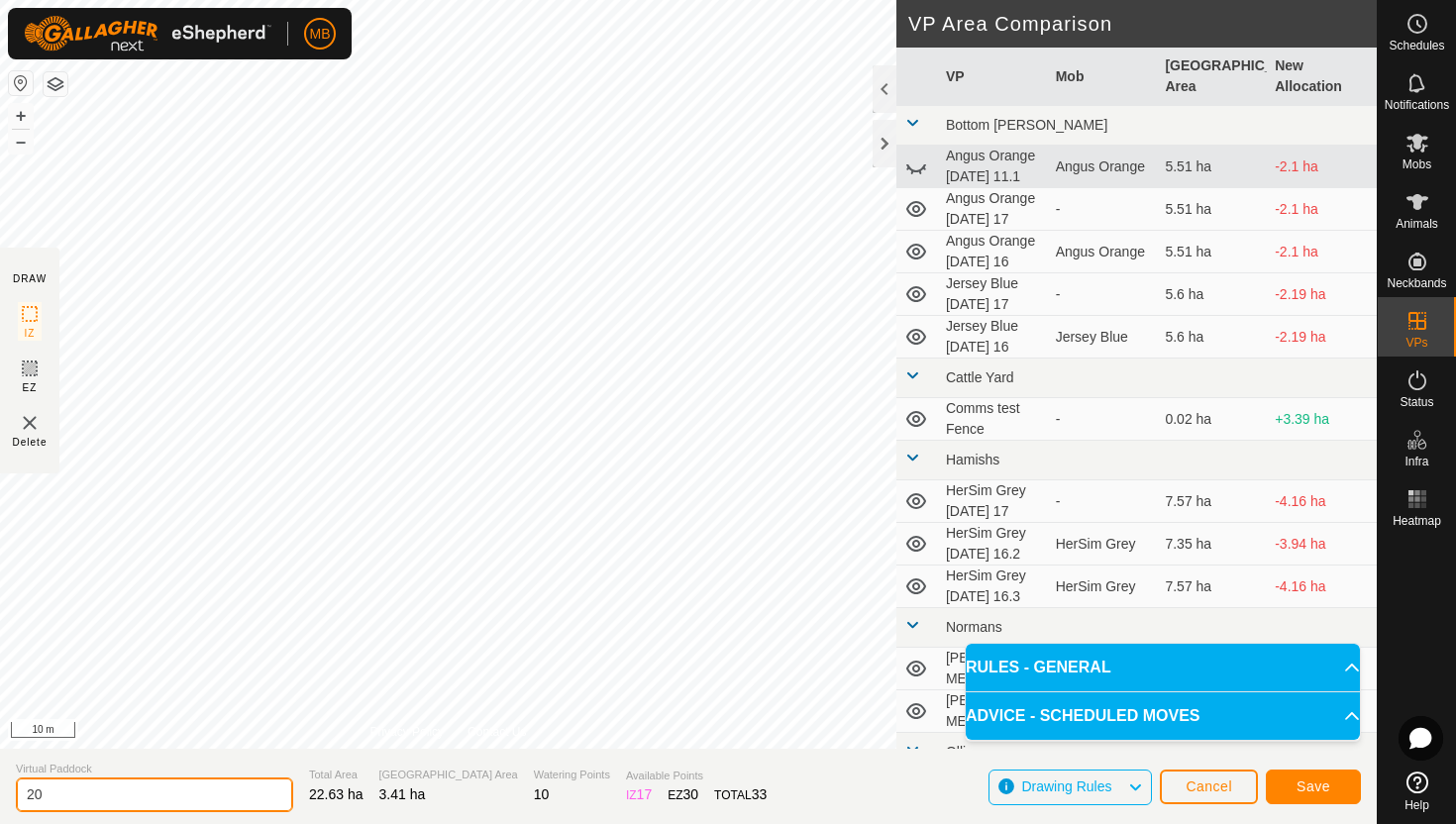 type on "2" 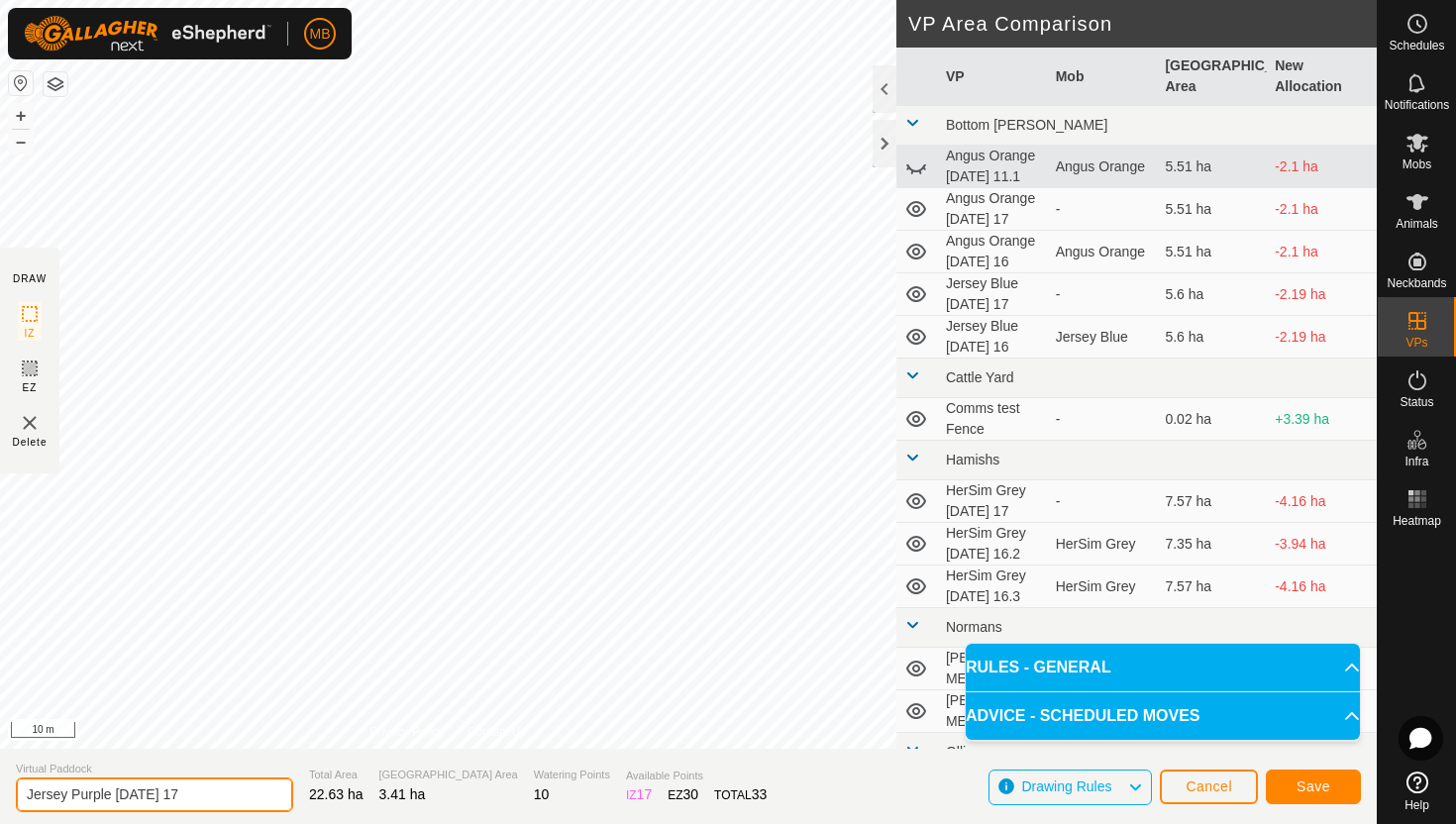 type on "Jersey Purple [DATE] 17" 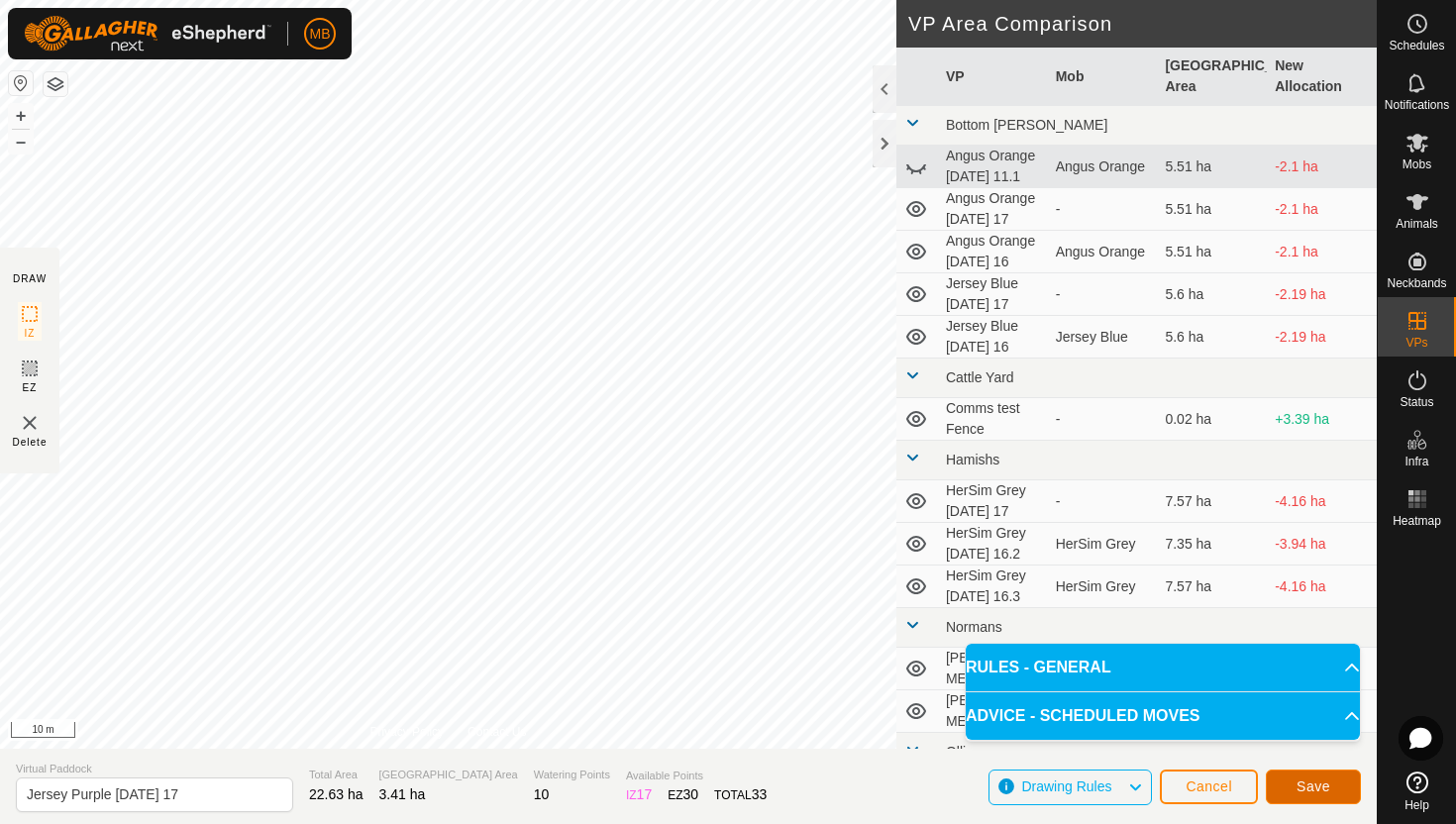 click on "Save" 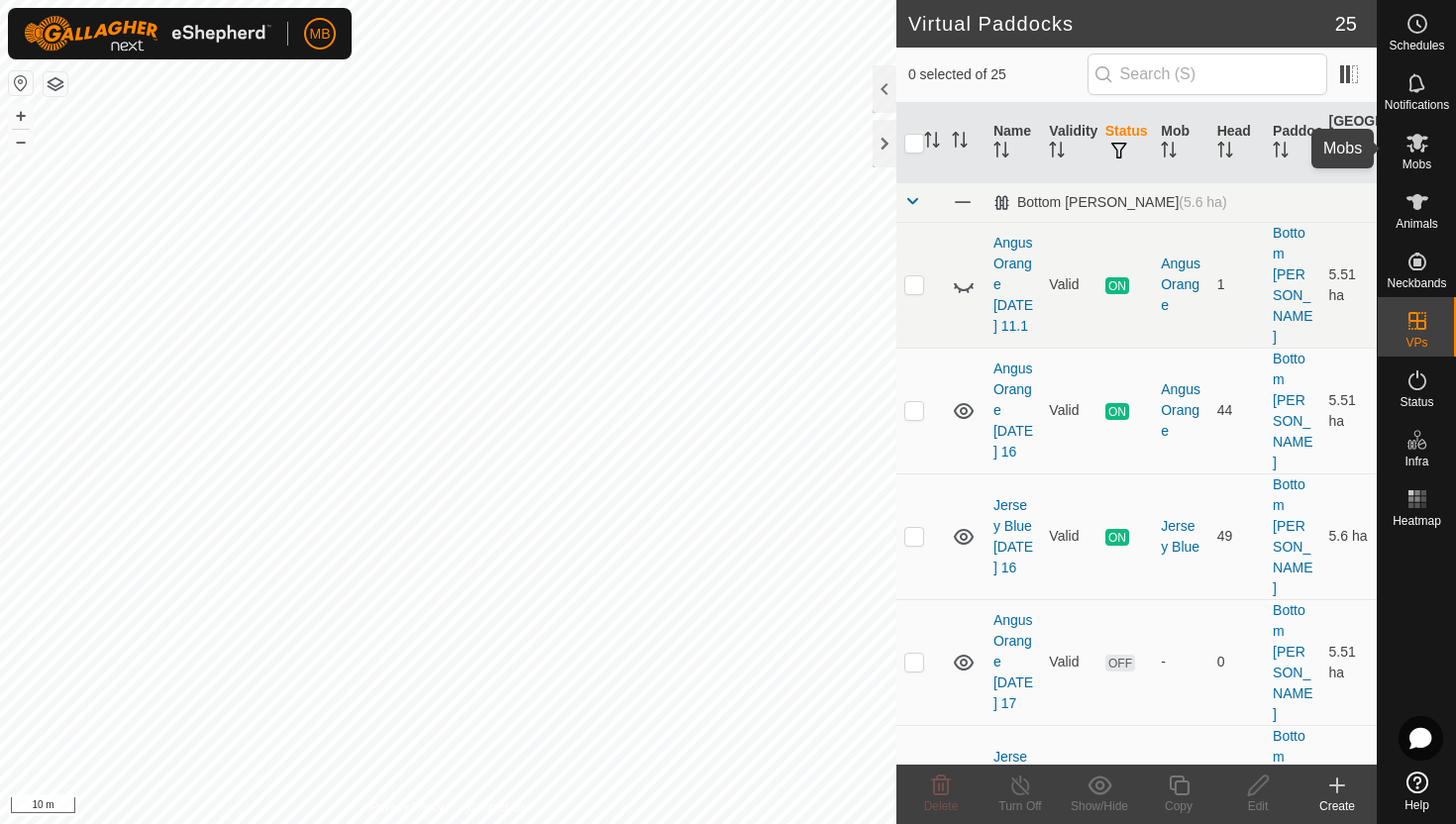 click 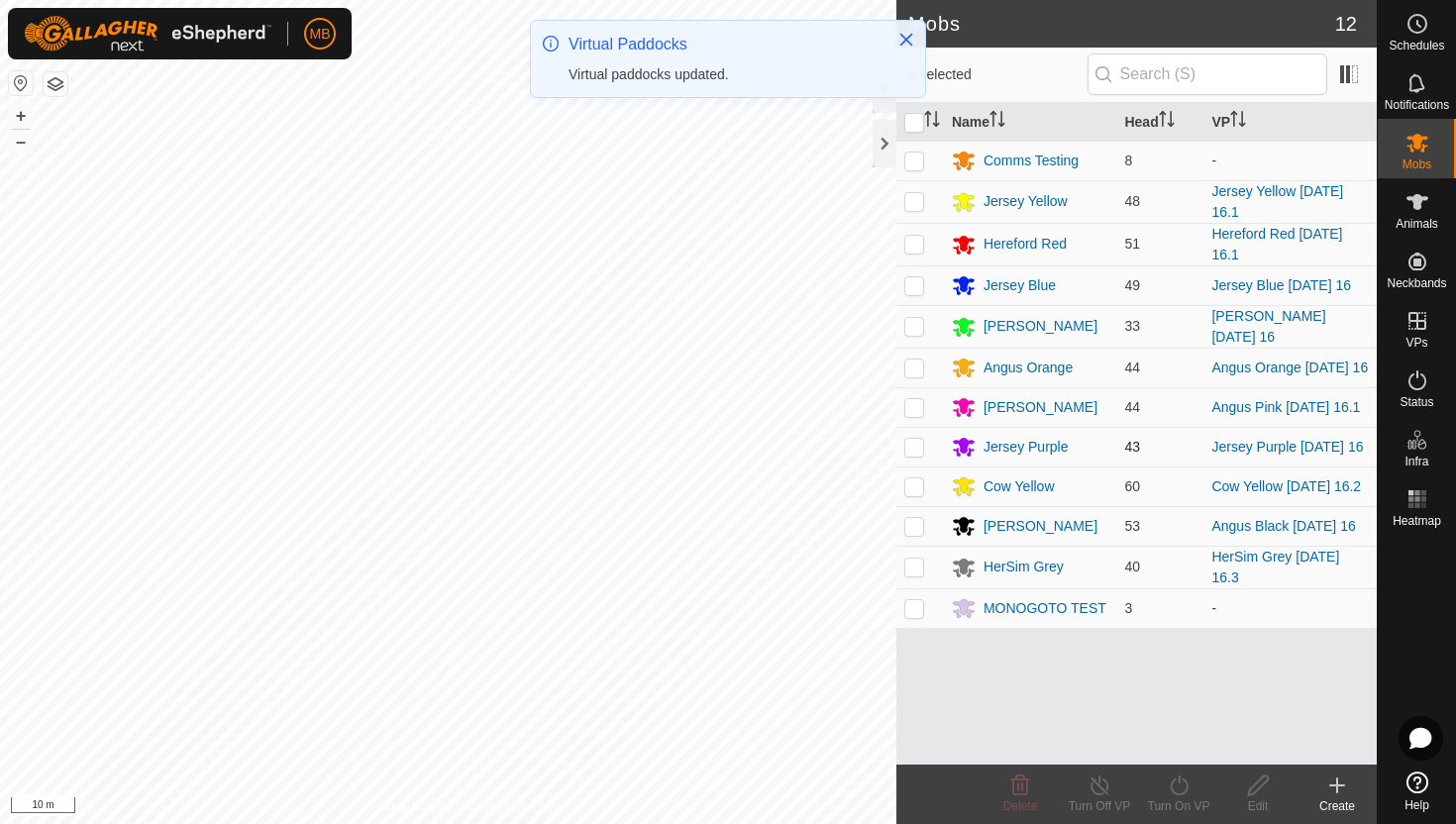 click at bounding box center [914, 447] 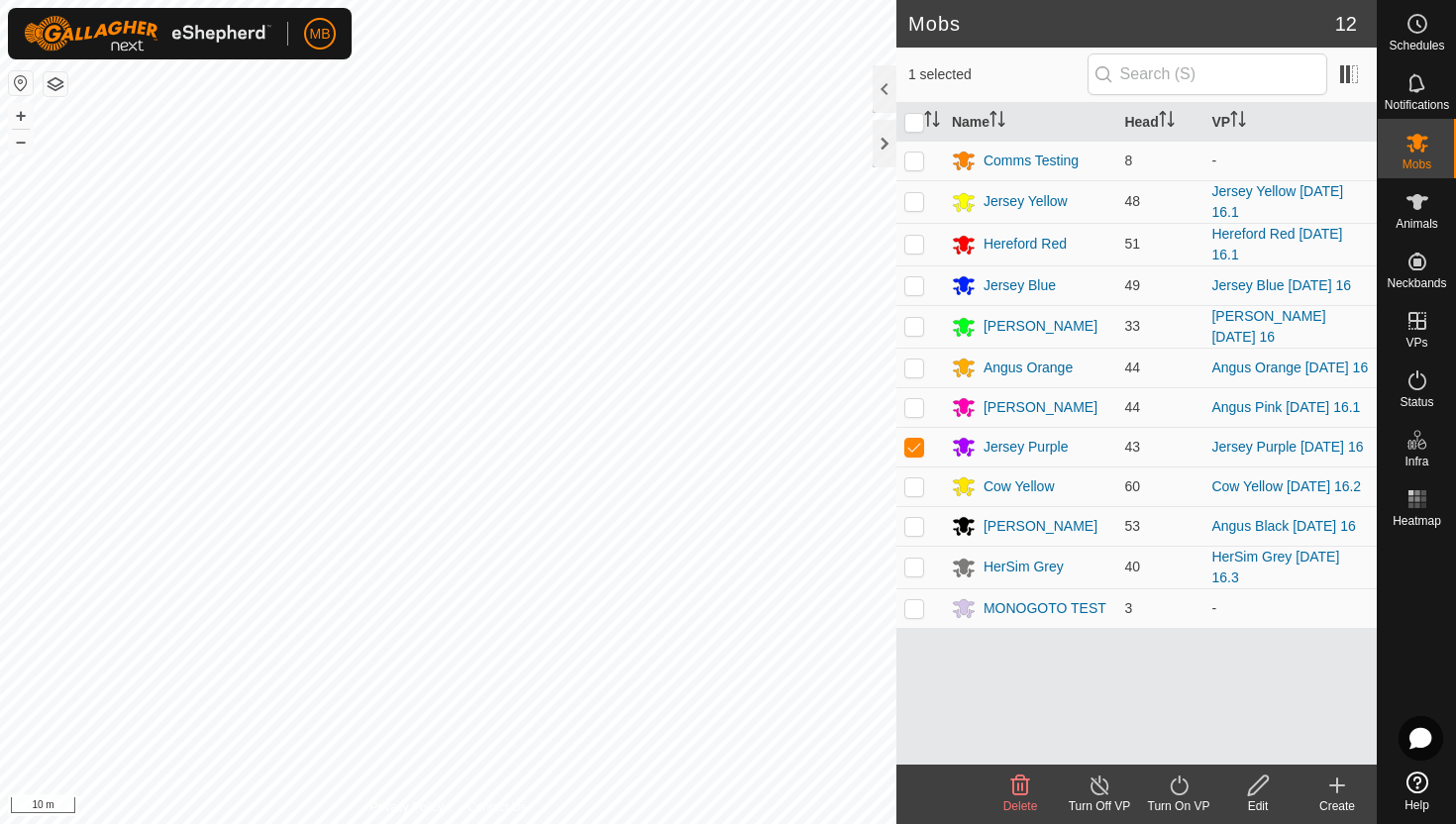 click 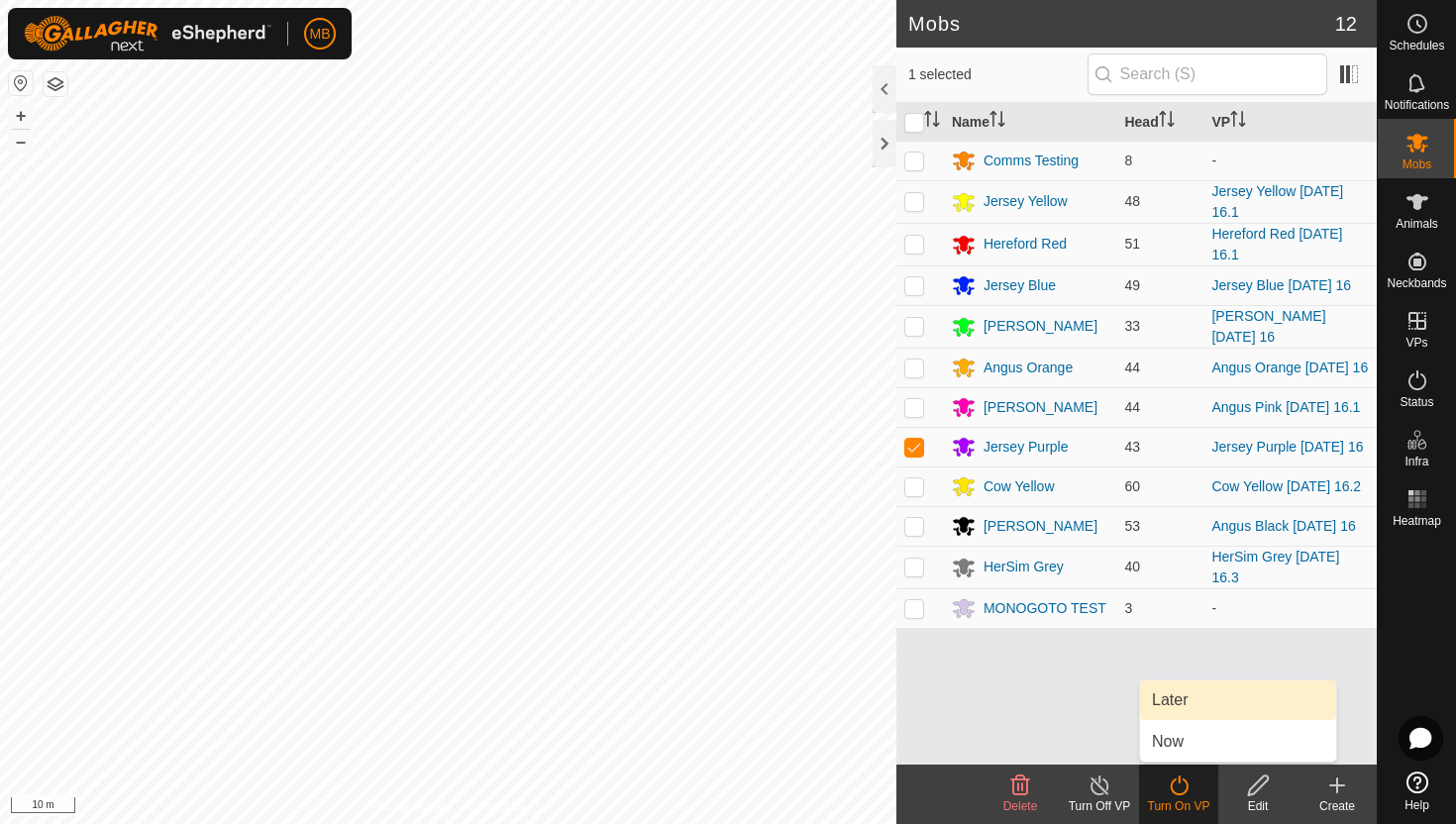 click on "Later" at bounding box center (1238, 700) 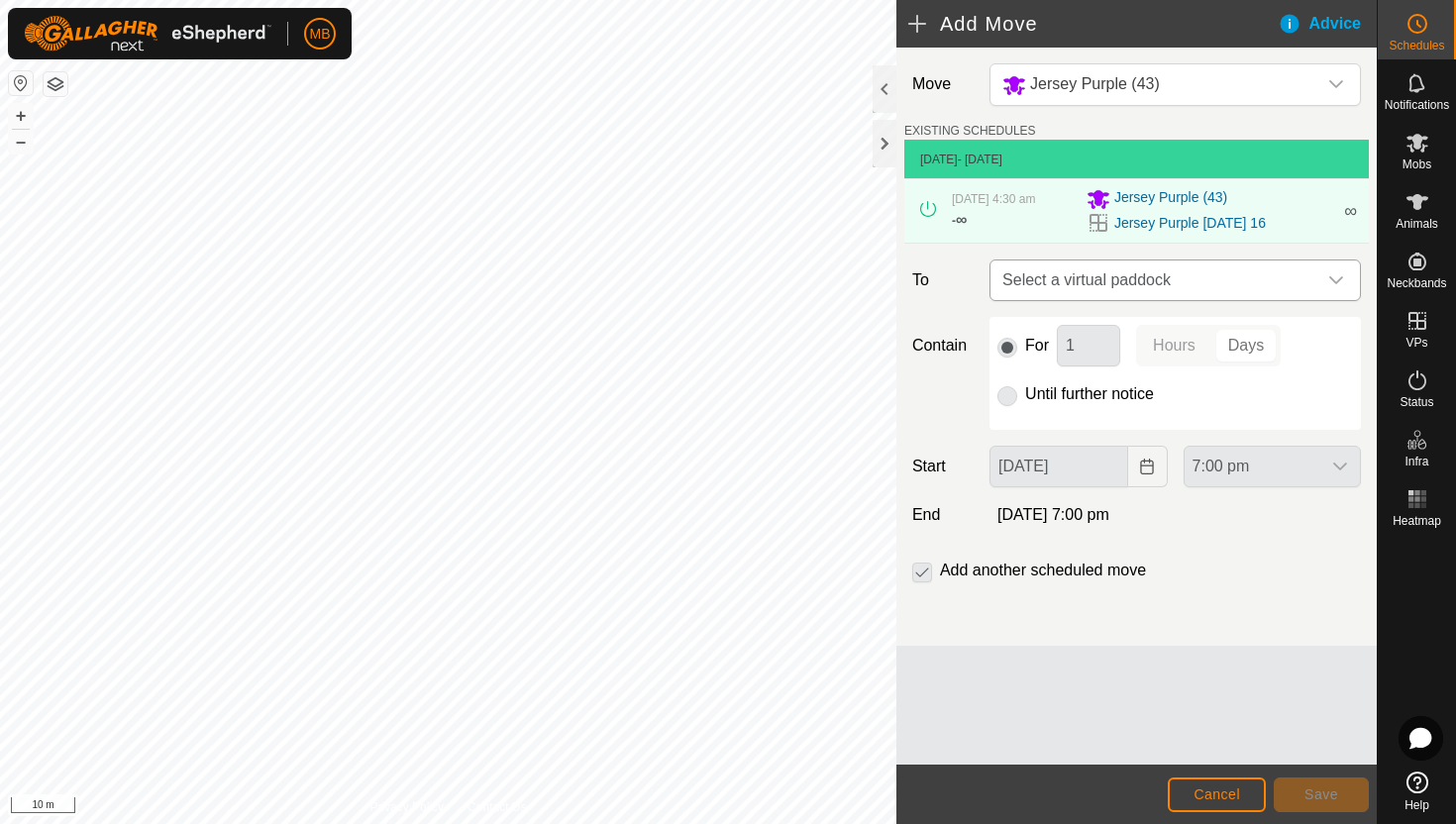 click on "Select a virtual paddock" at bounding box center [1155, 280] 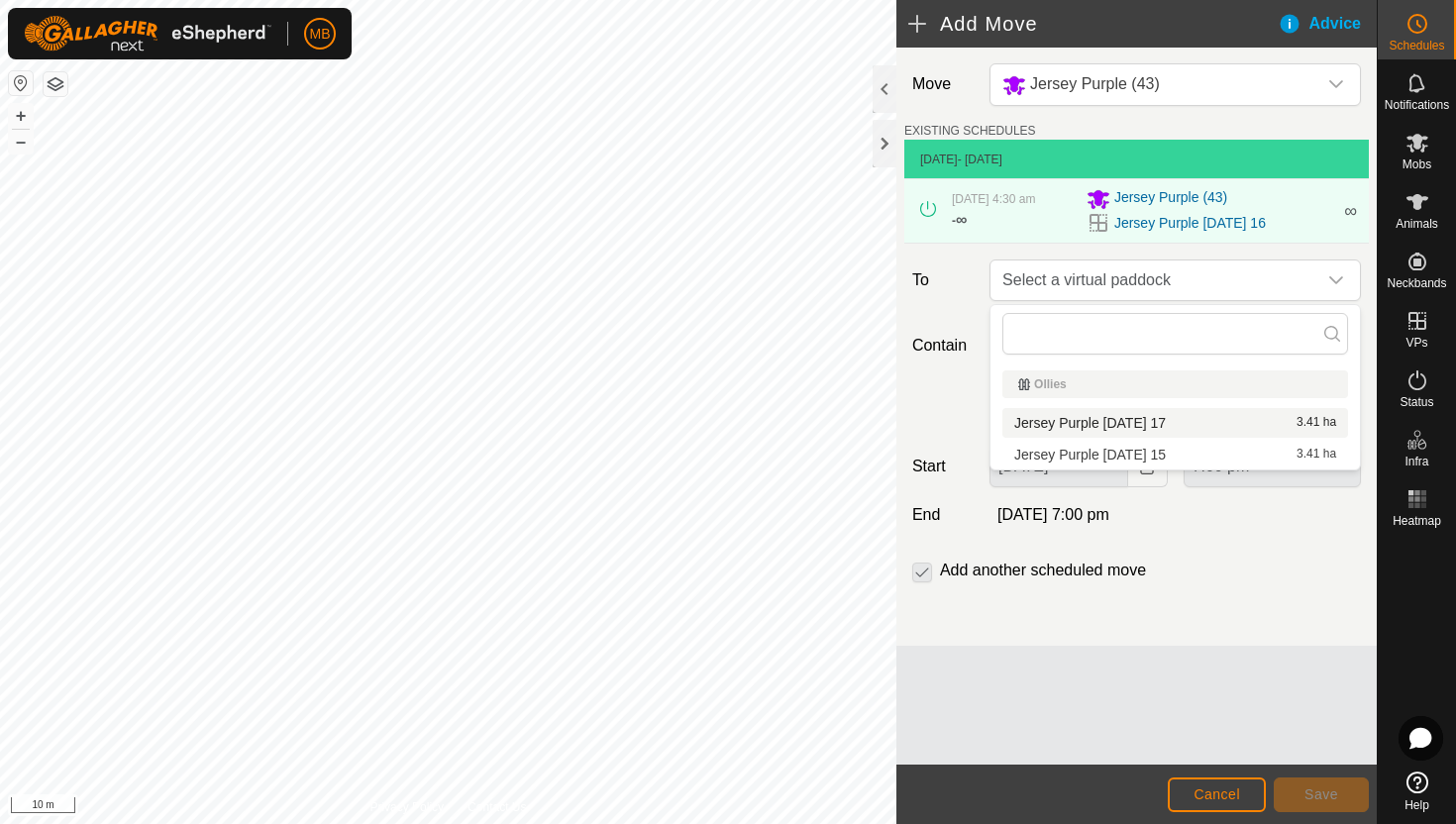 click on "Jersey Purple Thursday 17  3.41 ha" at bounding box center [1175, 423] 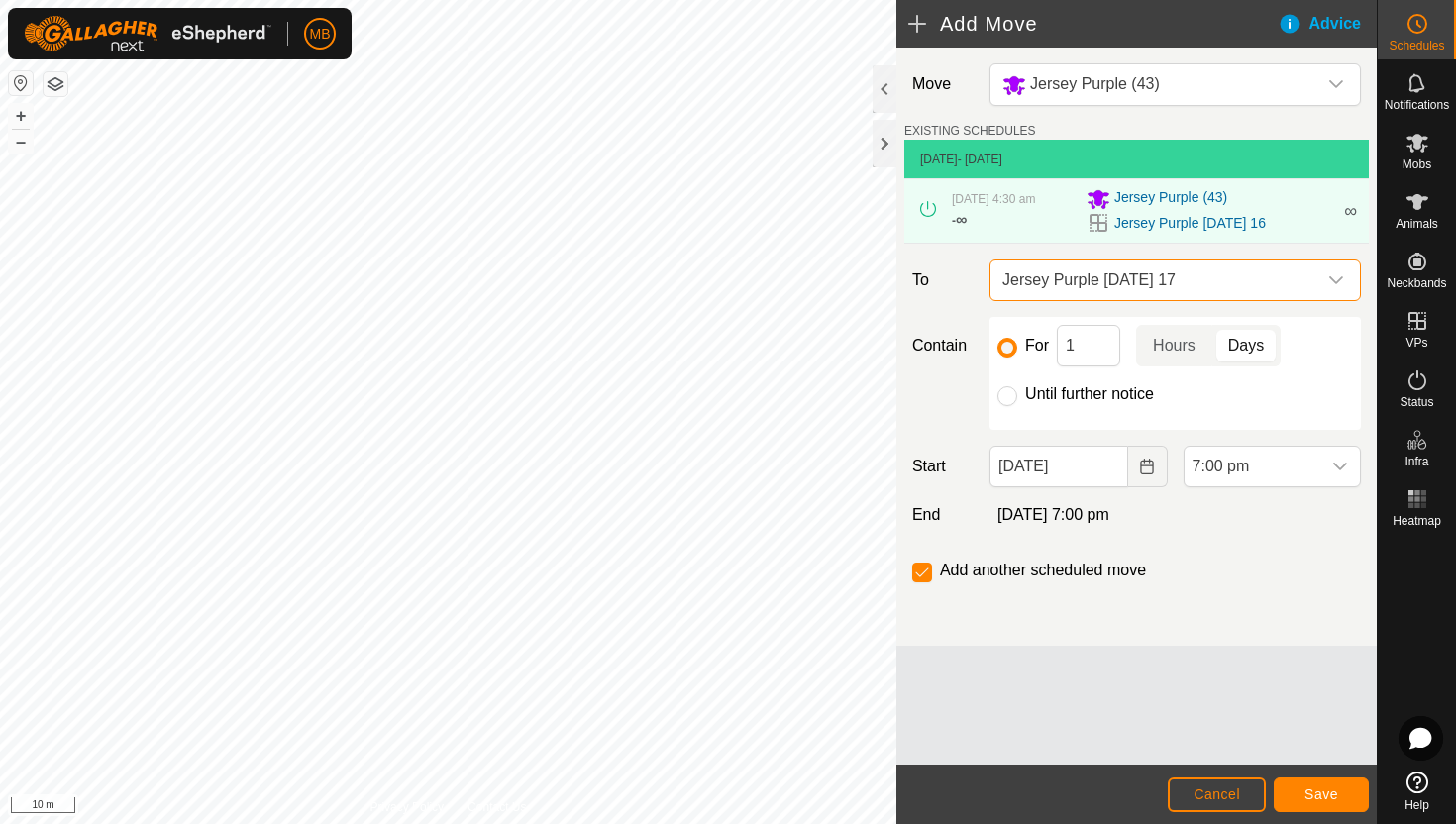 click on "Until further notice" 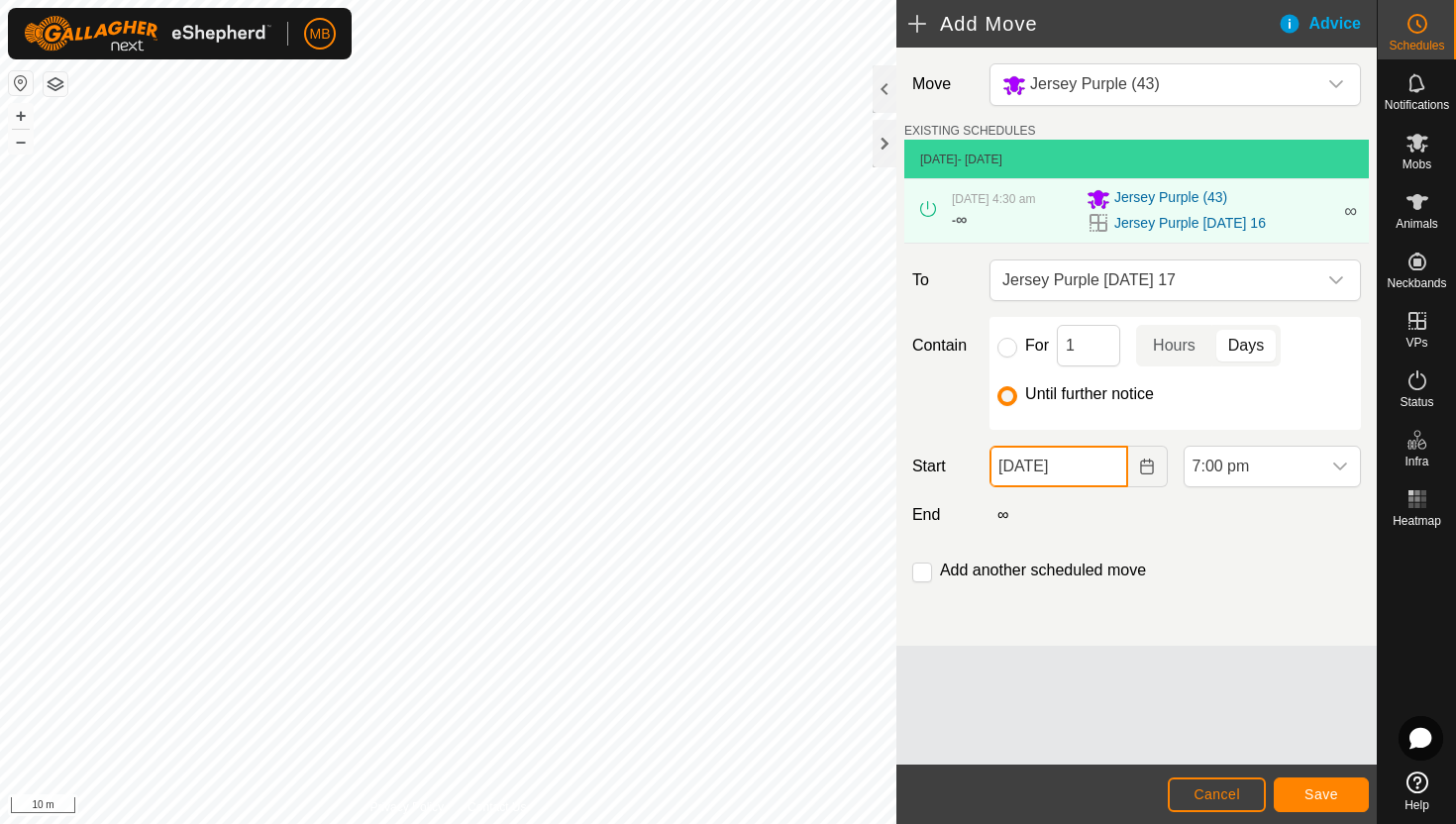 click on "16 Jul, 2025" 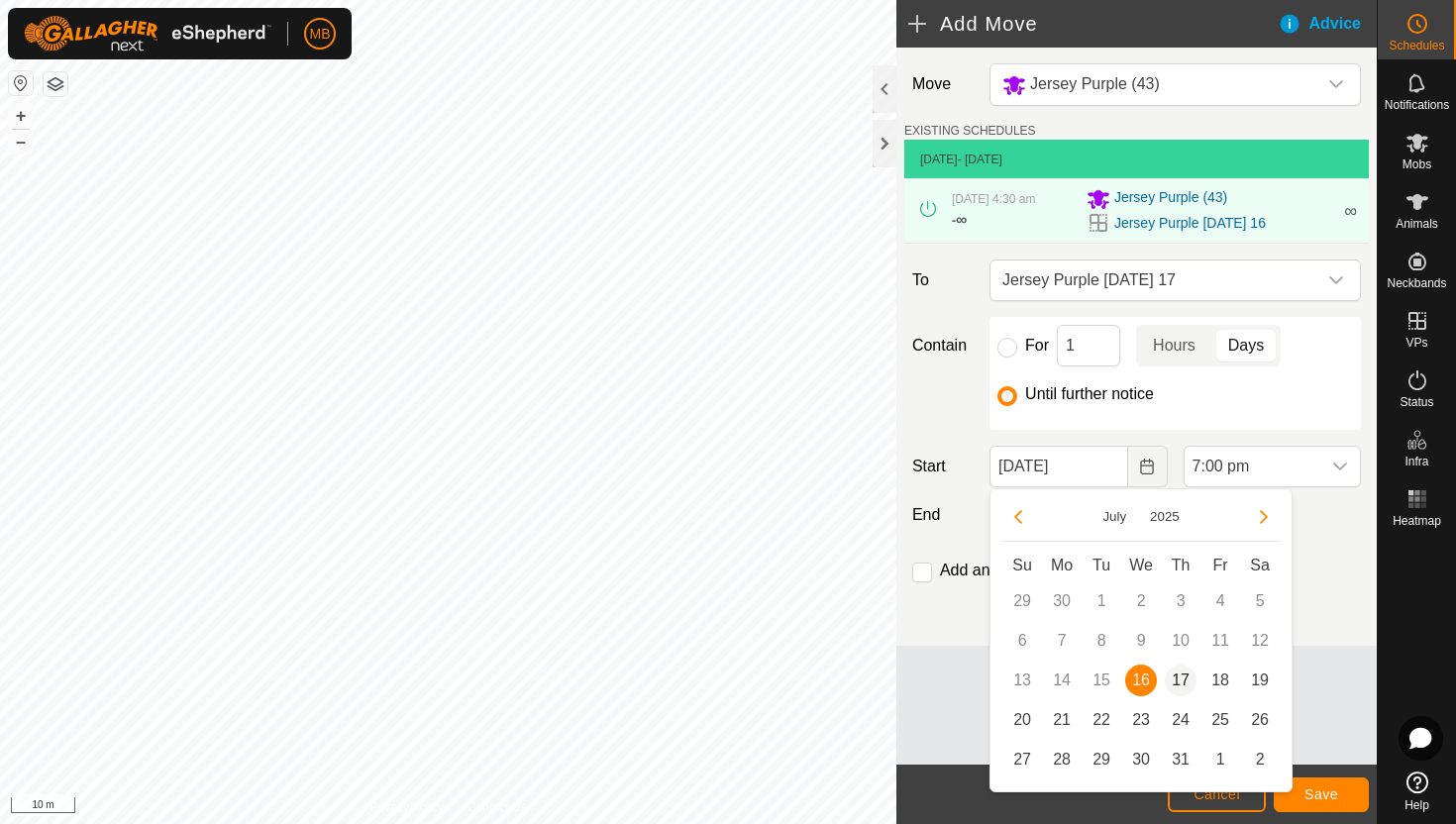 click on "17" at bounding box center (1181, 680) 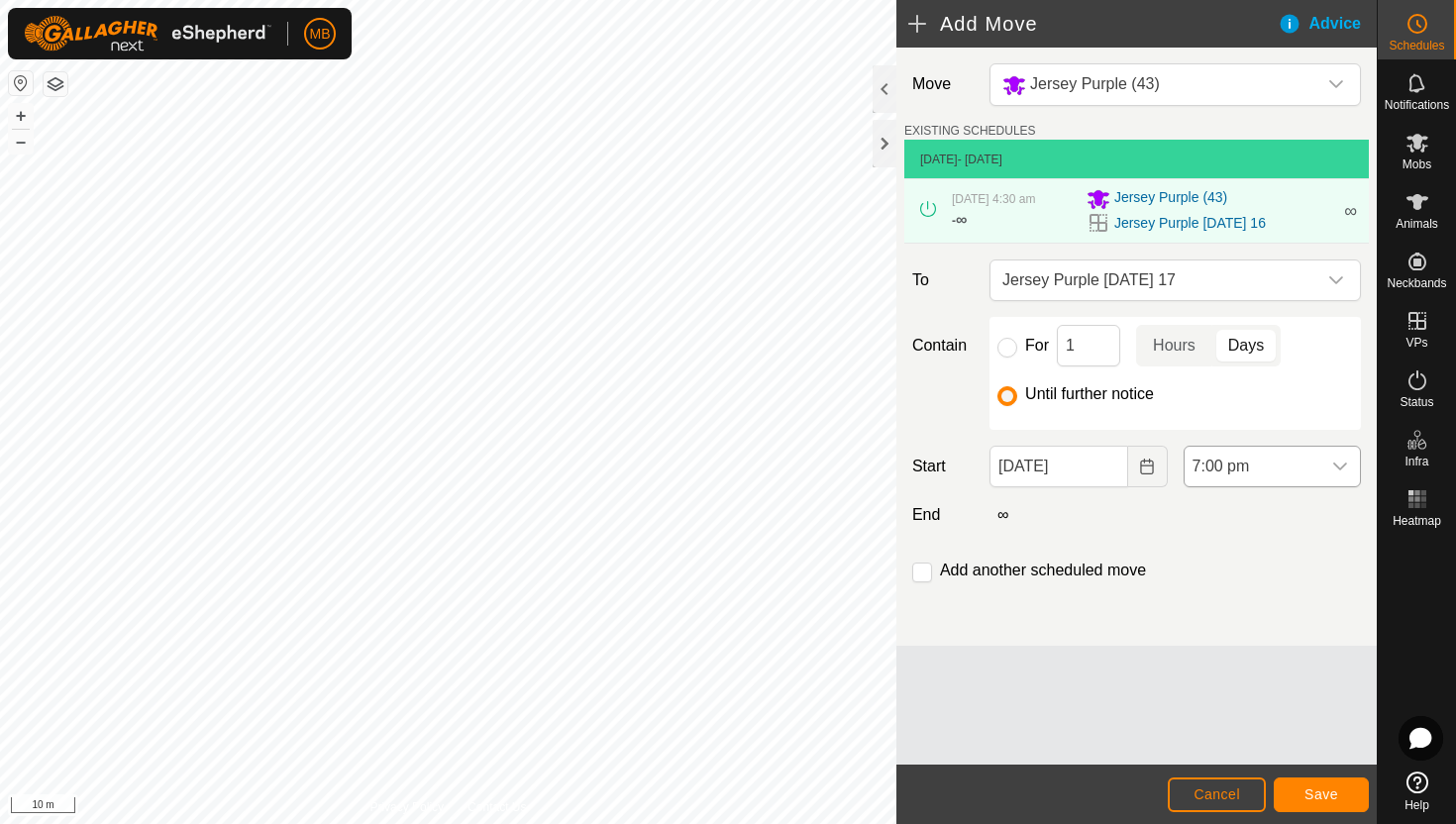 click on "7:00 pm" at bounding box center [1252, 466] 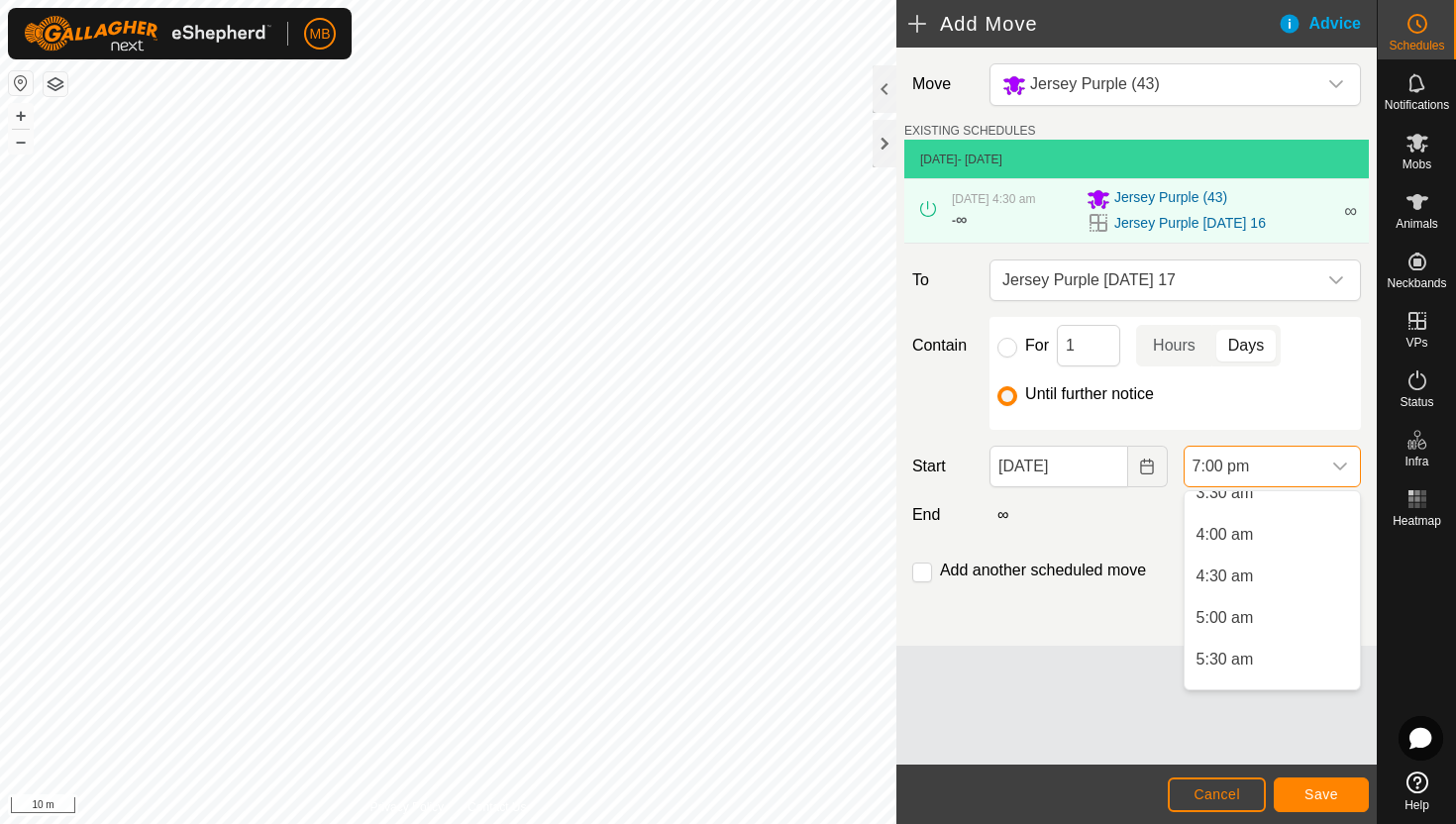 scroll, scrollTop: 308, scrollLeft: 0, axis: vertical 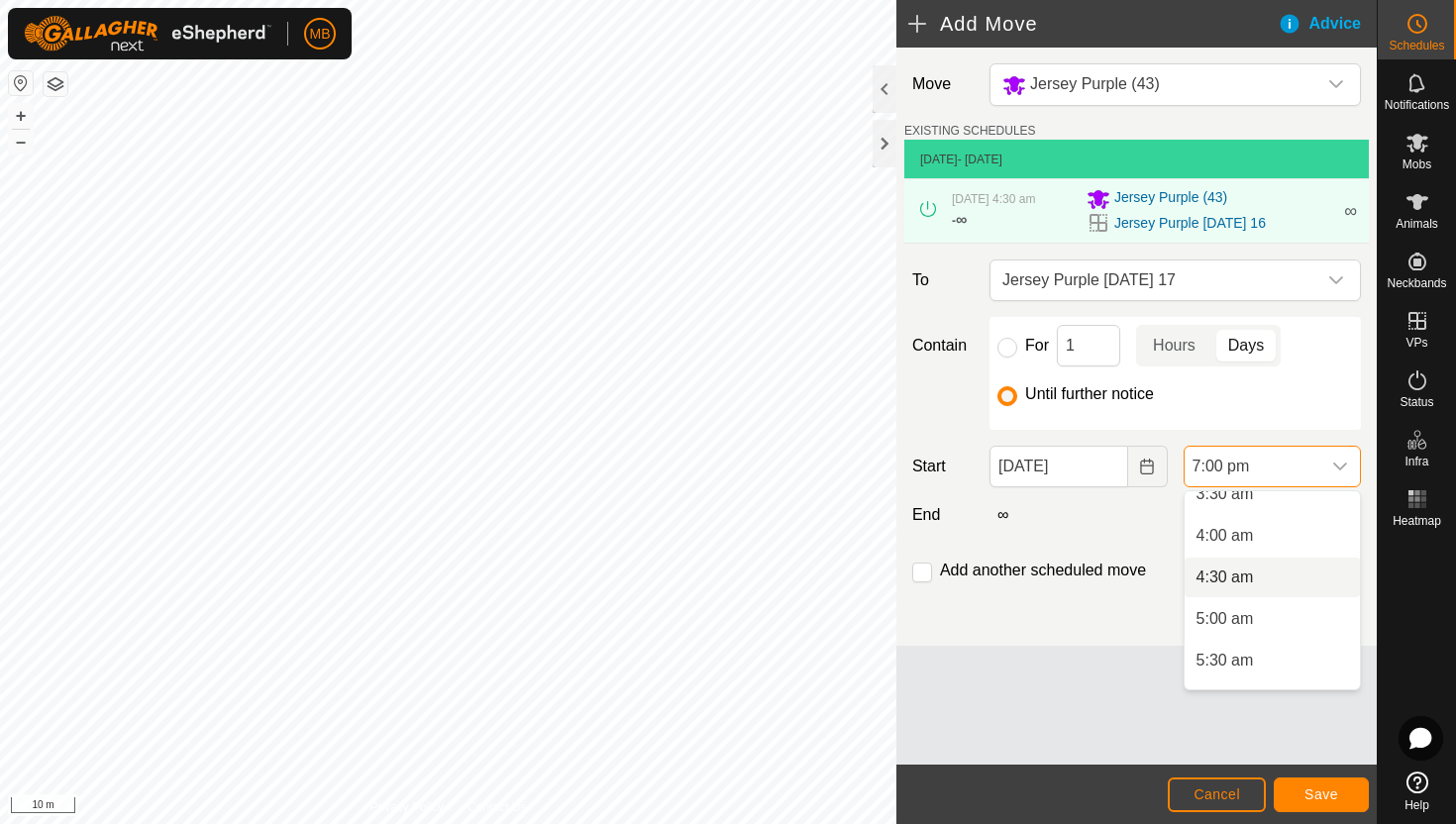 click on "4:30 am" at bounding box center [1272, 577] 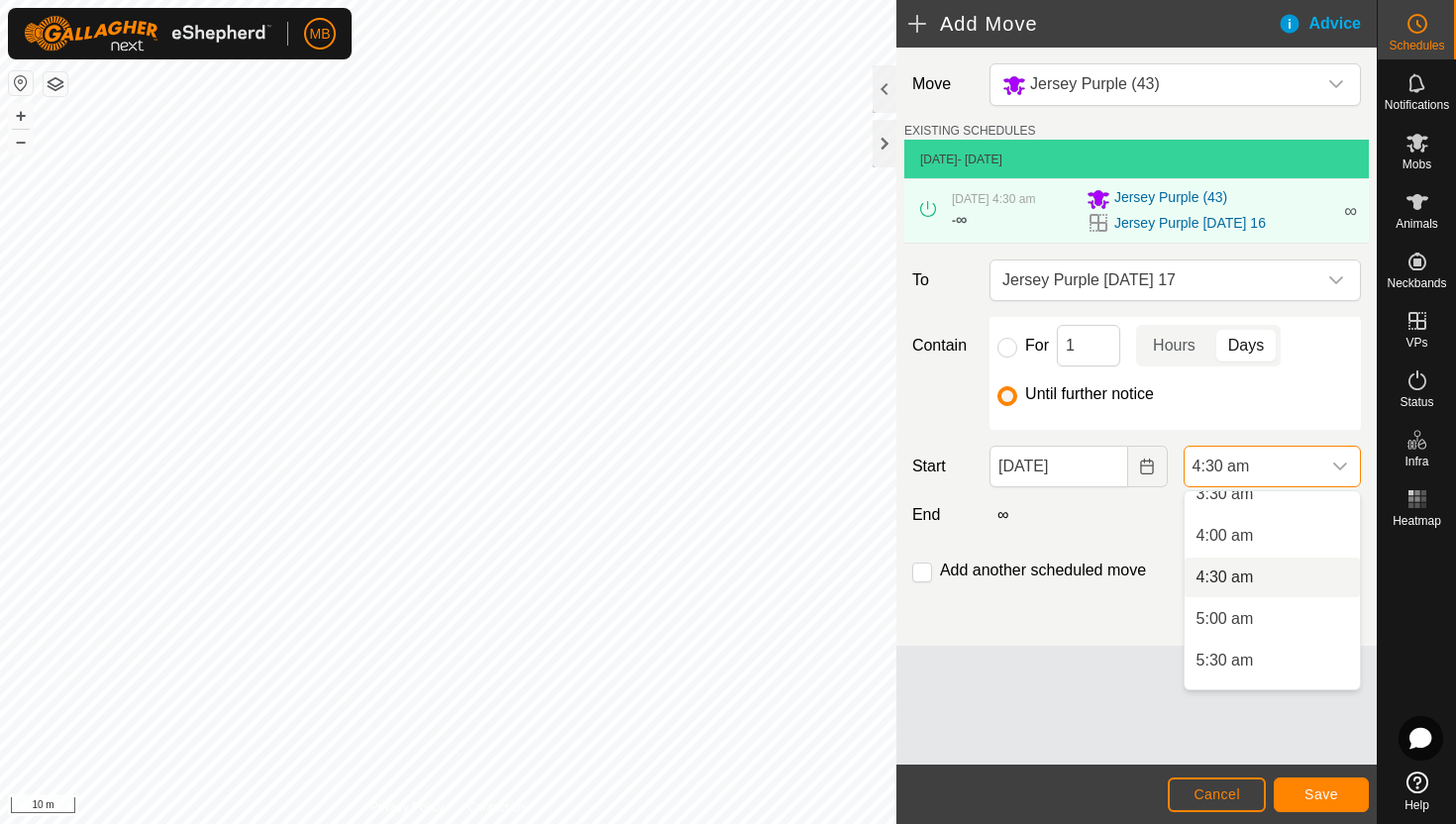 scroll, scrollTop: 0, scrollLeft: 0, axis: both 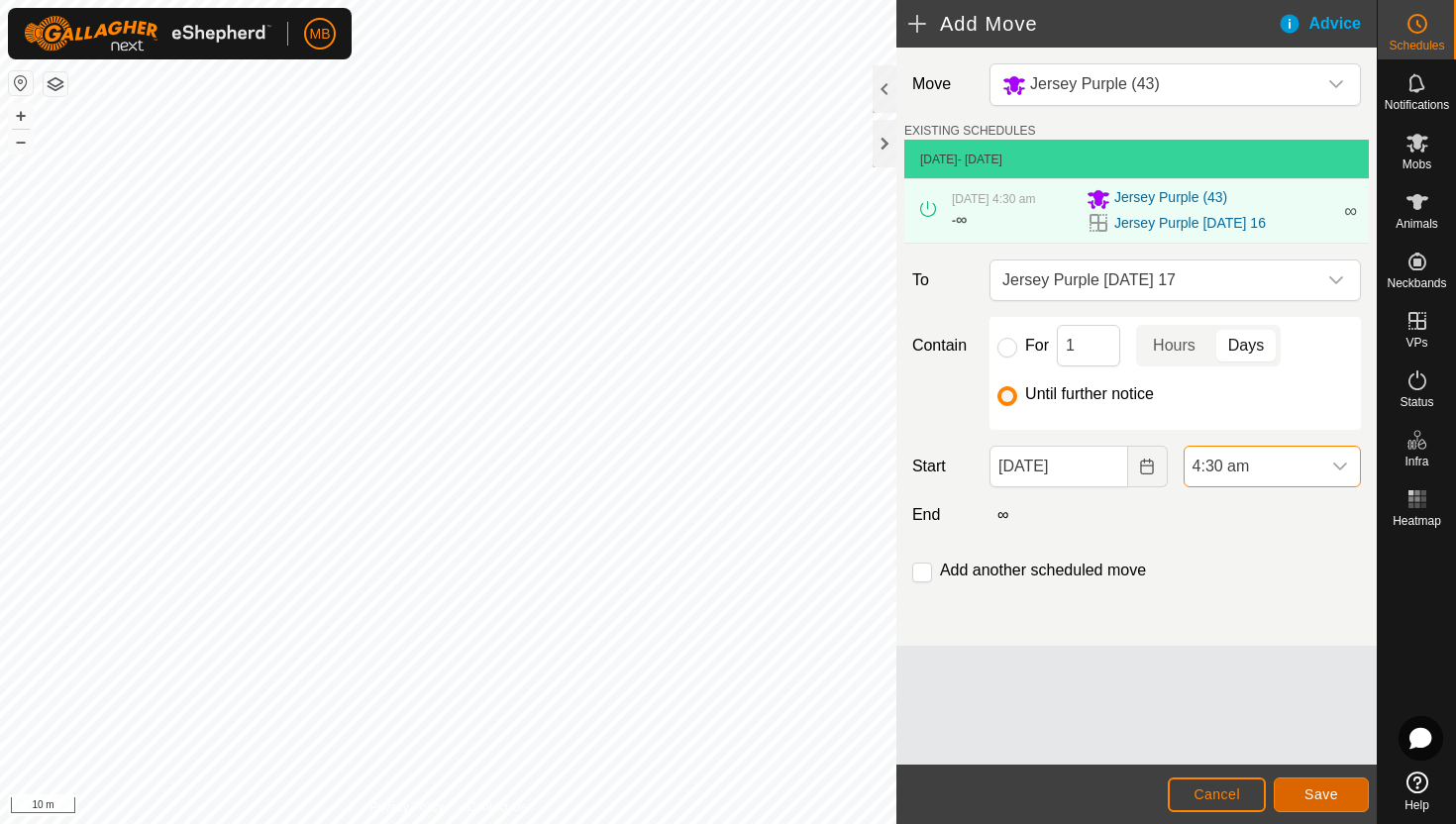 click on "Save" 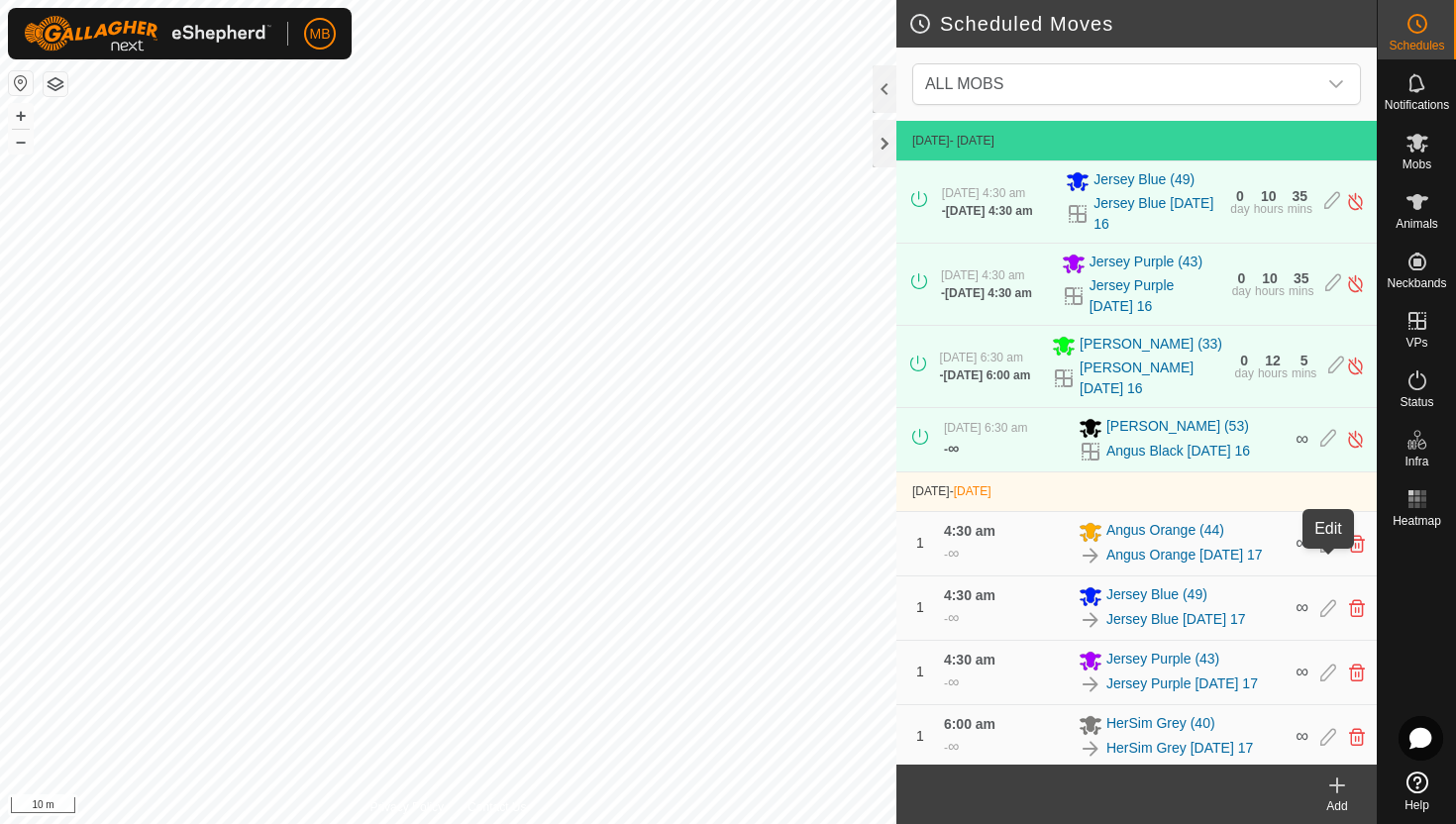 click at bounding box center (1328, 544) 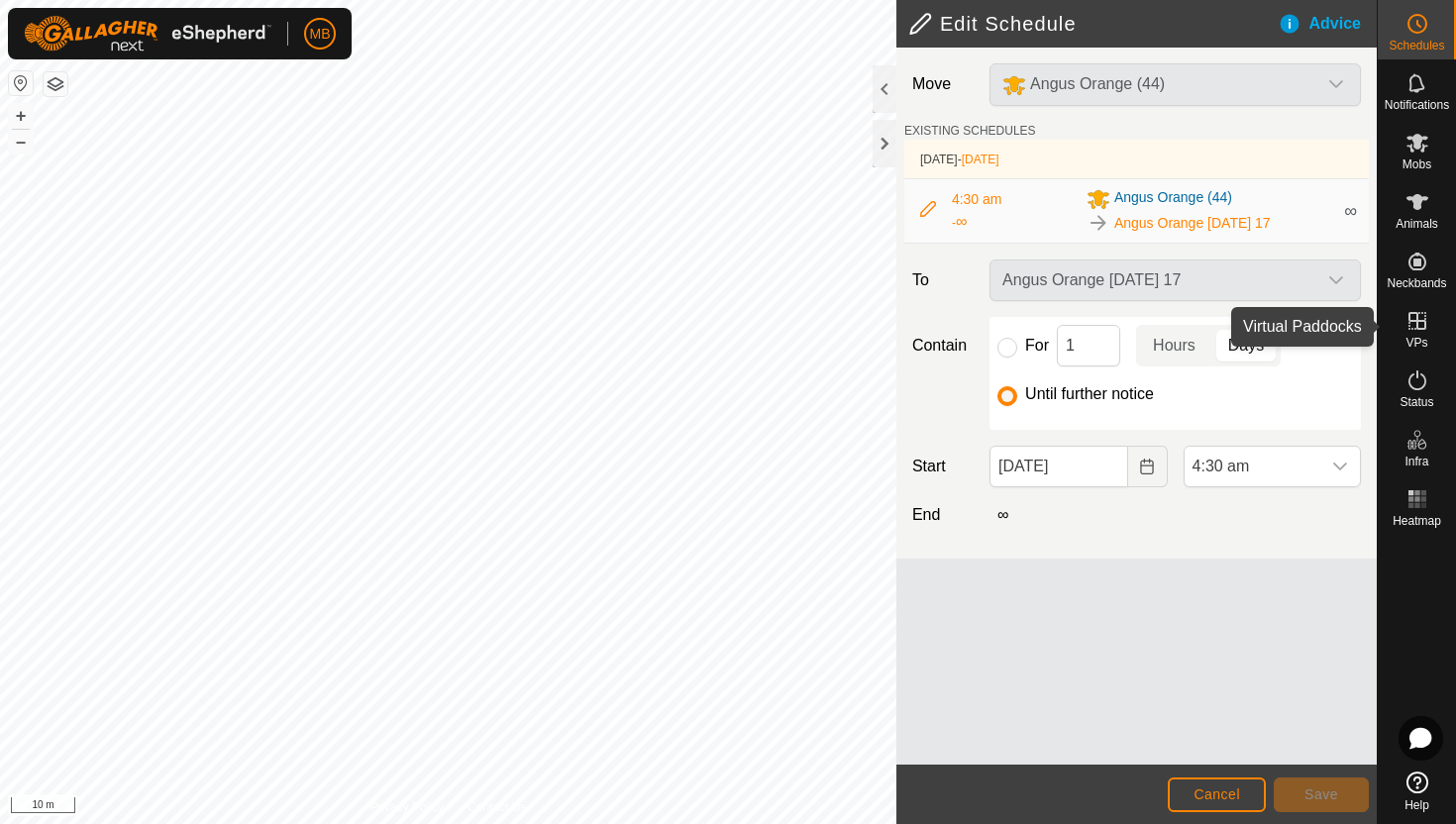 click 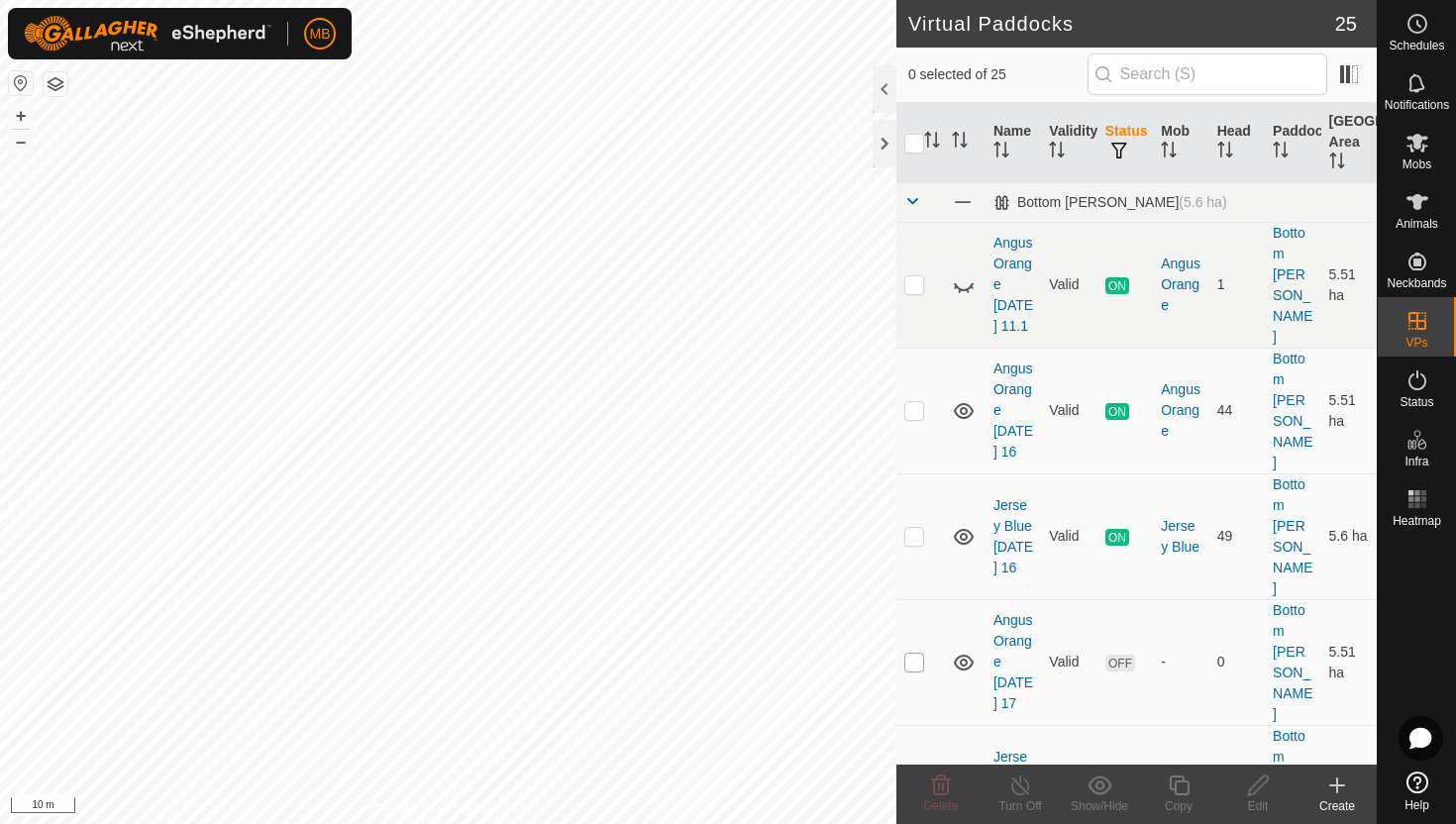 click at bounding box center (914, 663) 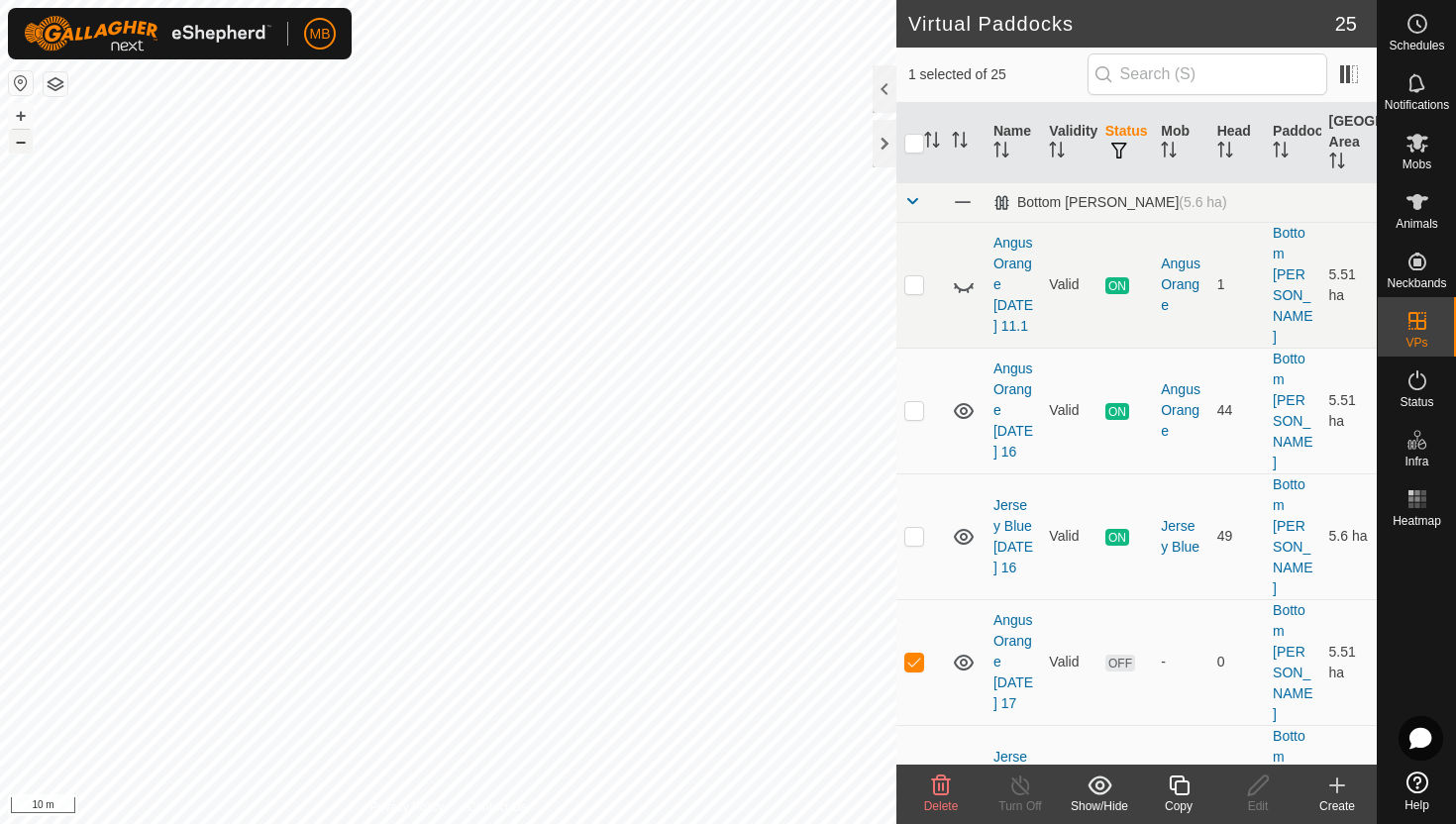 click on "–" at bounding box center [21, 142] 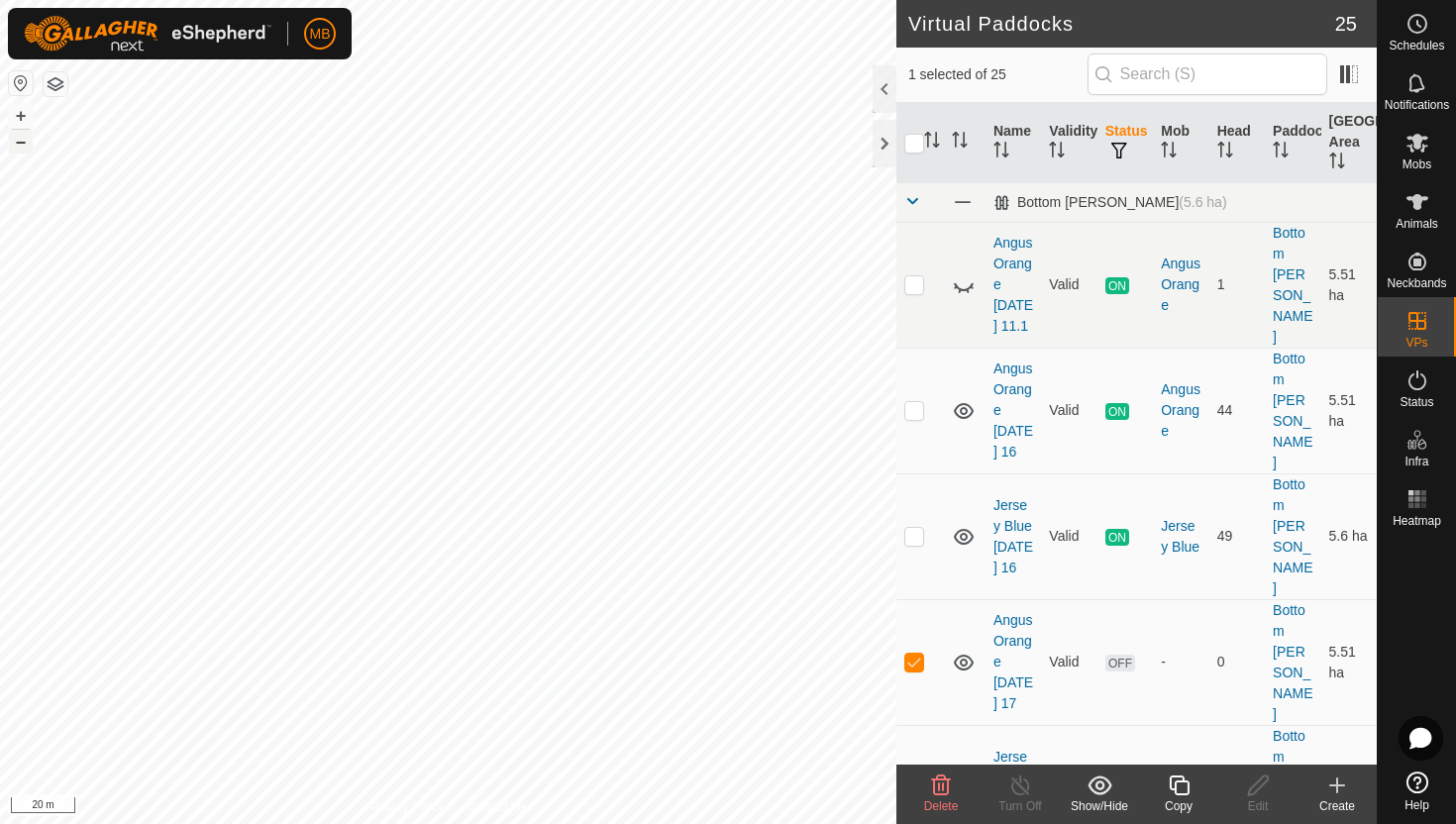 click on "–" at bounding box center (21, 142) 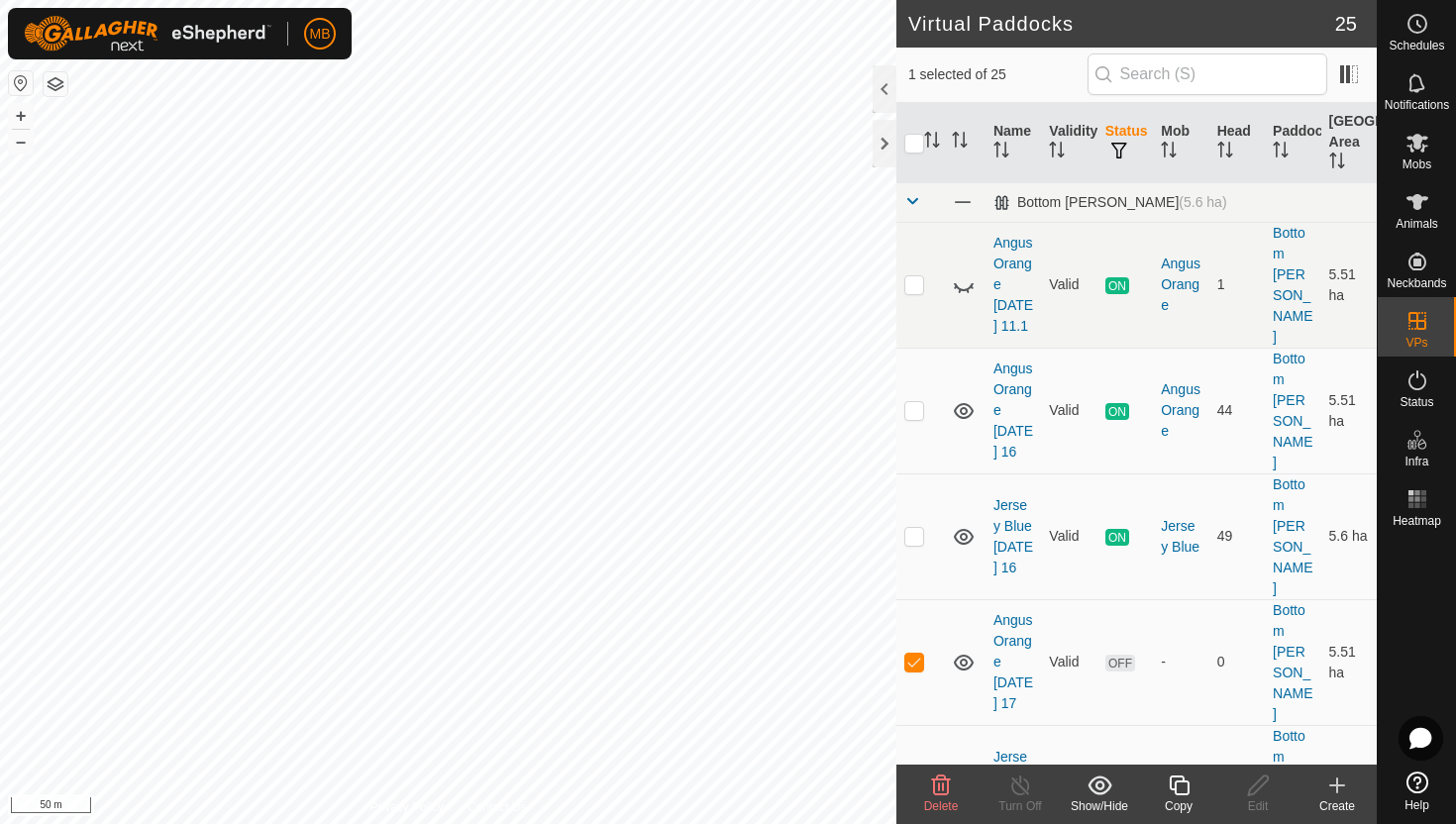 click 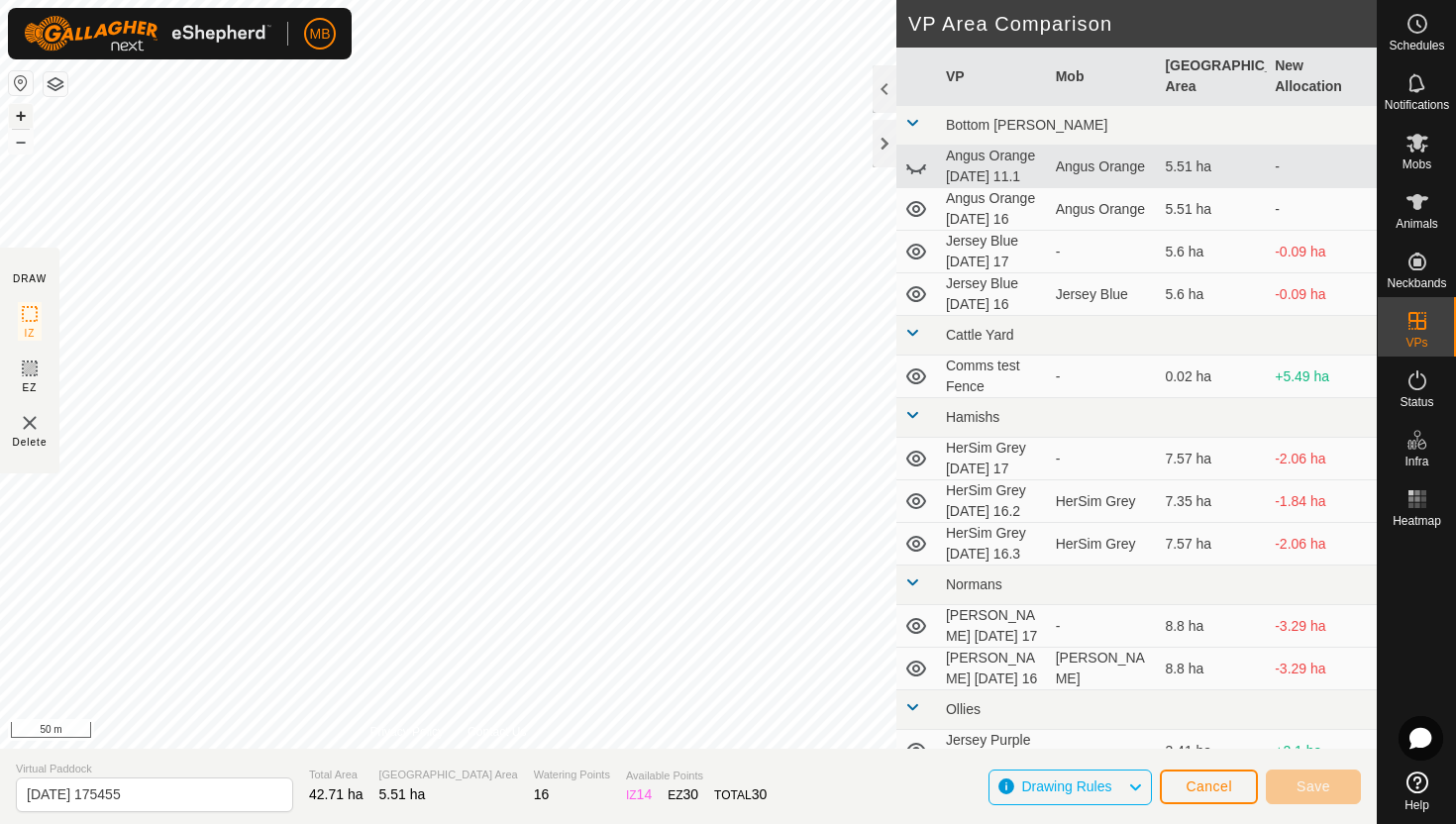 click on "+" at bounding box center [21, 116] 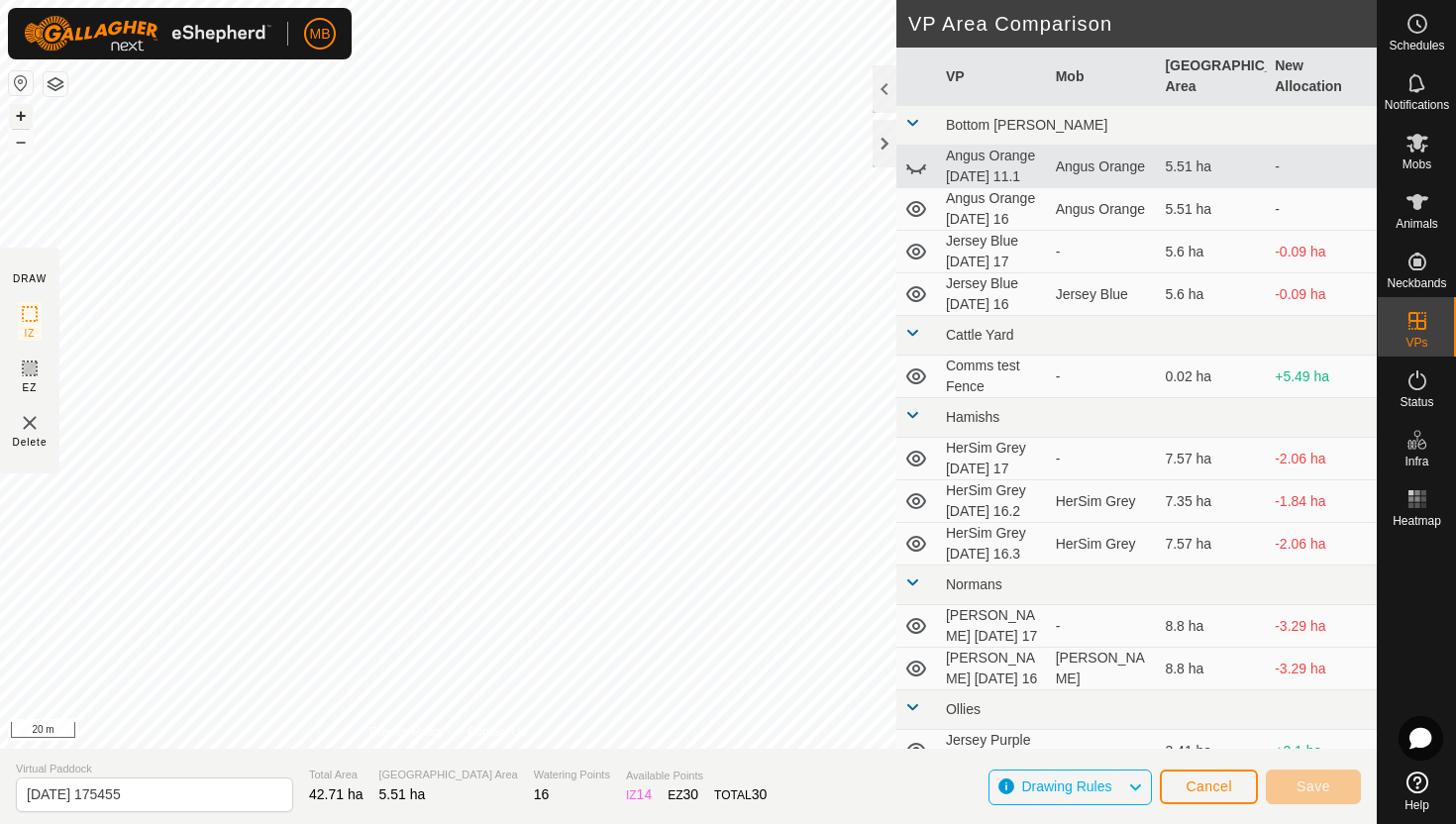 click on "+" at bounding box center (21, 116) 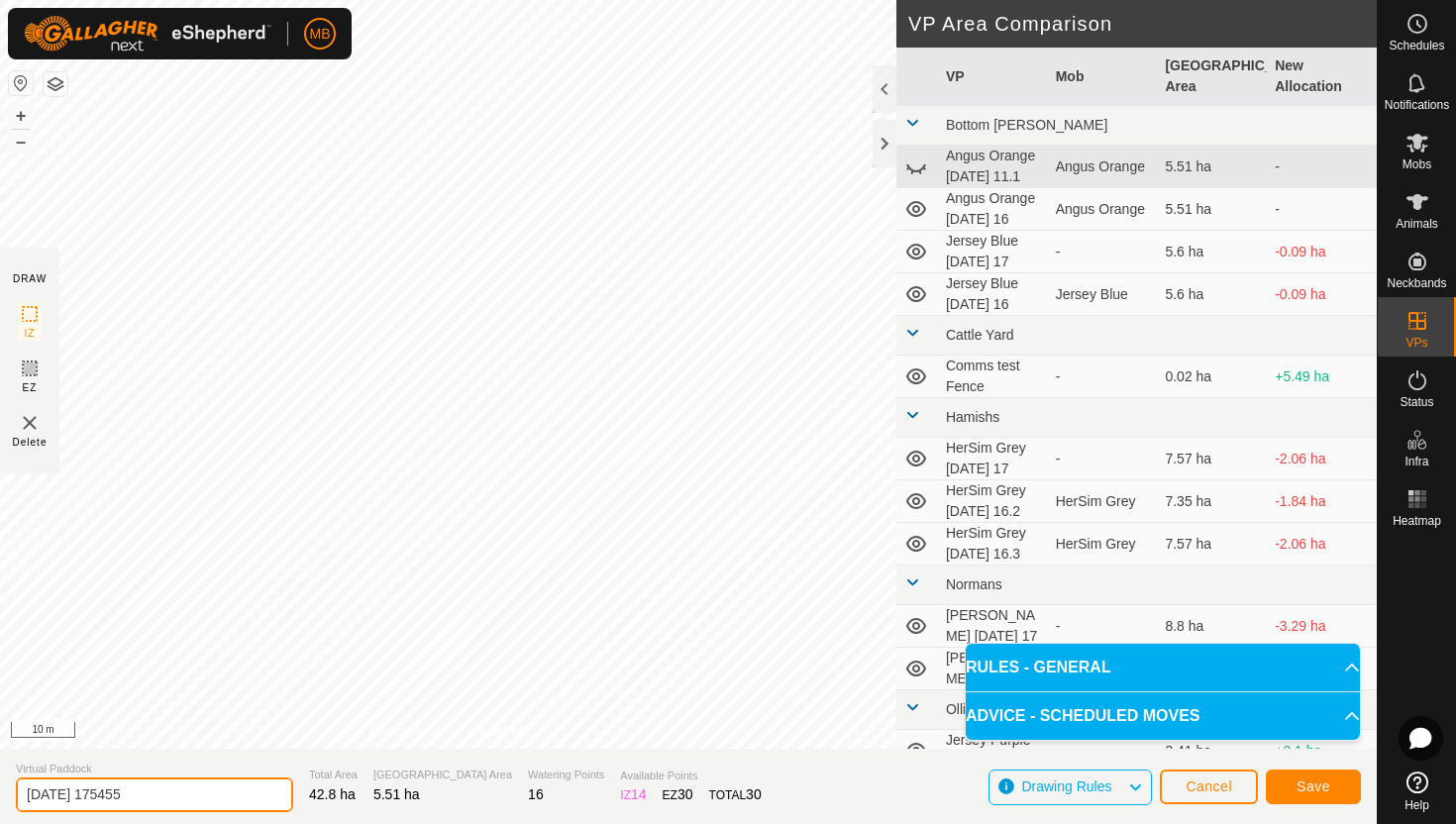 click on "2025-07-16 175455" 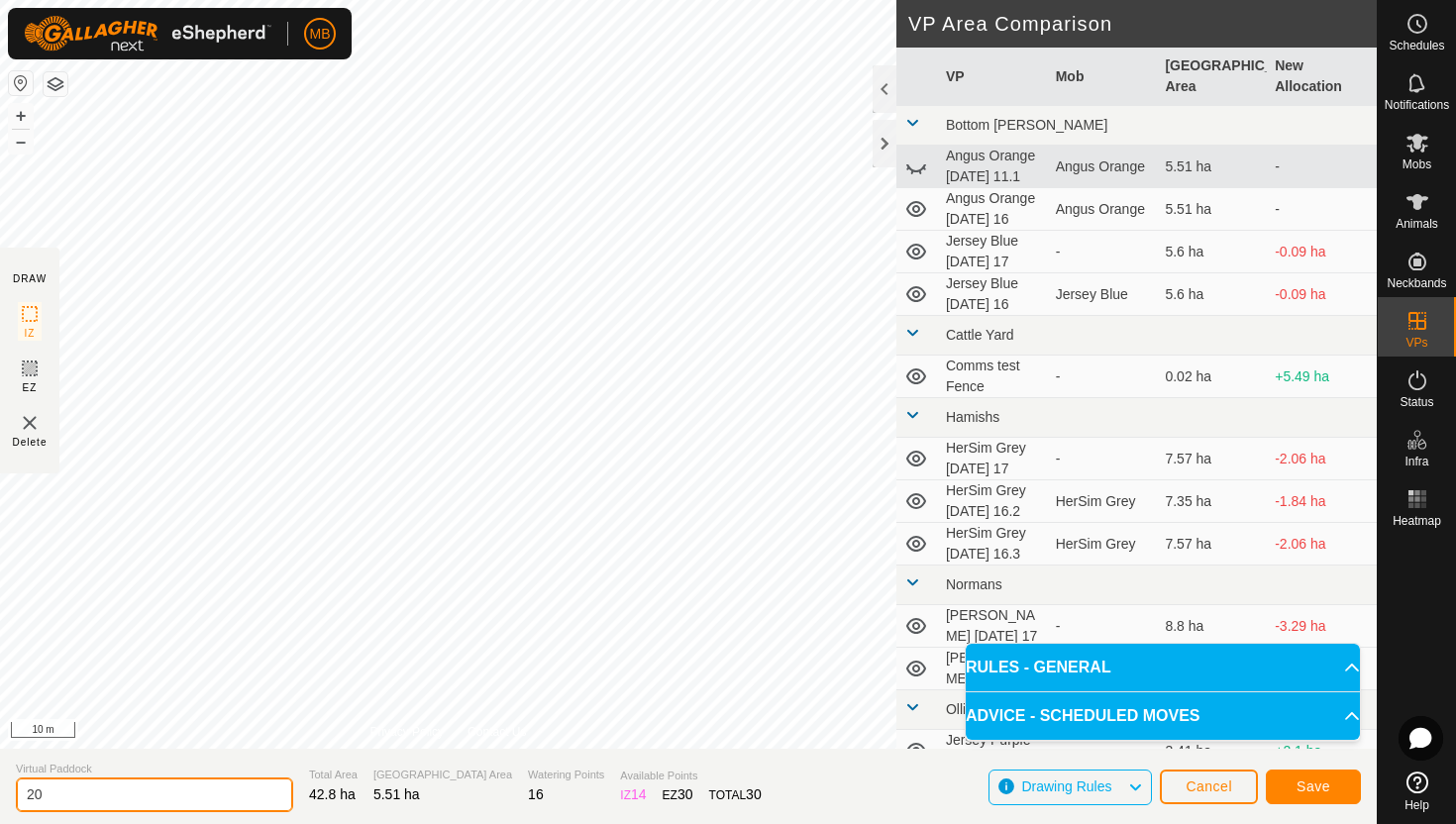 type on "2" 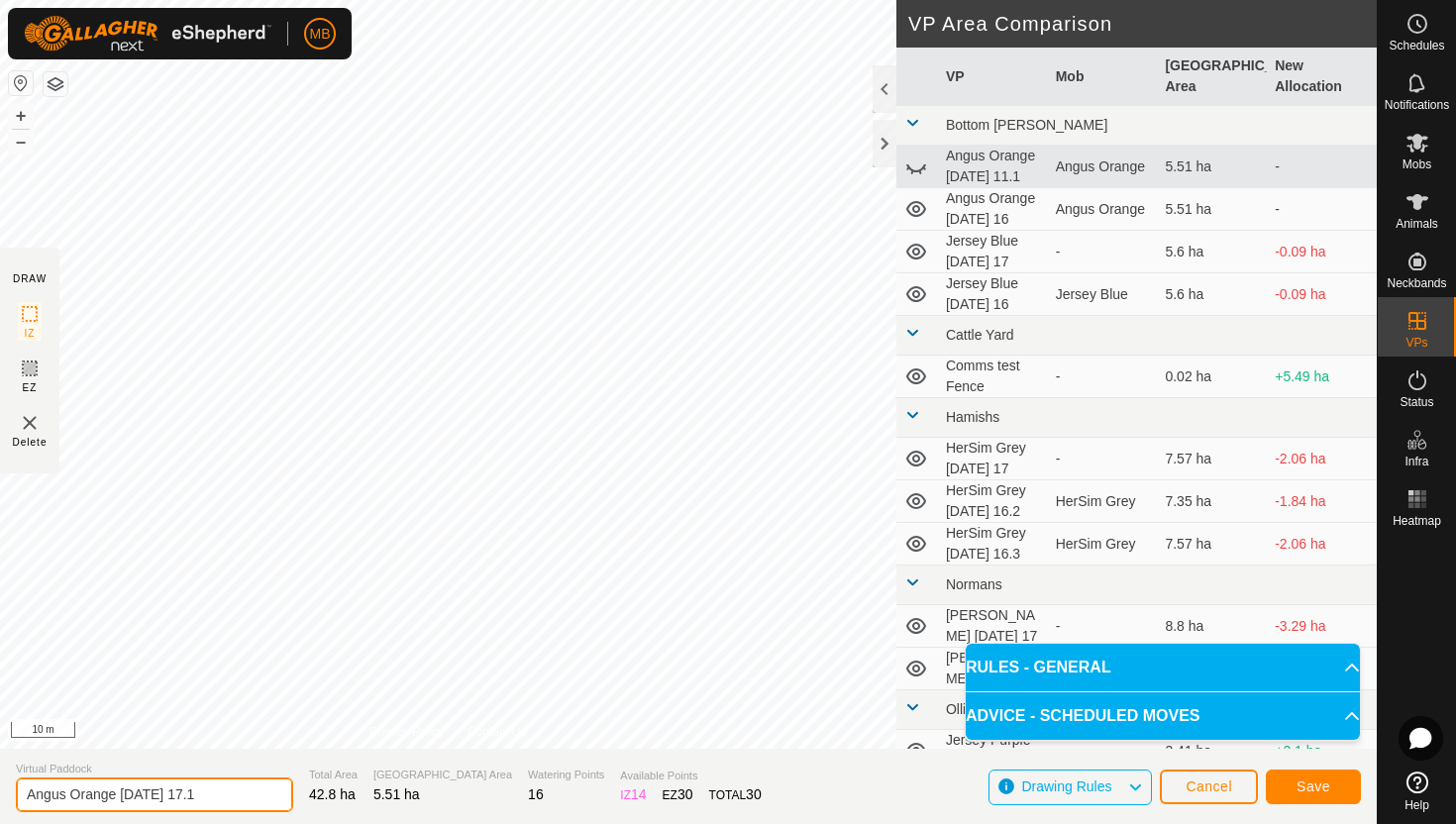 type on "Angus Orange [DATE] 17.1" 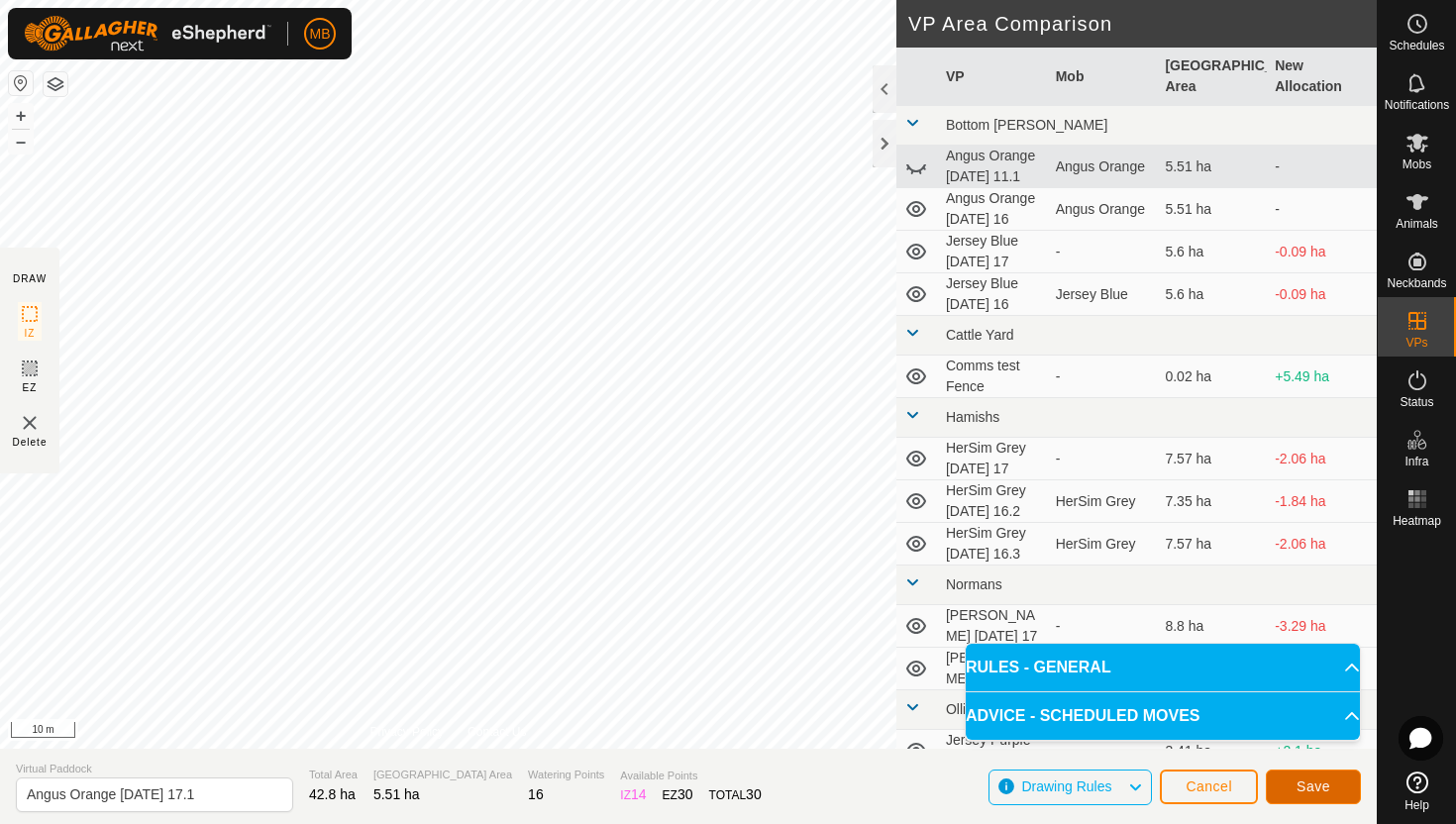 click on "Save" 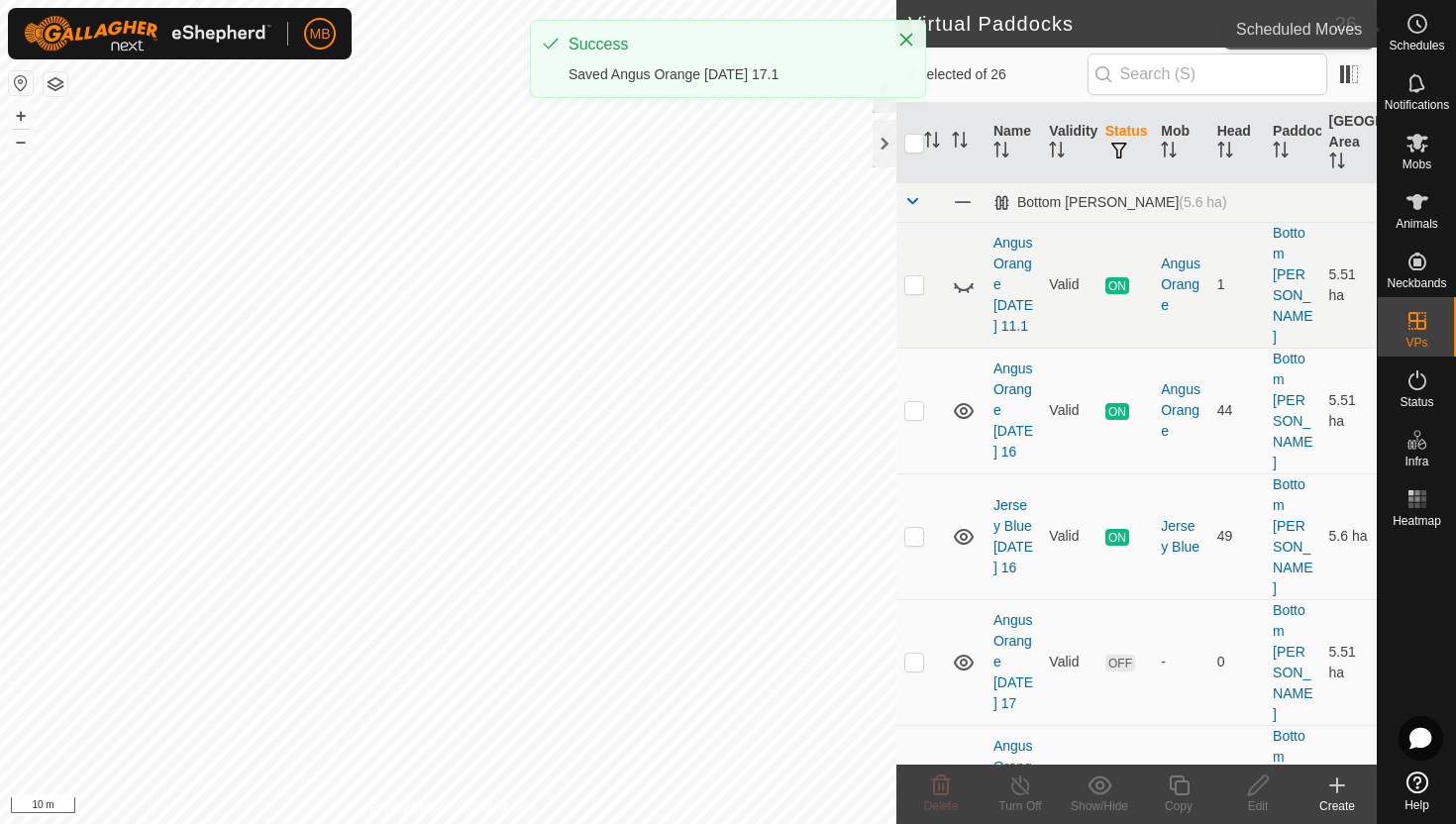 click 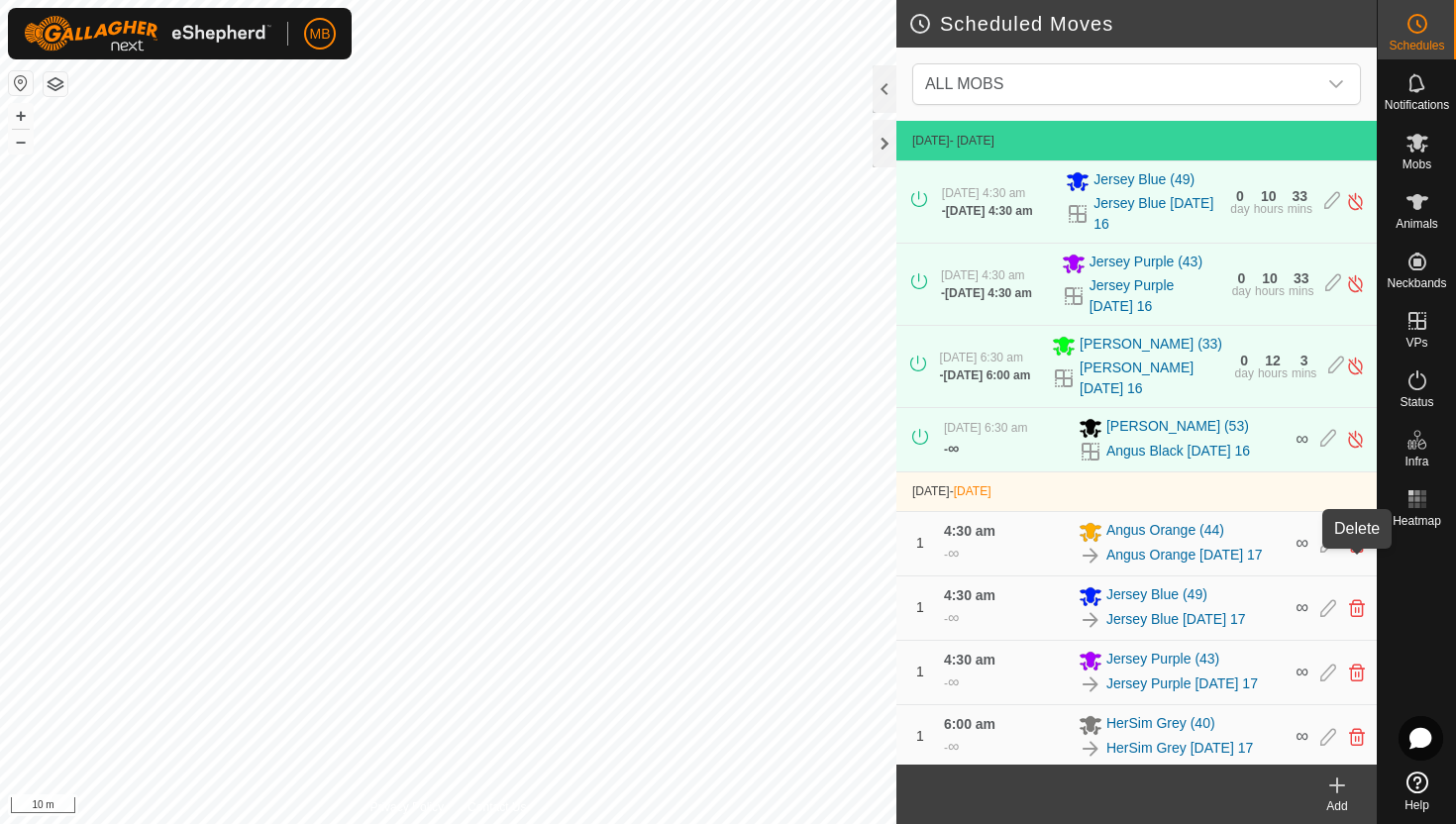 click at bounding box center (1357, 544) 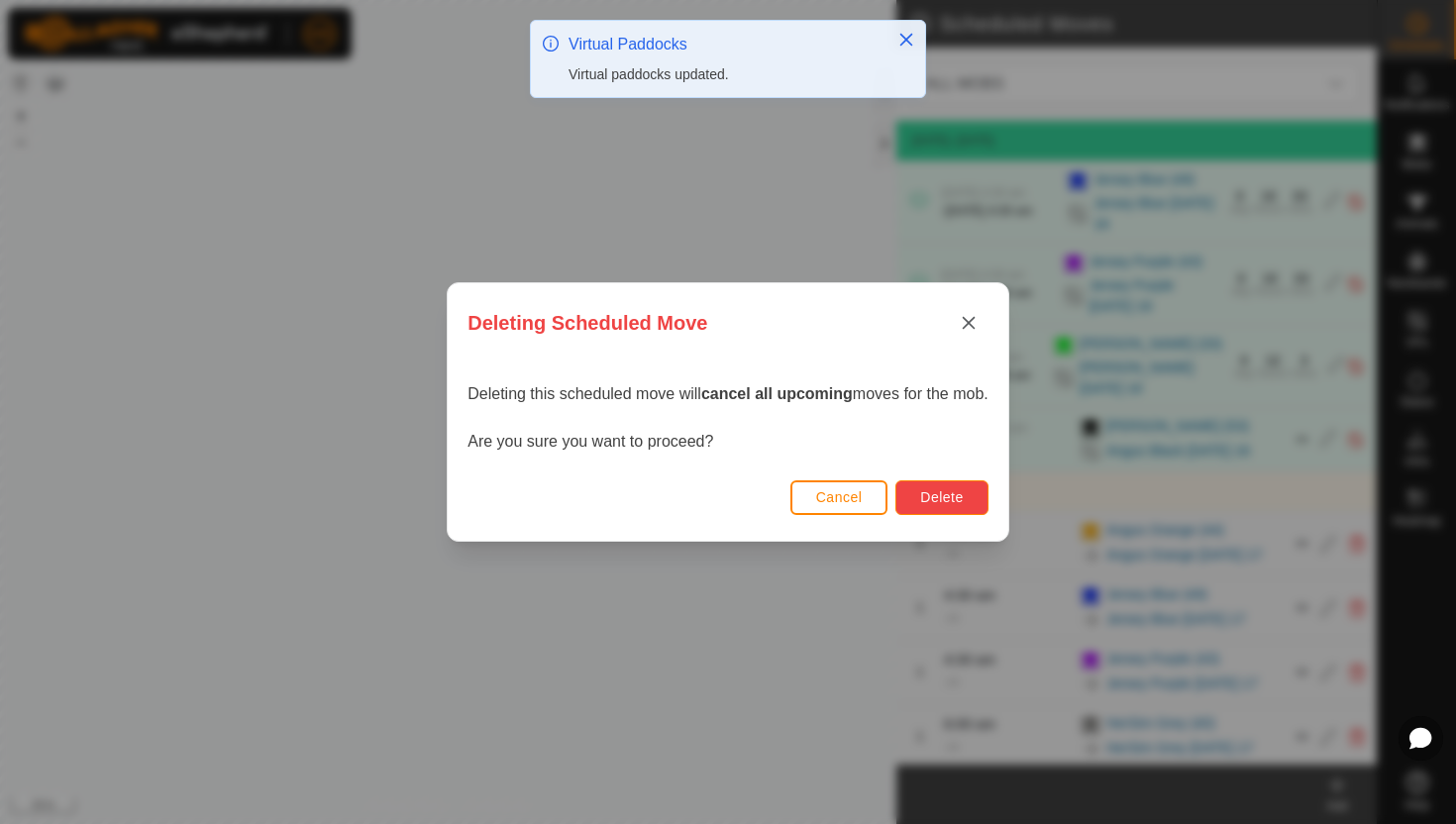 click on "Delete" at bounding box center [941, 497] 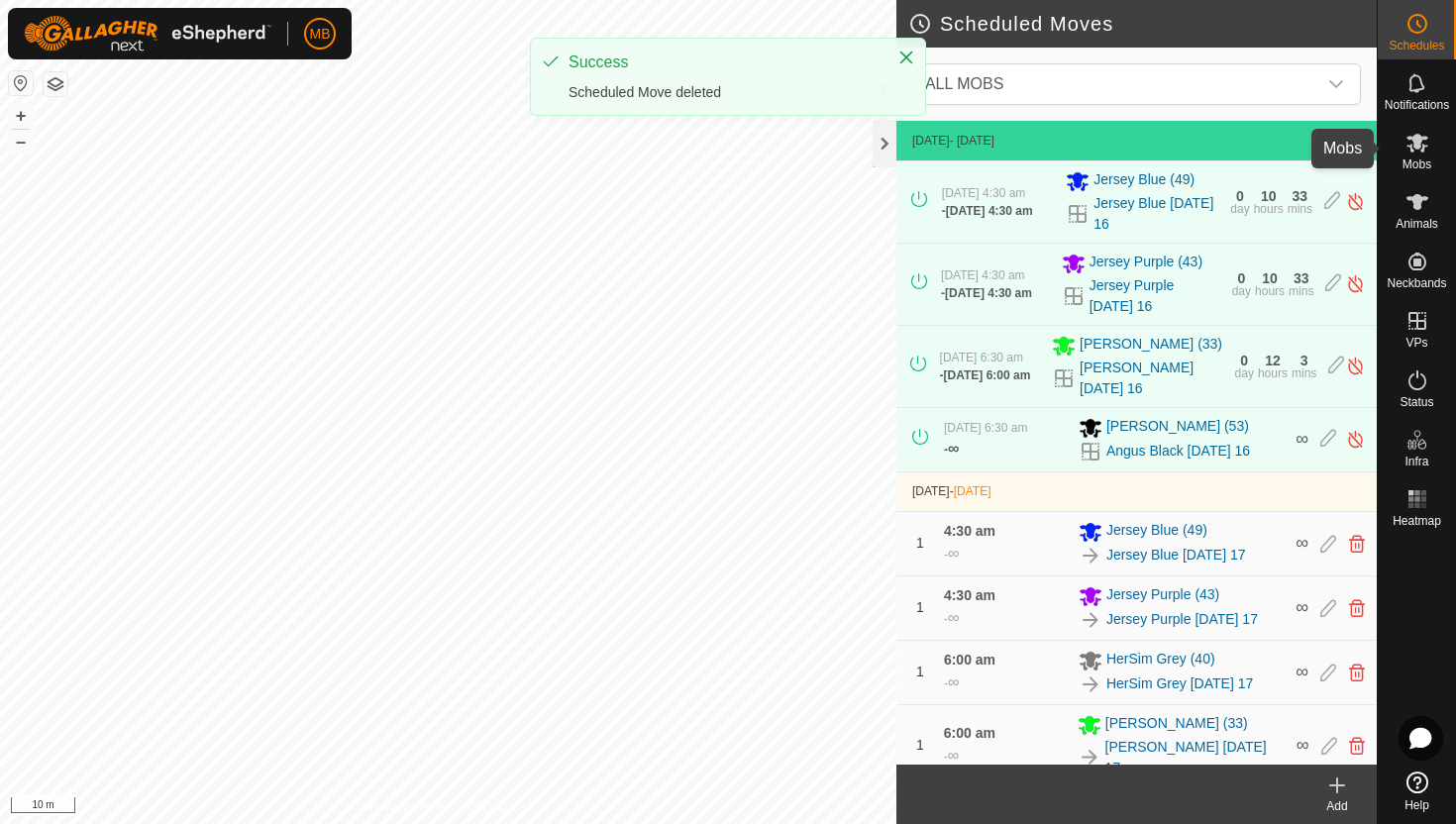 click 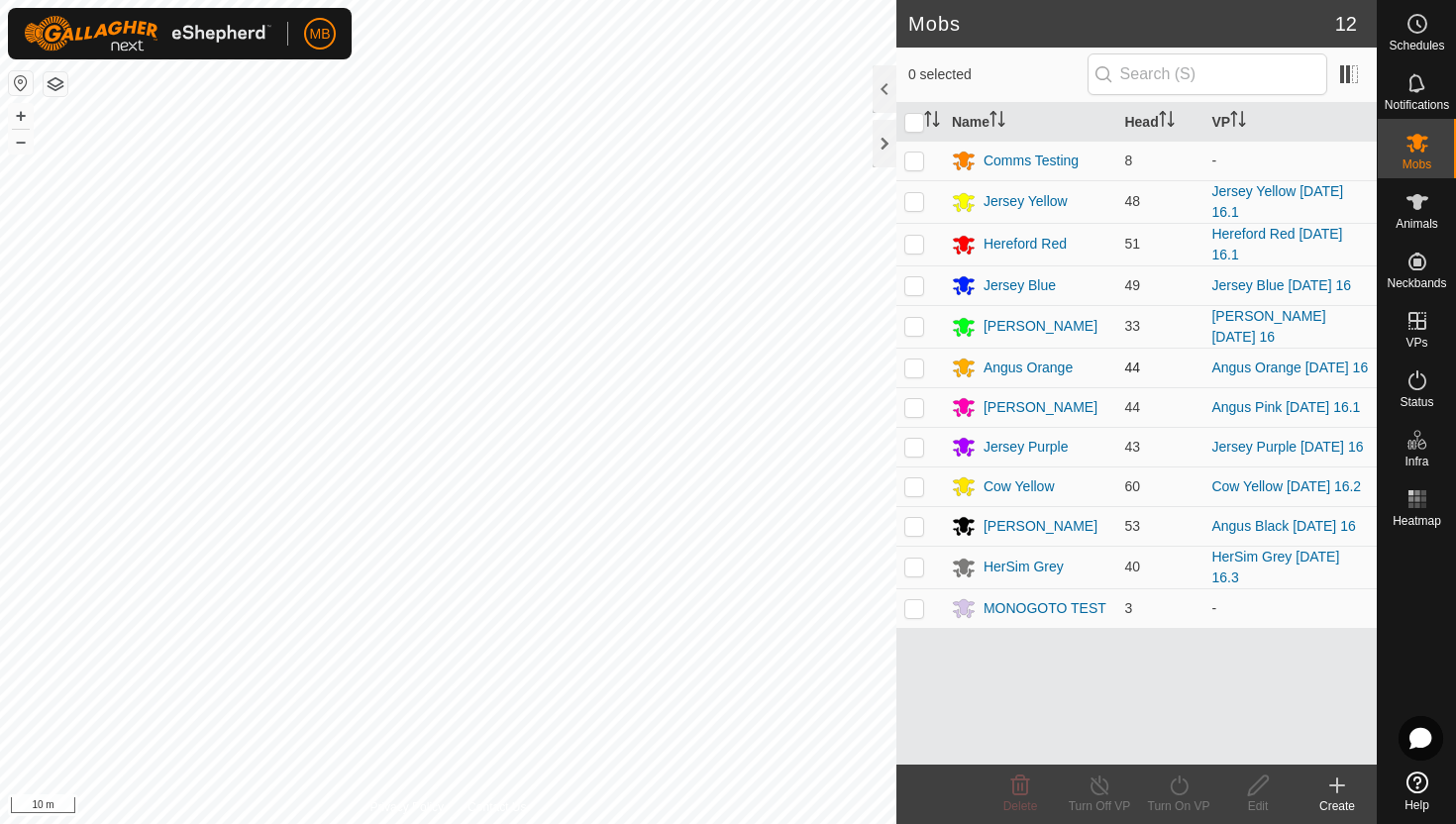 click at bounding box center [914, 367] 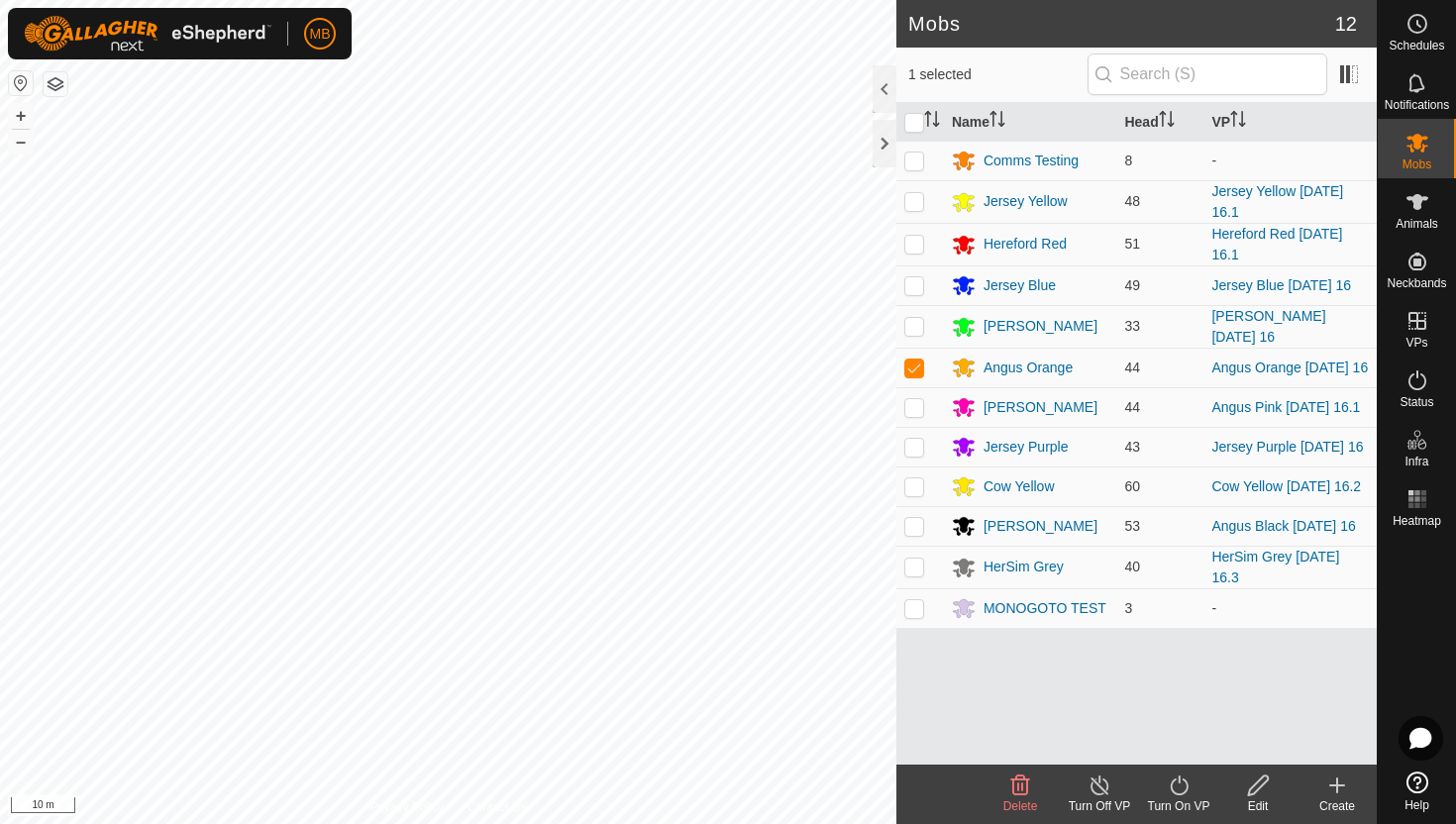 click 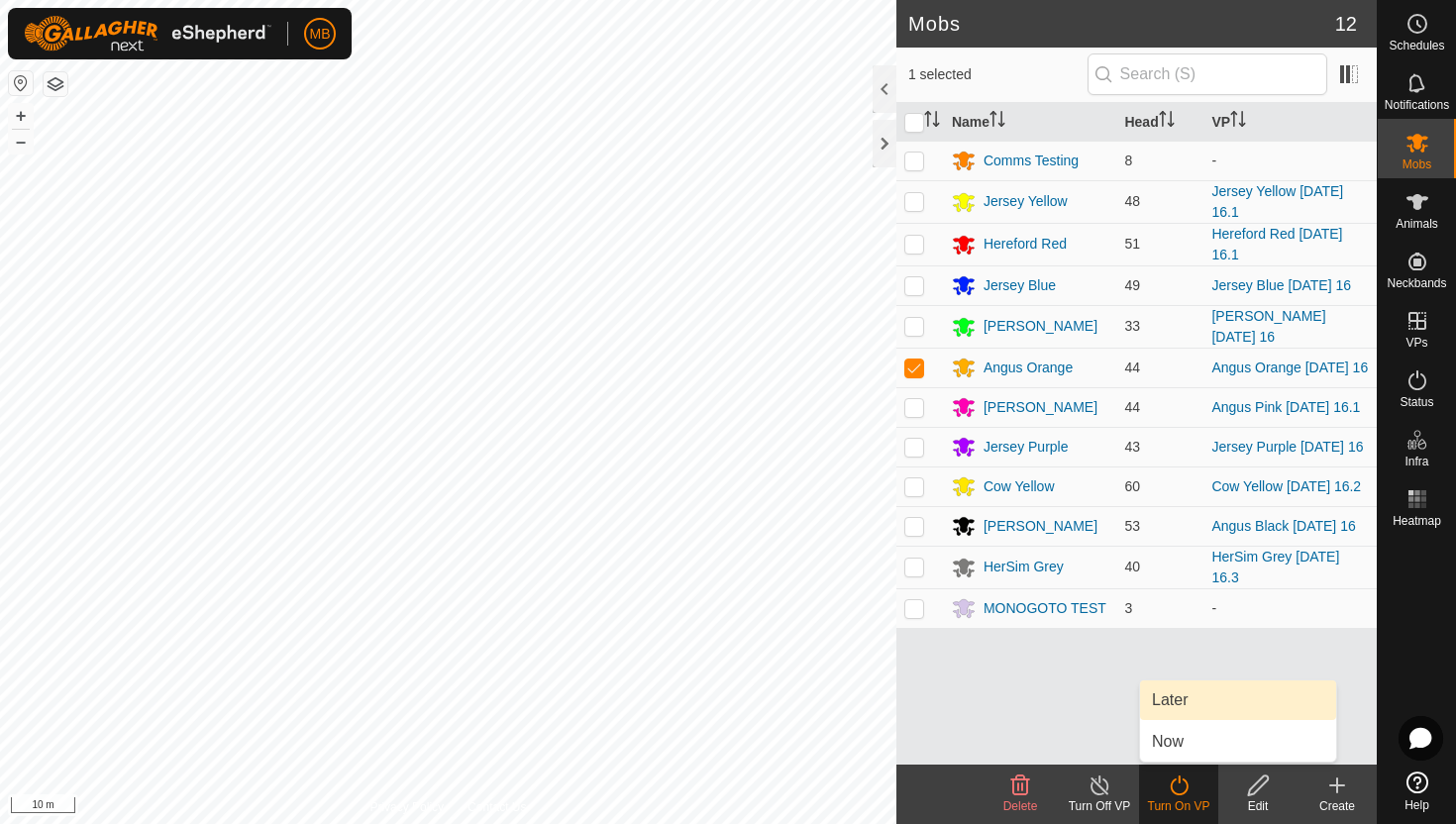 click on "Later" at bounding box center [1238, 700] 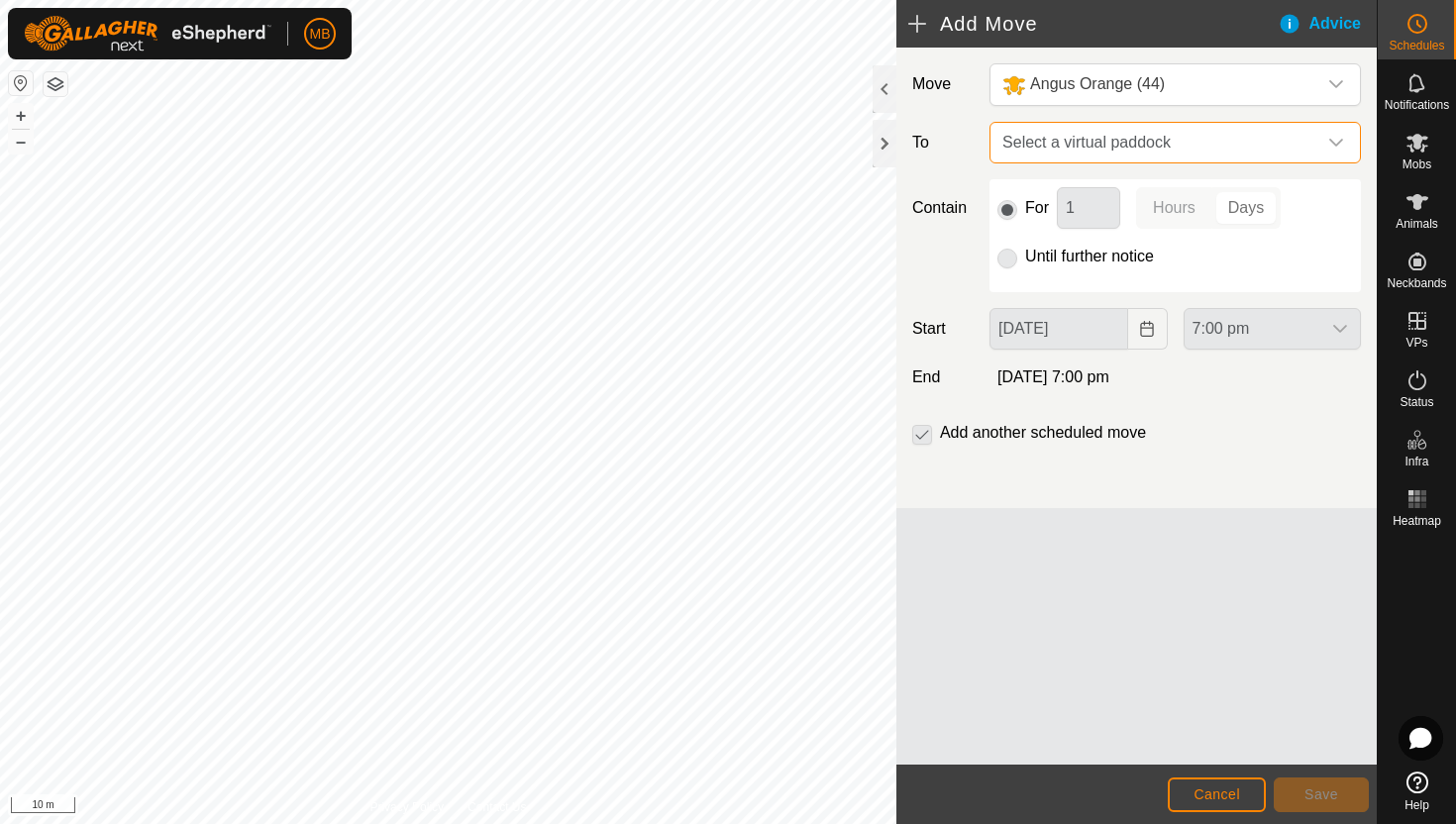 click on "Select a virtual paddock" at bounding box center (1155, 143) 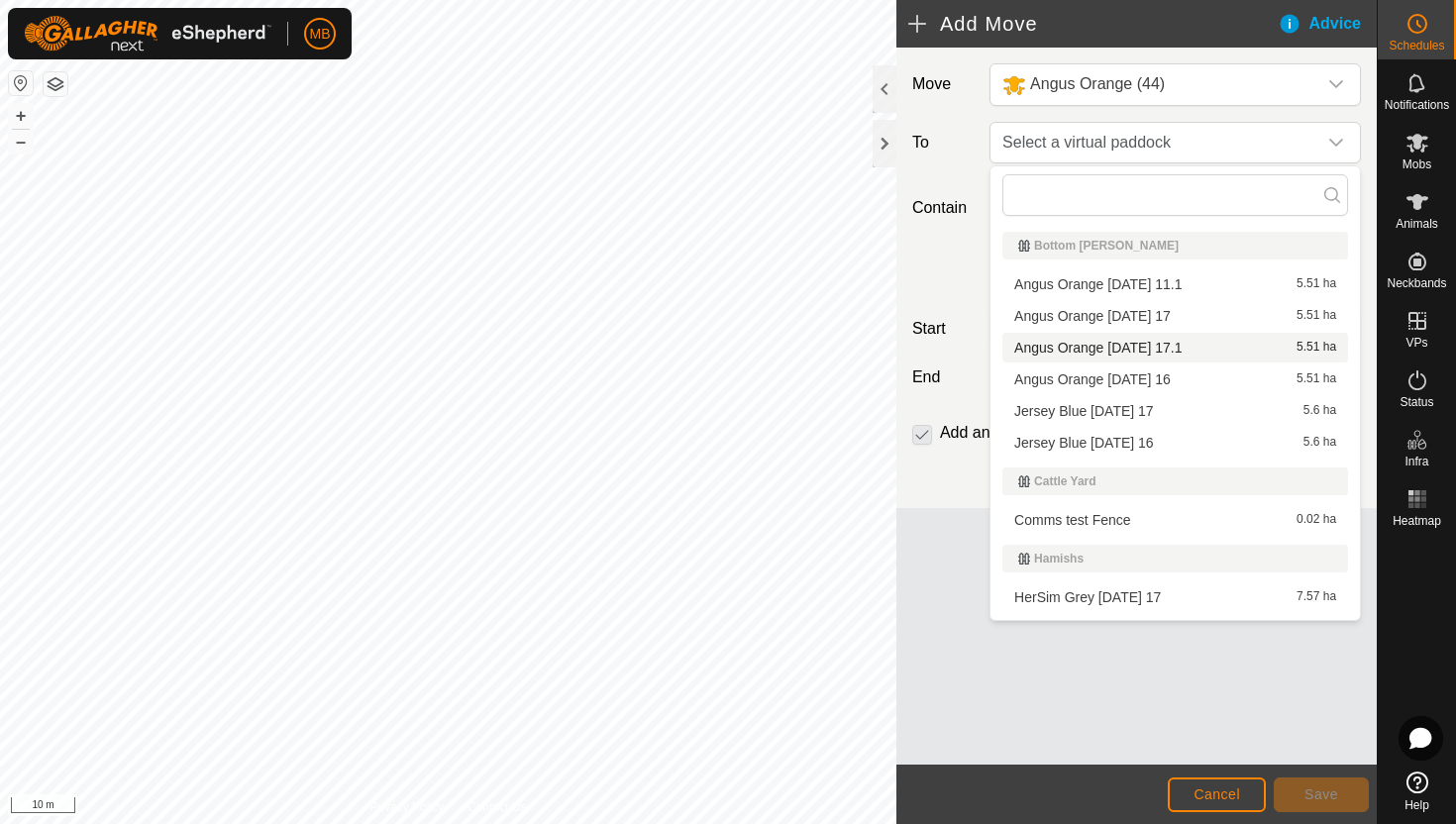 click on "Angus Orange Thursday 17.1  5.51 ha" at bounding box center [1175, 348] 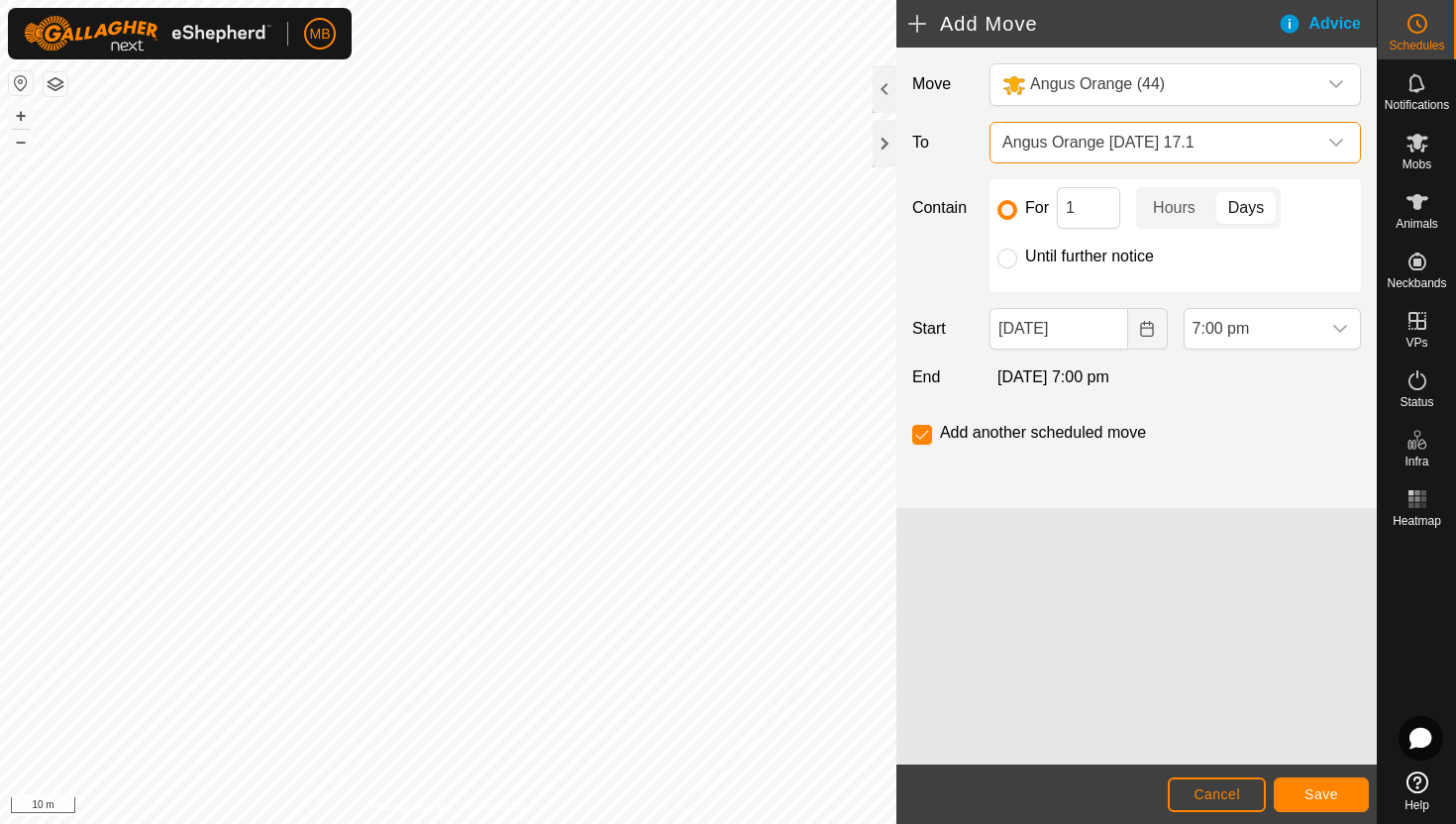 click on "Until further notice" 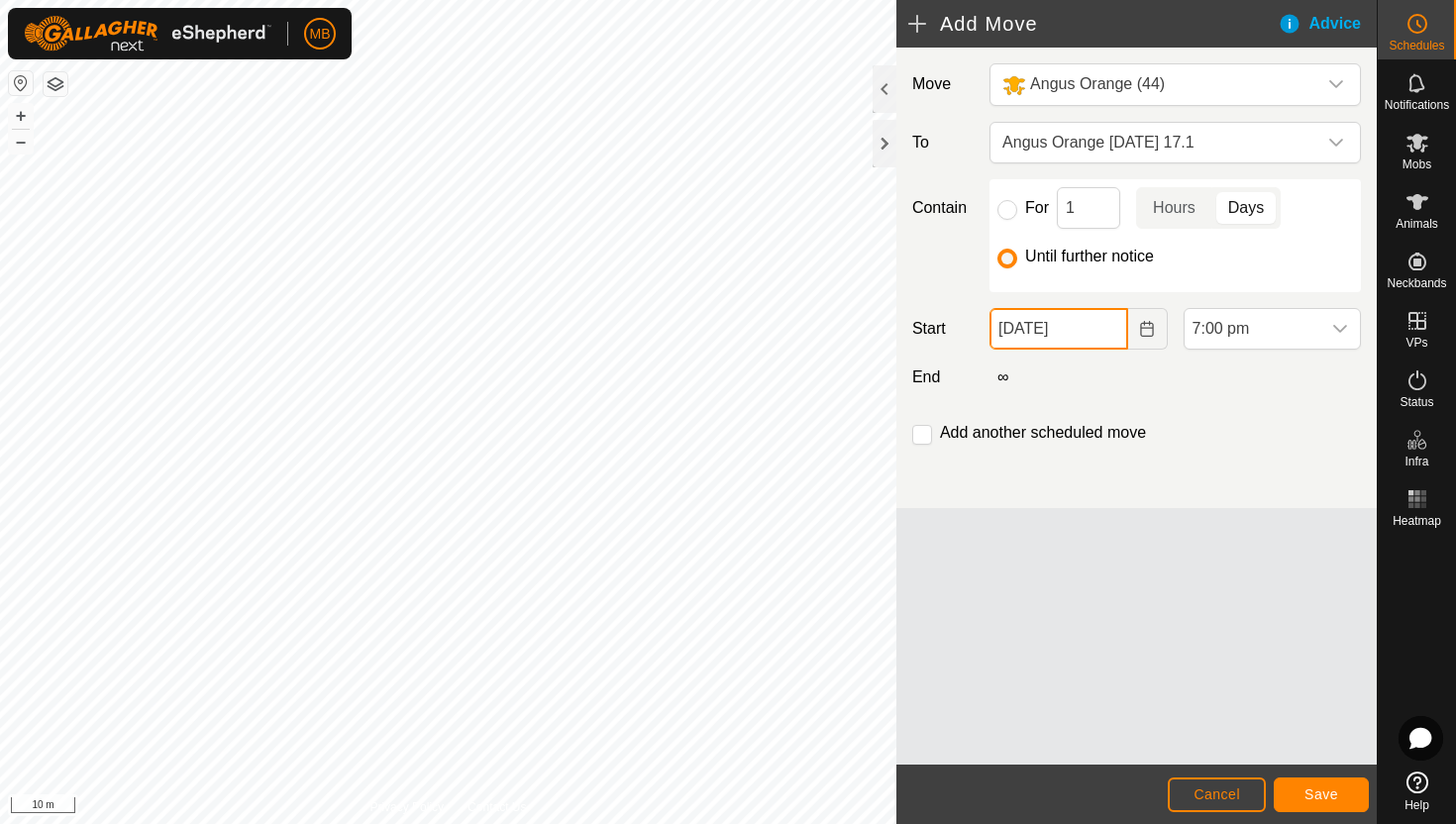 click on "16 Jul, 2025" 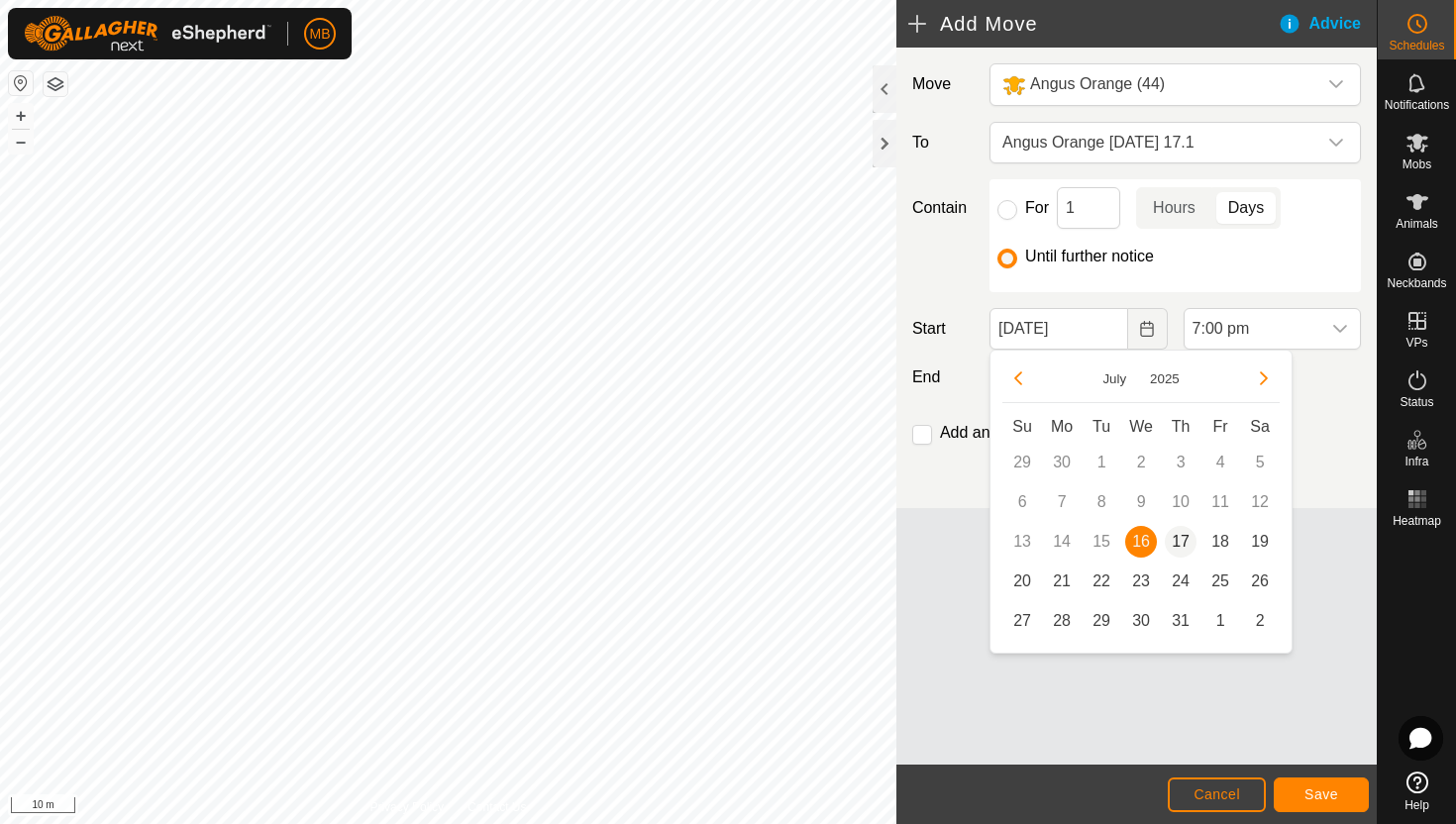 click on "17" at bounding box center (1181, 542) 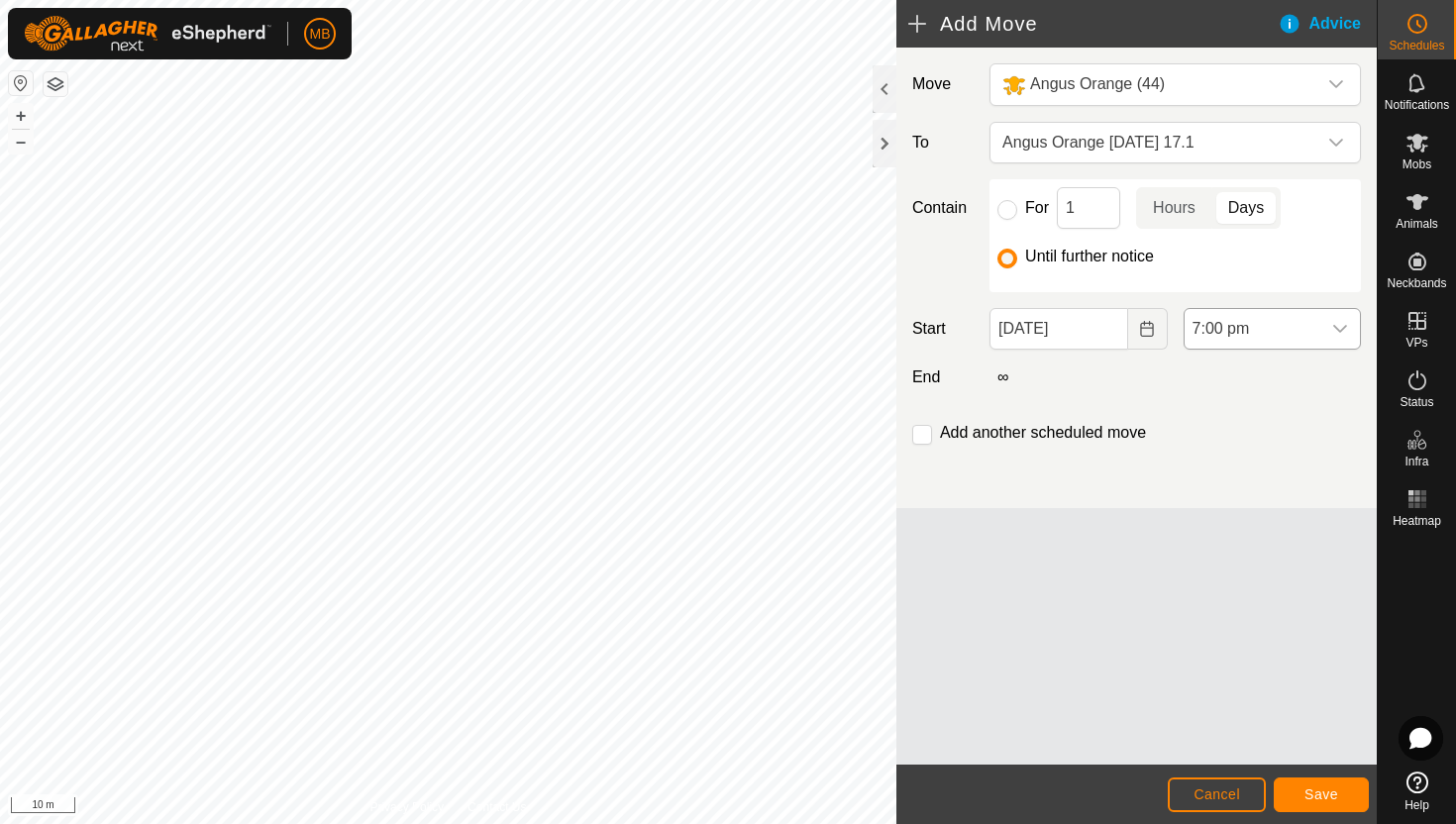click on "7:00 pm" at bounding box center [1252, 329] 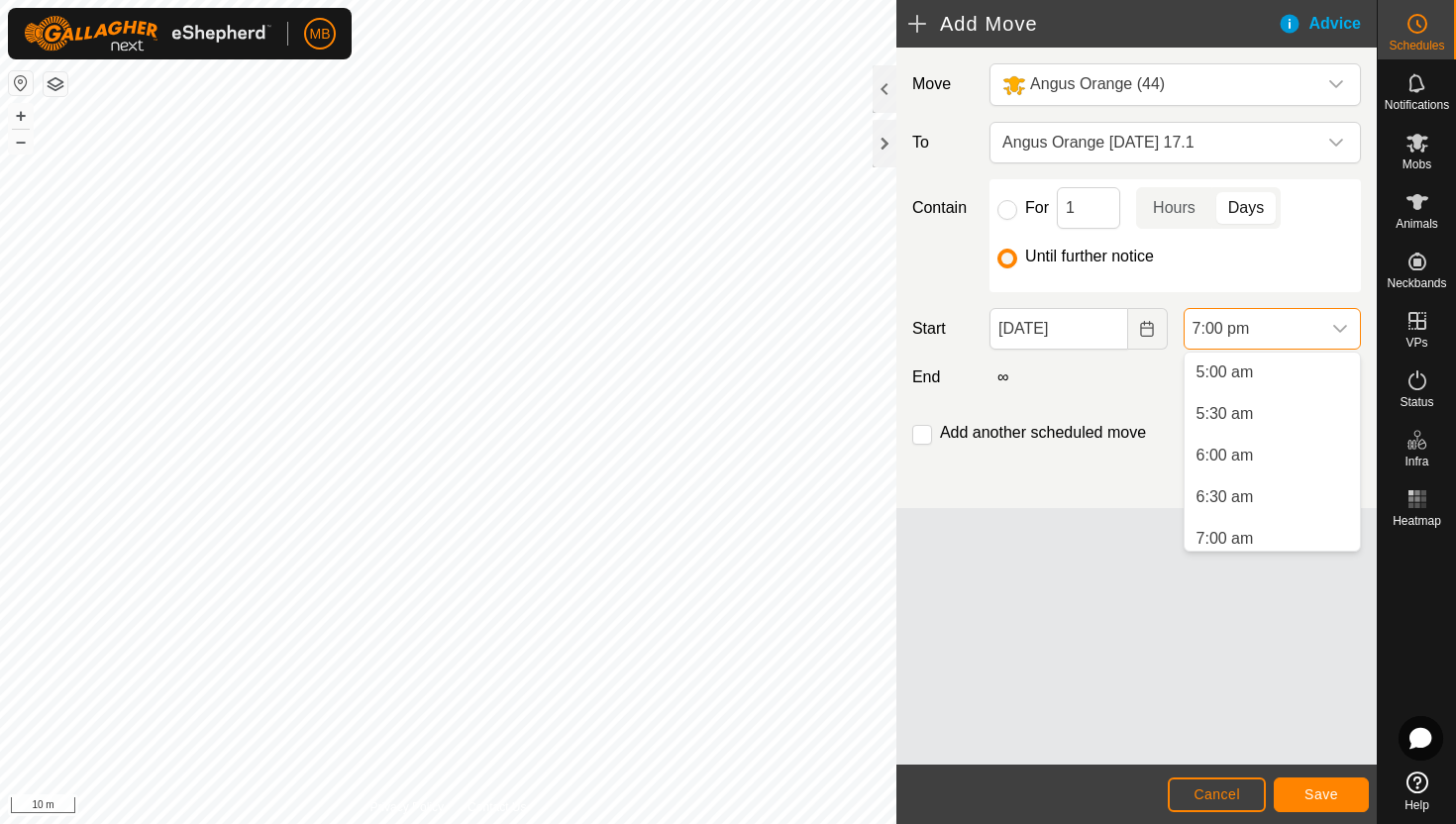 scroll, scrollTop: 402, scrollLeft: 0, axis: vertical 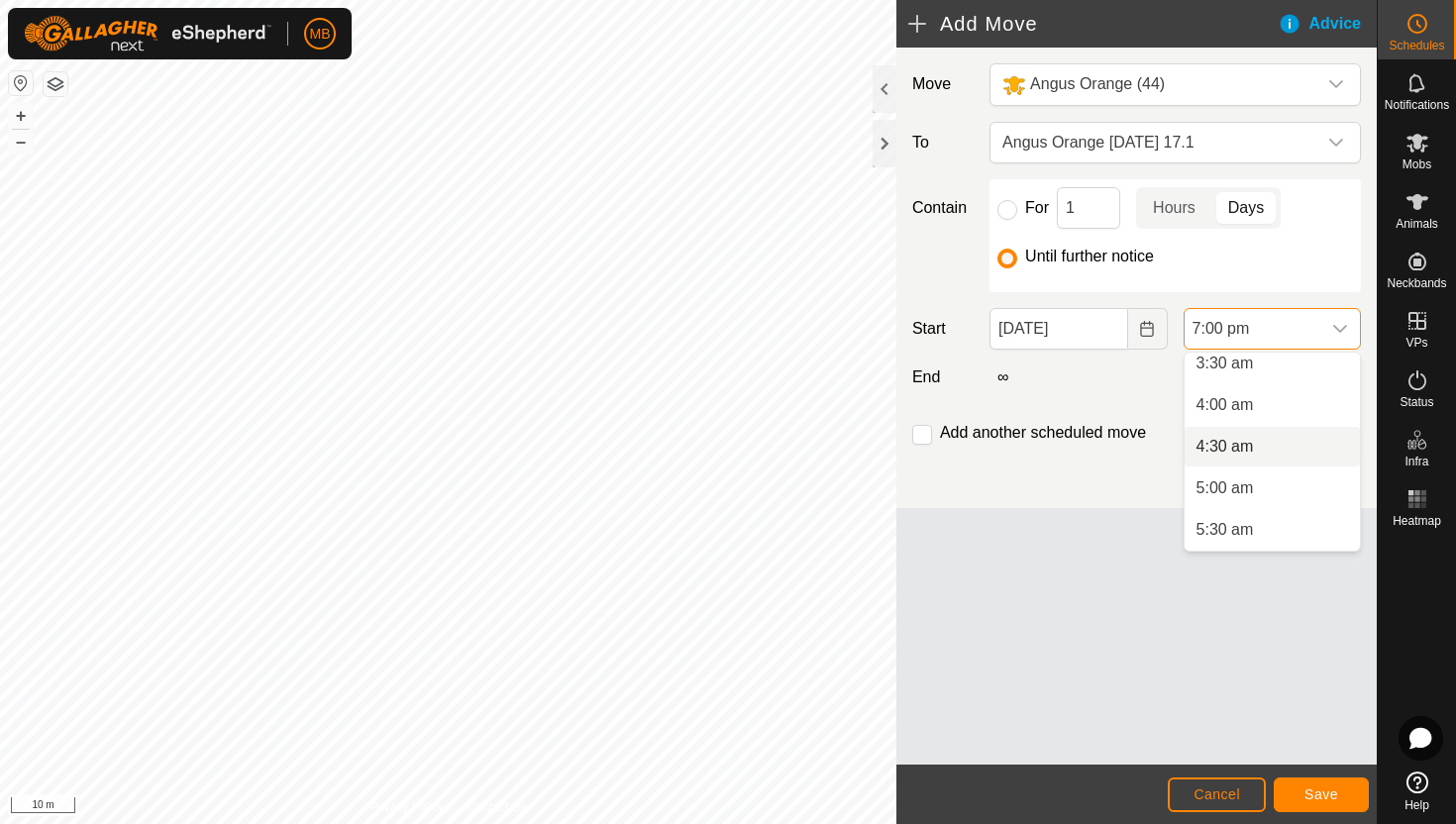 click on "4:30 am" at bounding box center (1272, 447) 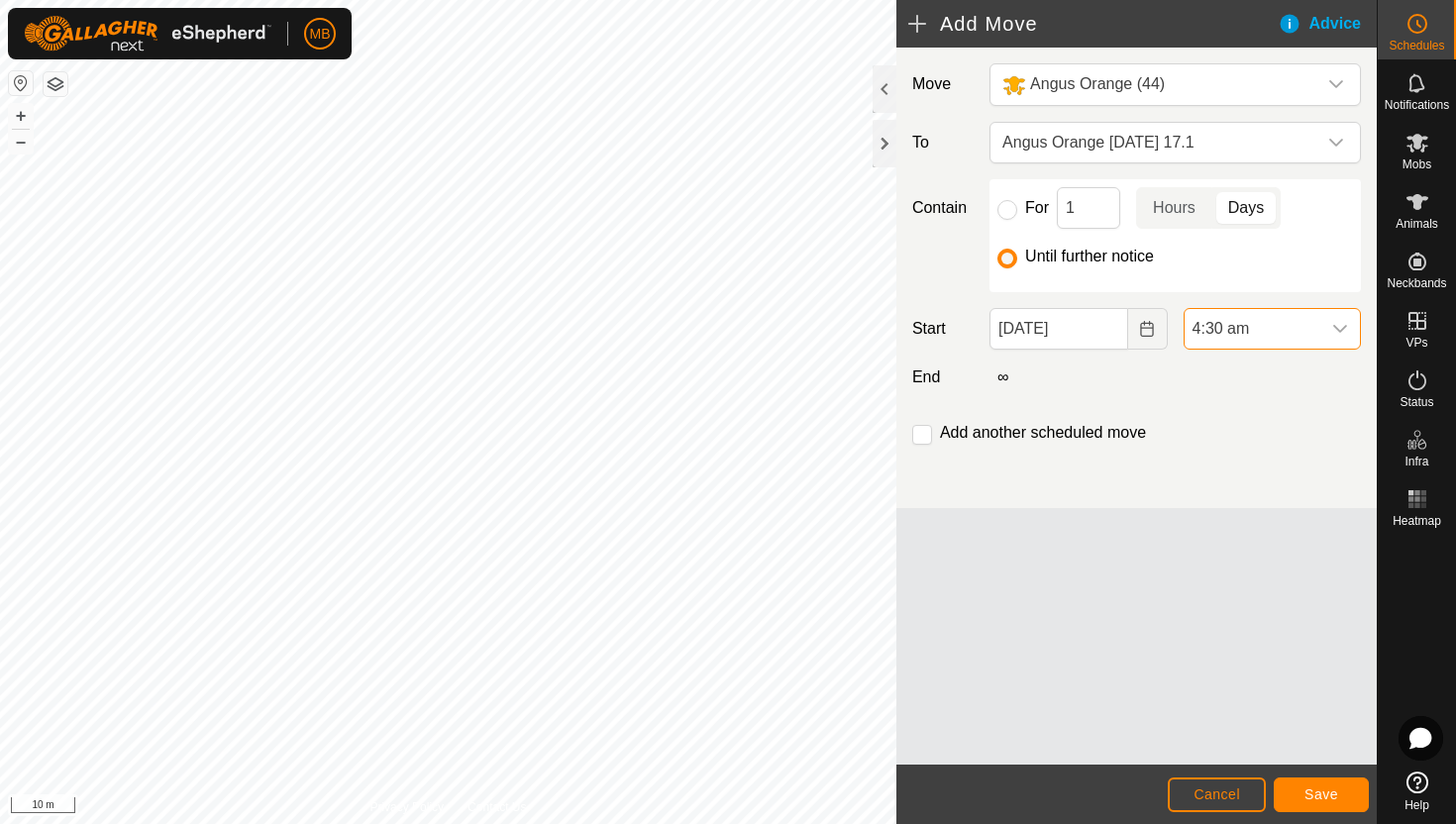scroll, scrollTop: 1422, scrollLeft: 0, axis: vertical 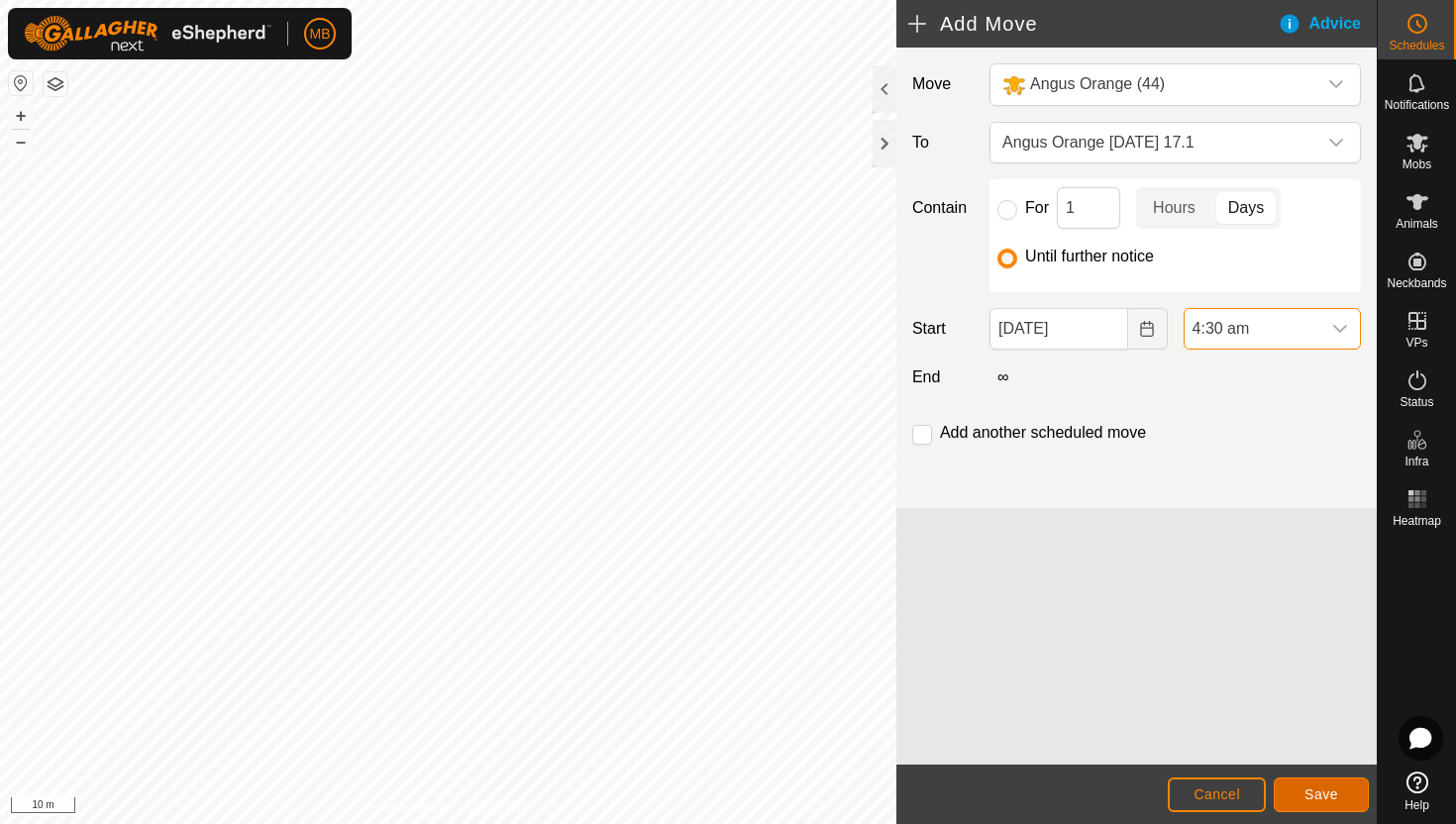 click on "Save" 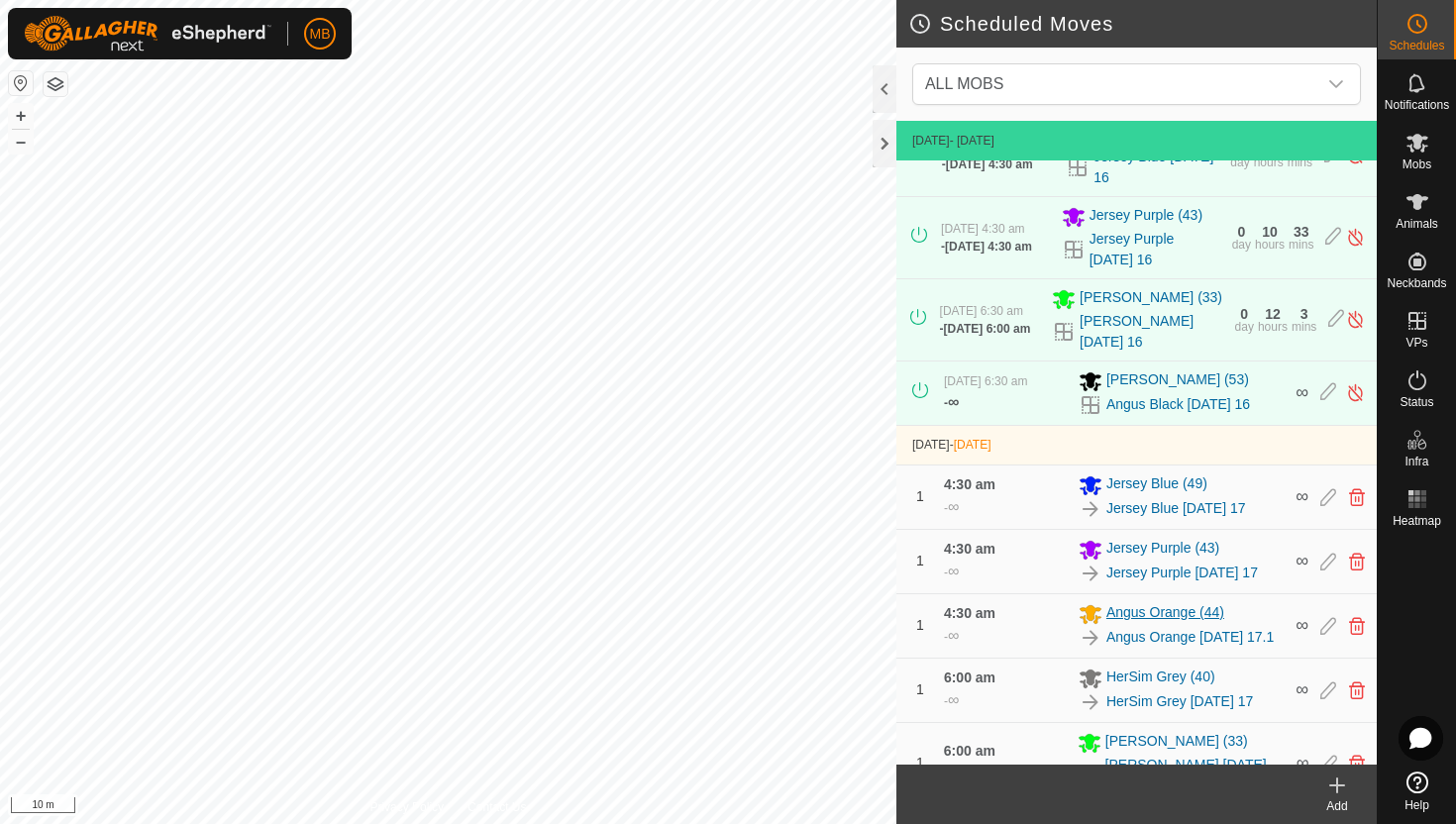 scroll, scrollTop: 0, scrollLeft: 0, axis: both 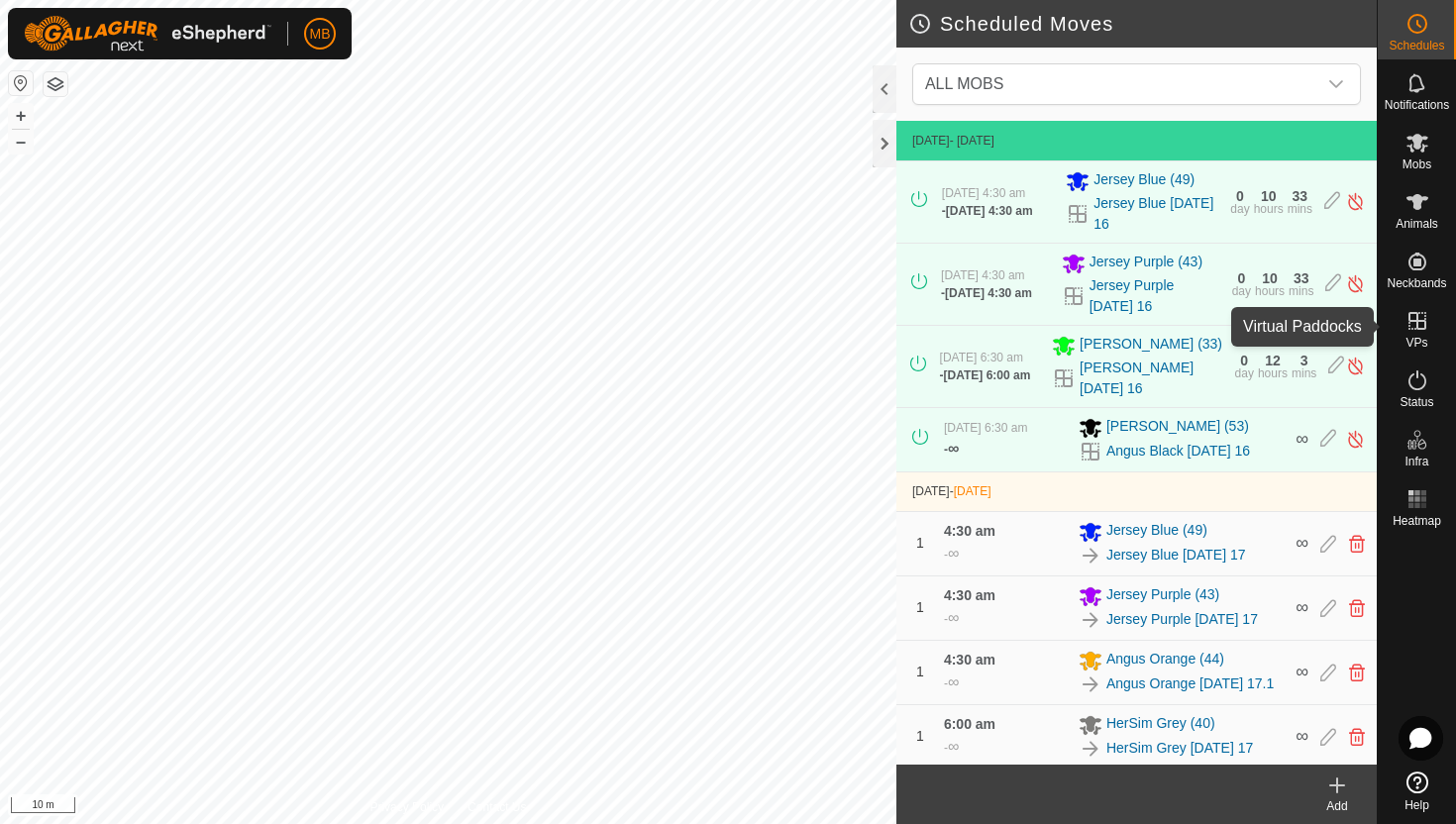 click 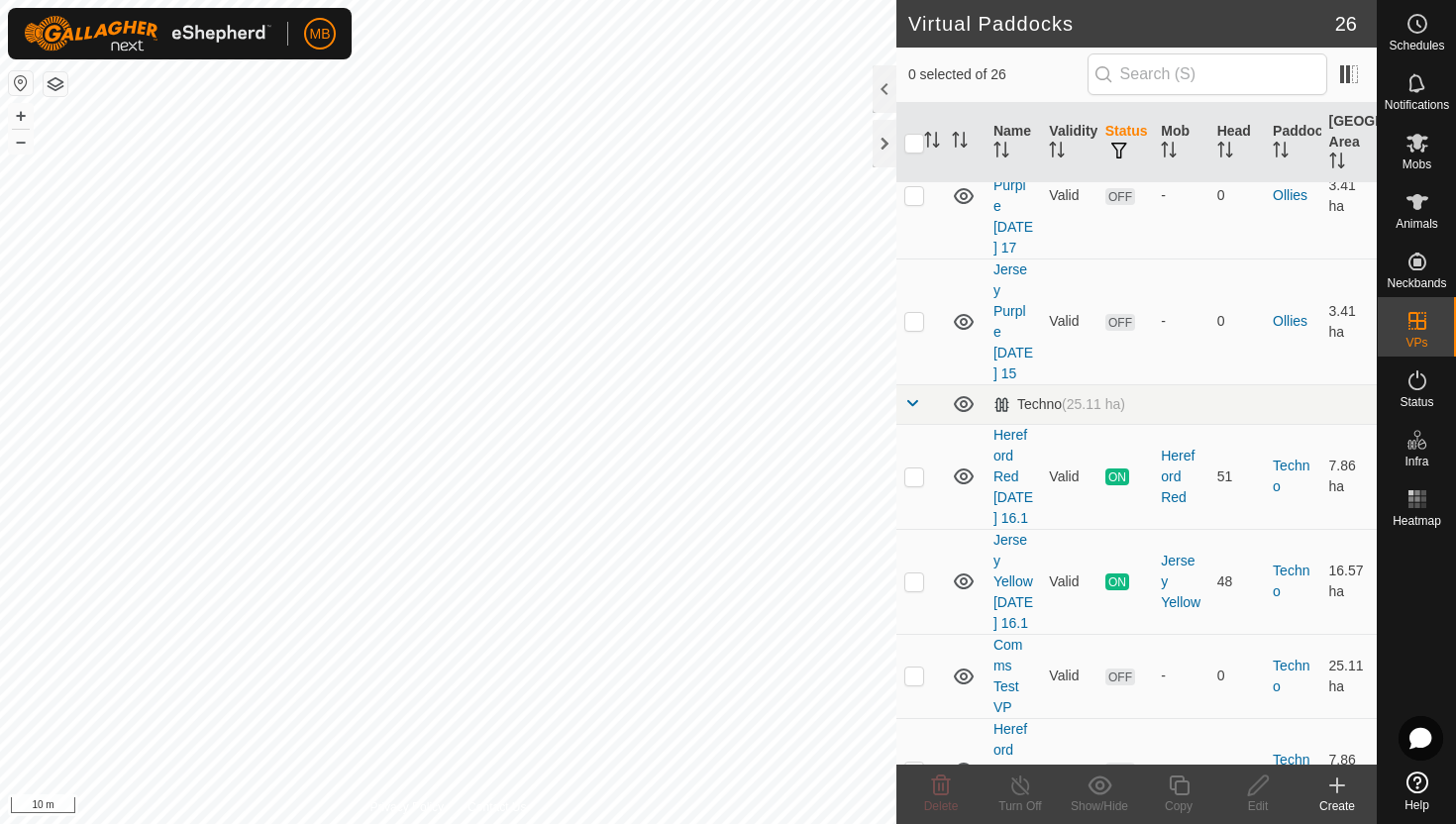scroll, scrollTop: 1785, scrollLeft: 0, axis: vertical 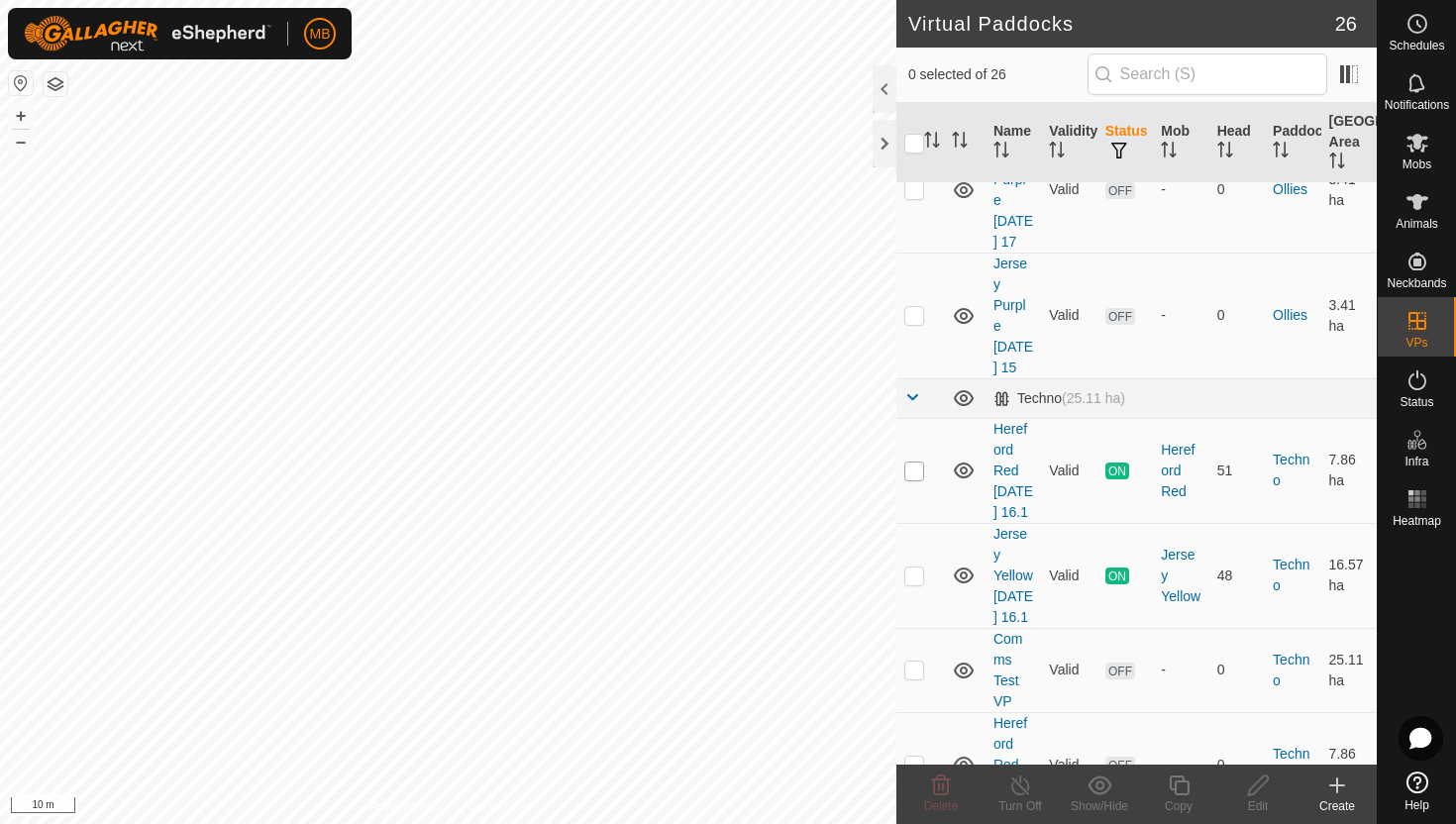 click at bounding box center [914, 471] 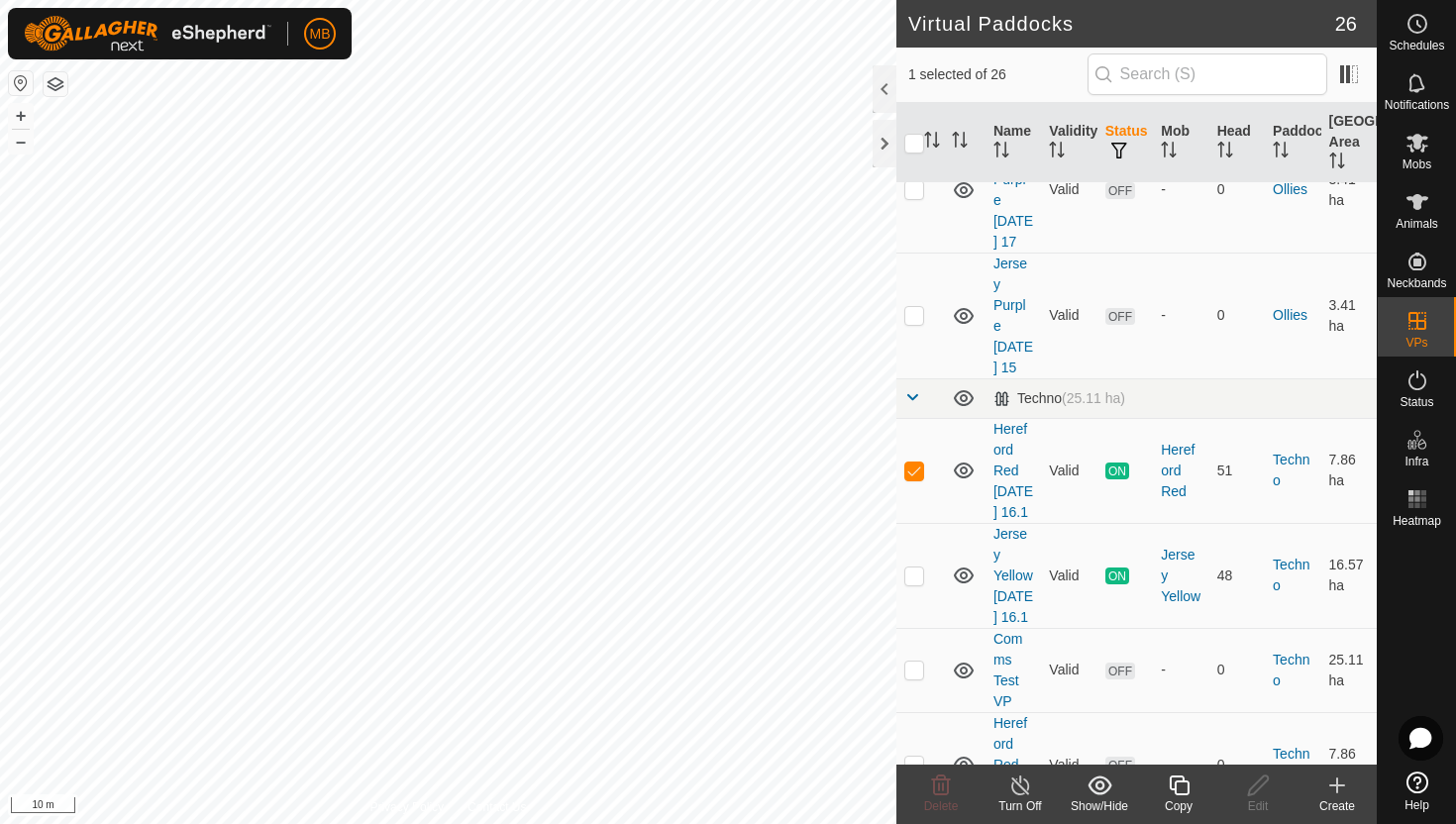 click 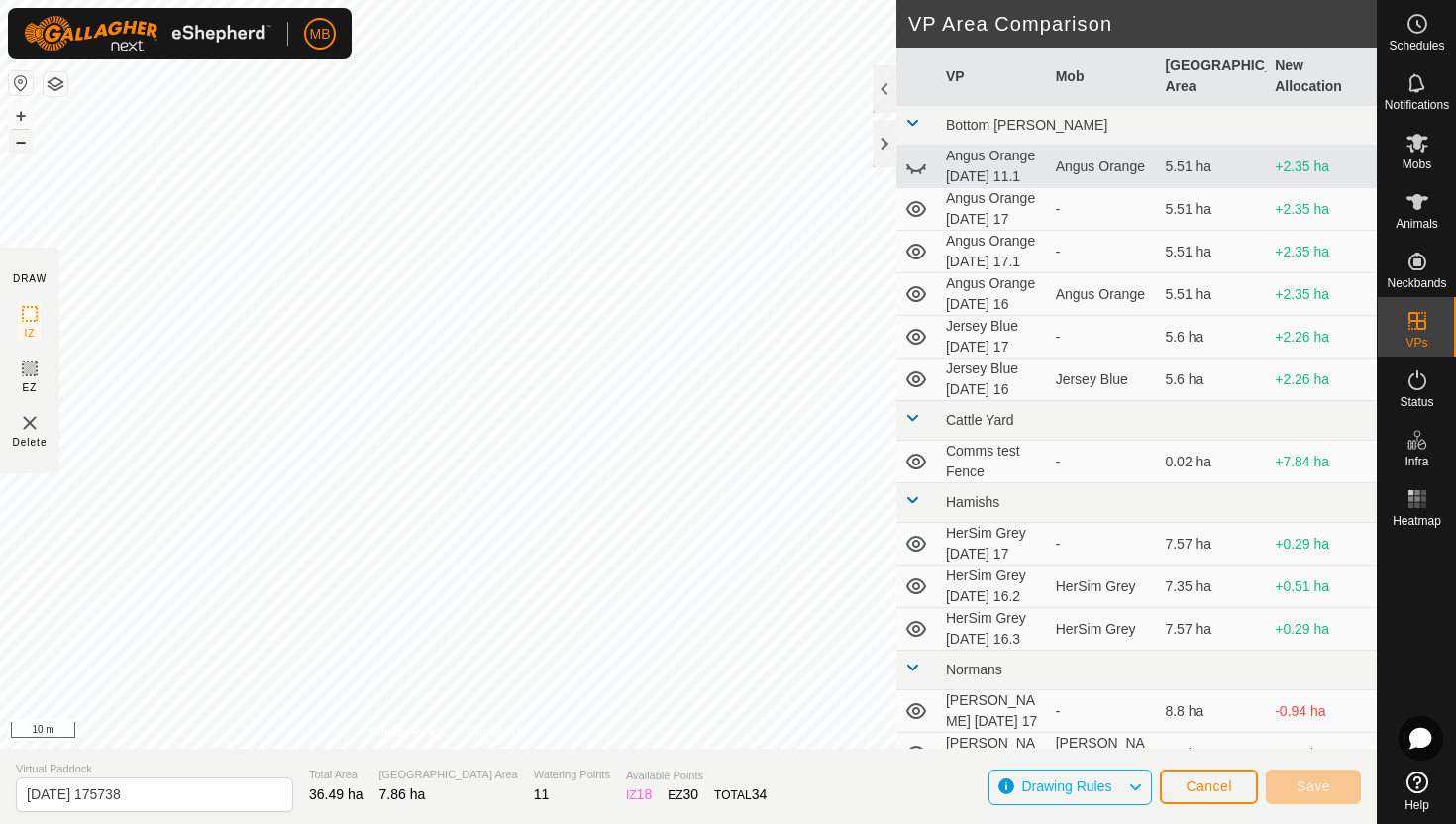 click on "–" at bounding box center (21, 142) 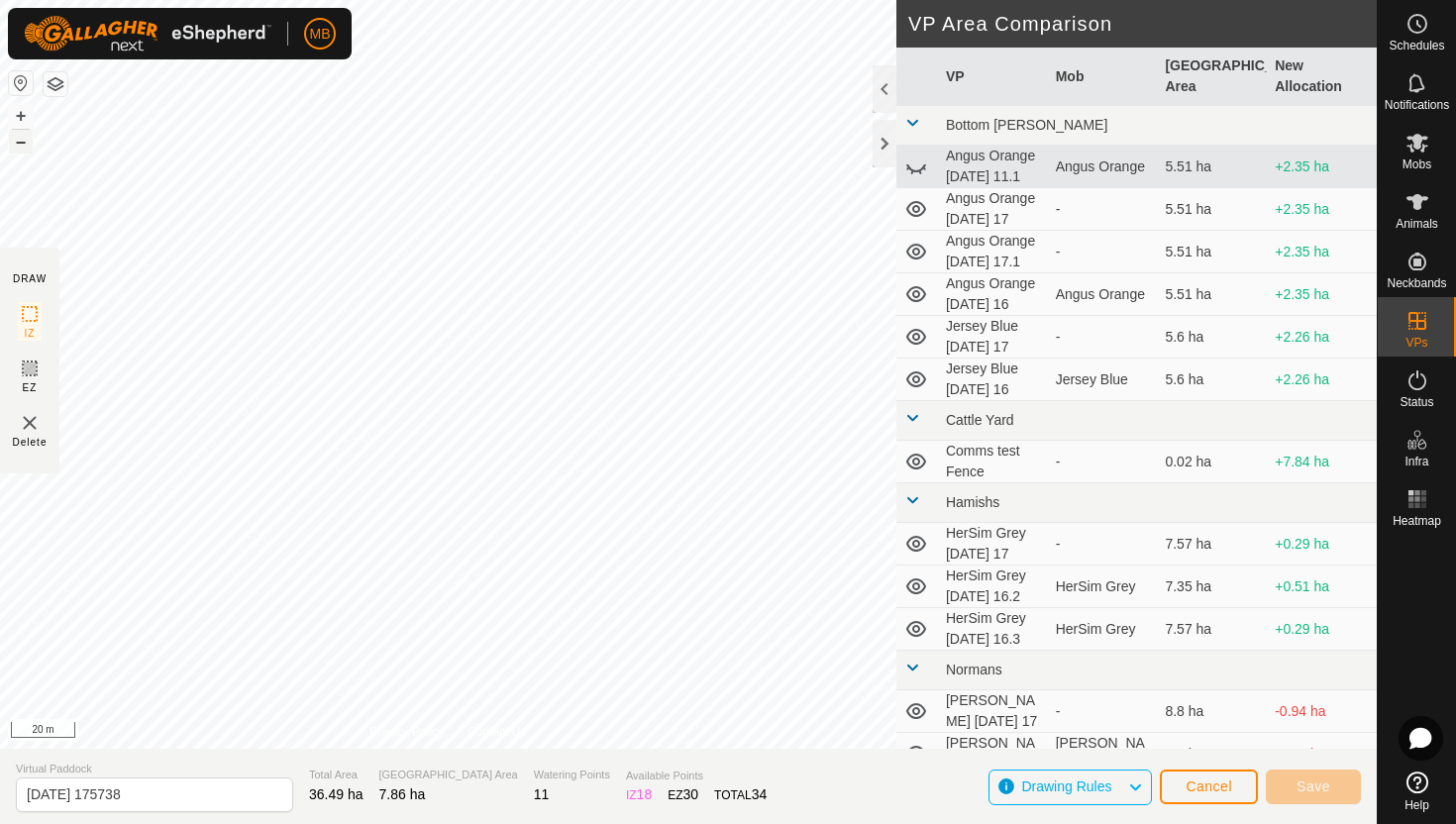 click on "–" at bounding box center [21, 142] 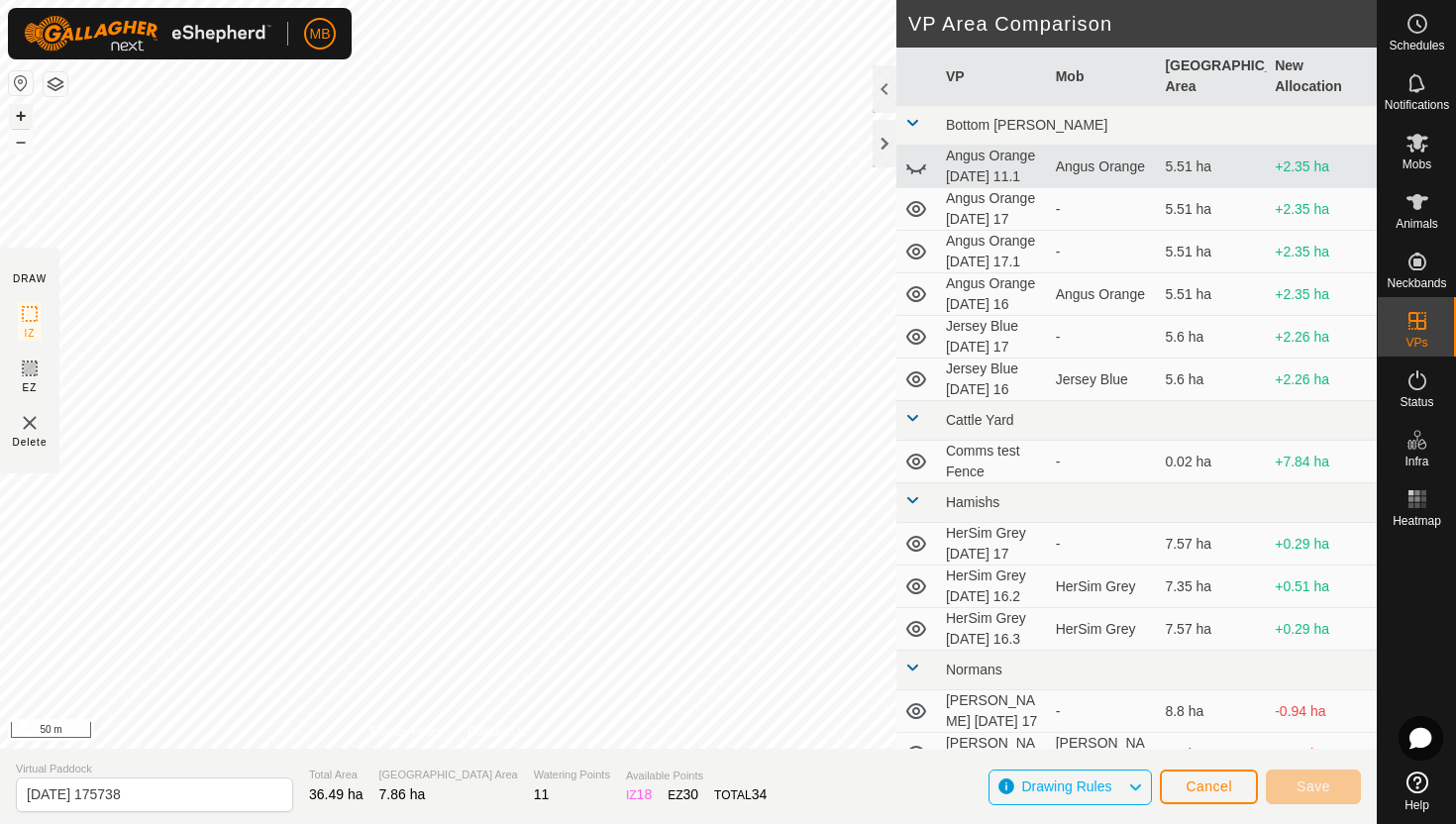 click on "+" at bounding box center [21, 116] 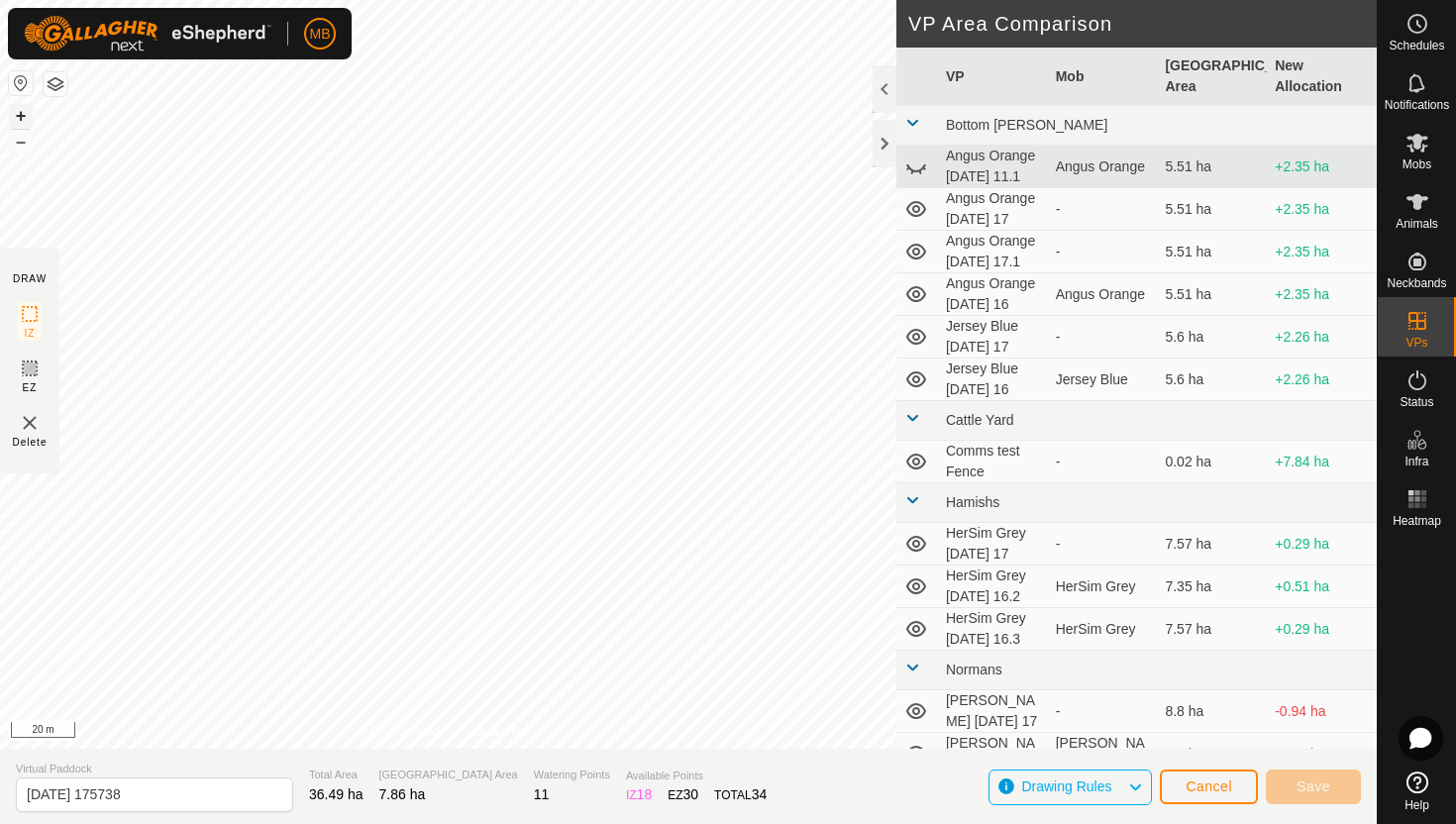click on "+" at bounding box center [21, 116] 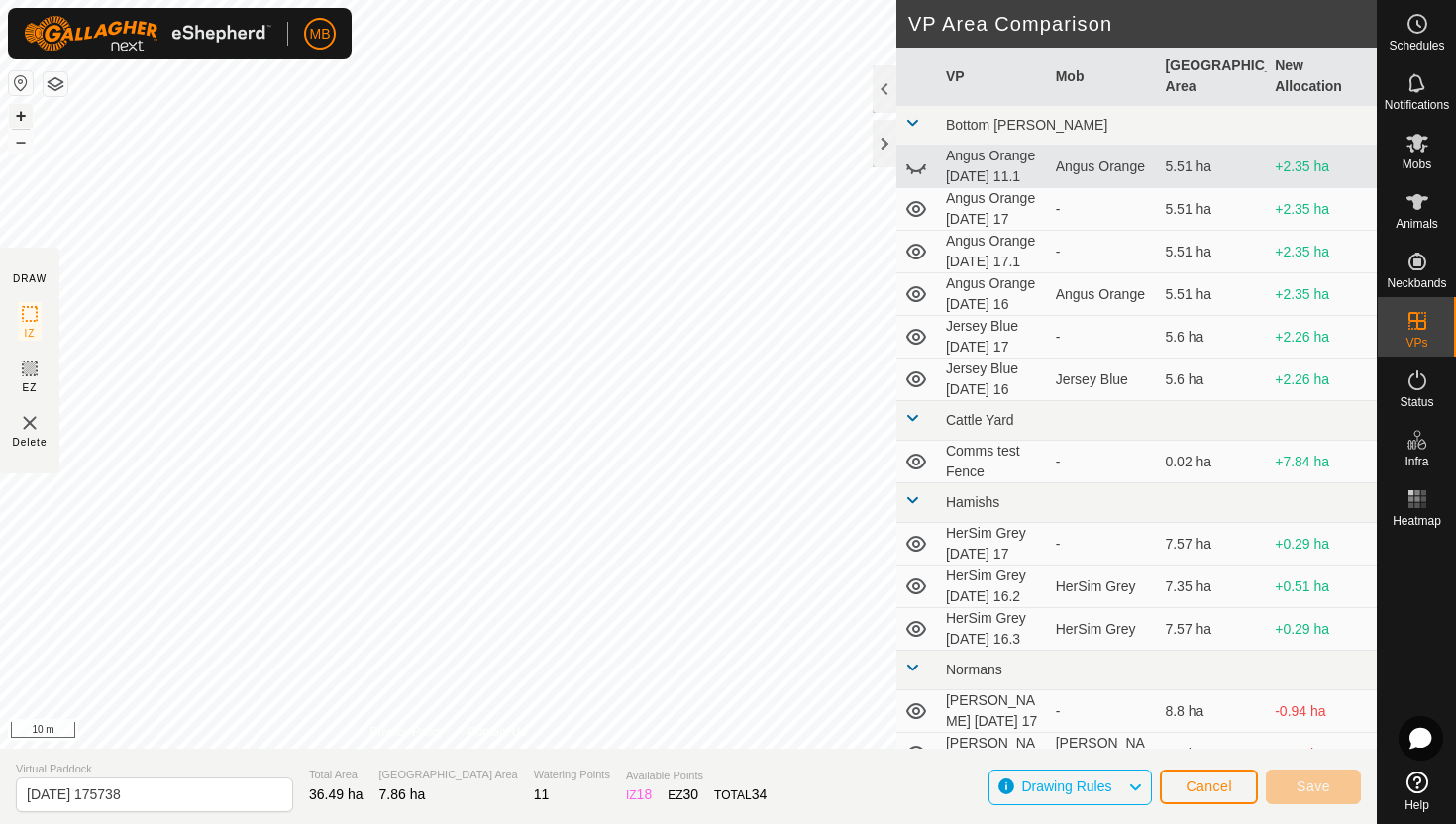 click on "+" at bounding box center (21, 116) 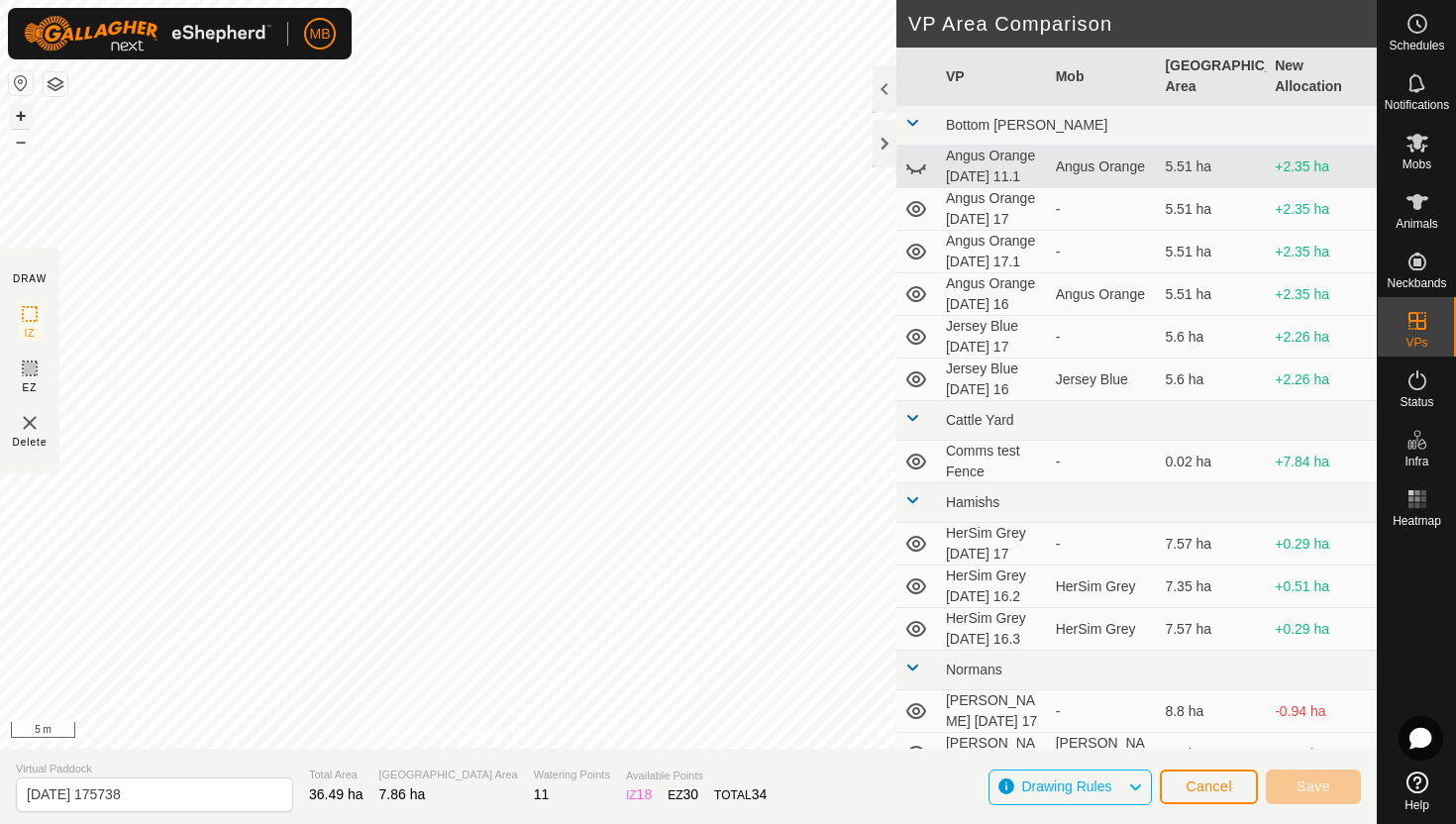 click on "+" at bounding box center (21, 116) 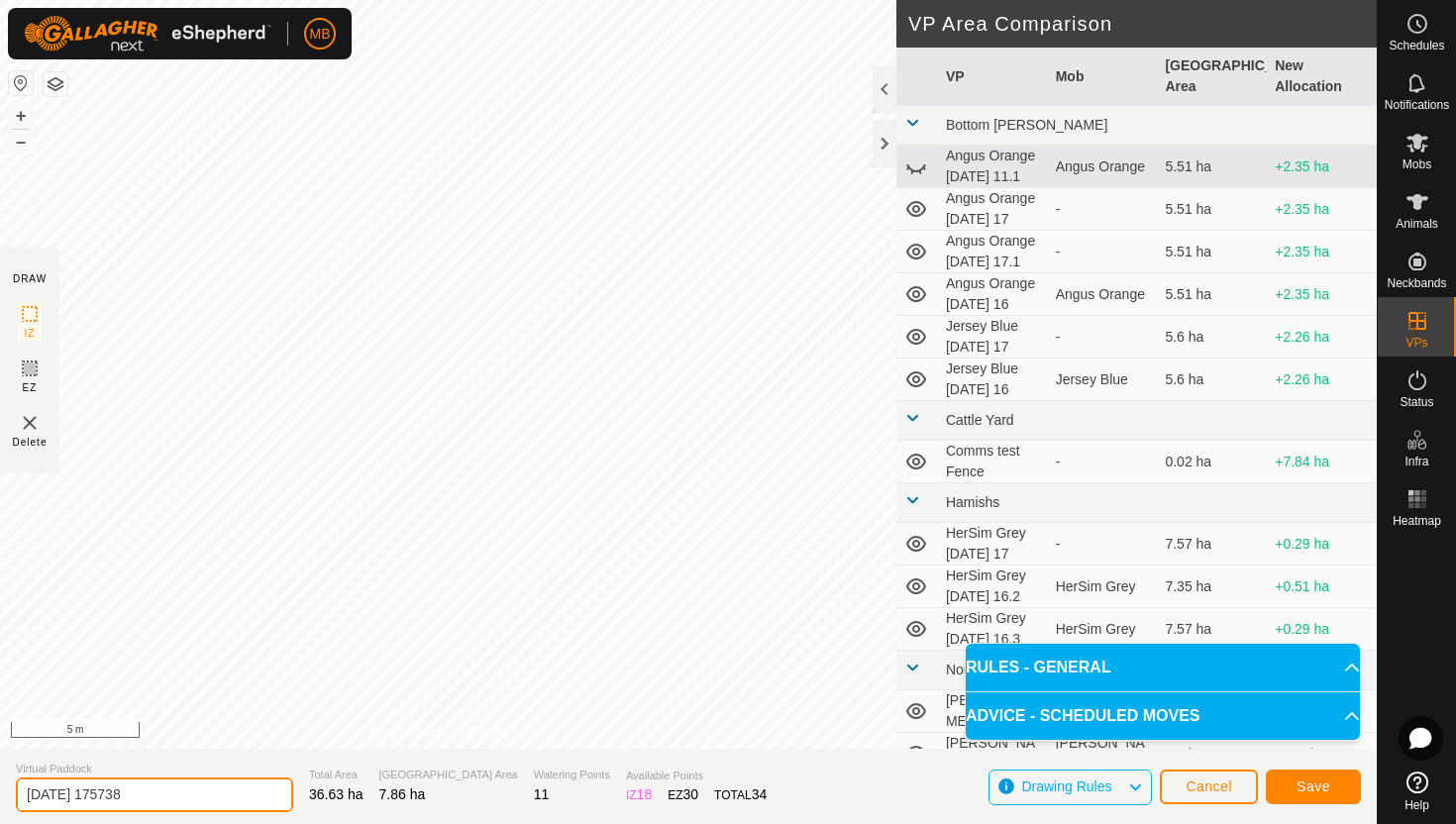 click on "2025-07-16 175738" 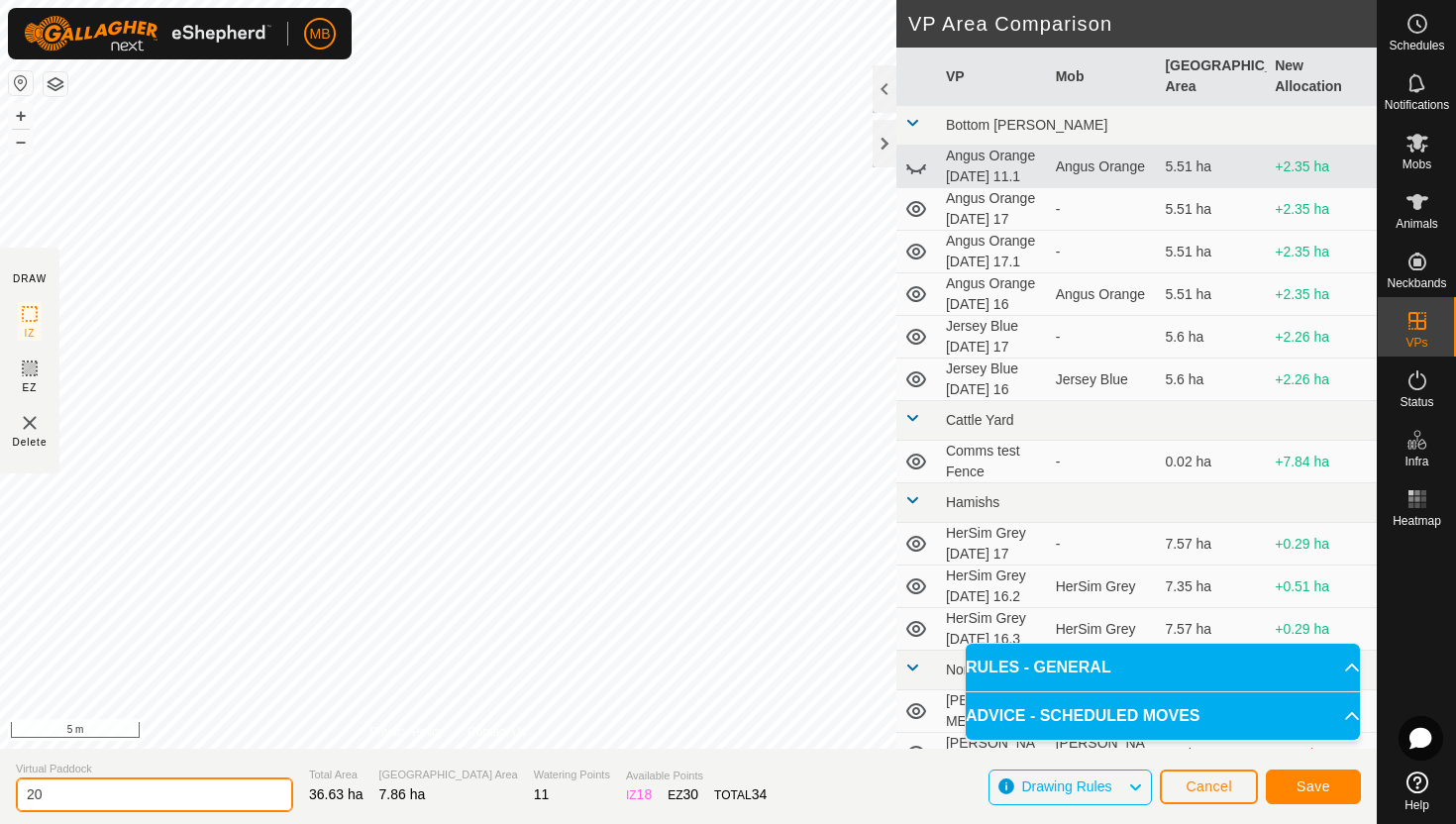 type on "2" 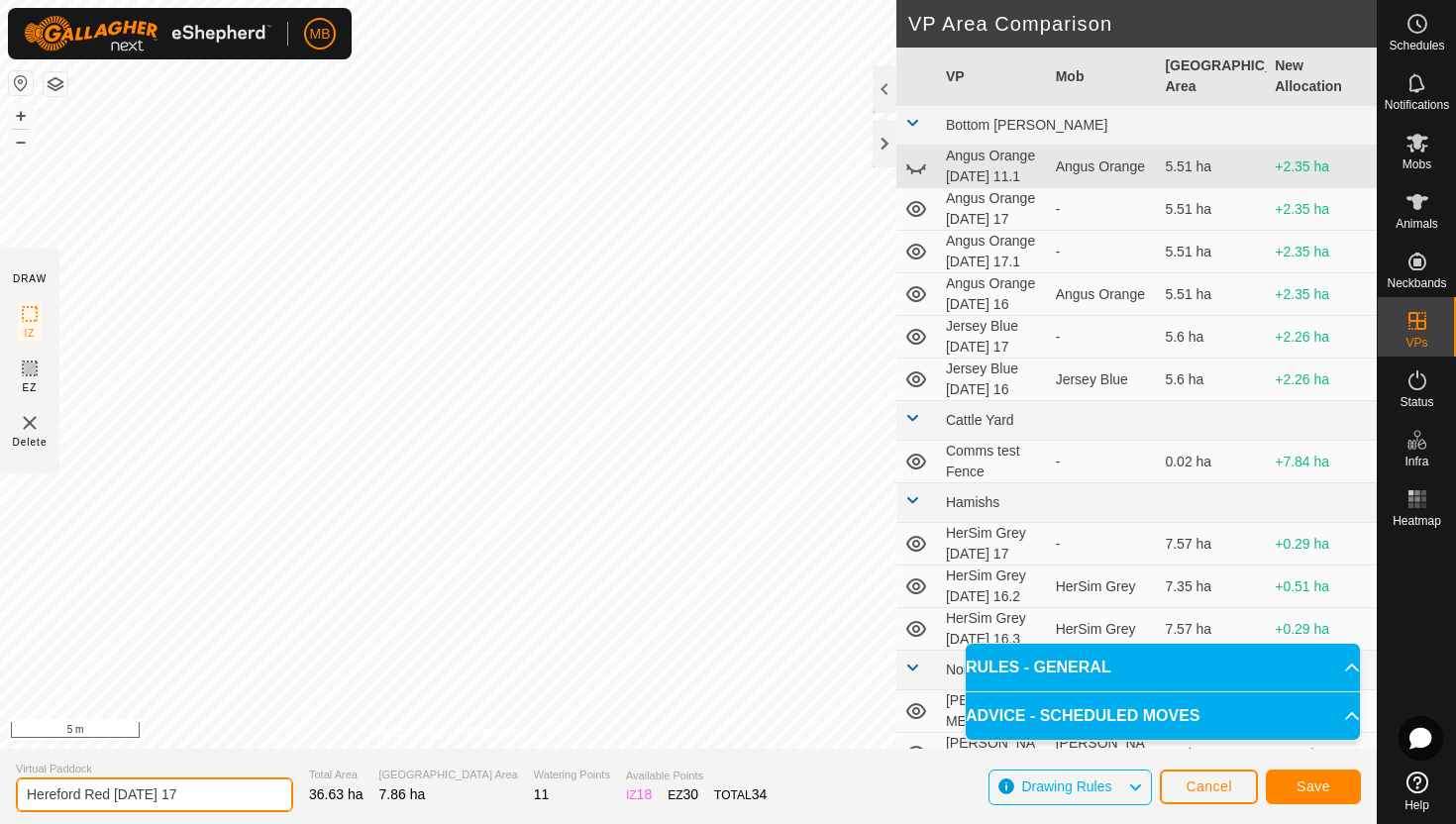 type on "Hereford Red [DATE] 17" 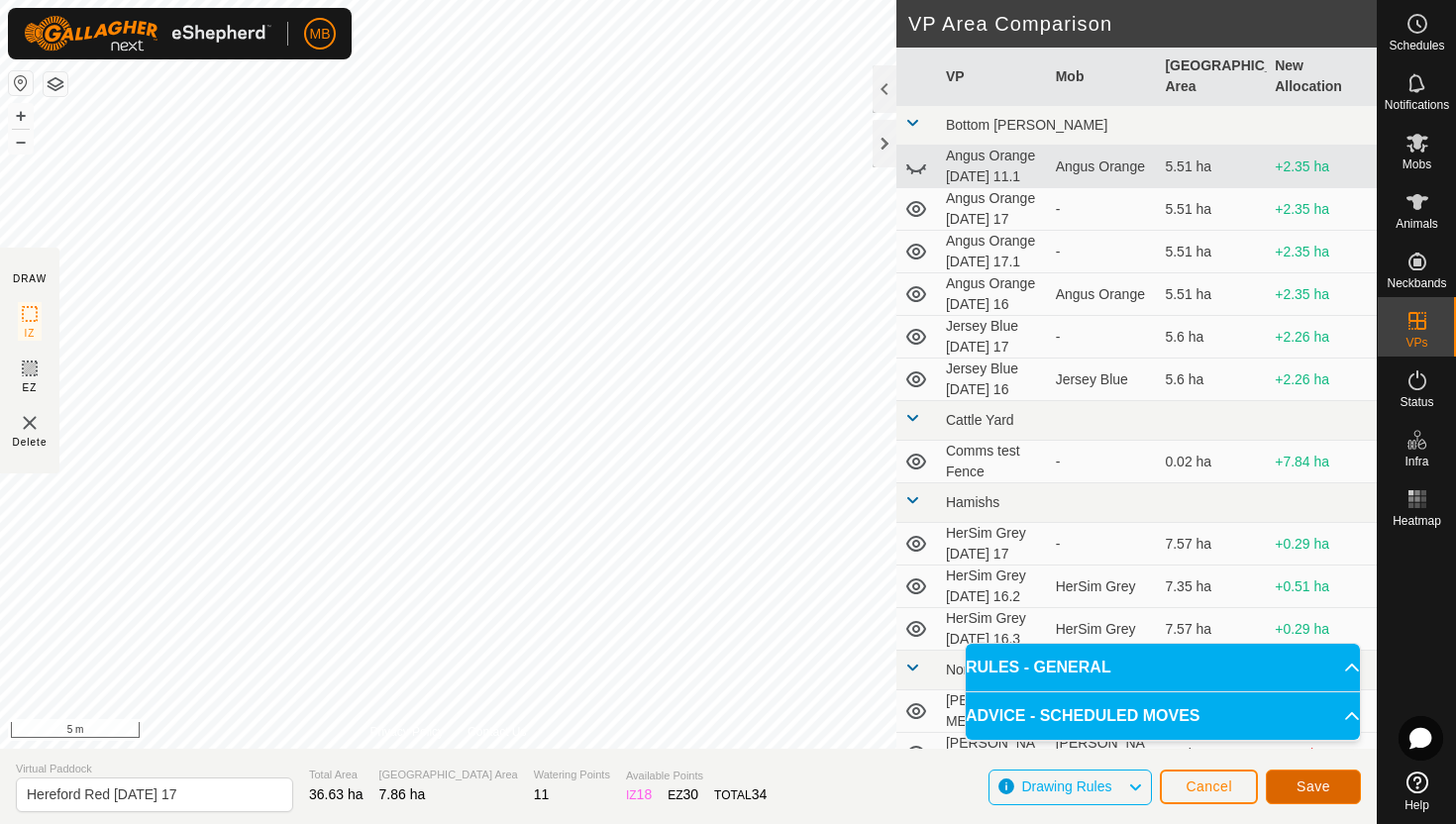 click on "Save" 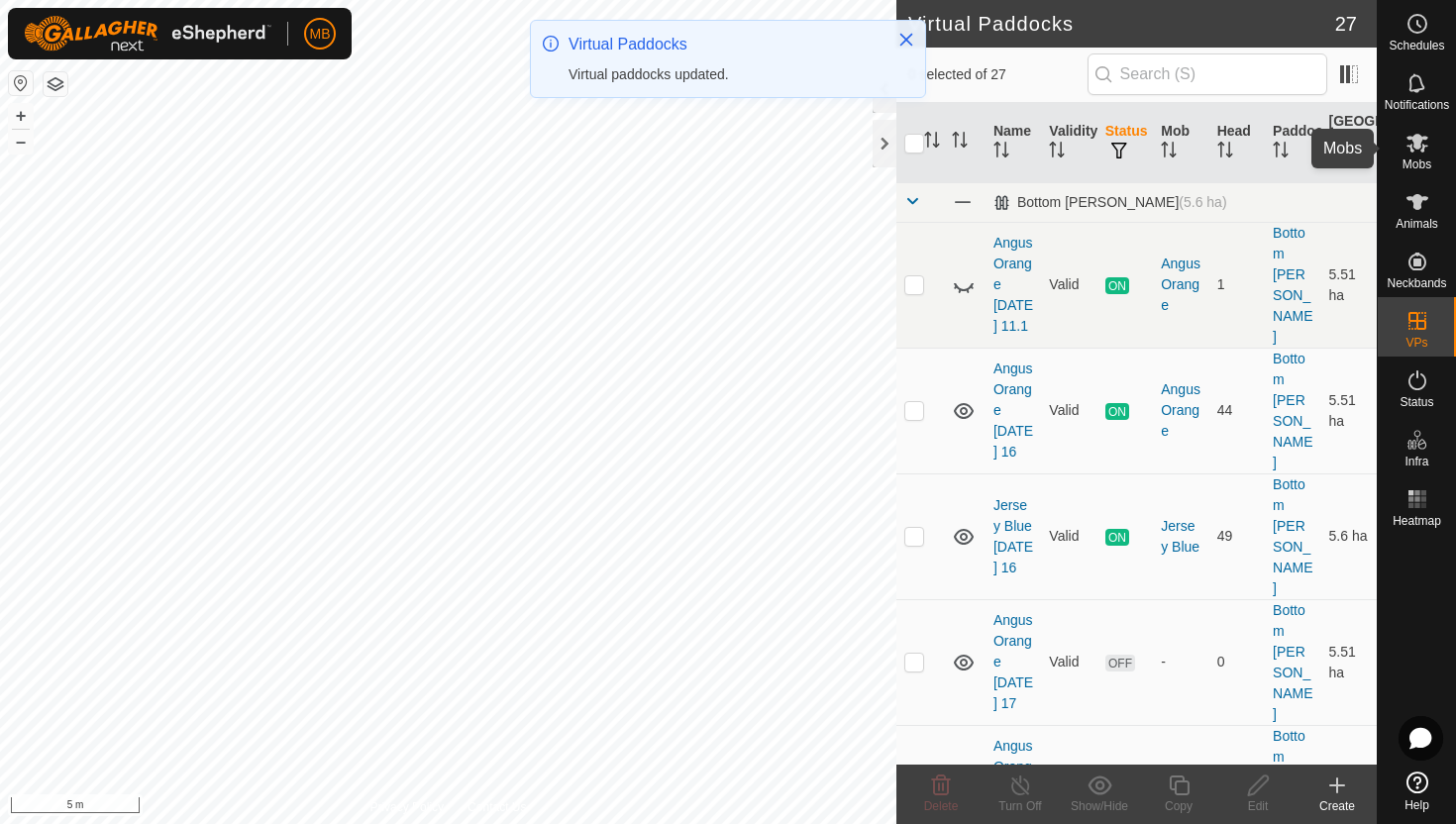 click 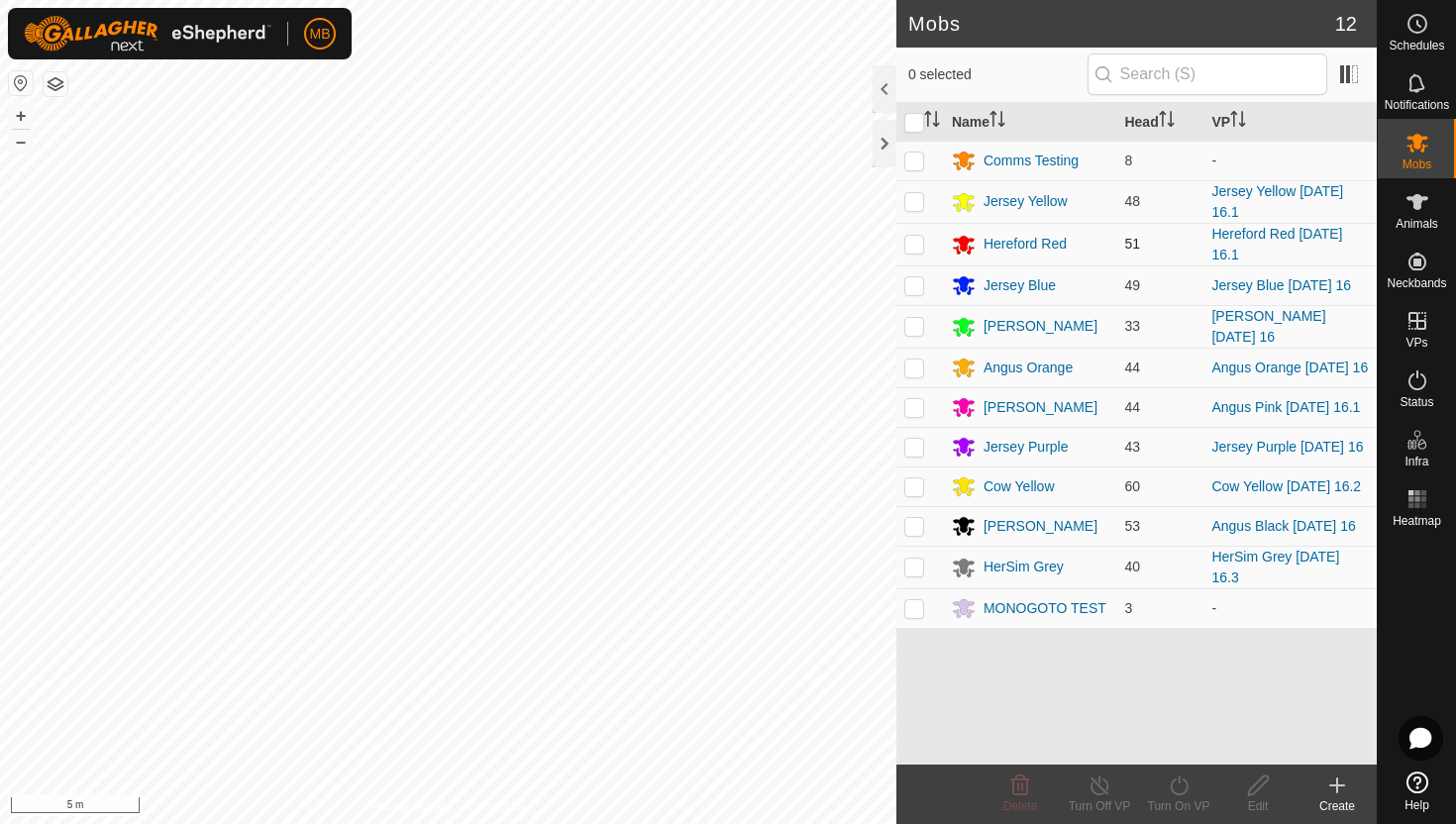 click at bounding box center (914, 244) 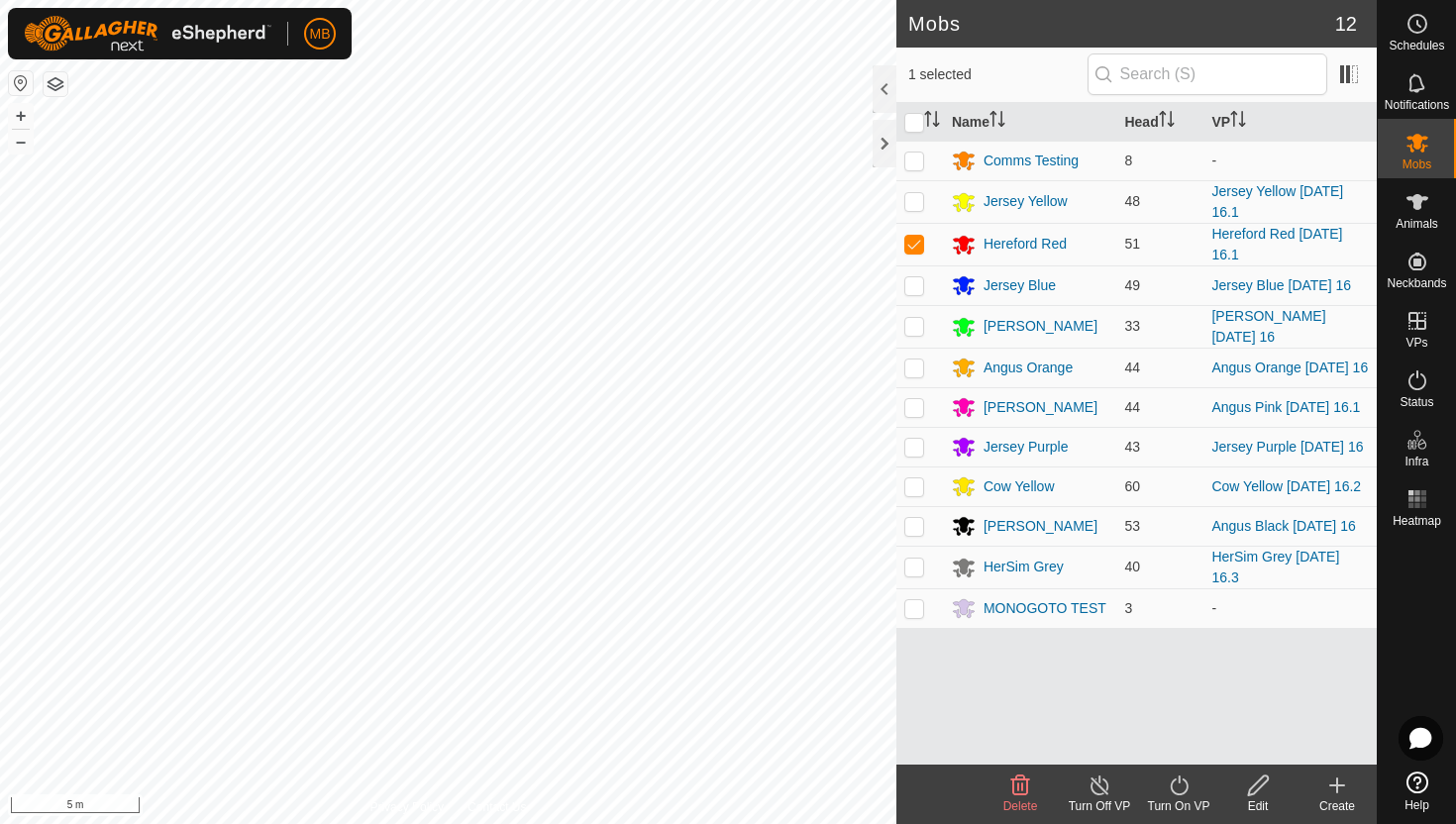 click 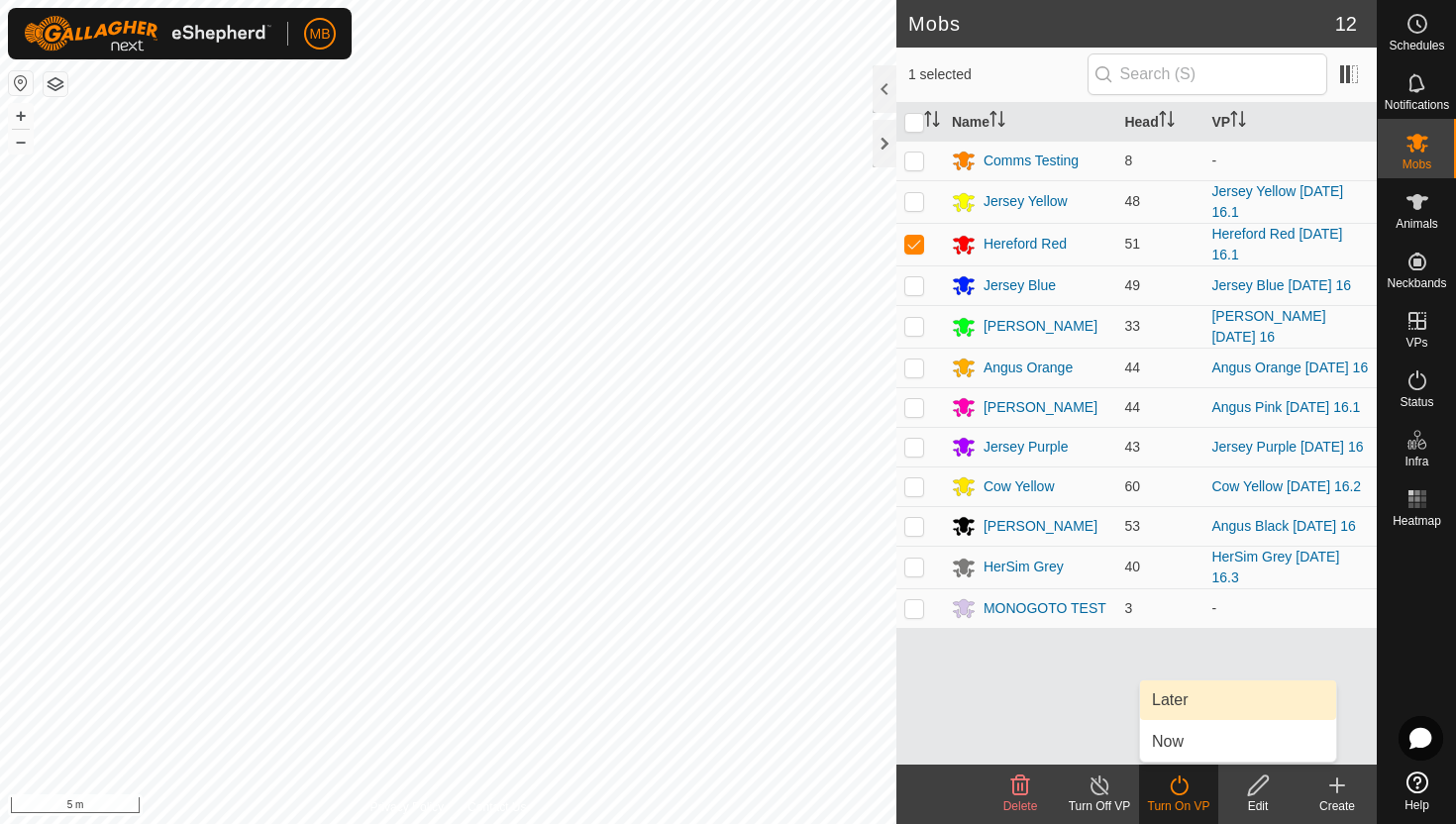 click on "Later" at bounding box center (1238, 700) 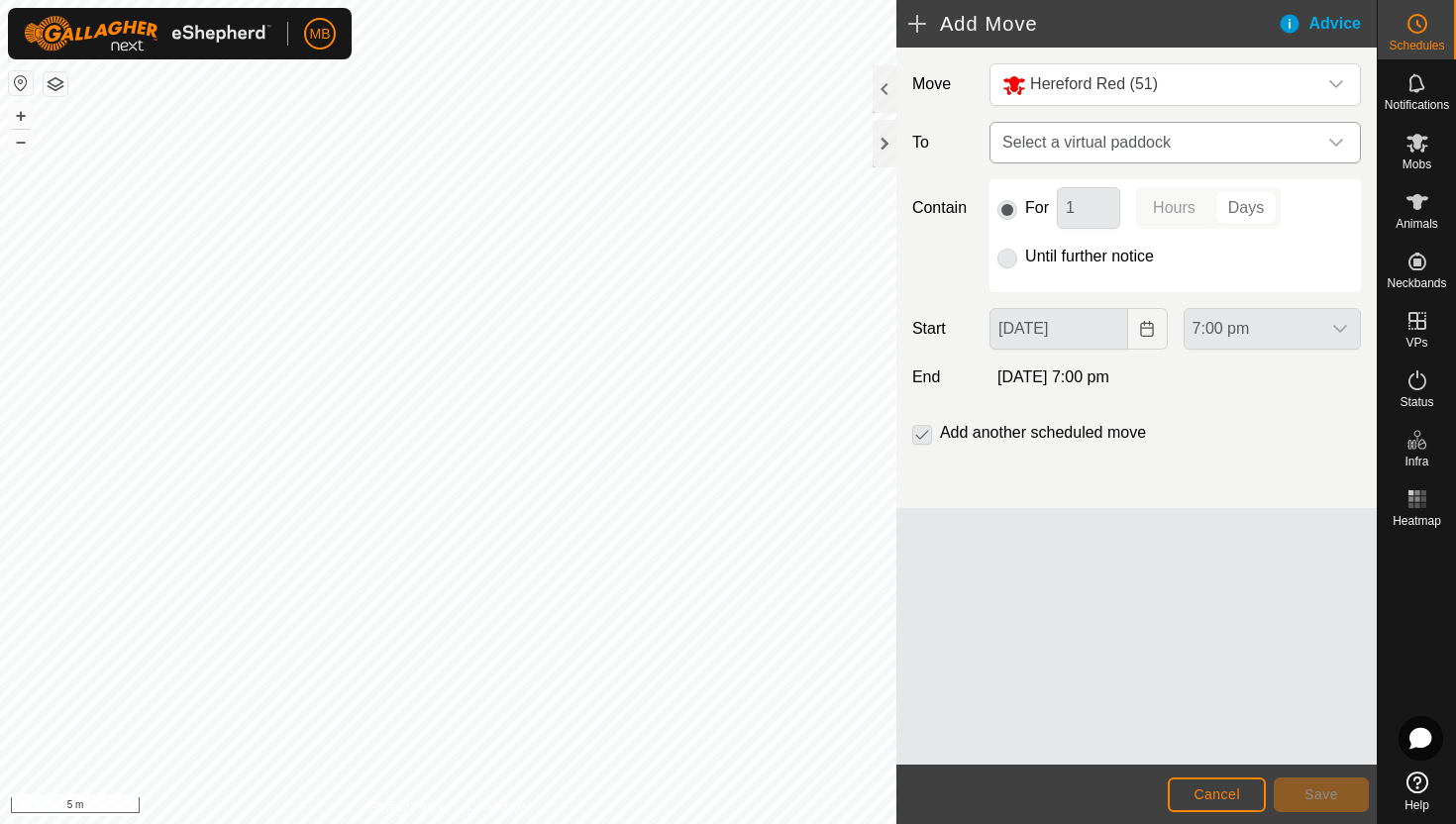click 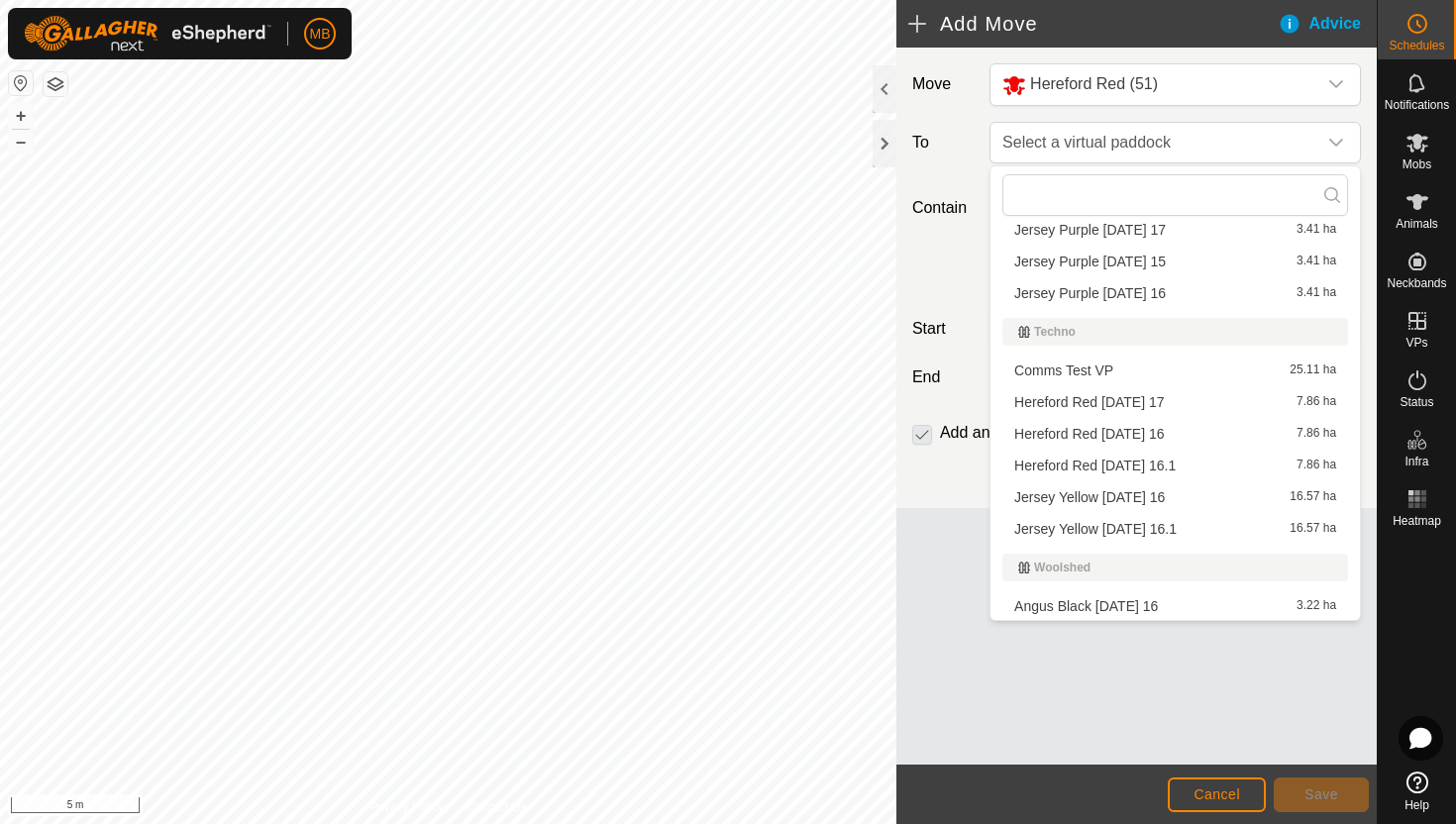 scroll, scrollTop: 620, scrollLeft: 0, axis: vertical 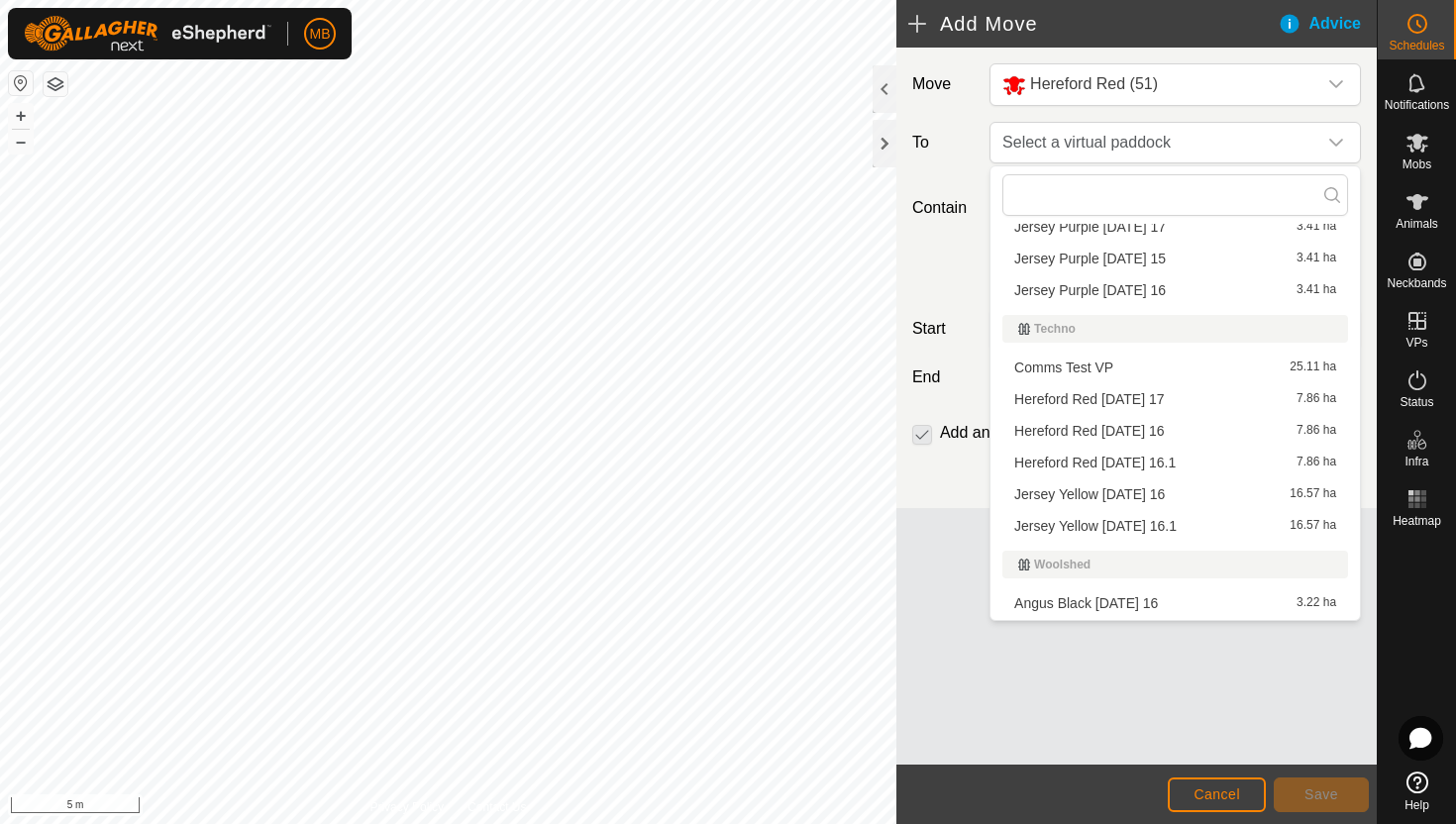 click on "Hereford Red Thursday 17  7.86 ha" at bounding box center (1175, 399) 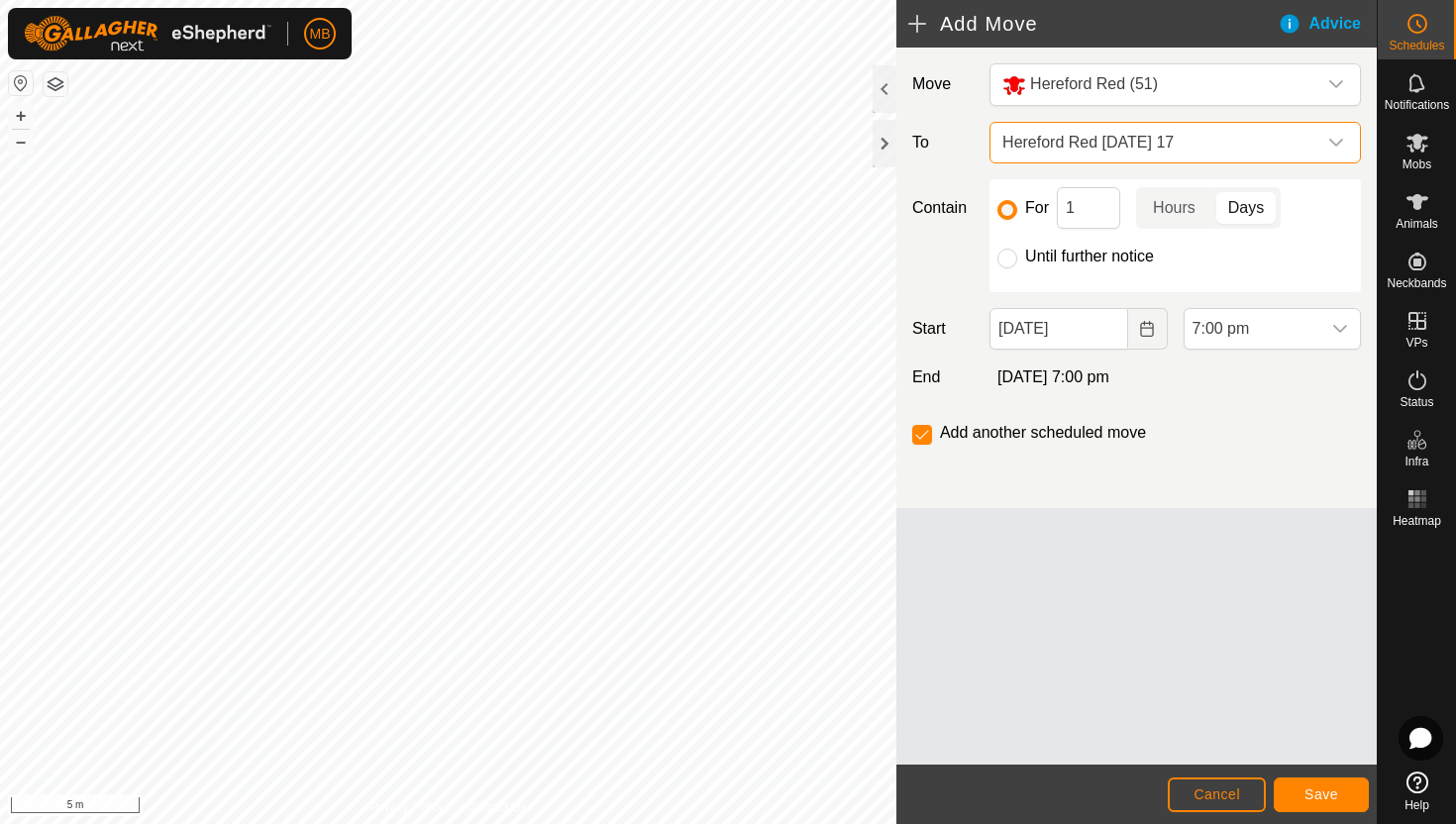 click on "Until further notice" 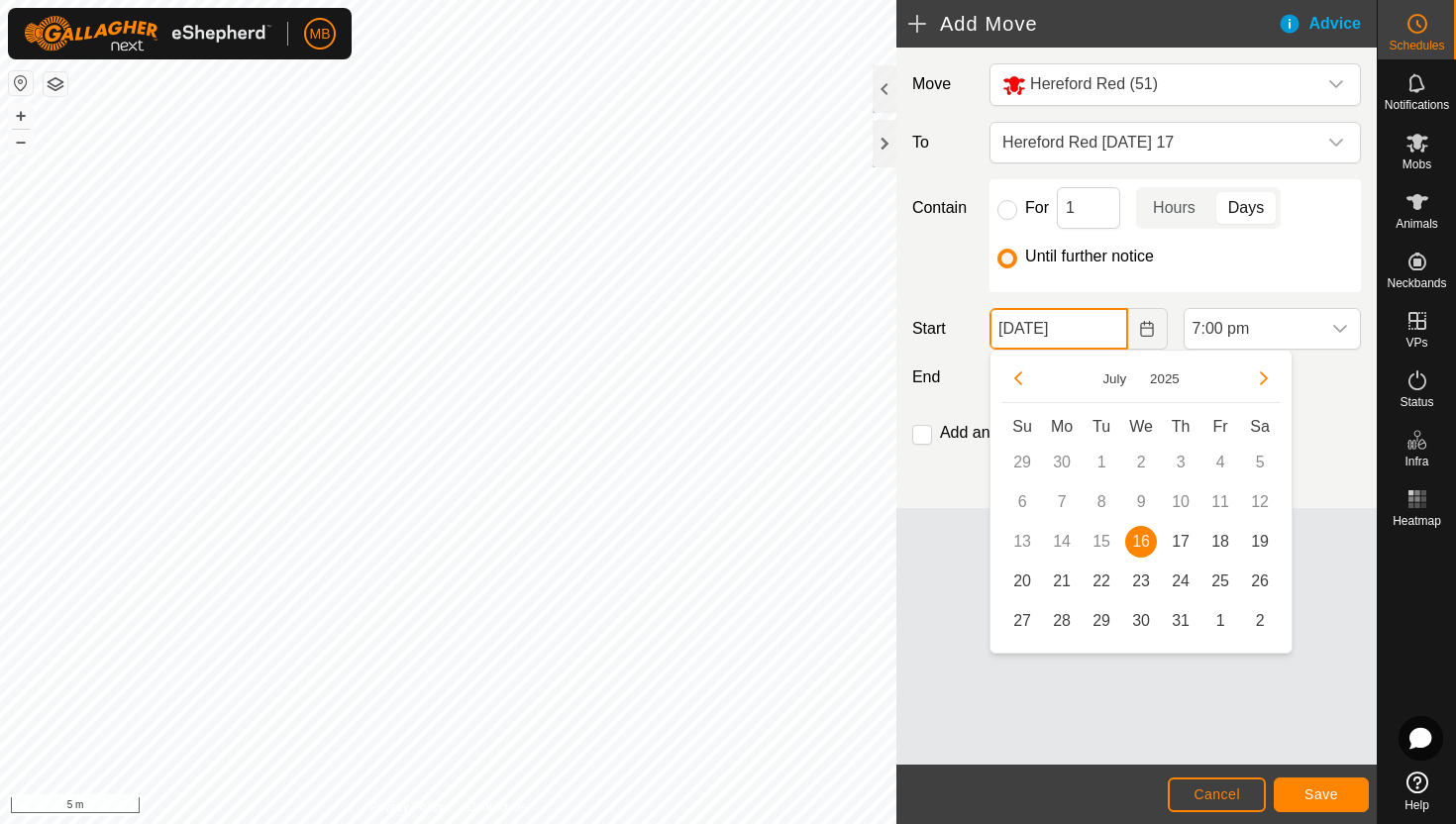 click on "16 Jul, 2025" 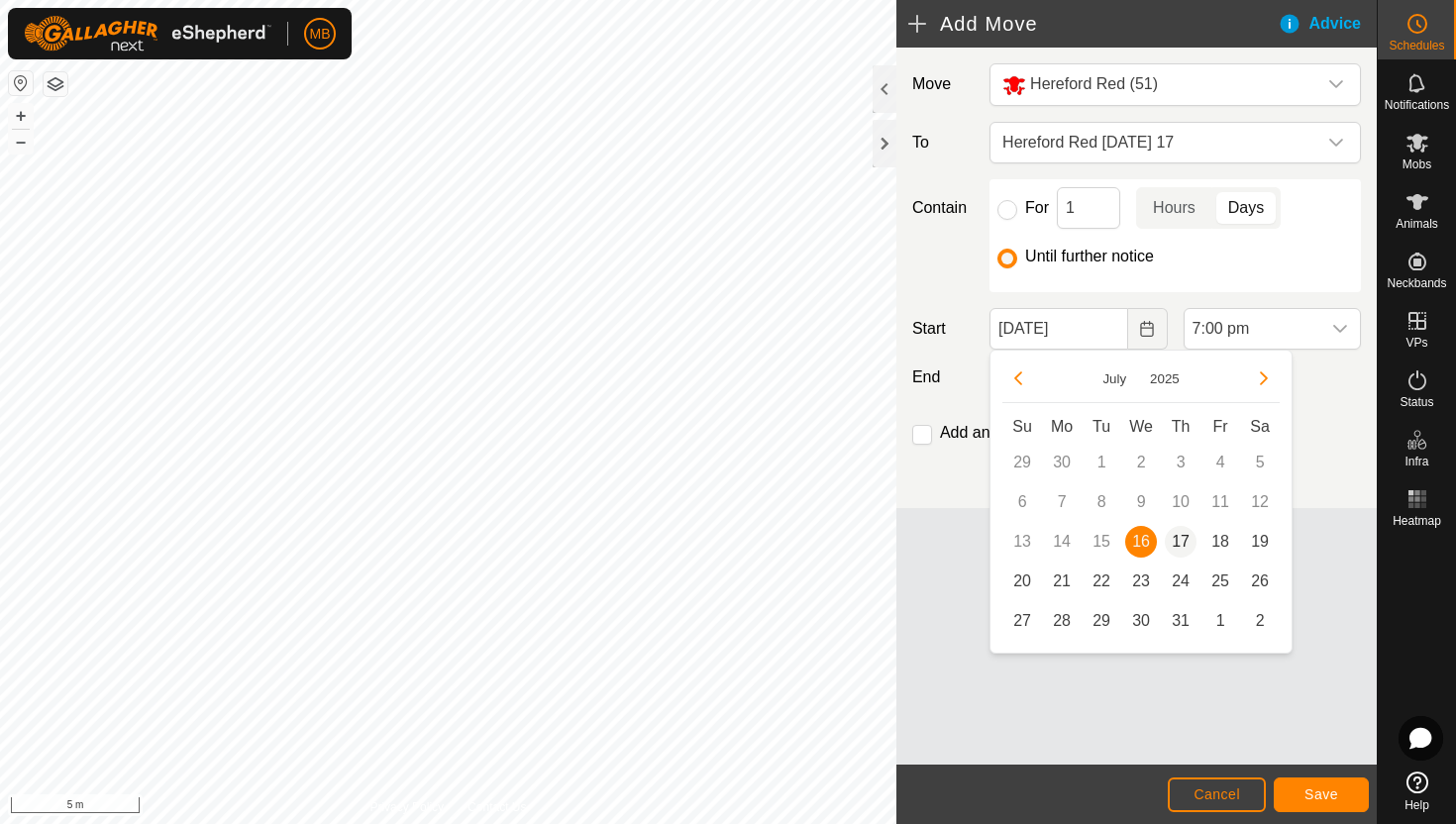 click on "17" at bounding box center (1181, 542) 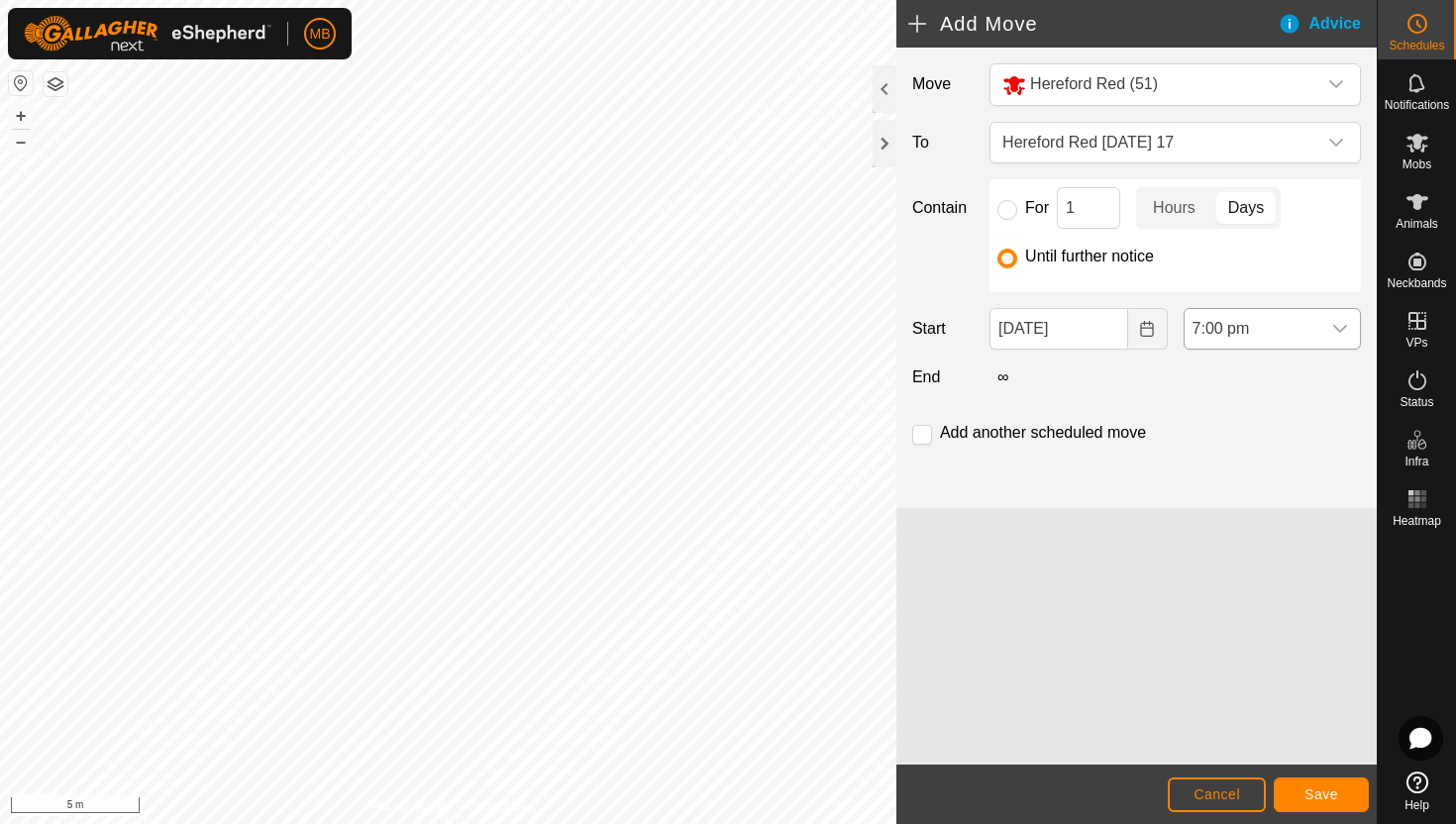 click at bounding box center [1340, 329] 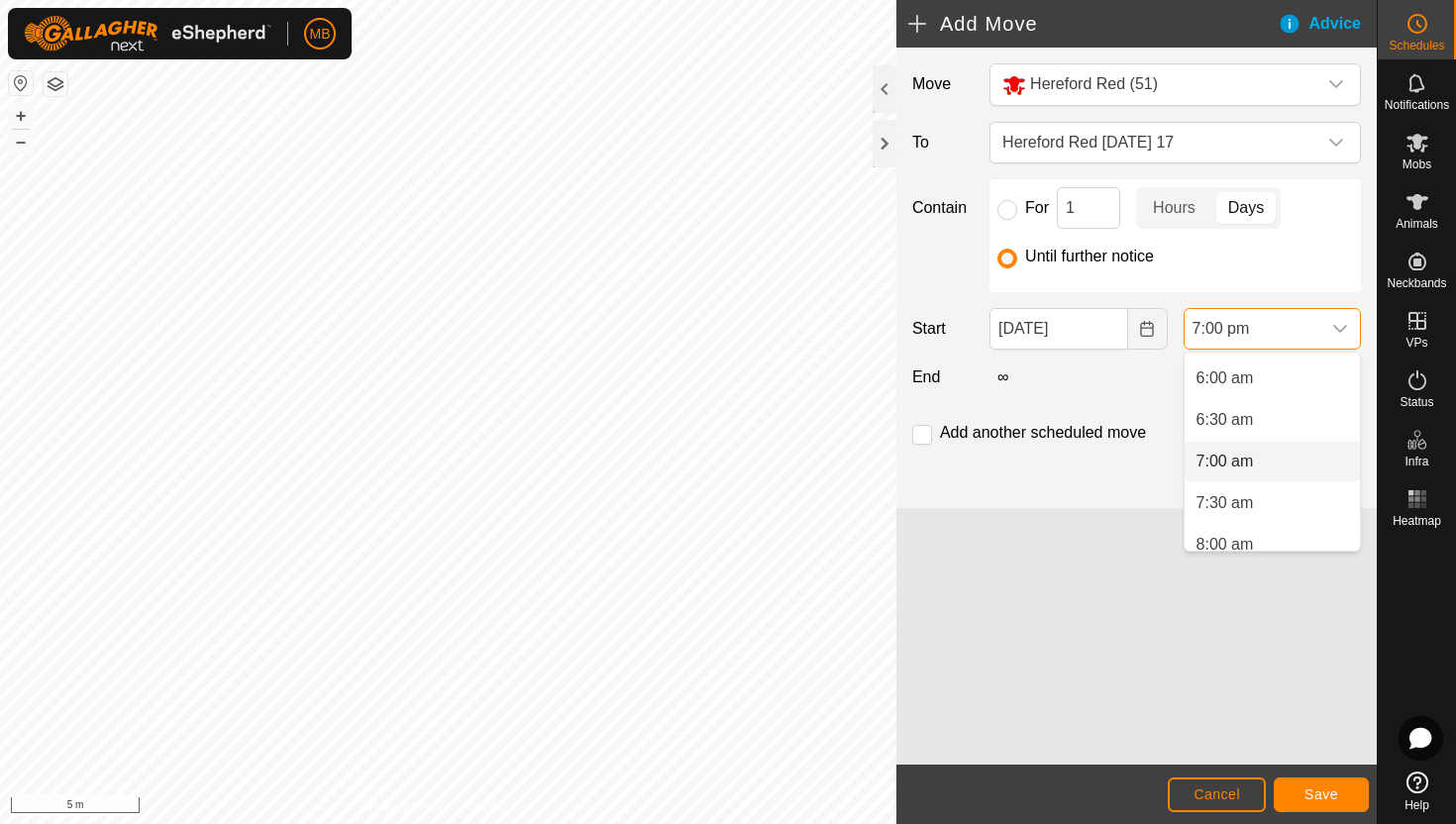scroll, scrollTop: 490, scrollLeft: 0, axis: vertical 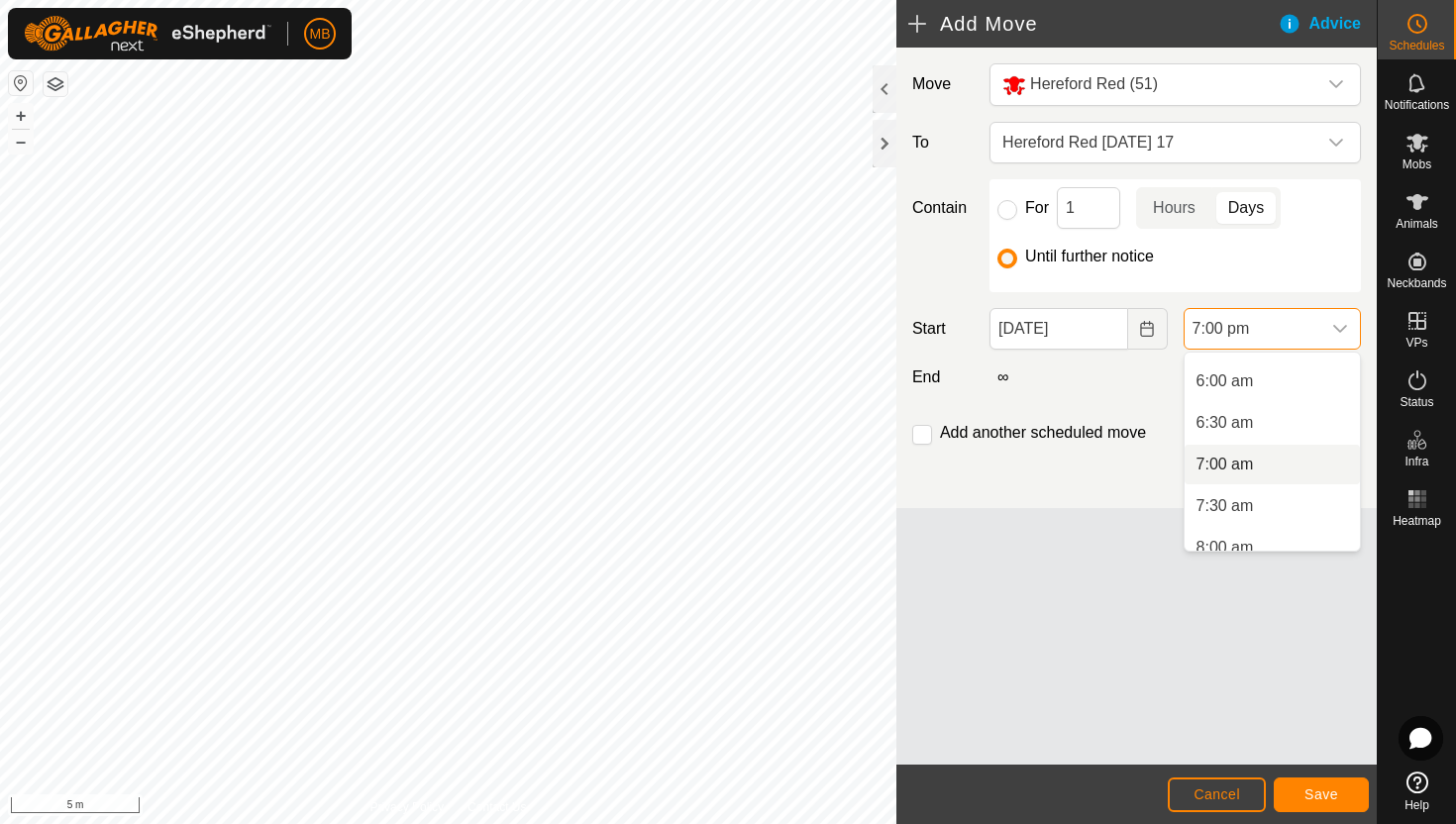 click on "7:00 am" at bounding box center [1272, 464] 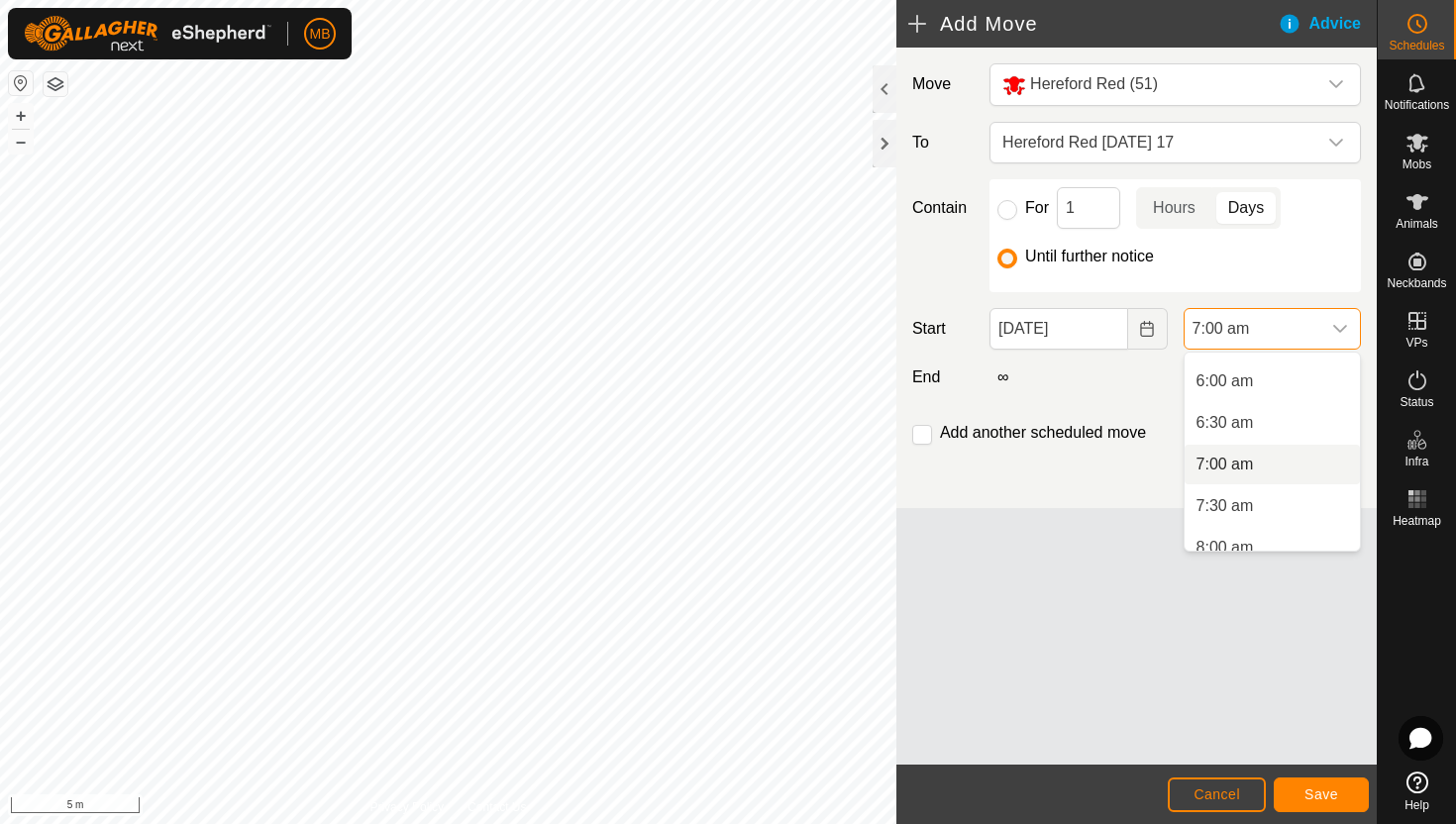 scroll, scrollTop: 0, scrollLeft: 0, axis: both 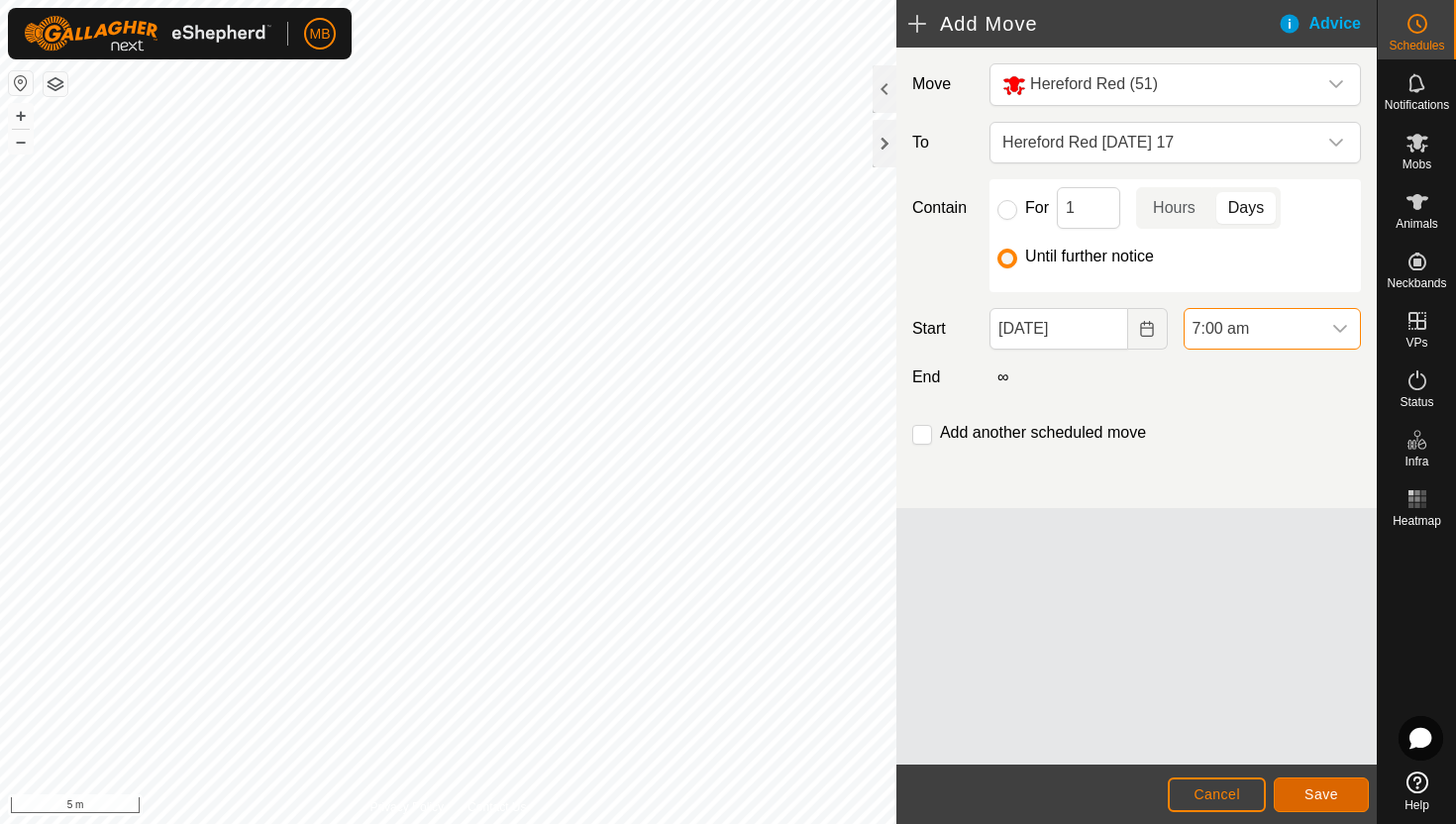 click on "Save" 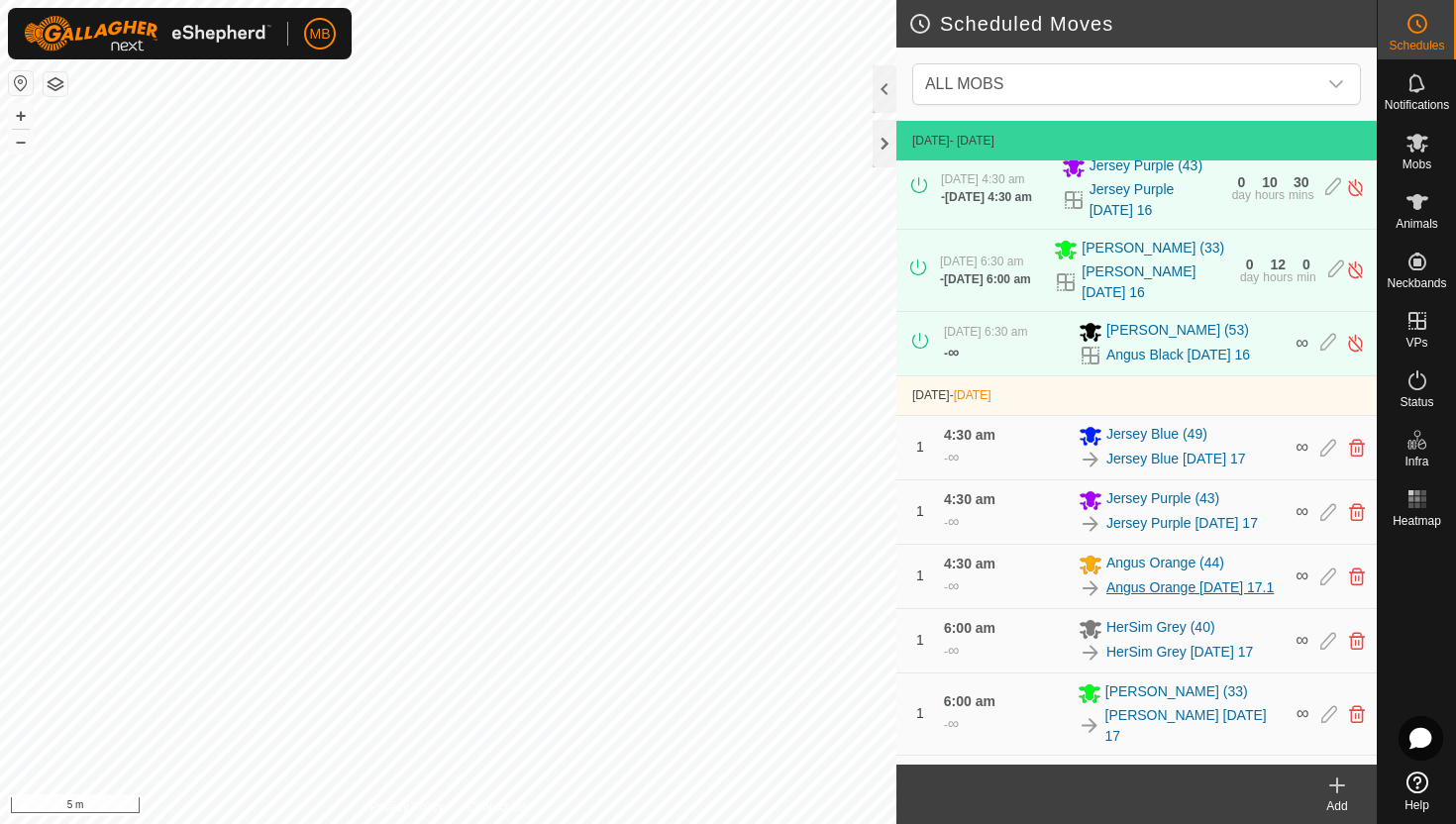 scroll, scrollTop: 168, scrollLeft: 0, axis: vertical 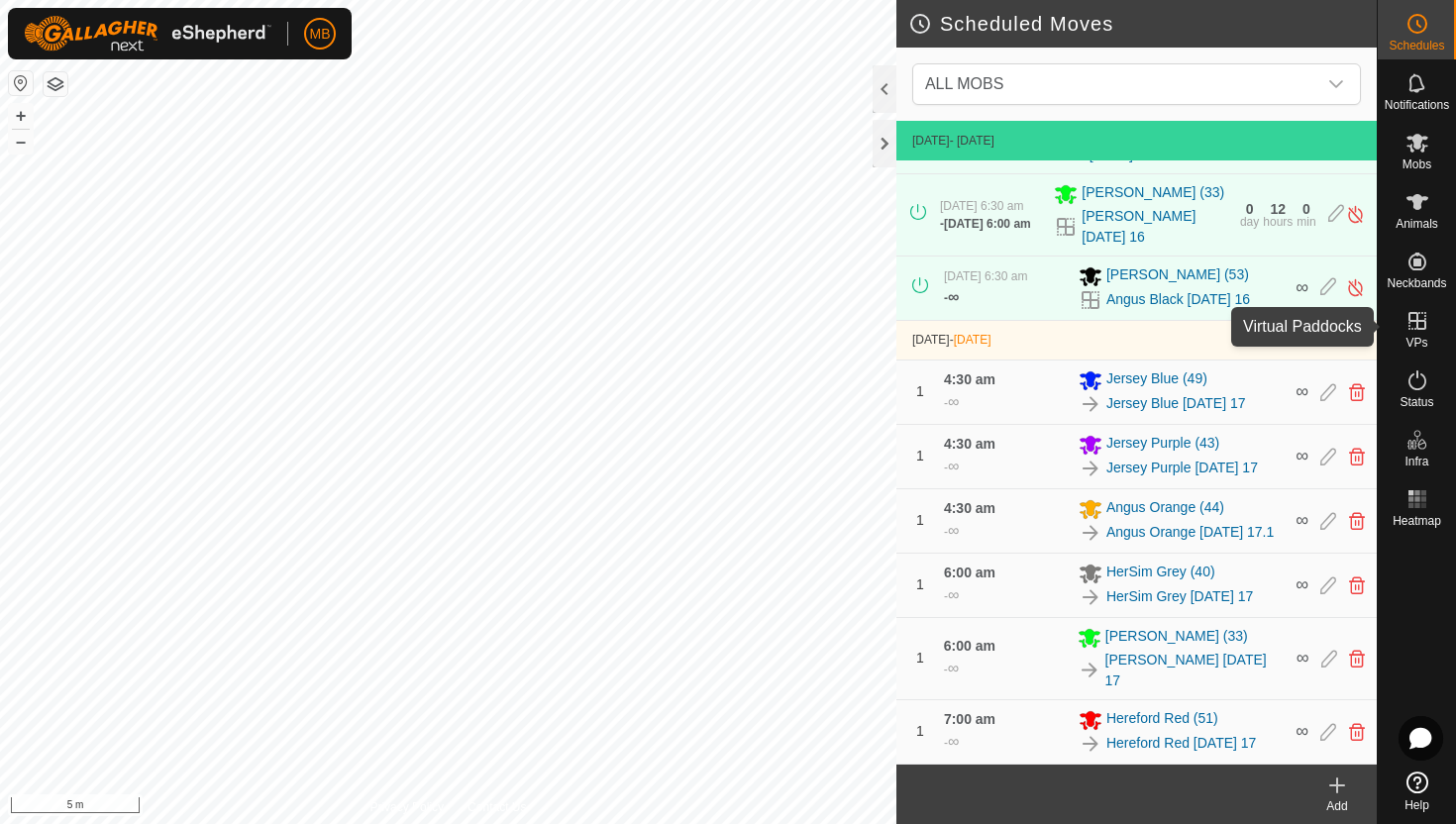 click 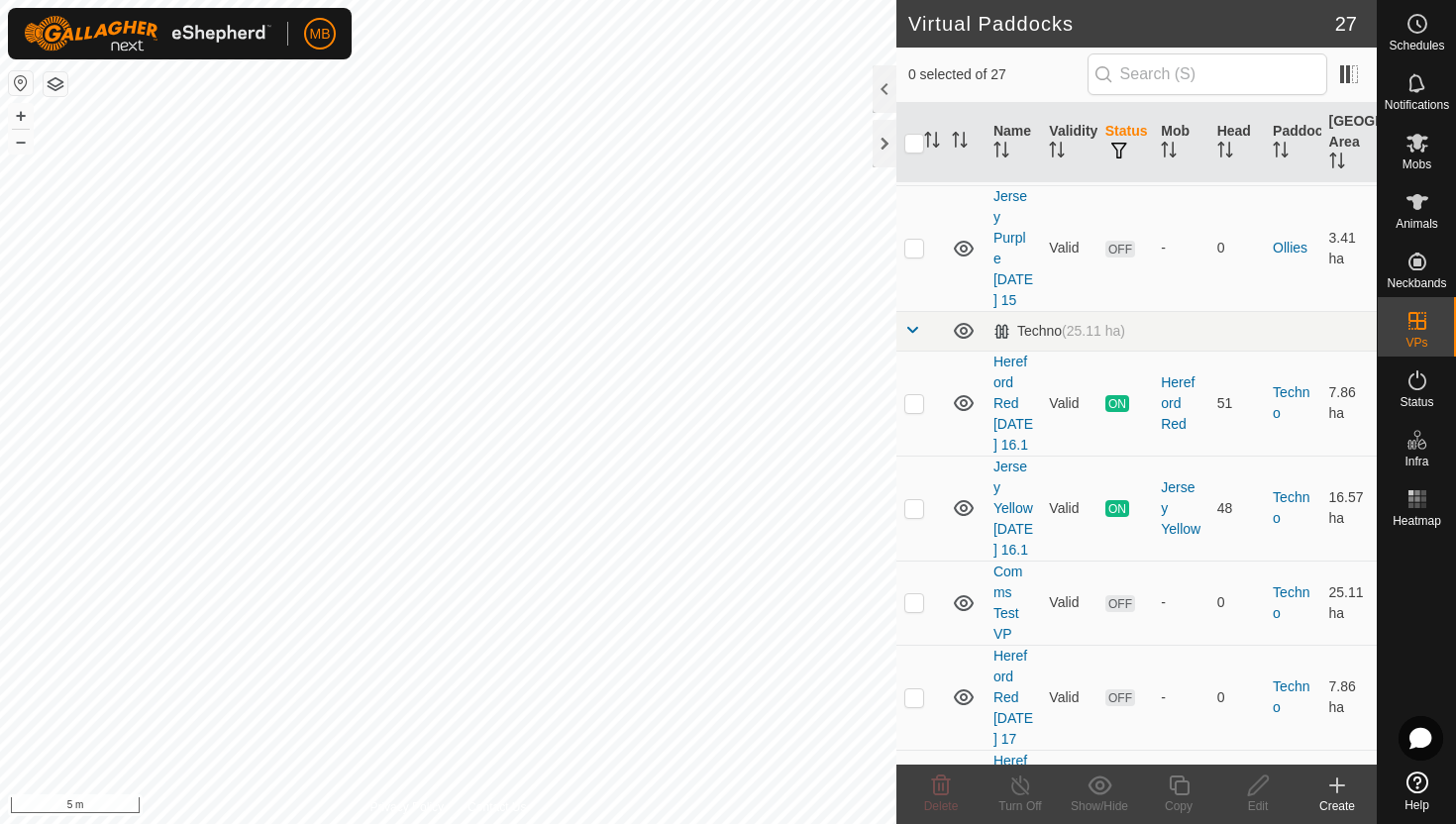 scroll, scrollTop: 1864, scrollLeft: 0, axis: vertical 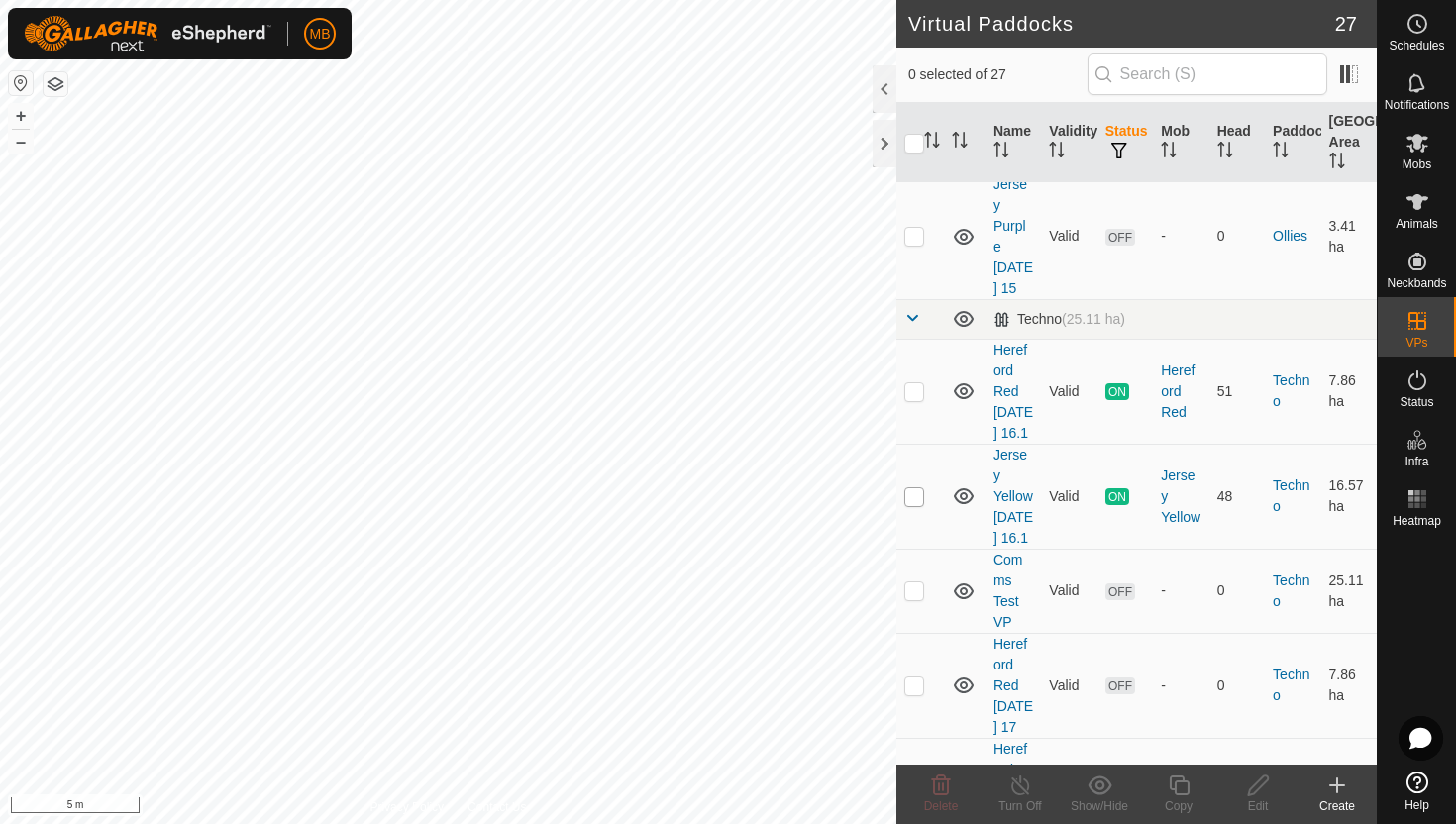 click at bounding box center [914, 497] 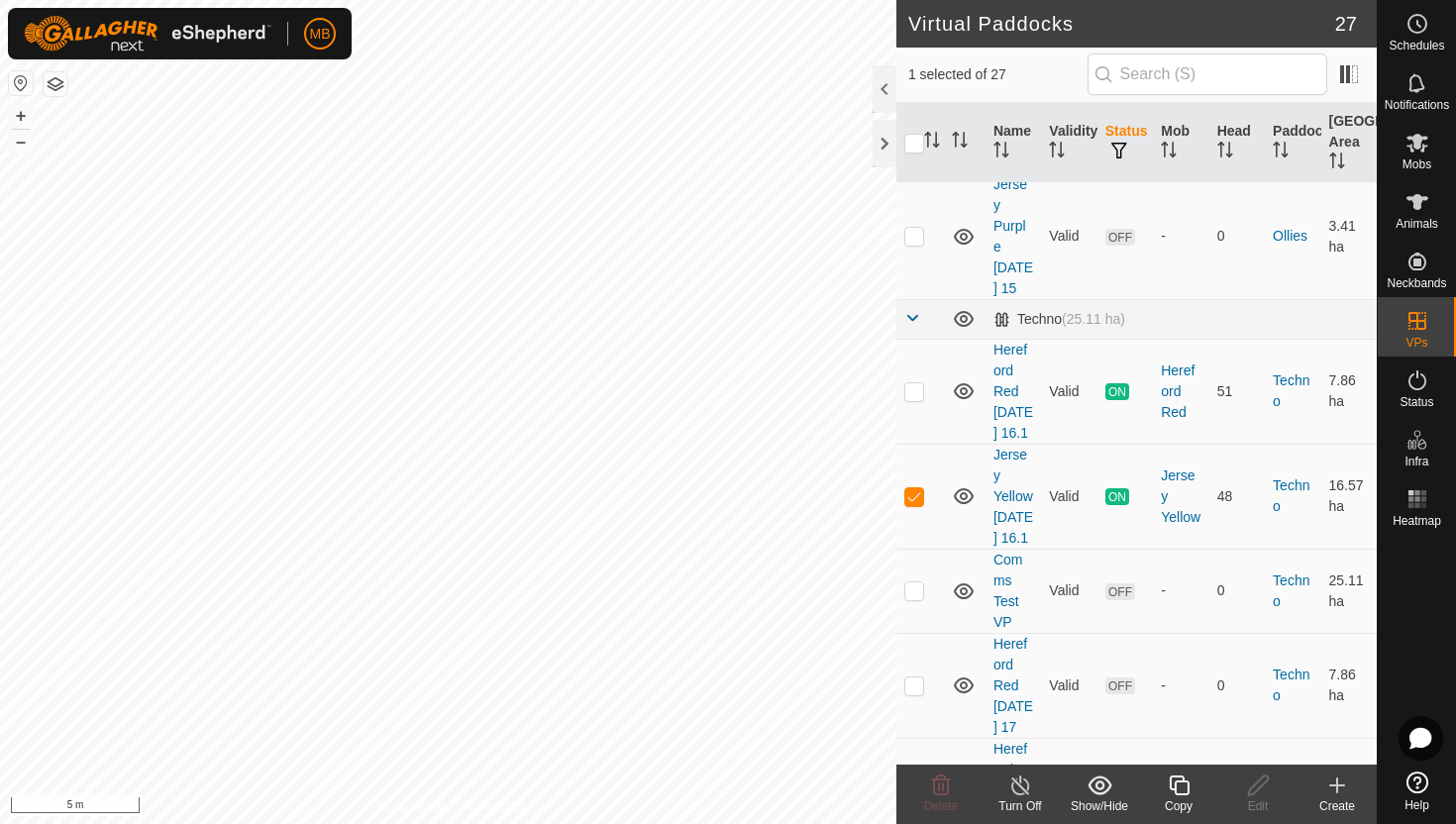 click 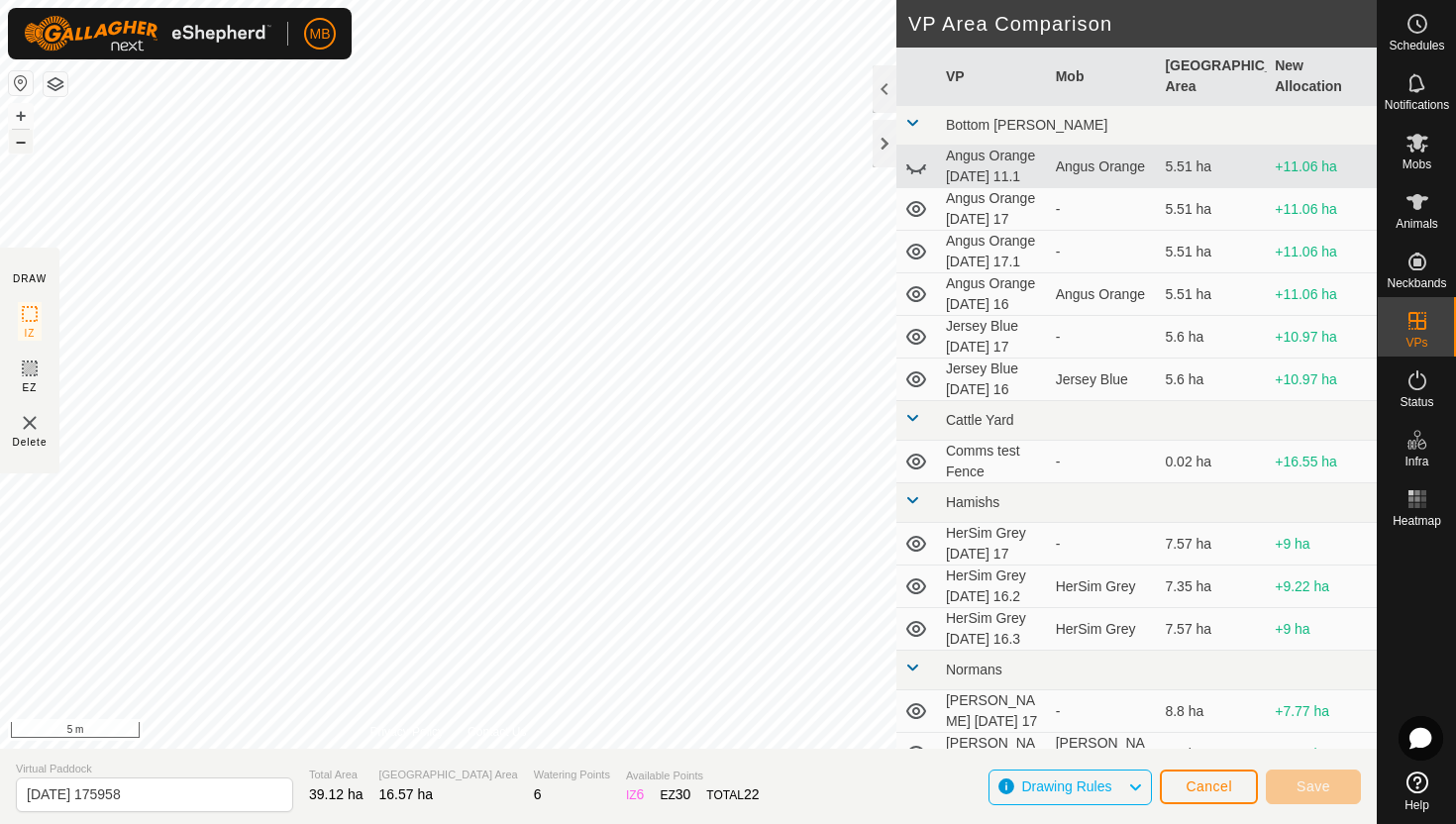 click on "–" at bounding box center (21, 142) 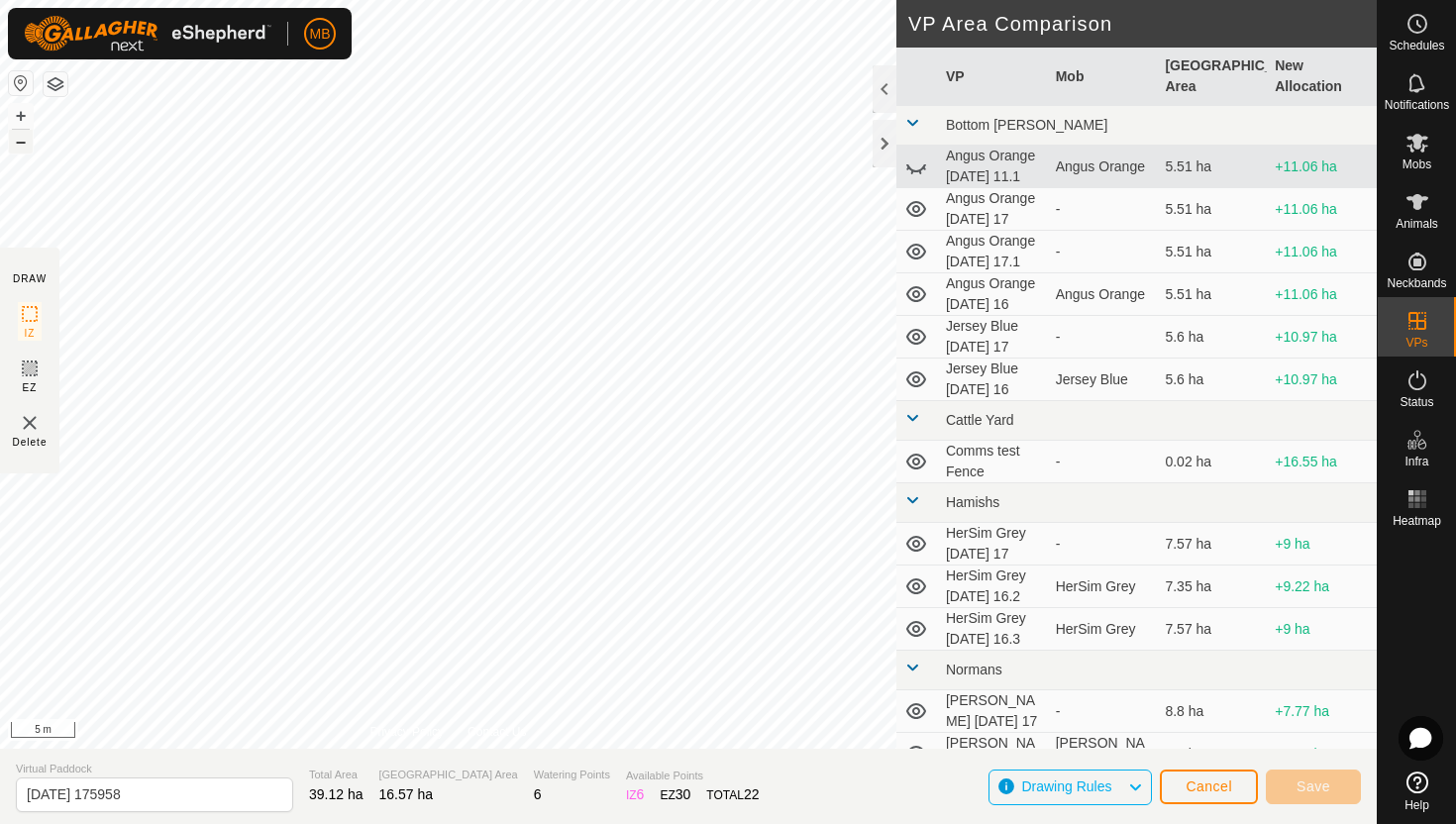 click on "–" at bounding box center (21, 142) 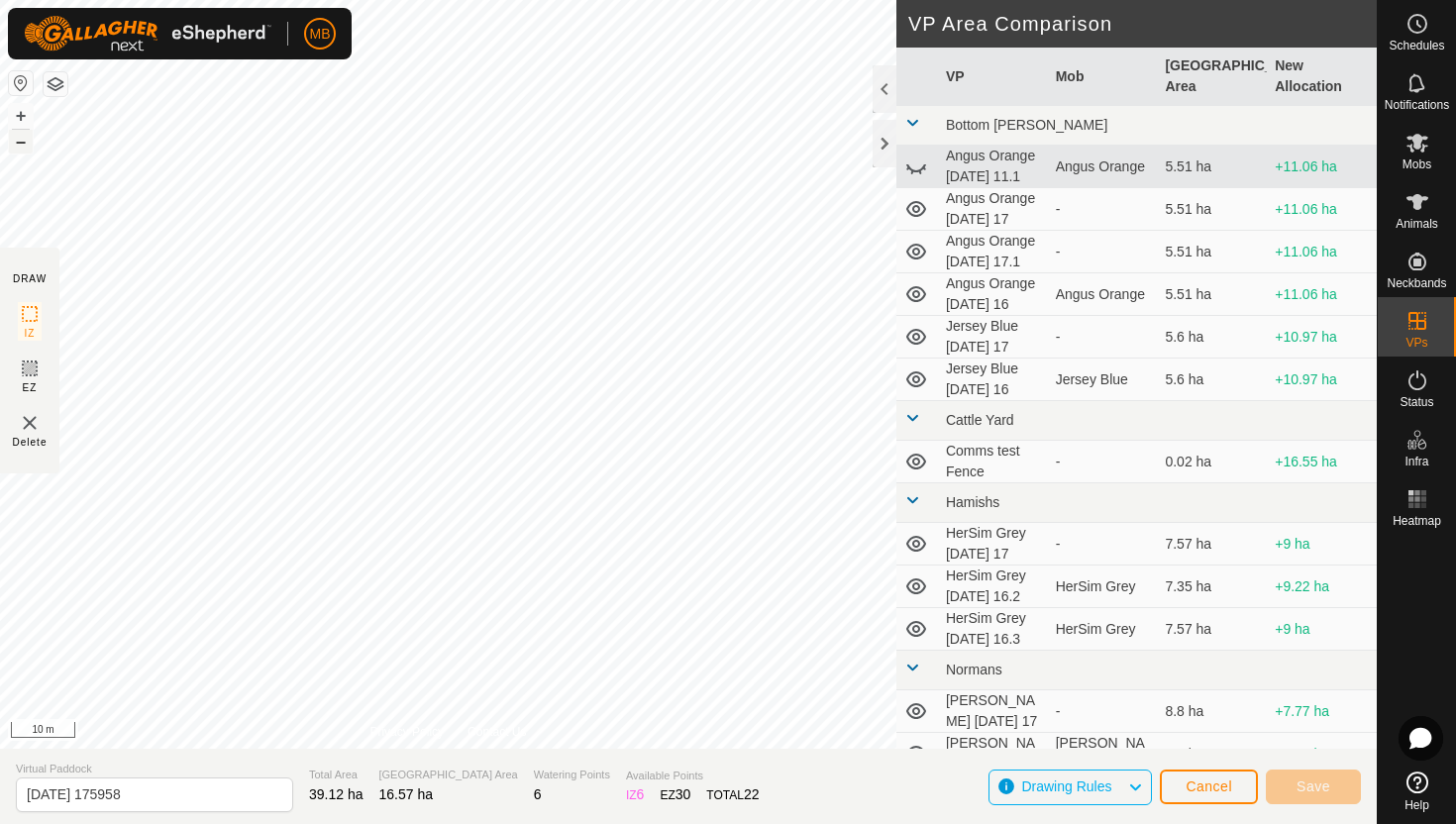 click on "–" at bounding box center (21, 142) 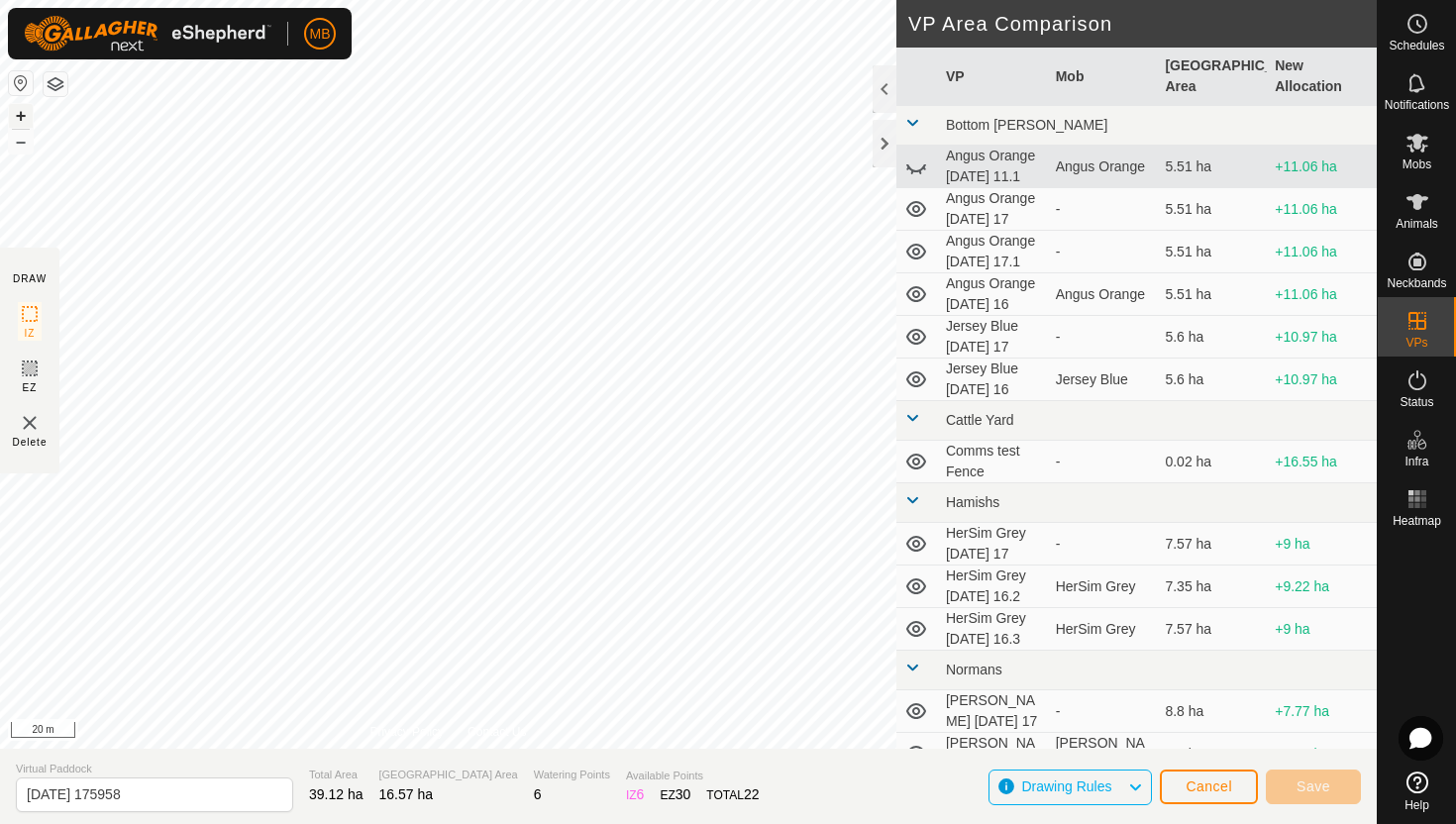 click on "+" at bounding box center [21, 116] 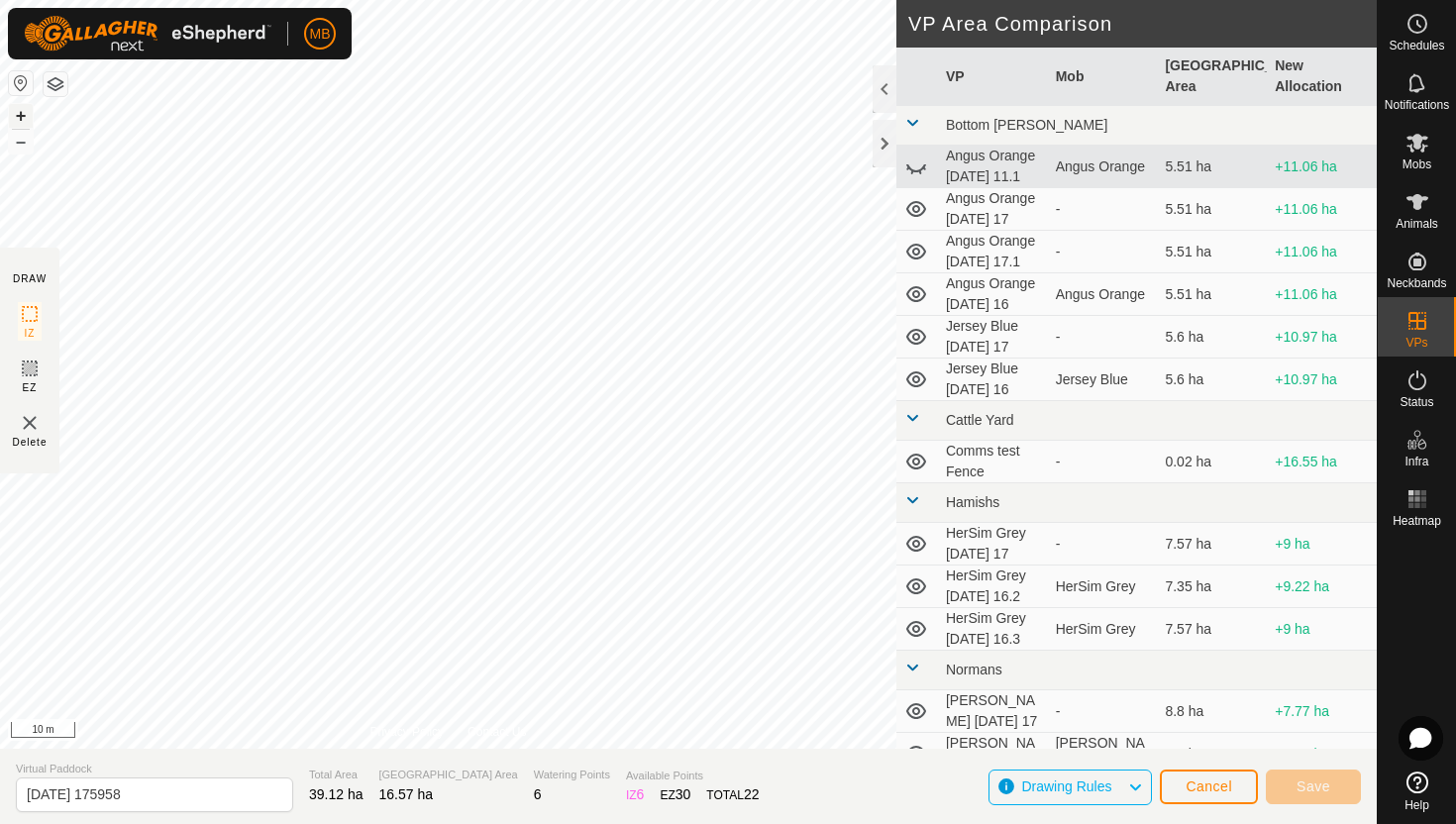 click on "+" at bounding box center [21, 116] 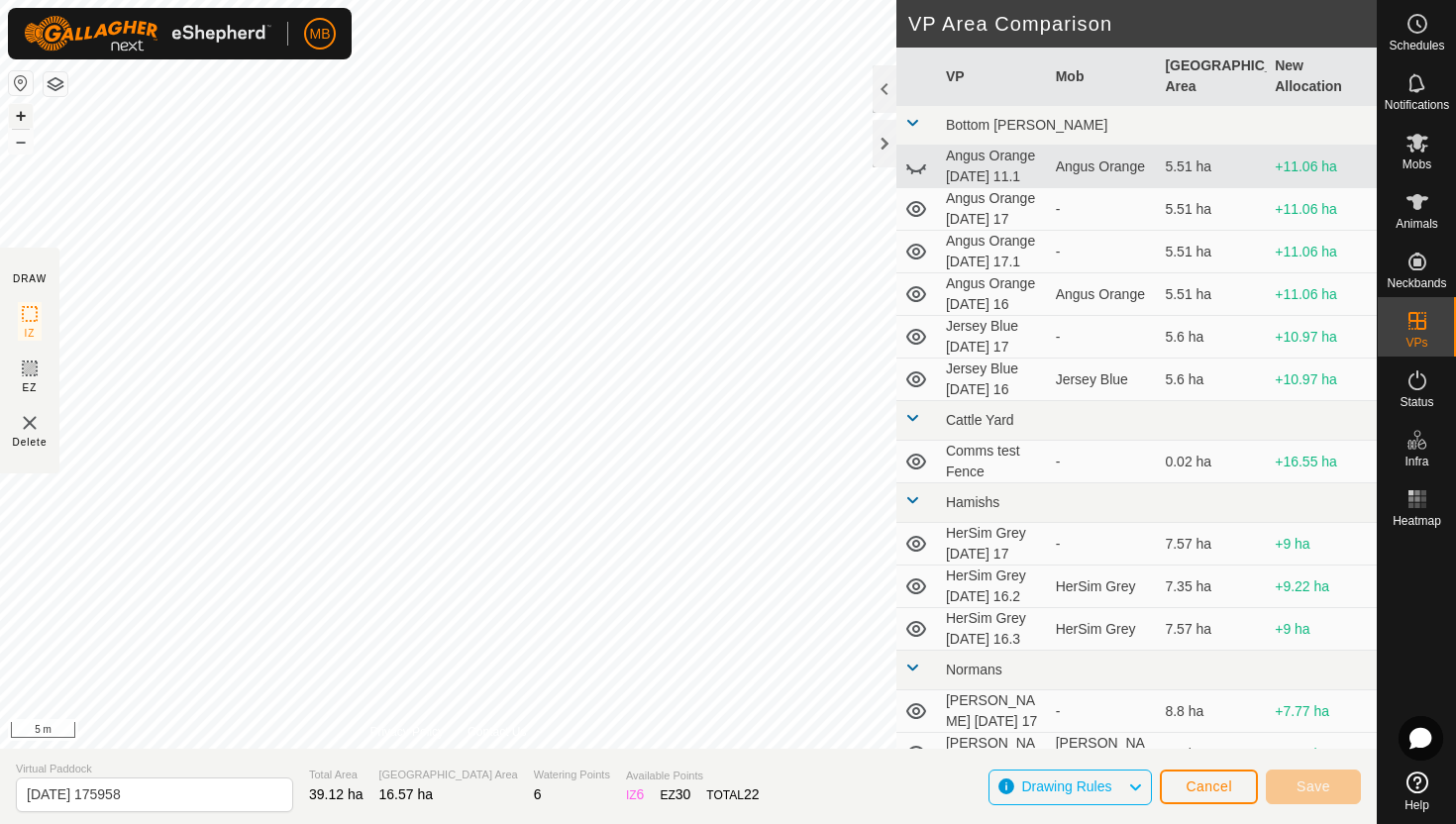 click on "+" at bounding box center [21, 116] 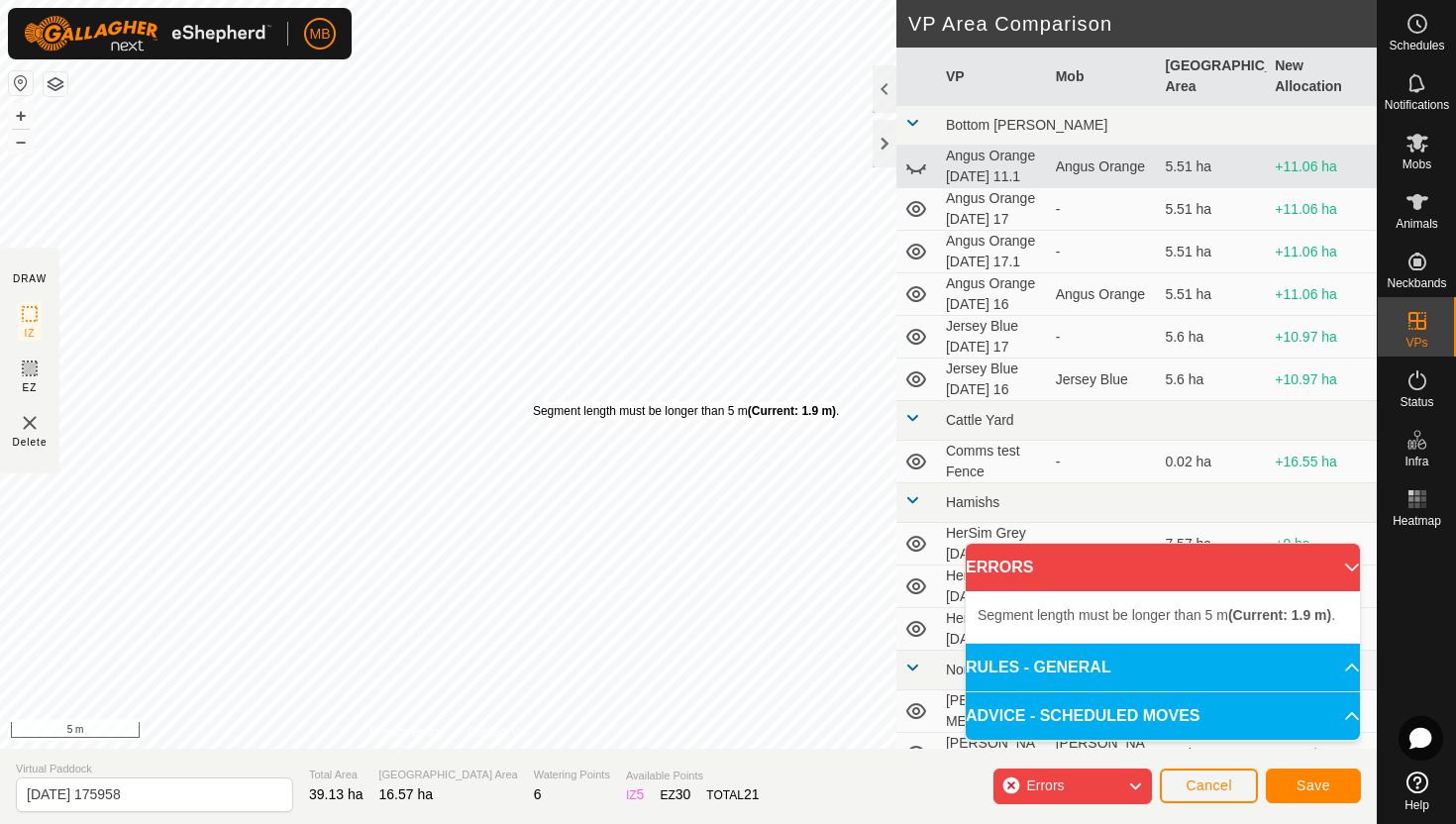 click on "Segment length must be longer than 5 m  (Current: 1.9 m) ." at bounding box center (685, 411) 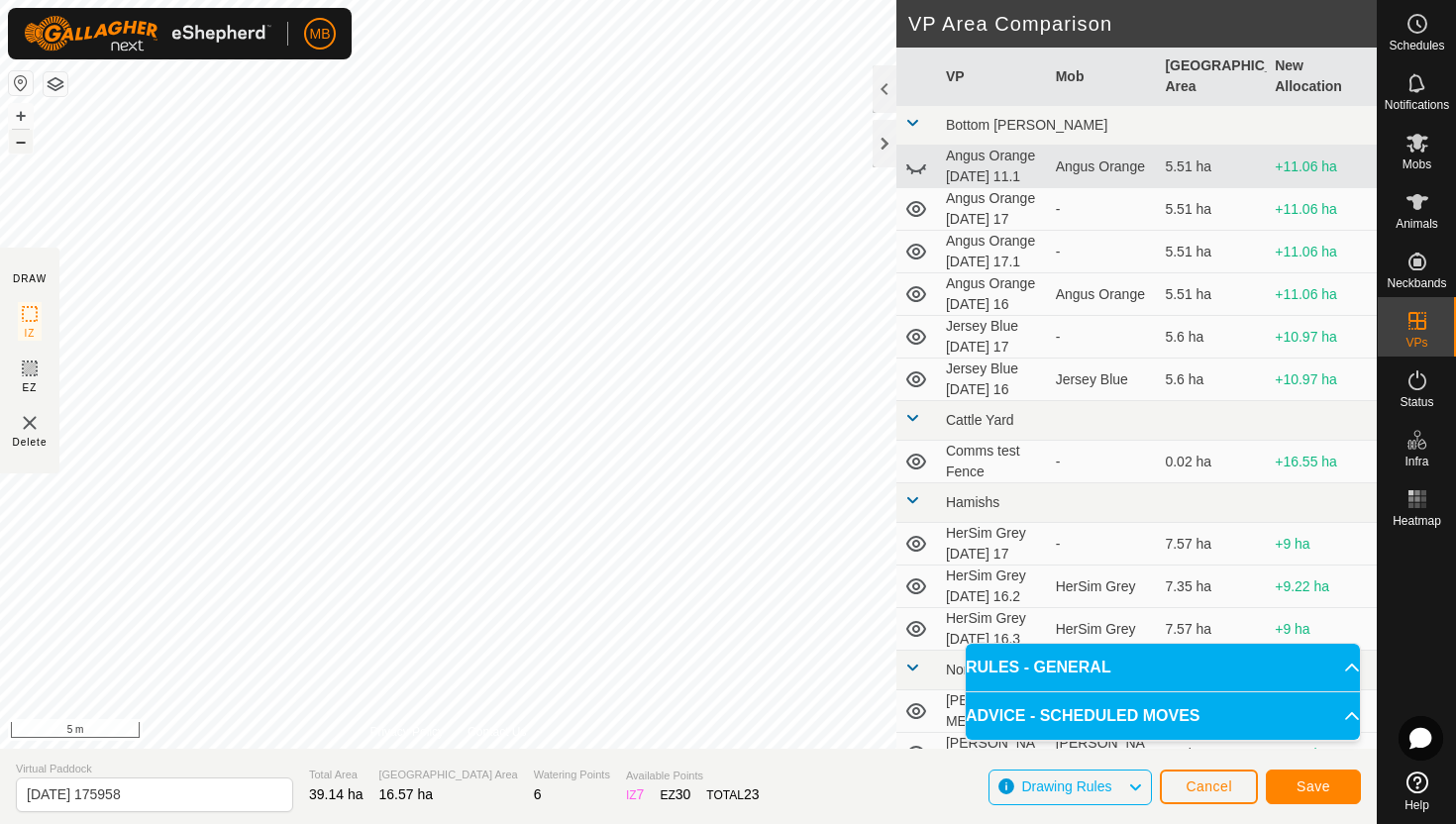 click on "–" at bounding box center [21, 142] 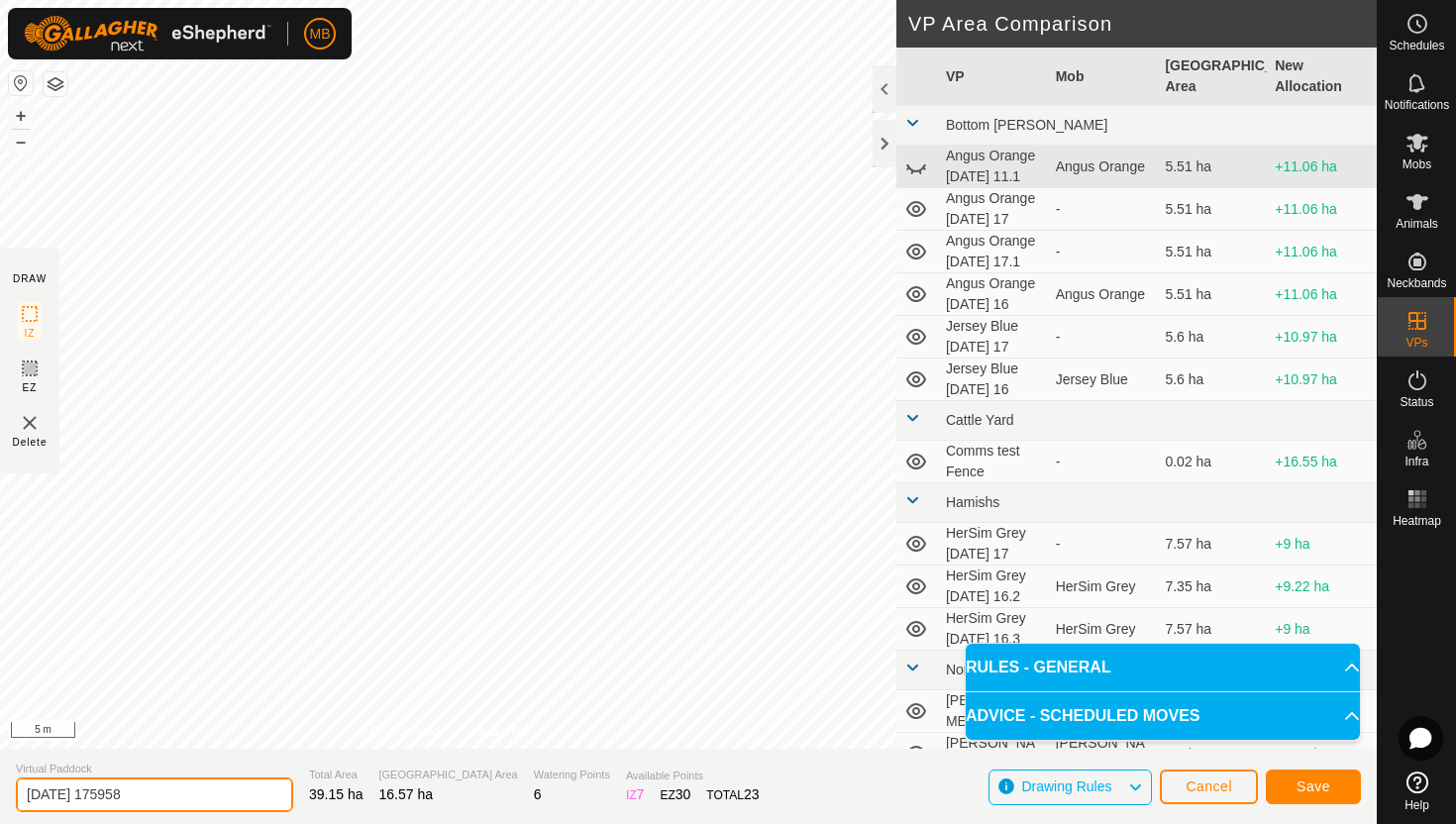 click on "2025-07-16 175958" 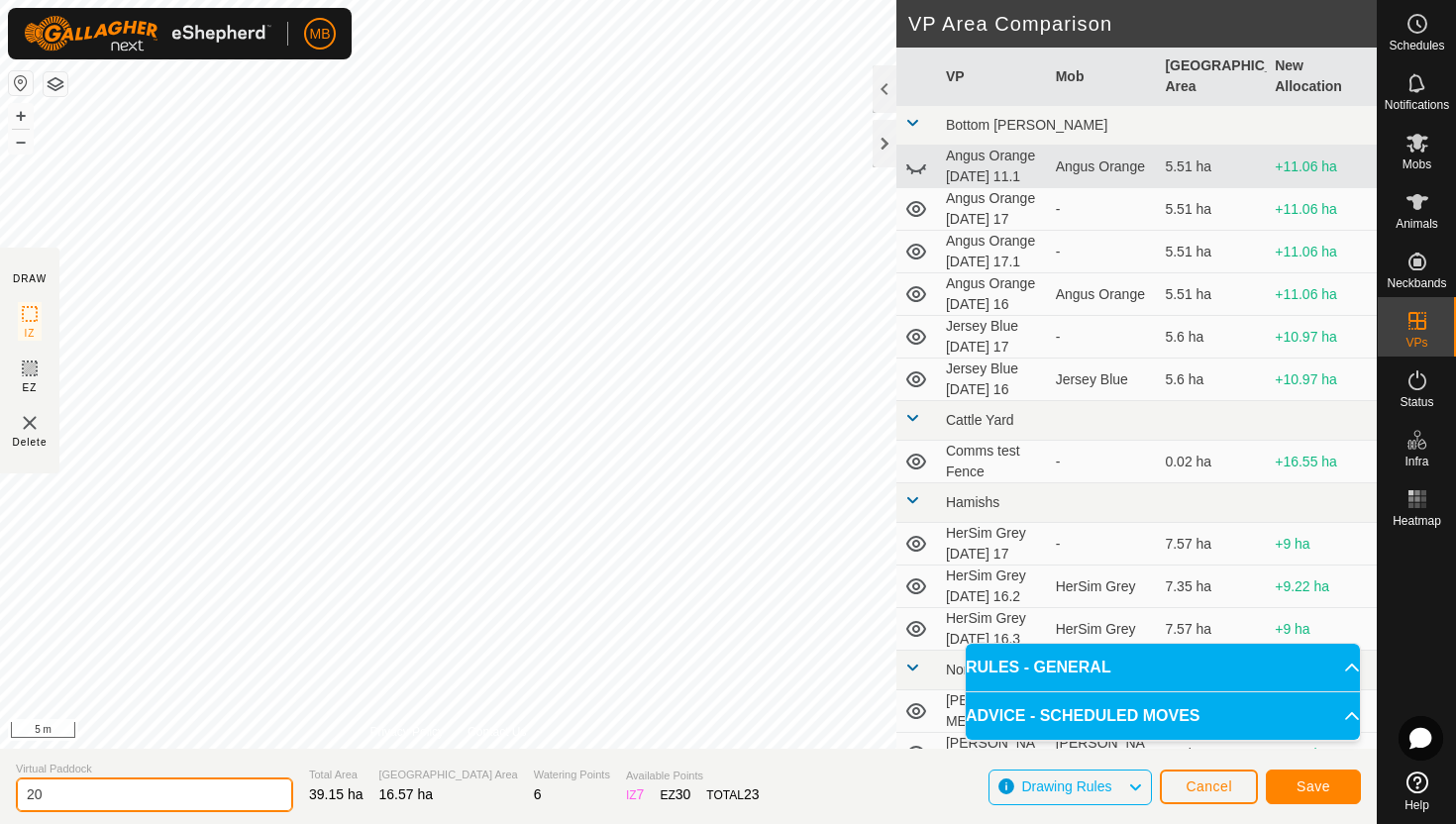 type on "2" 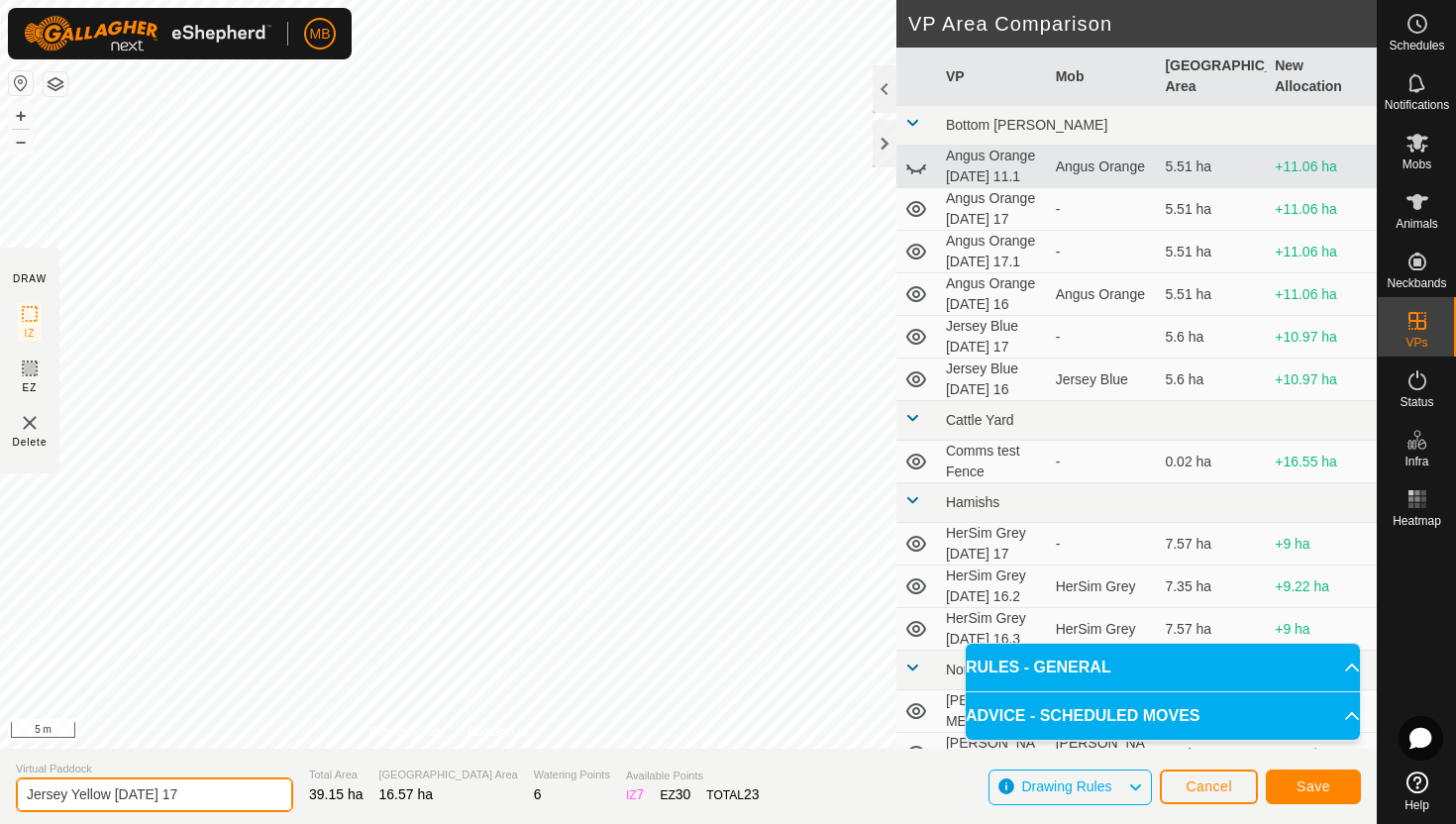 type on "Jersey Yellow [DATE] 17" 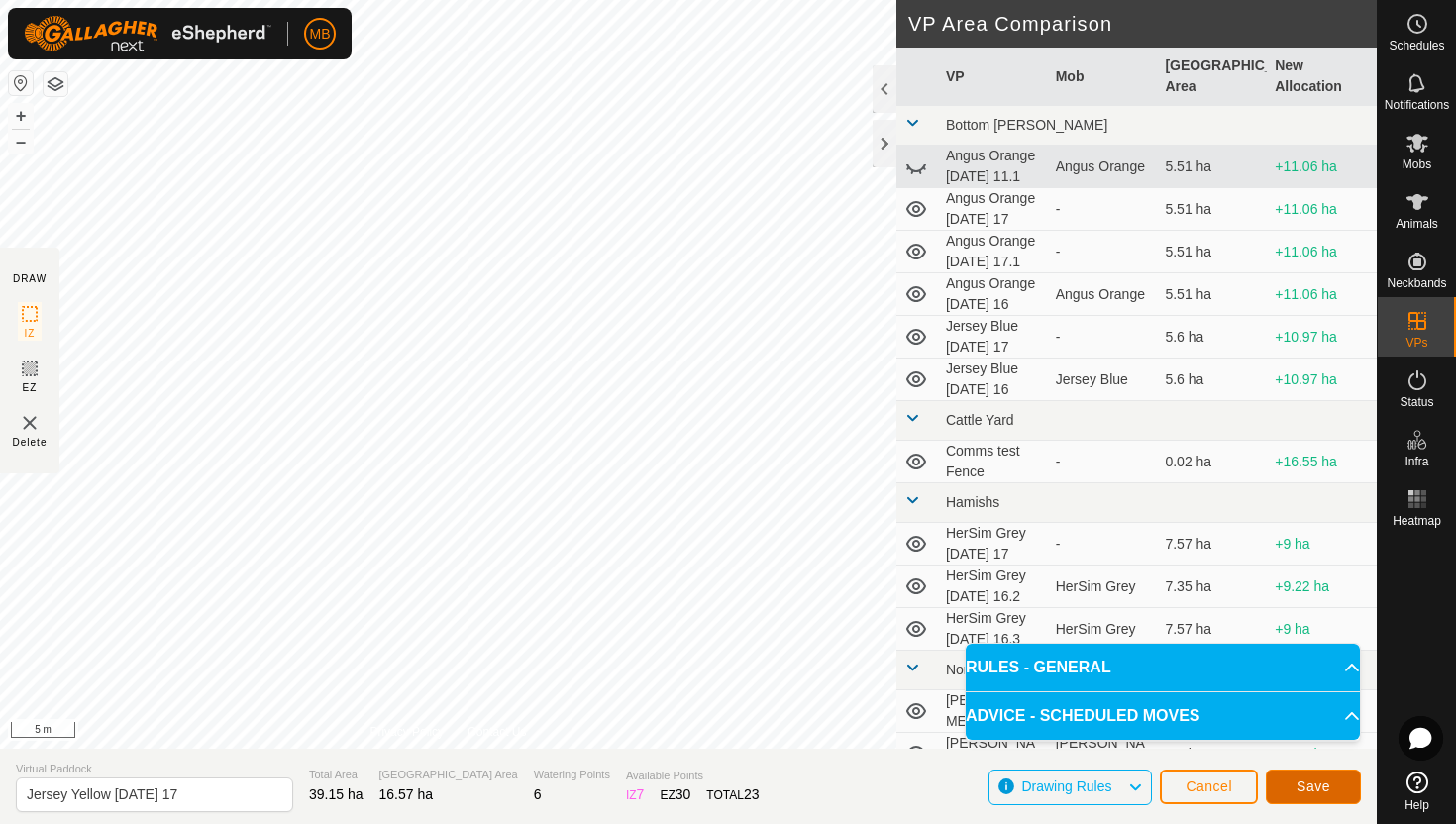 click on "Save" 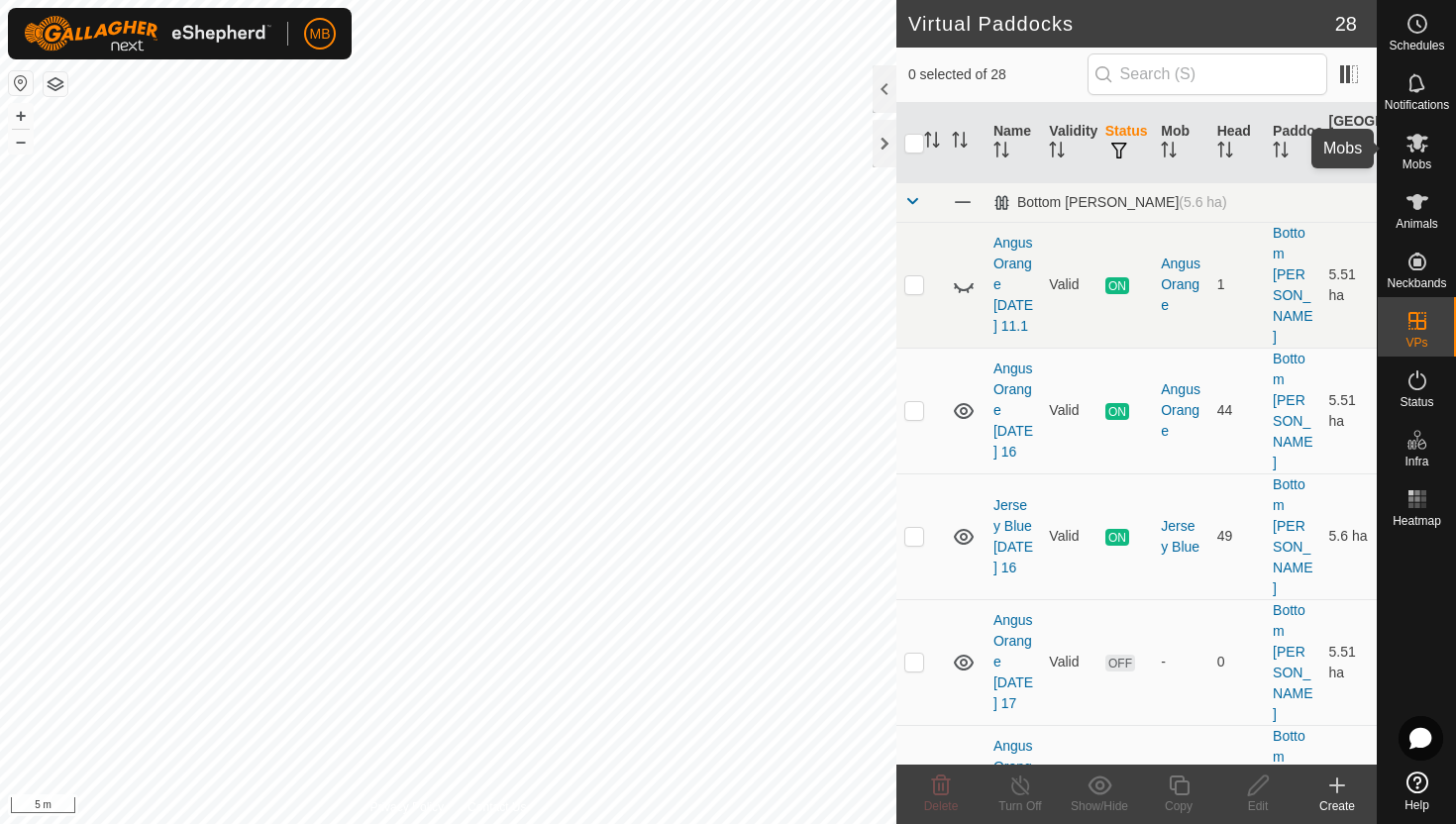 click 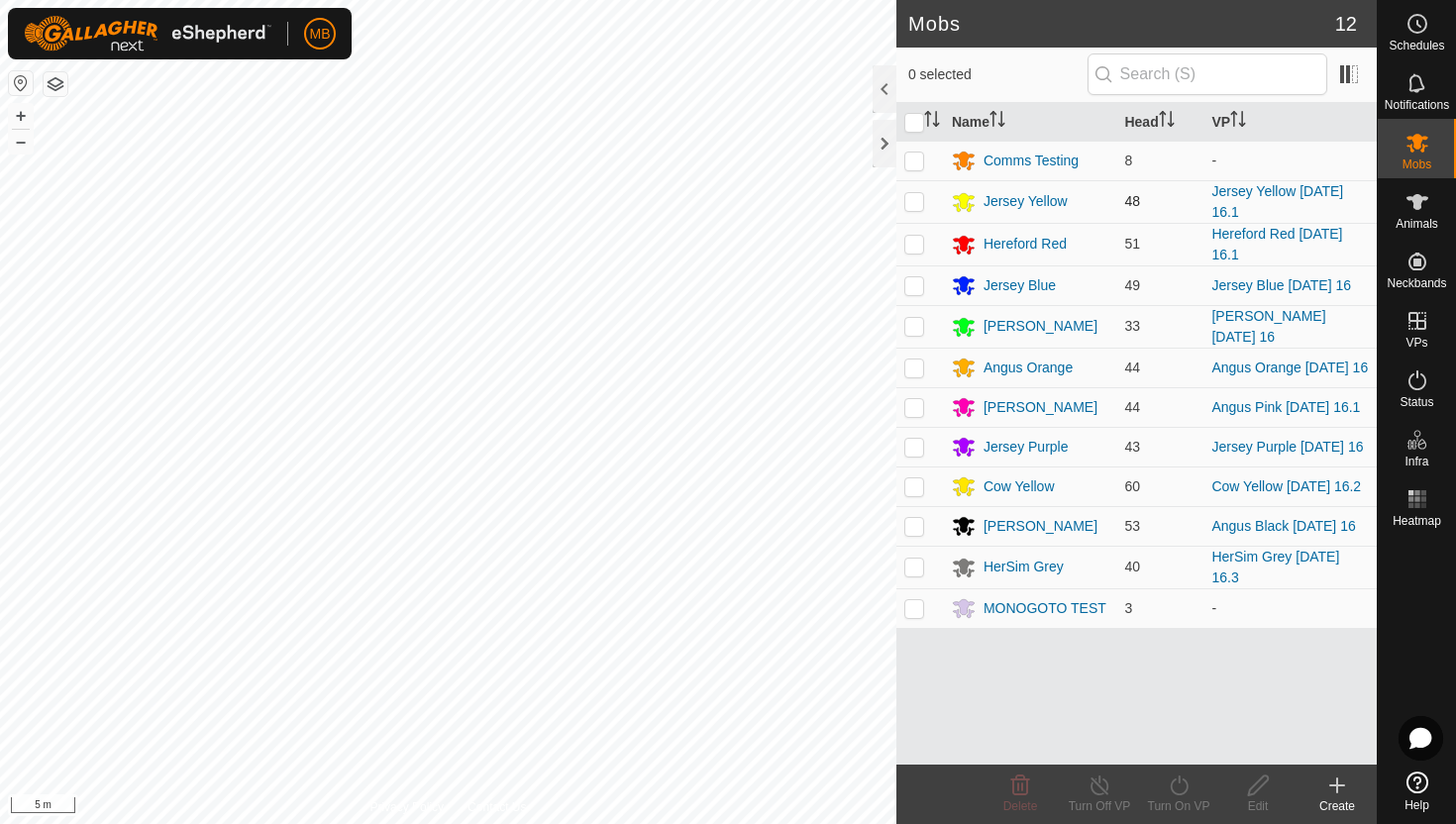 click at bounding box center (914, 201) 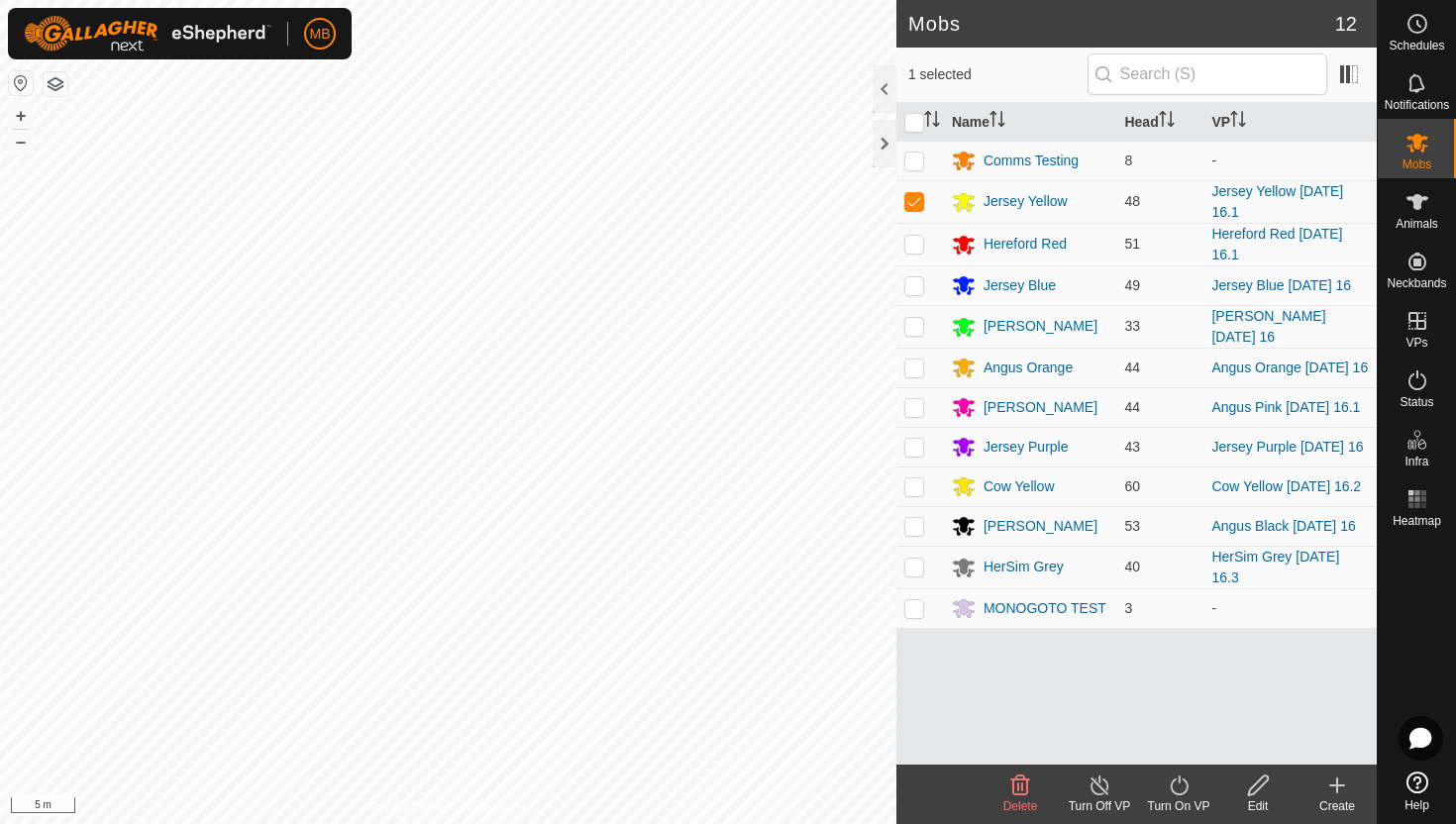 click 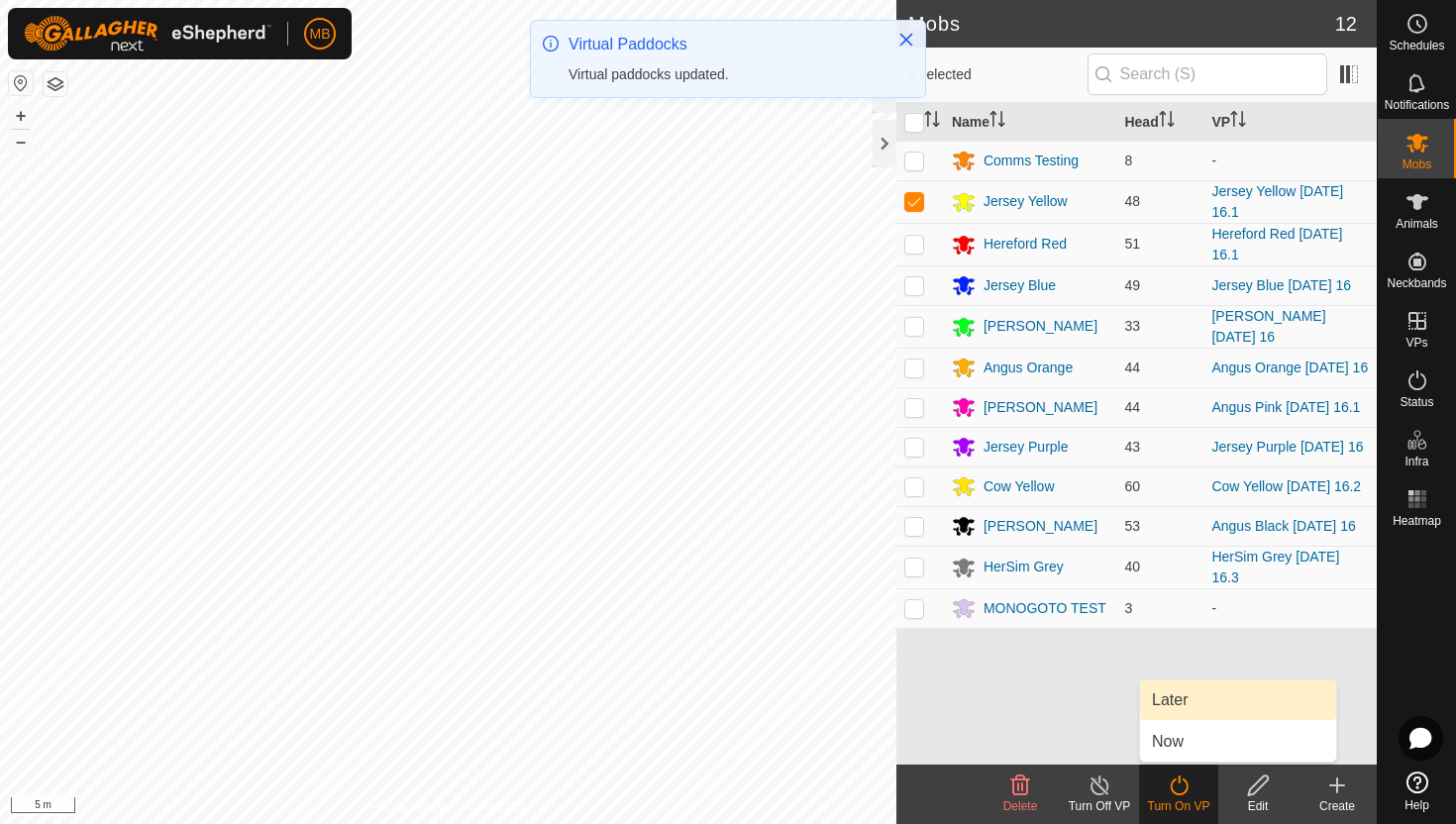 click on "Later" at bounding box center [1238, 700] 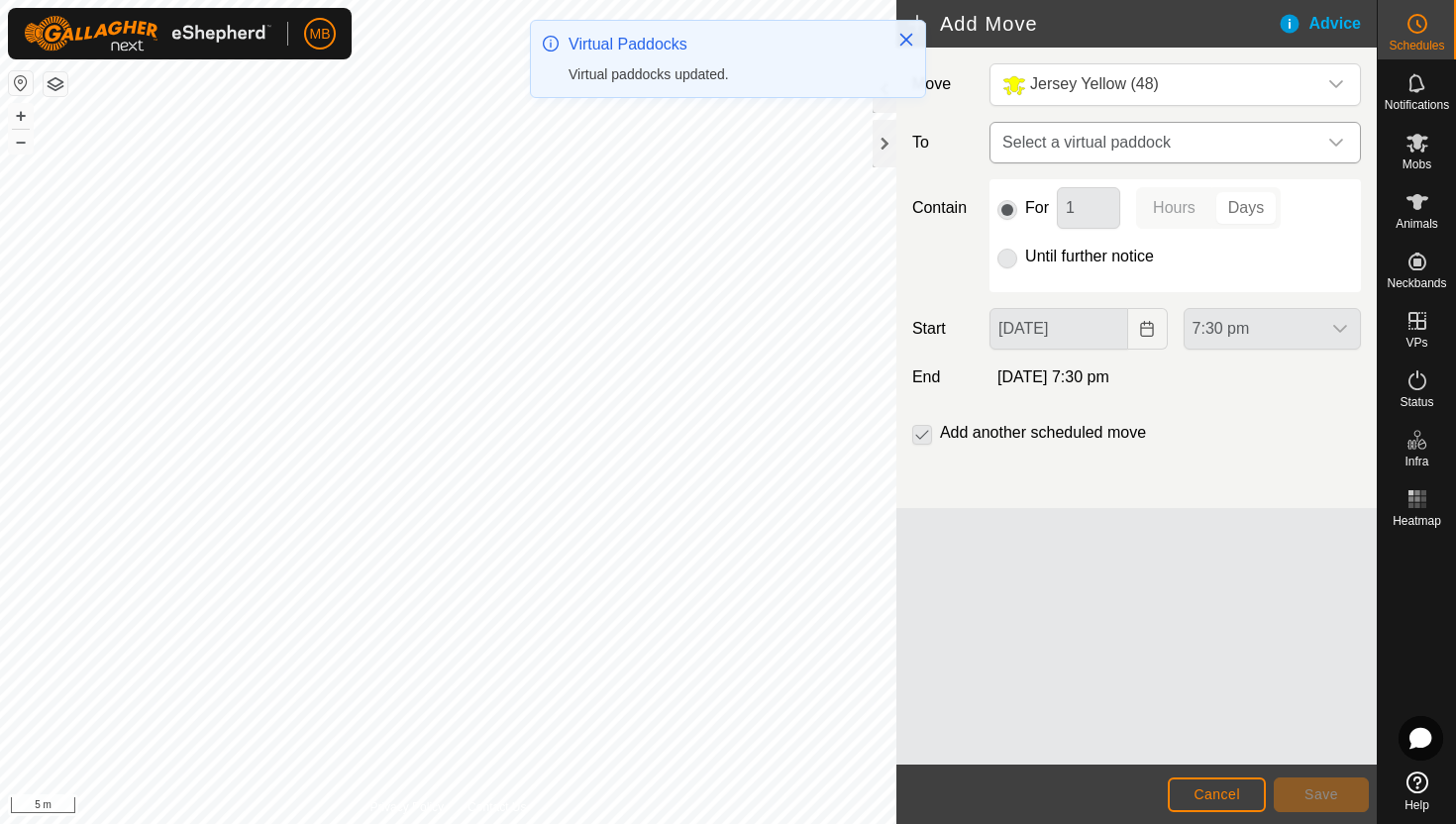 click at bounding box center [1336, 143] 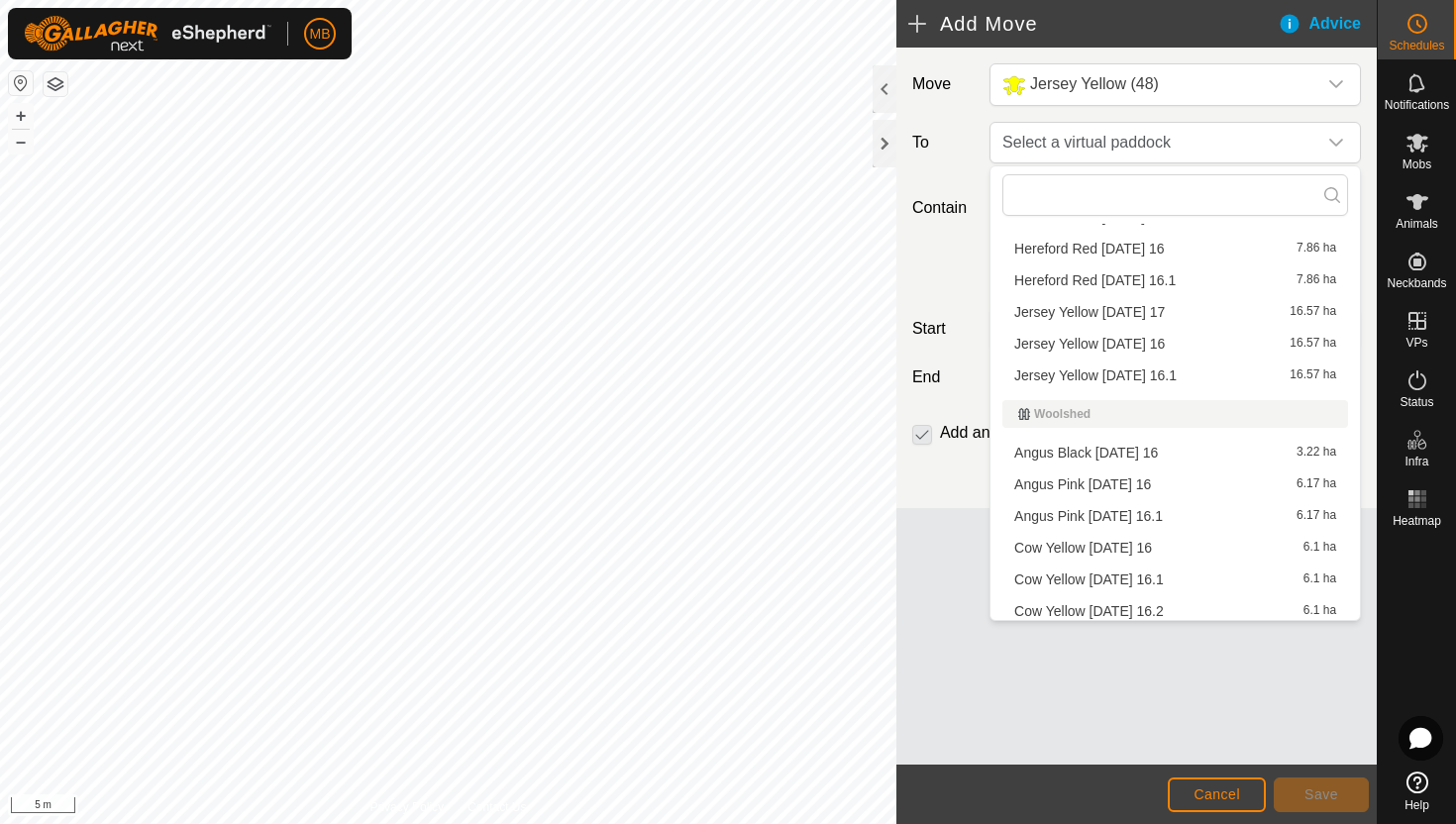 scroll, scrollTop: 808, scrollLeft: 0, axis: vertical 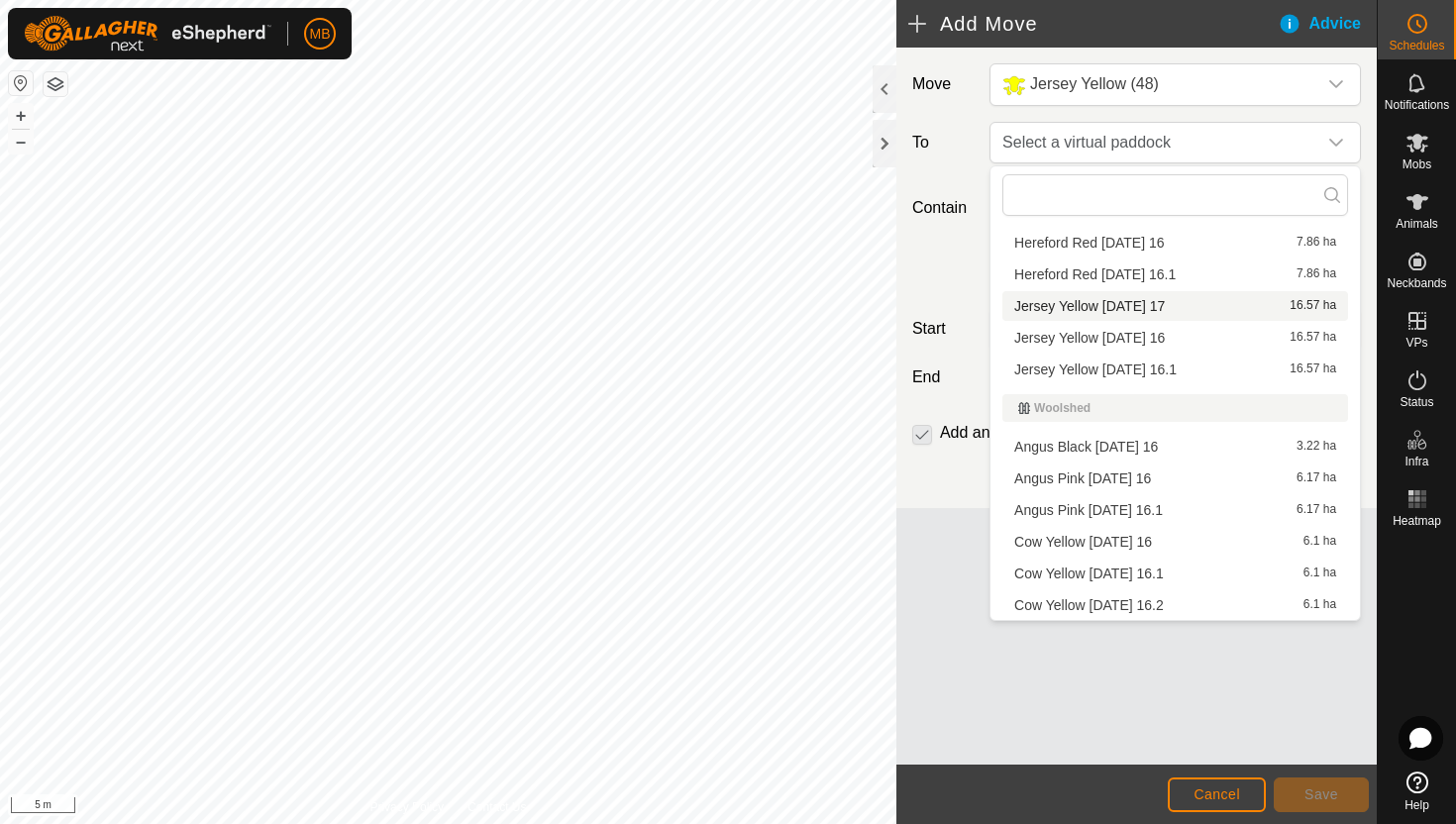 click on "Jersey Yellow Thursday 17  16.57 ha" at bounding box center [1175, 306] 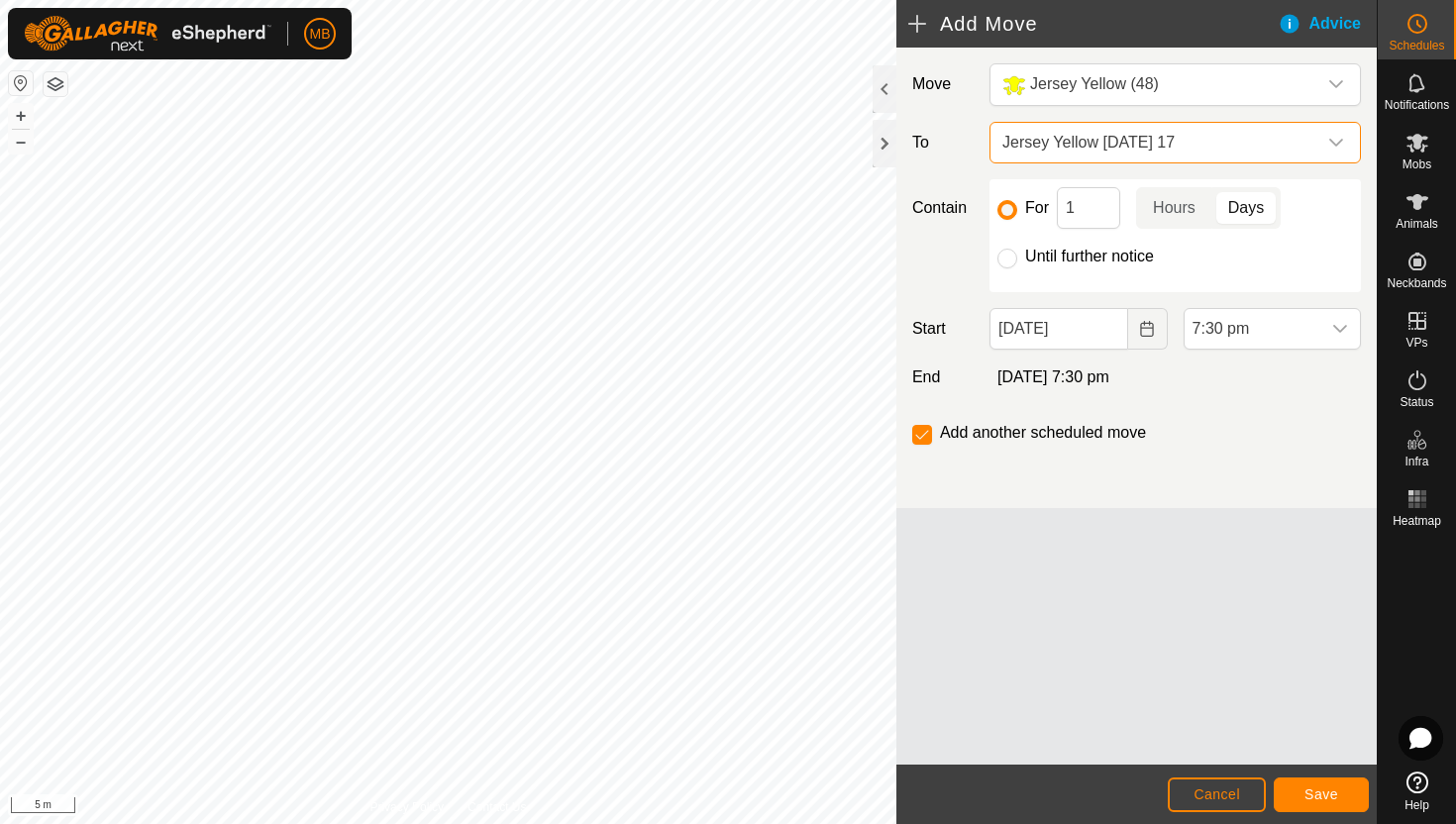 click on "Until further notice" 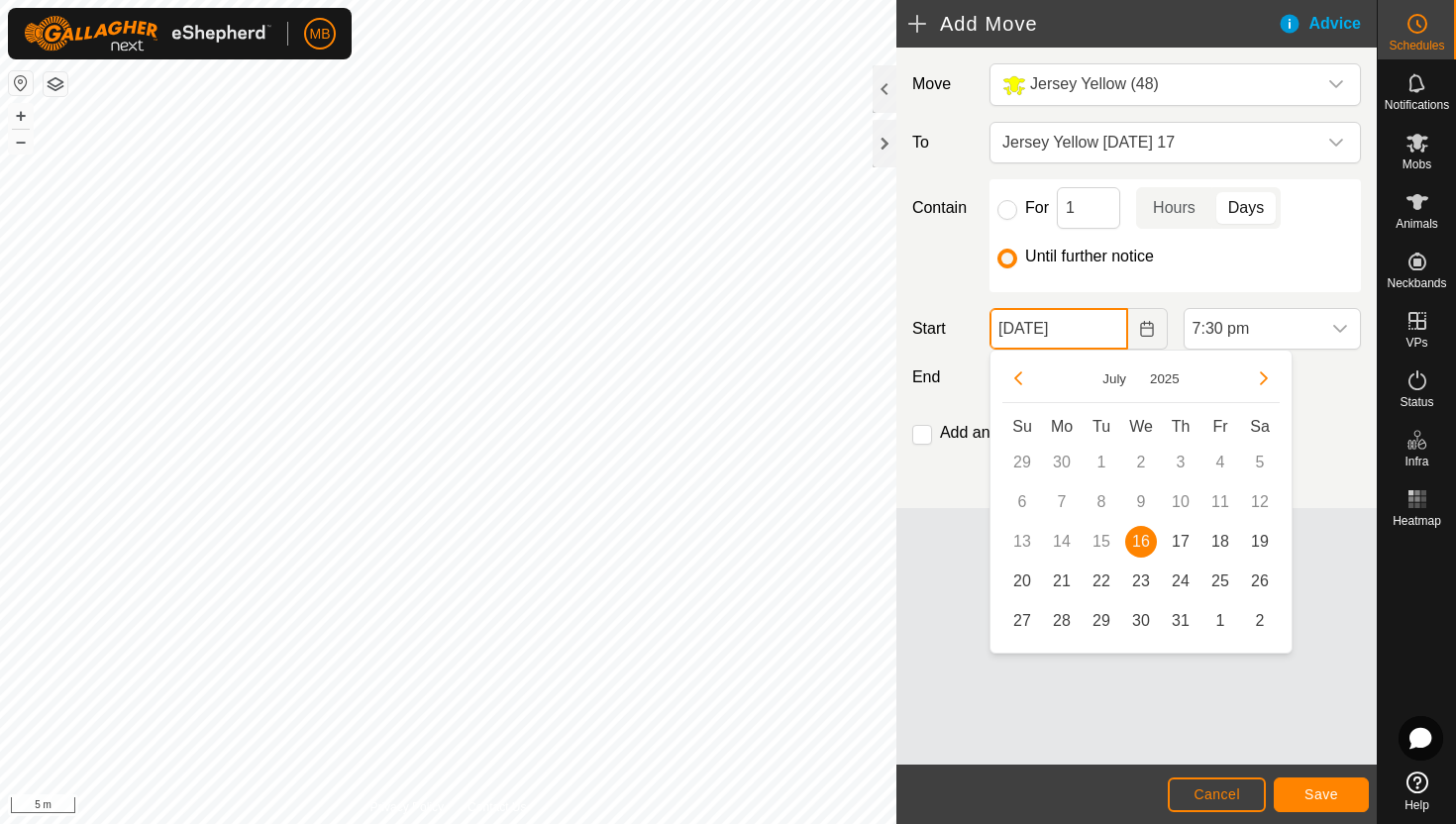 click on "16 Jul, 2025" 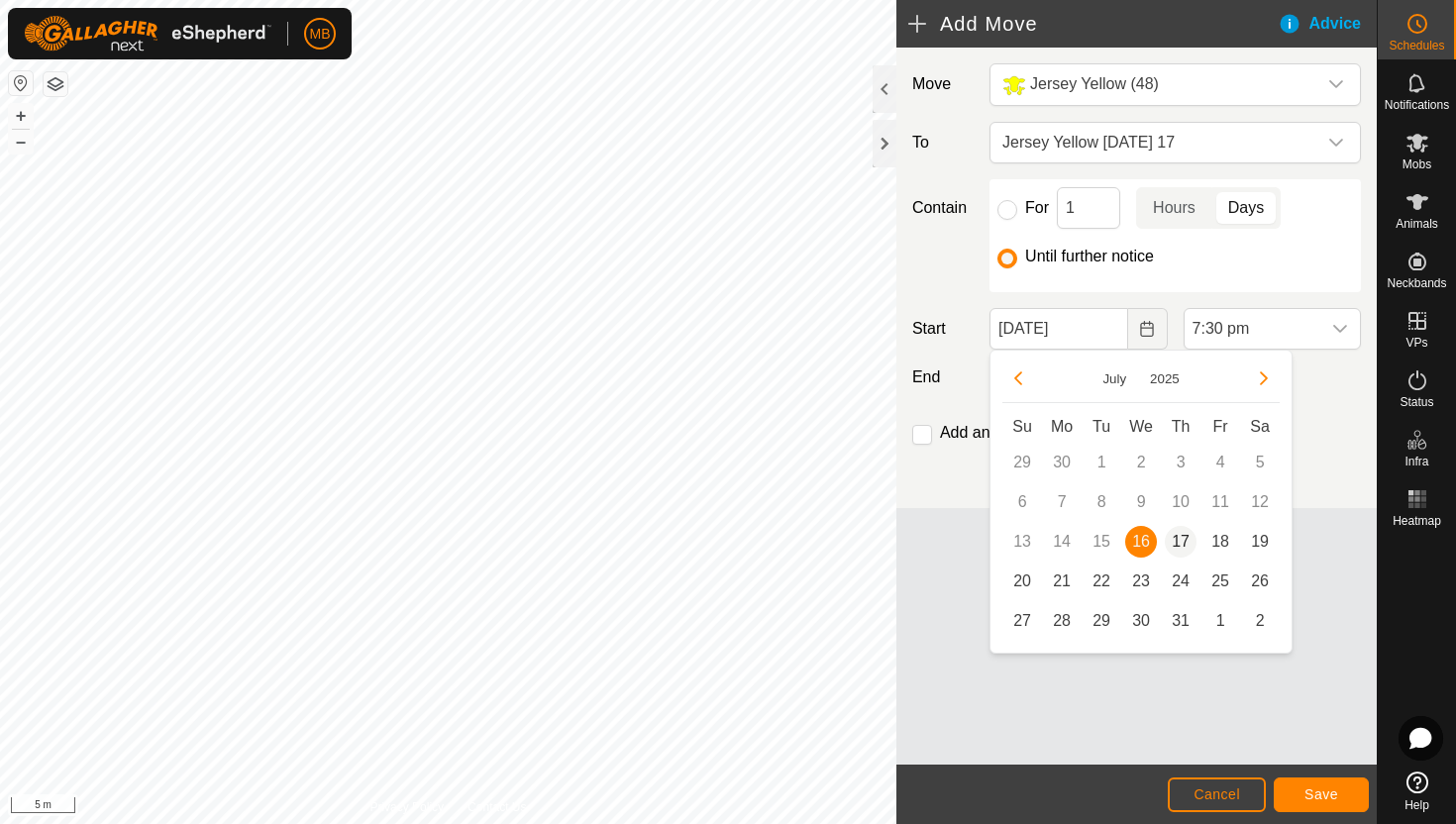 click on "17" at bounding box center [1181, 542] 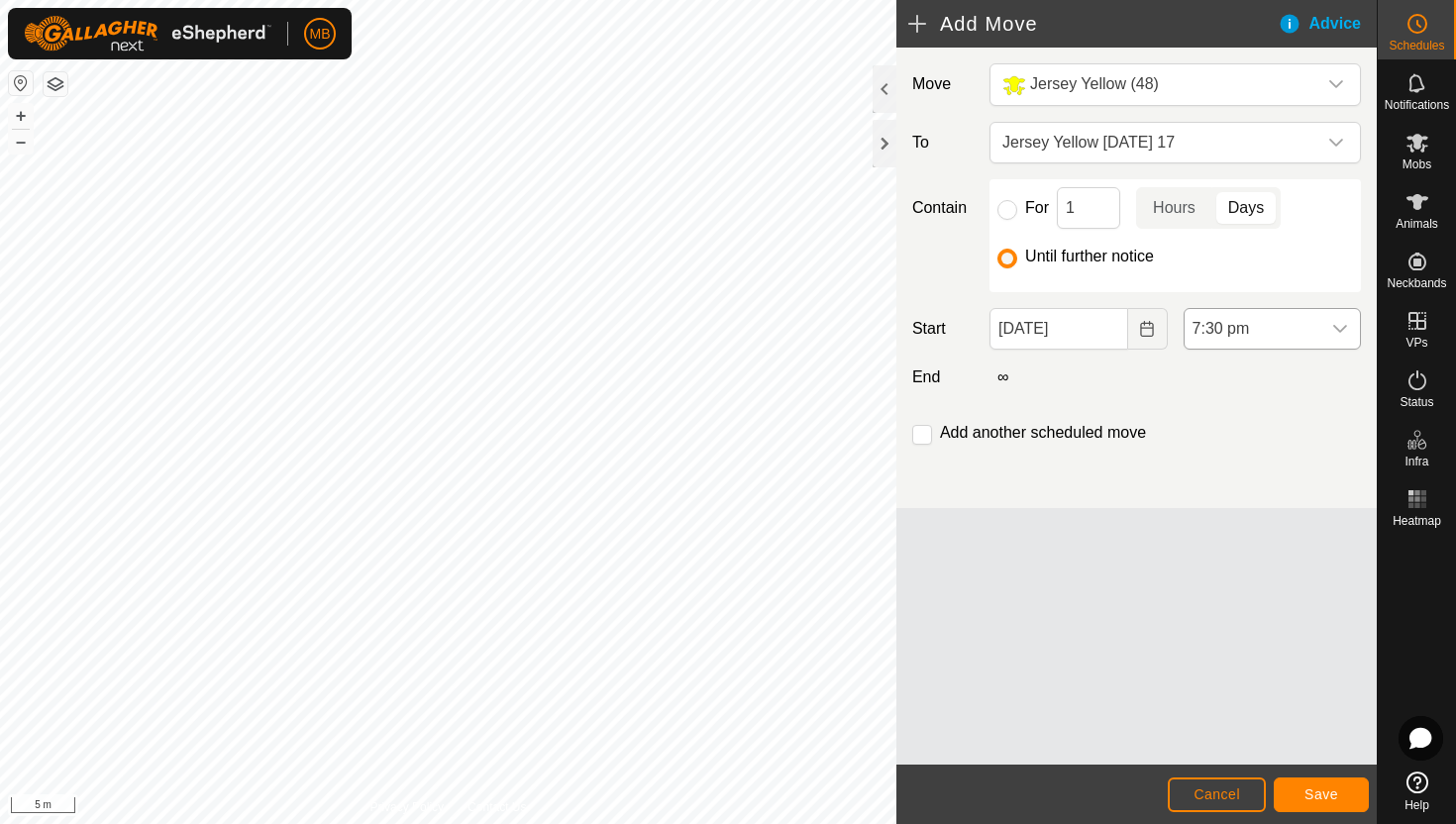 click on "7:30 pm" at bounding box center [1252, 329] 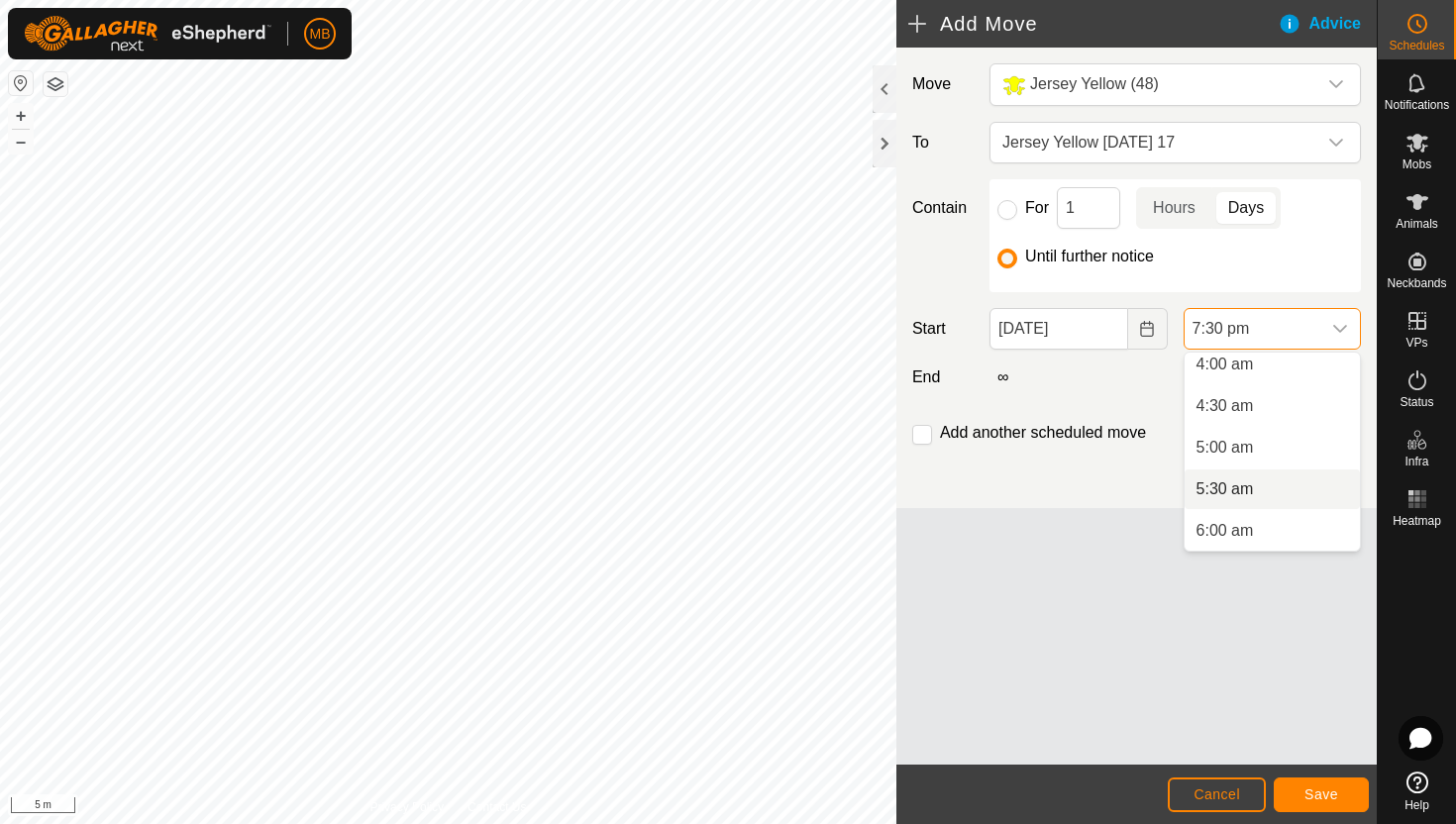 scroll, scrollTop: 379, scrollLeft: 0, axis: vertical 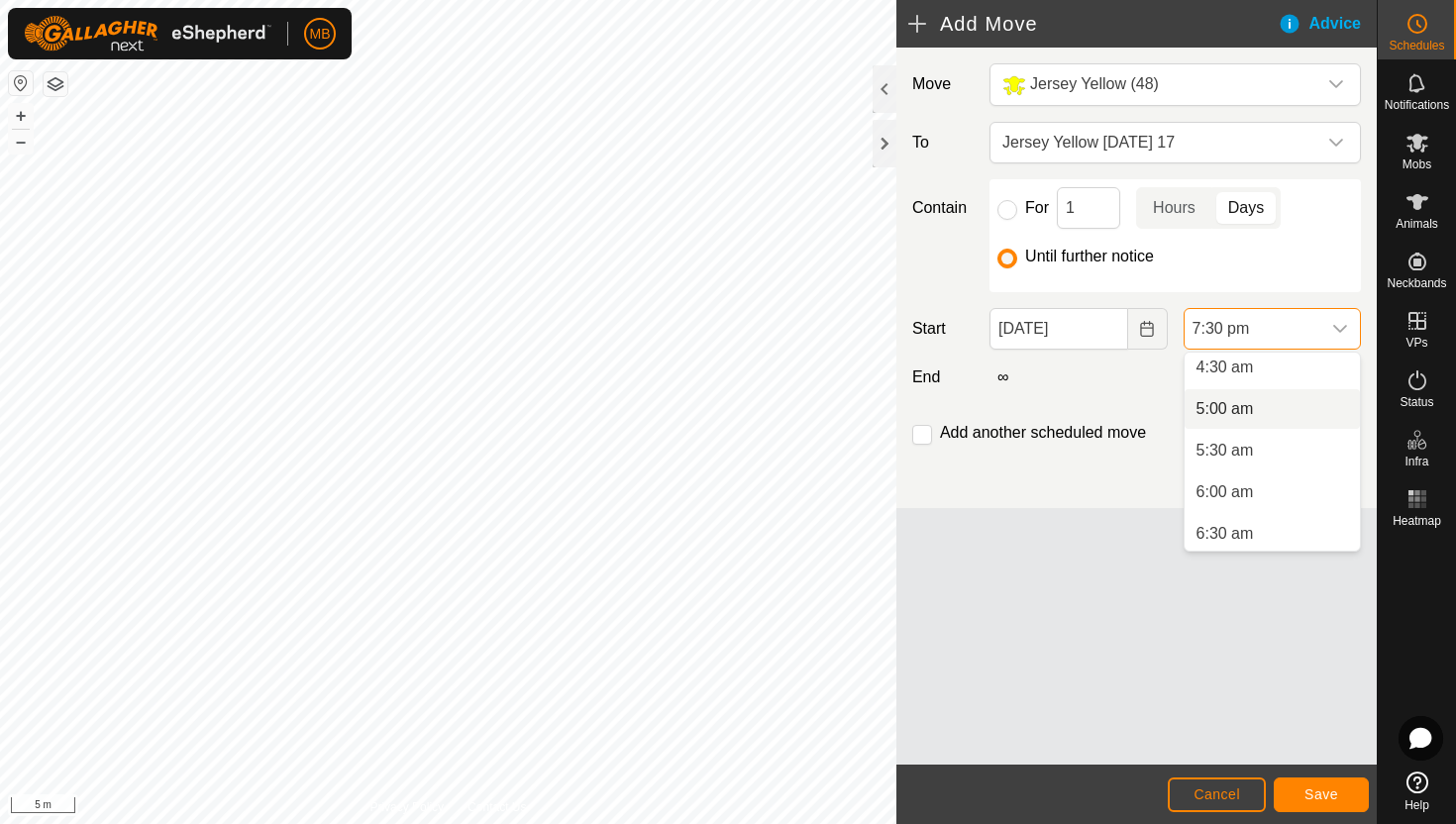 click on "5:00 am" at bounding box center (1272, 409) 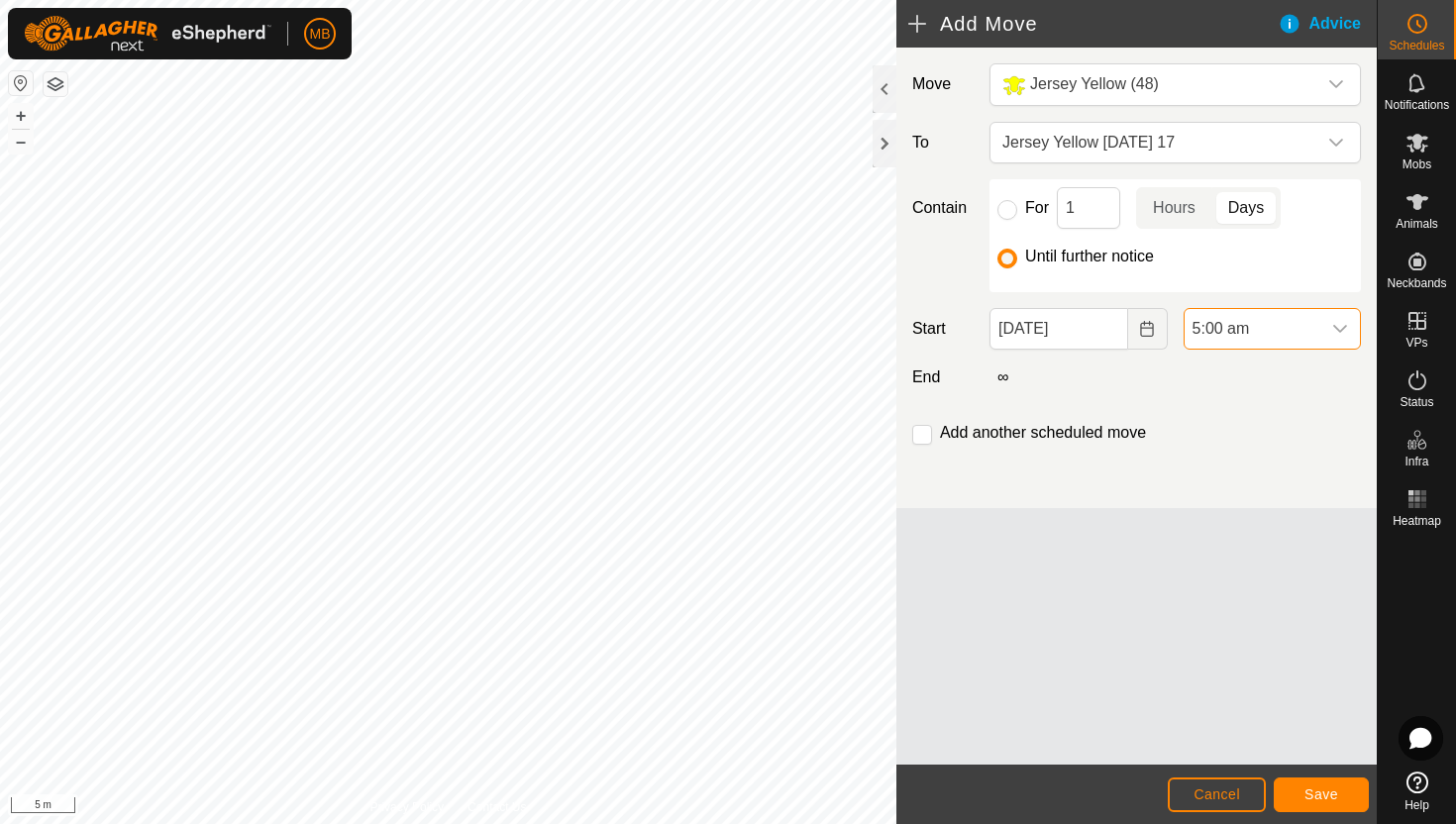 scroll, scrollTop: 1464, scrollLeft: 0, axis: vertical 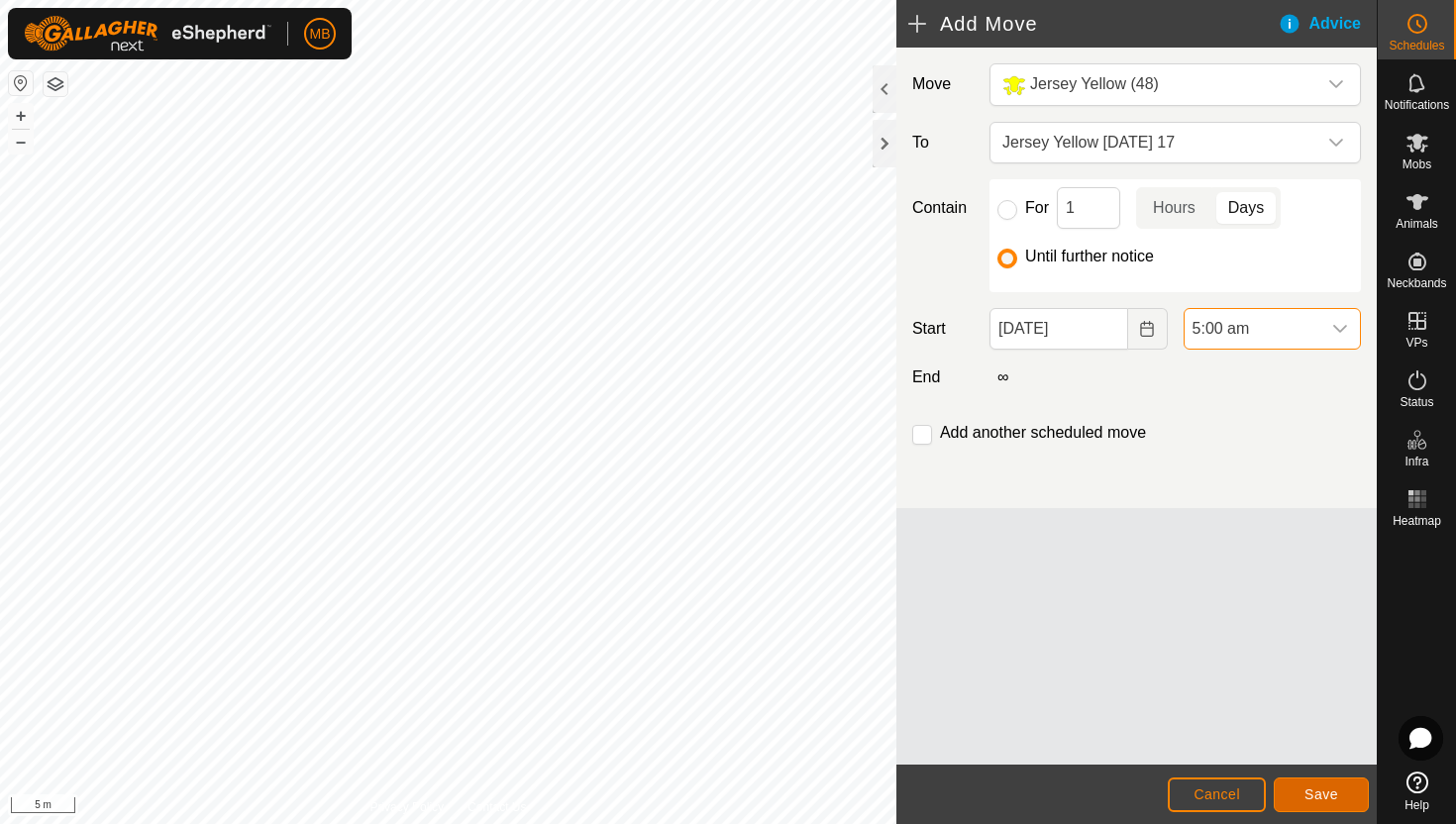 click on "Save" 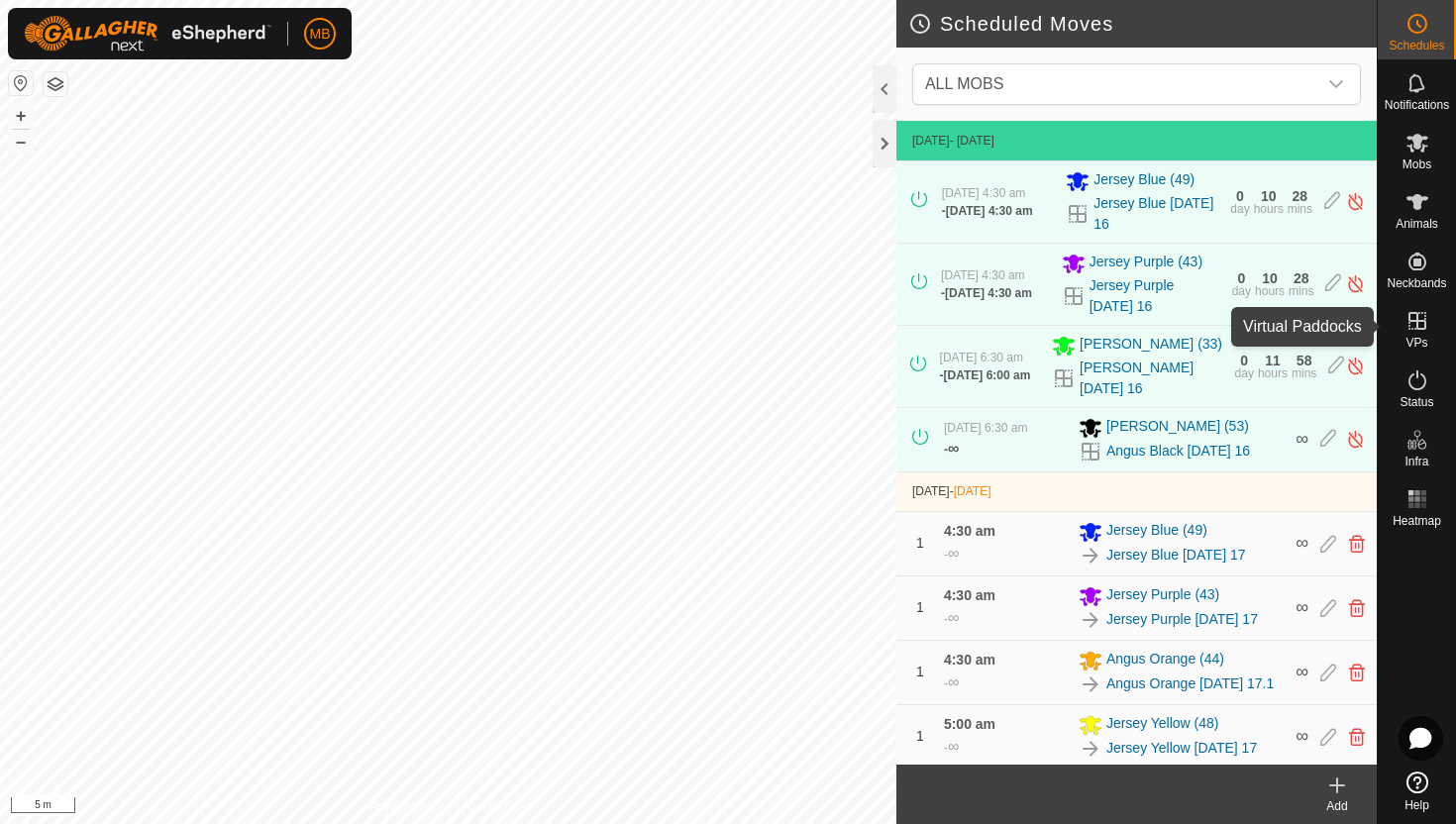 click 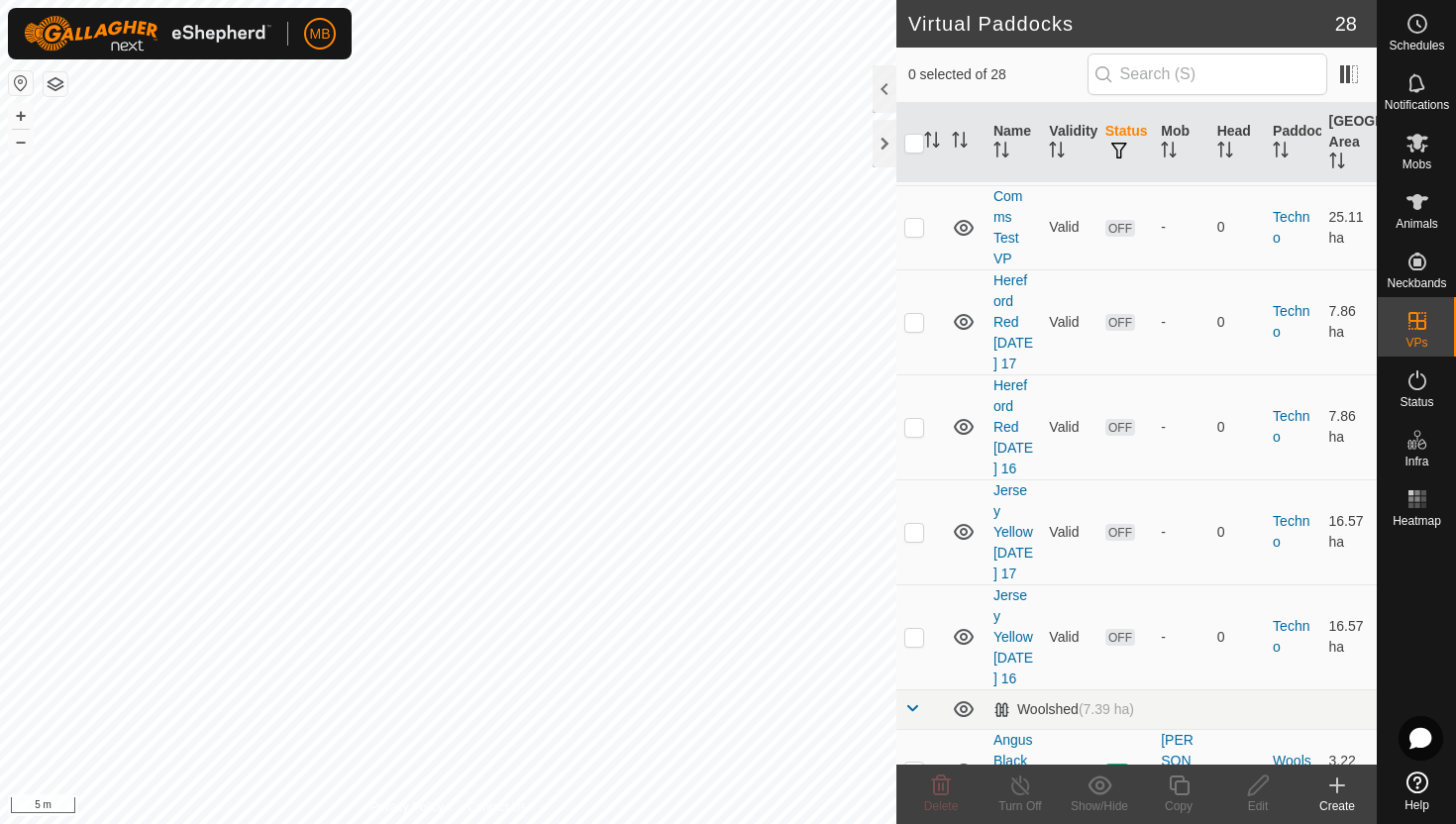scroll, scrollTop: 2231, scrollLeft: 0, axis: vertical 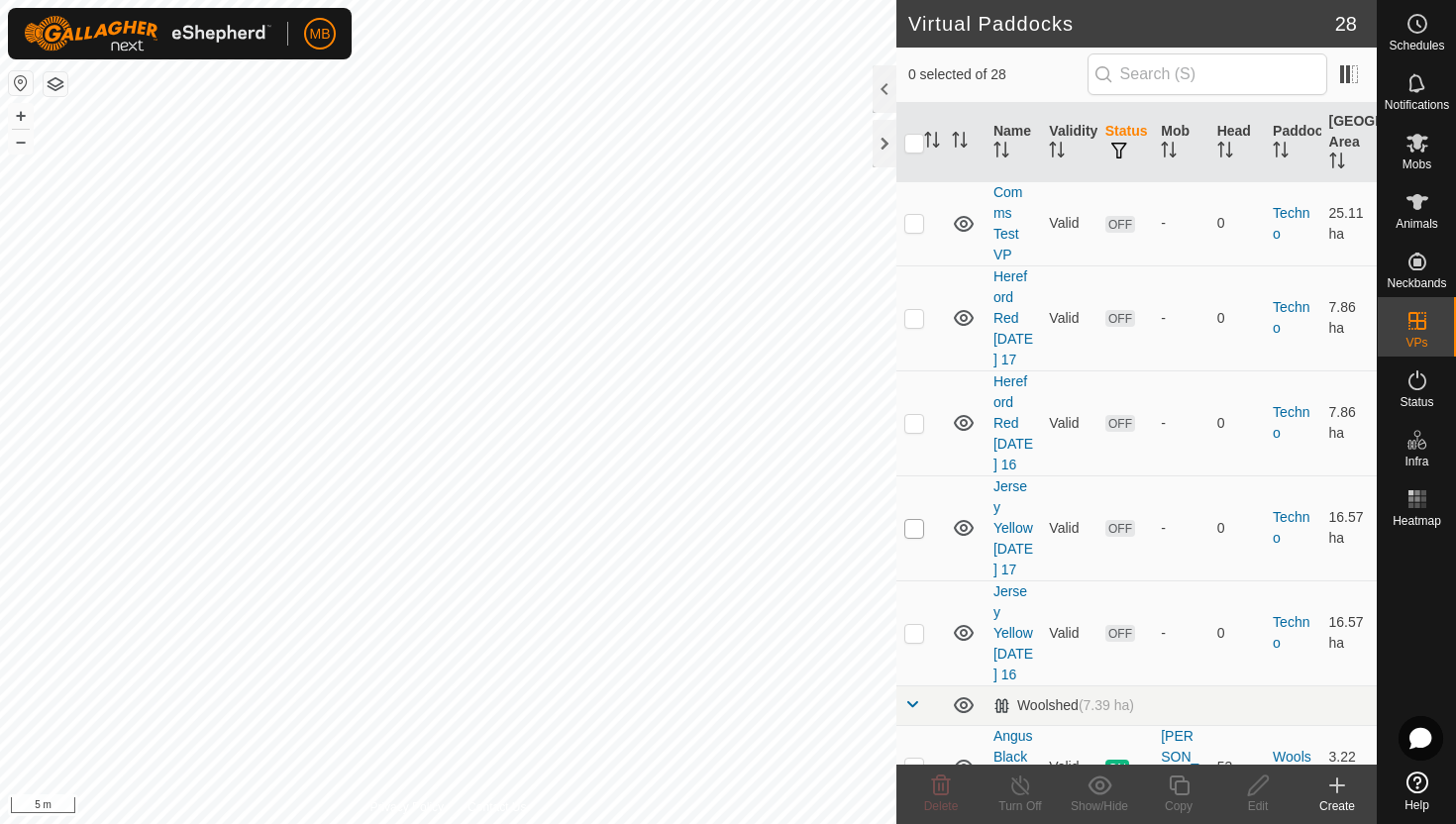 click at bounding box center [914, 529] 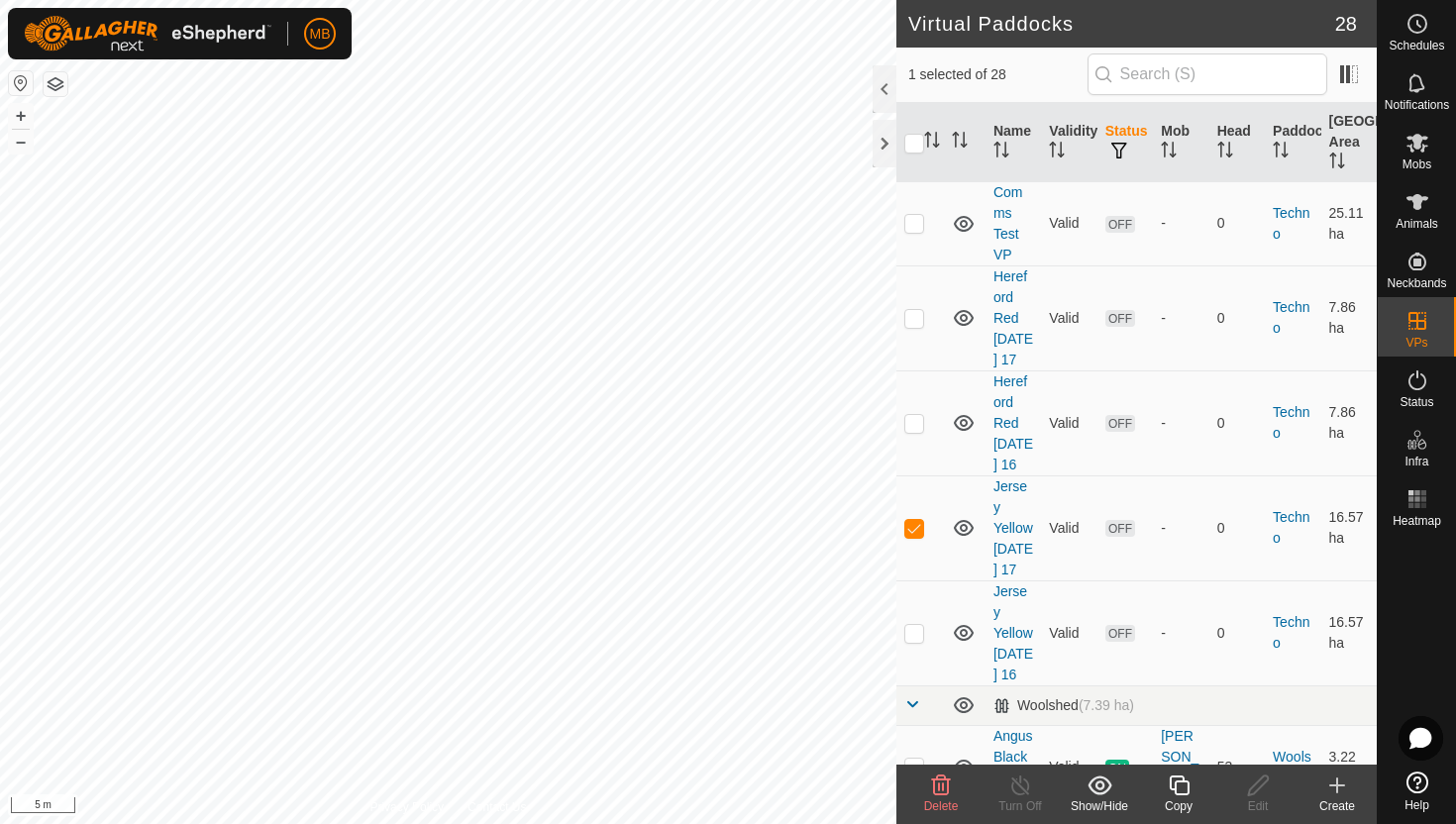 click 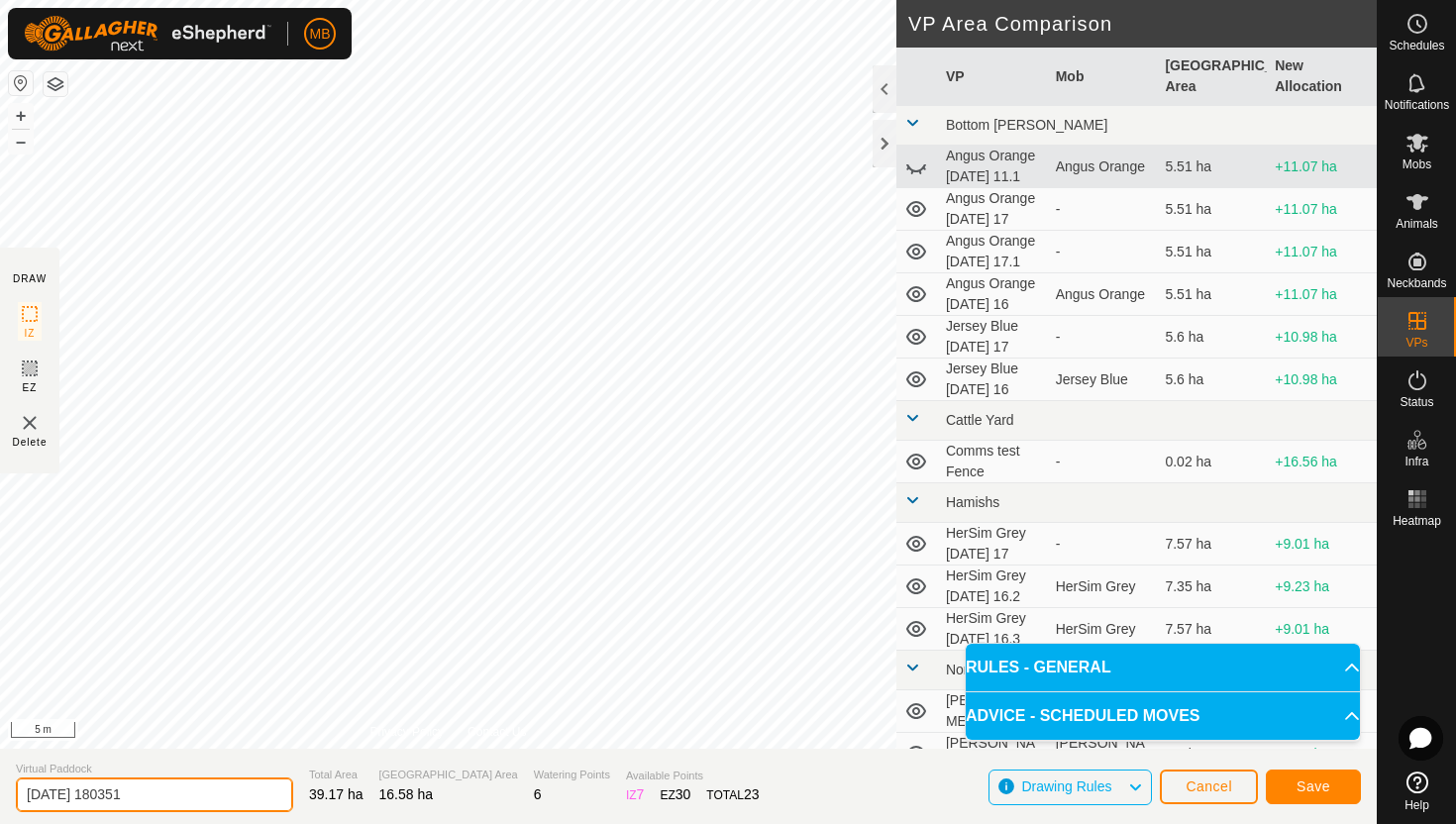 click on "2025-07-16 180351" 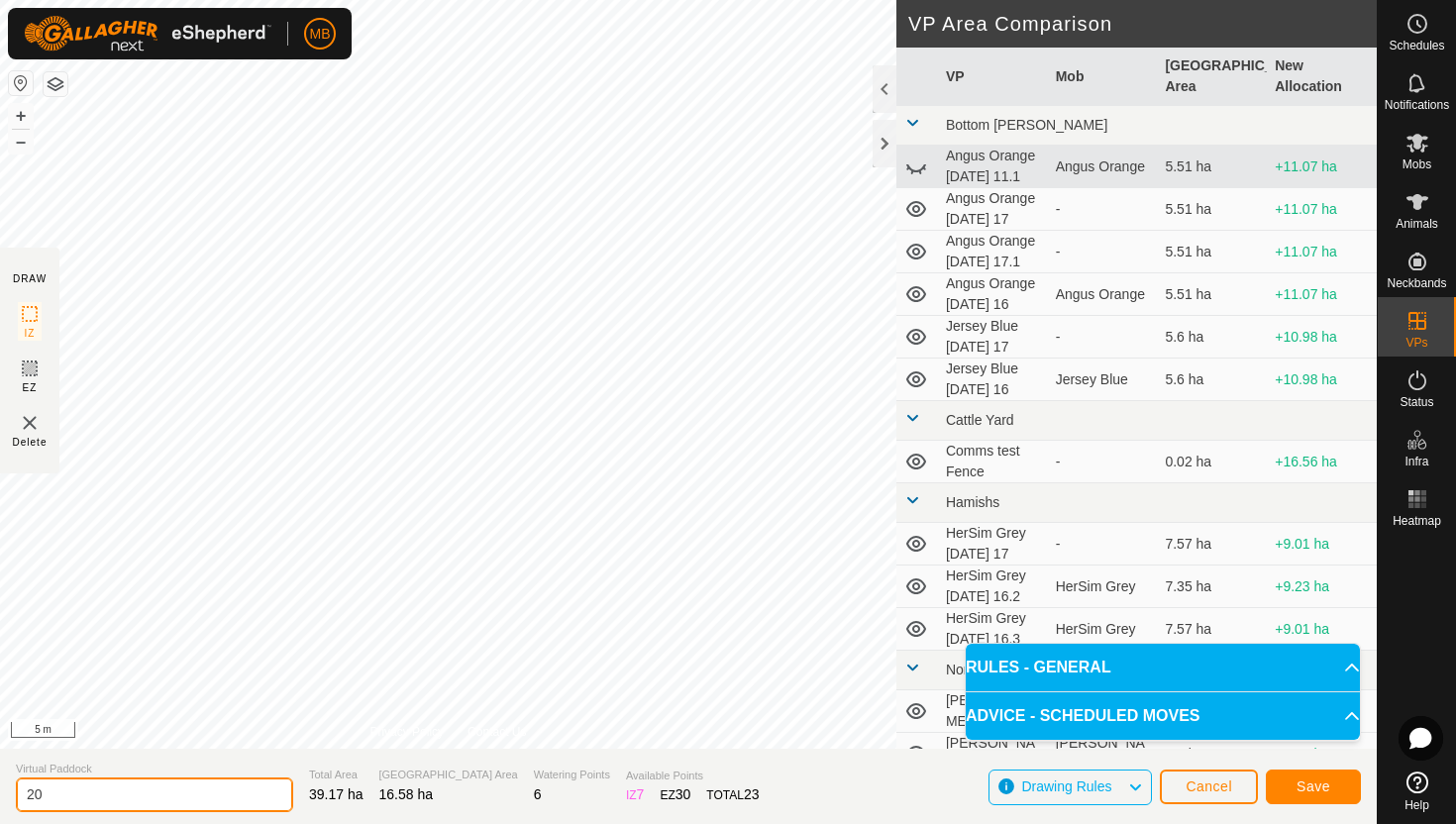 type on "2" 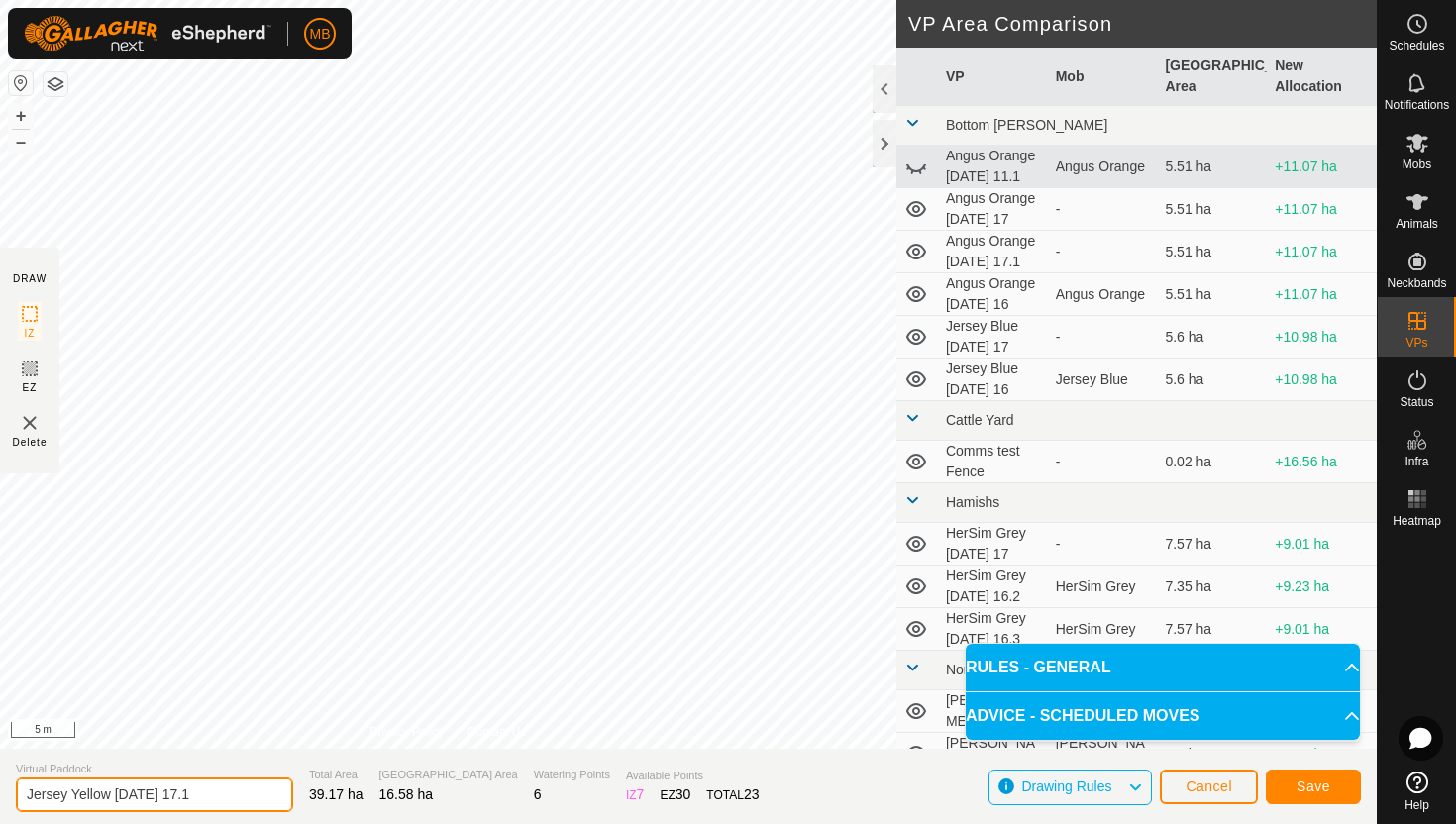 type on "Jersey Yellow Thursday 17.1" 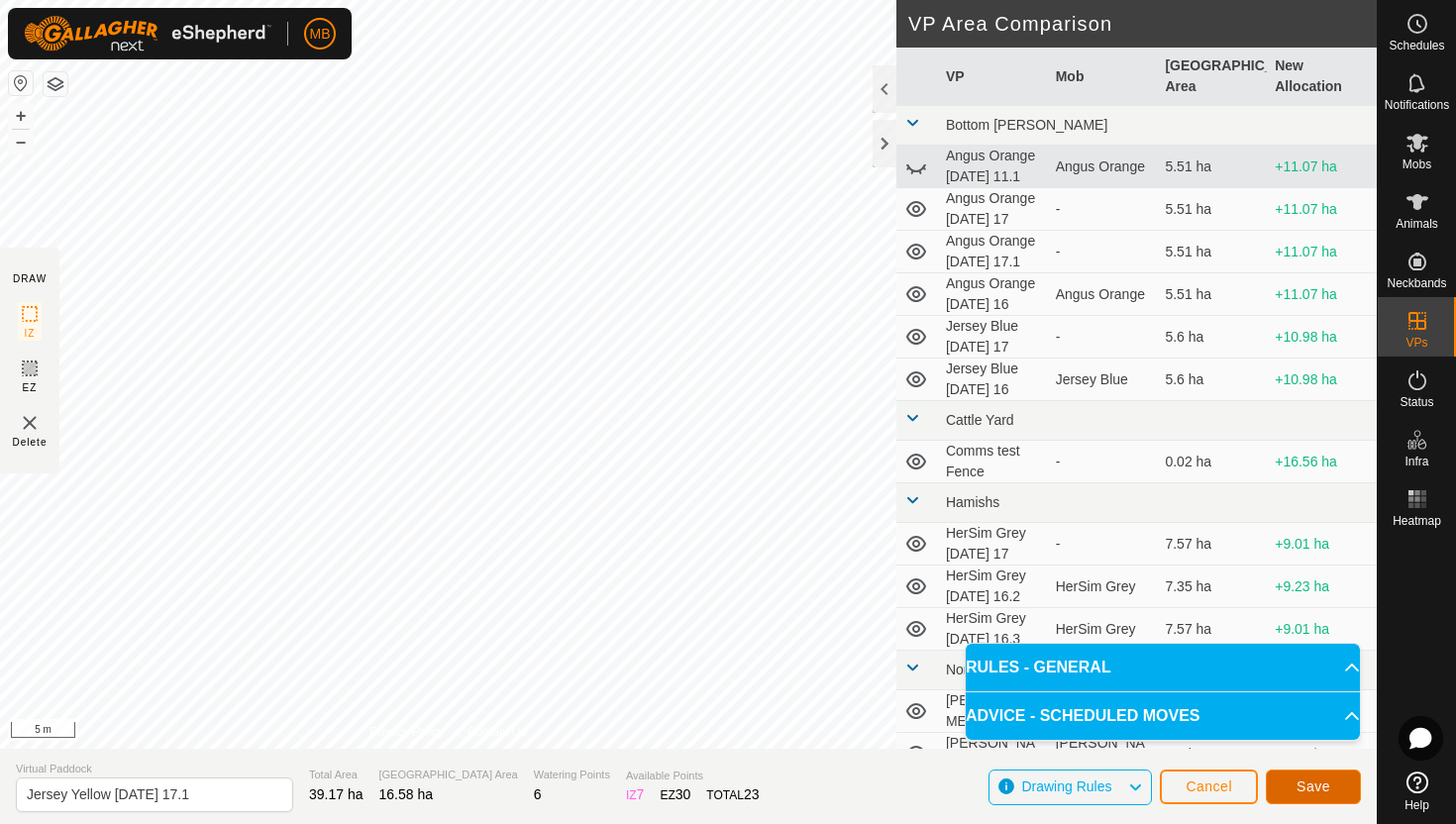 click on "Save" 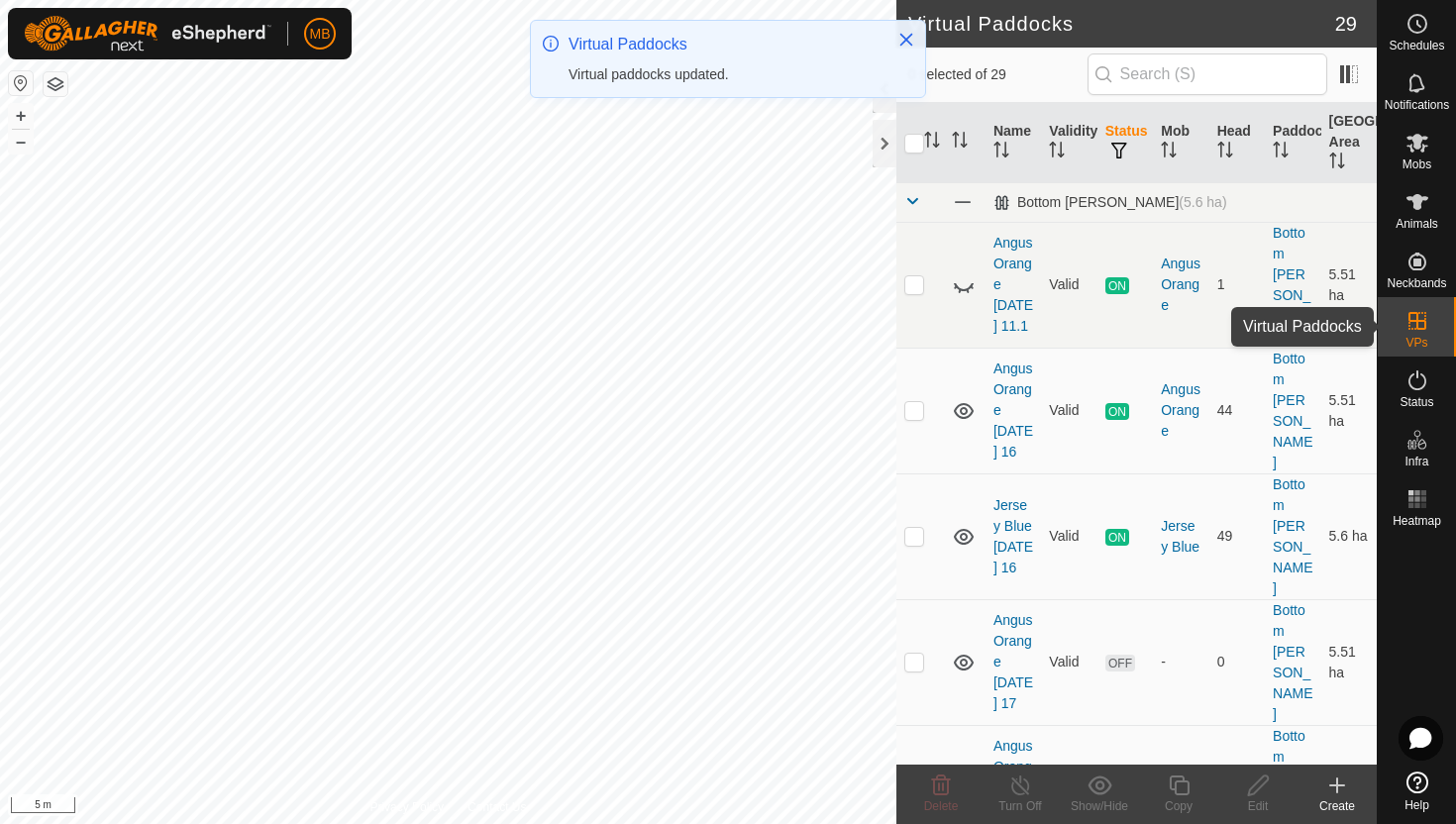 click 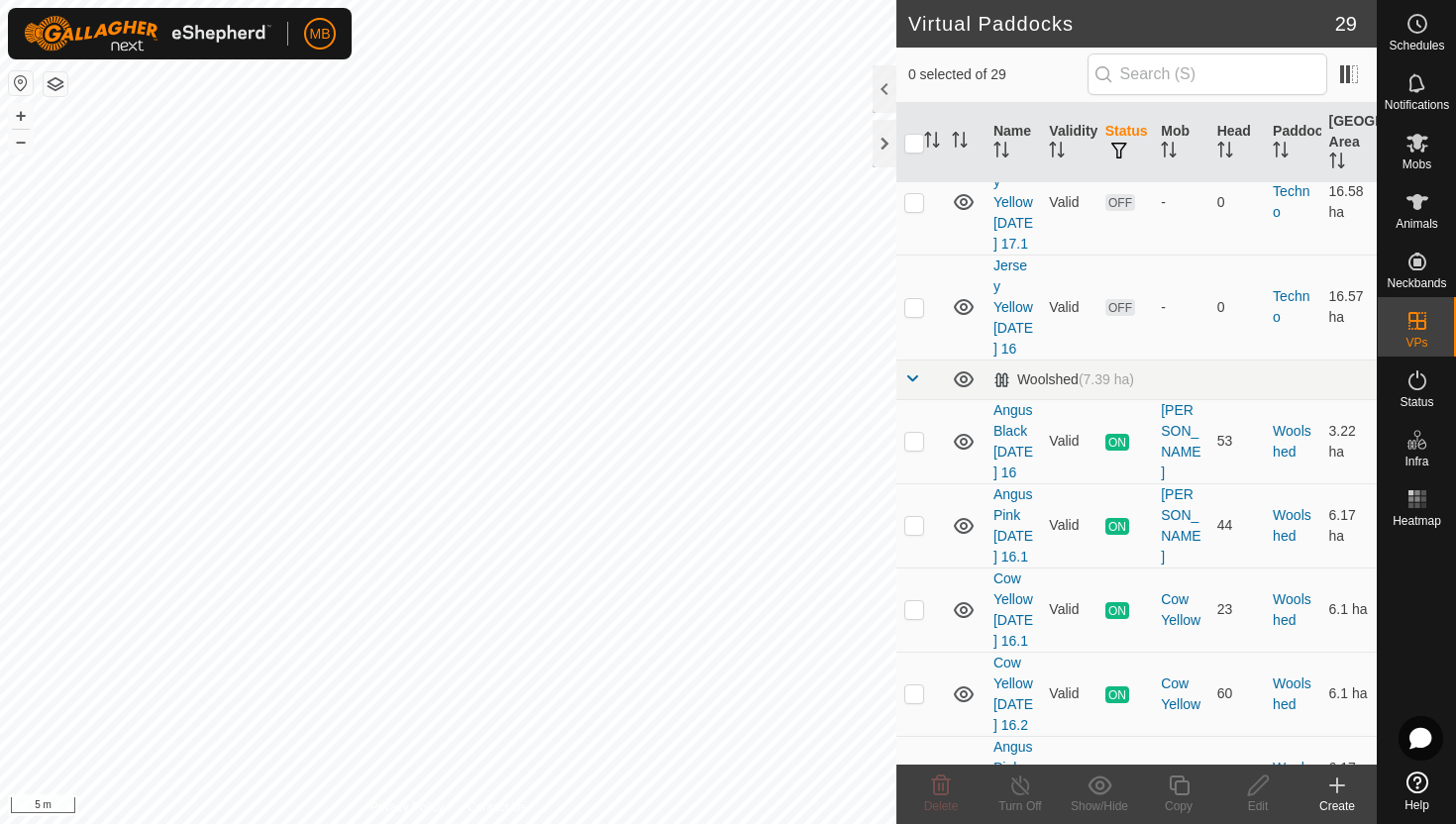 scroll, scrollTop: 2665, scrollLeft: 0, axis: vertical 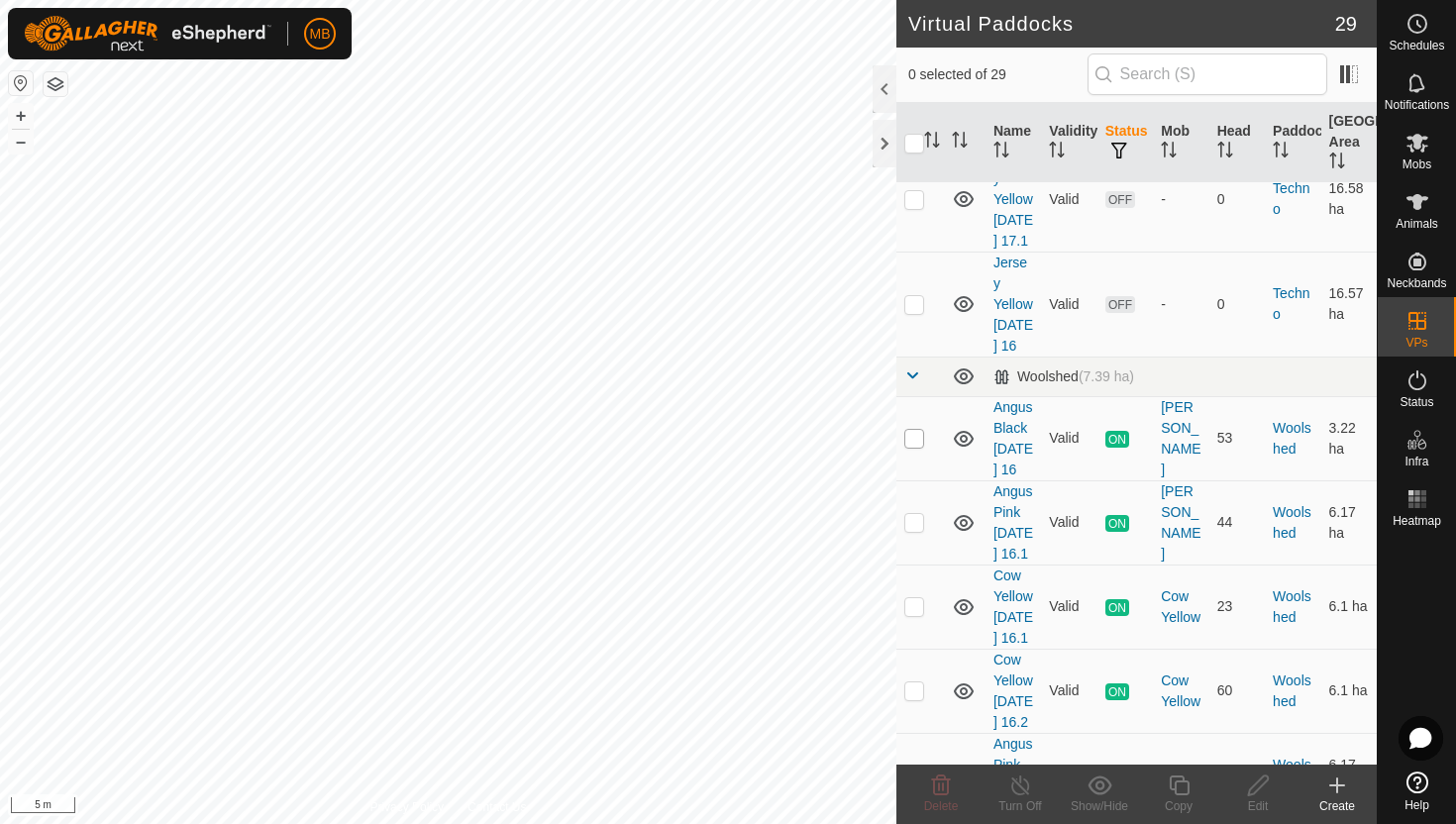 click at bounding box center (914, 439) 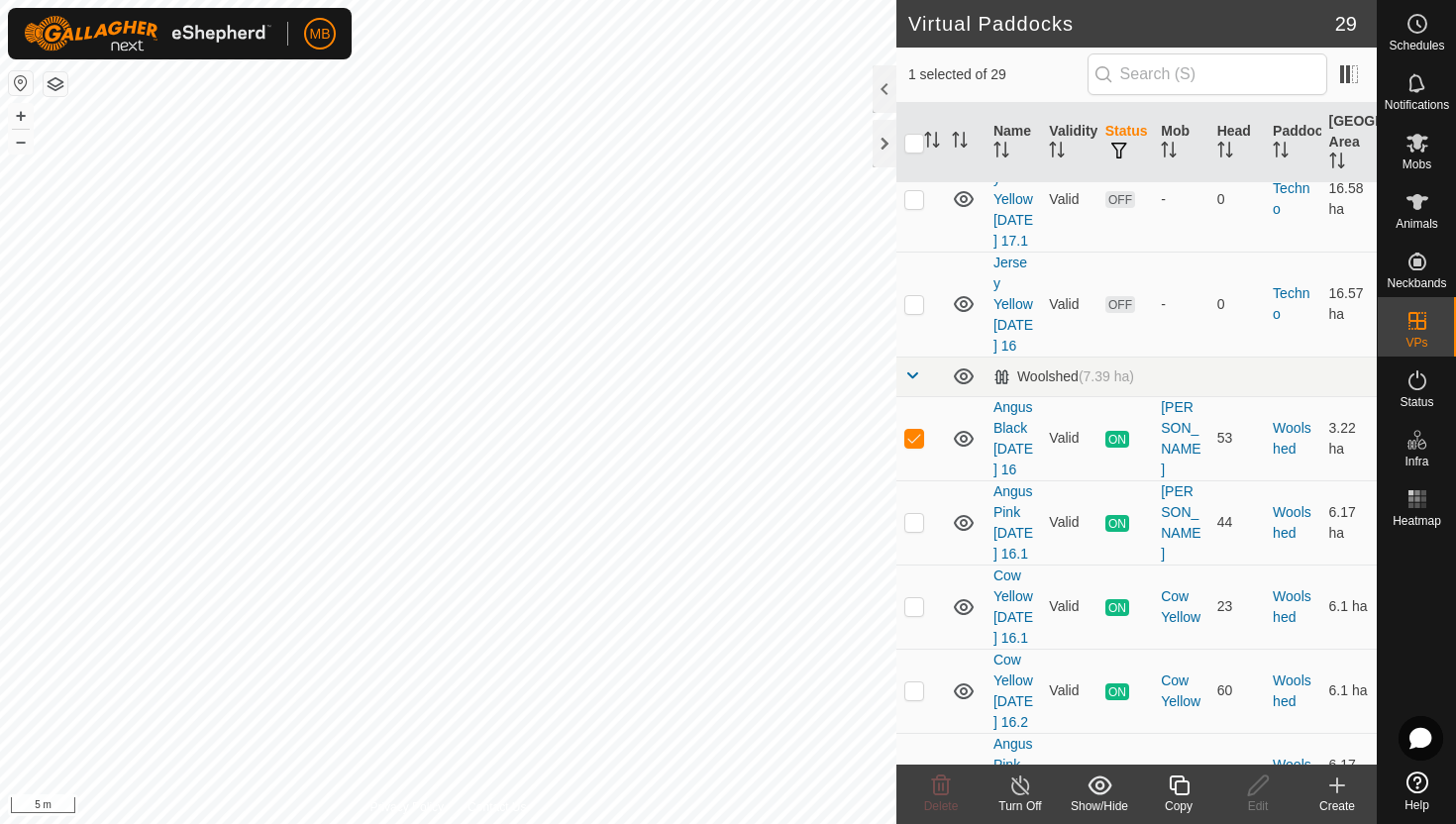 click 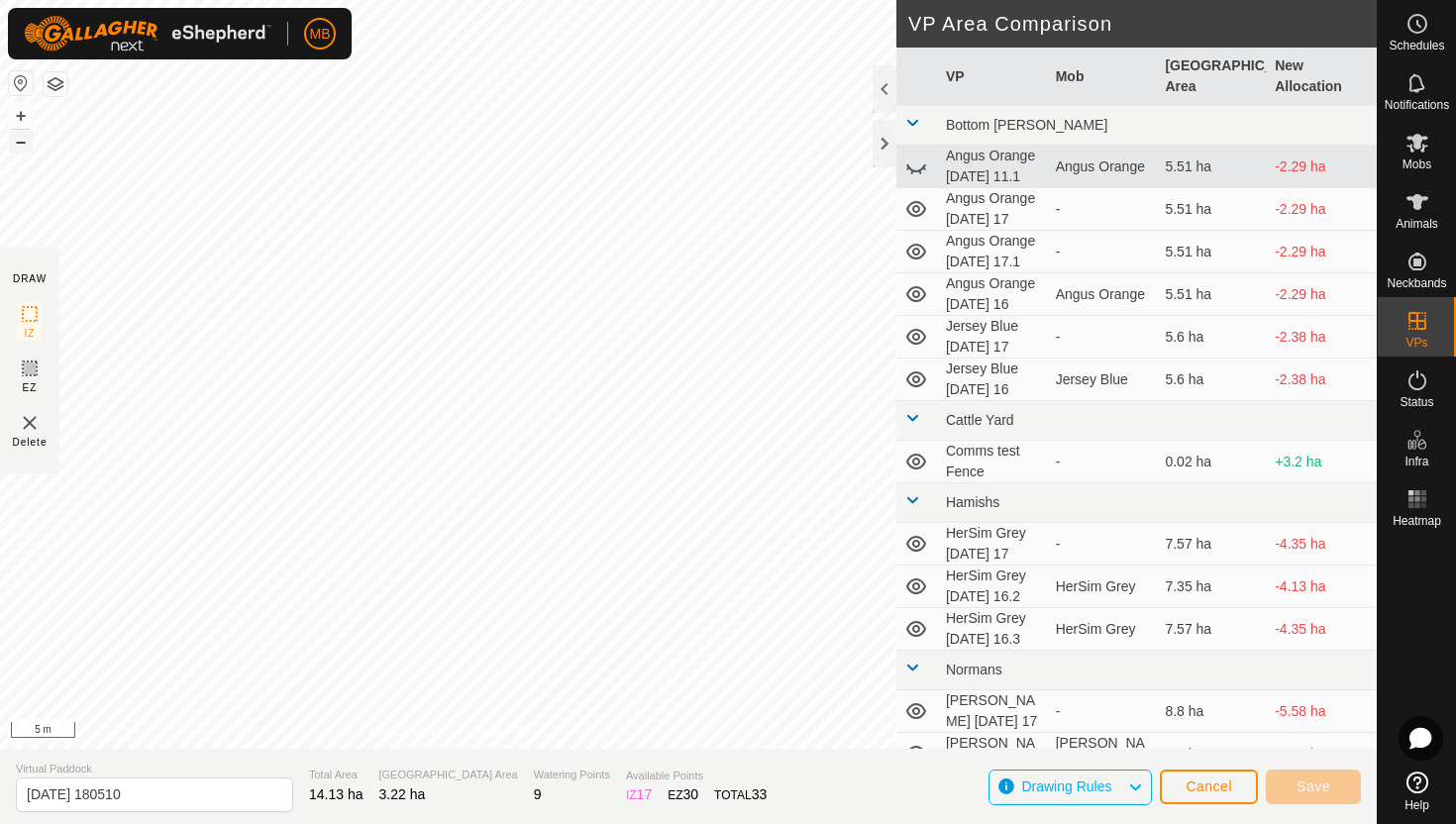 click on "–" at bounding box center (21, 142) 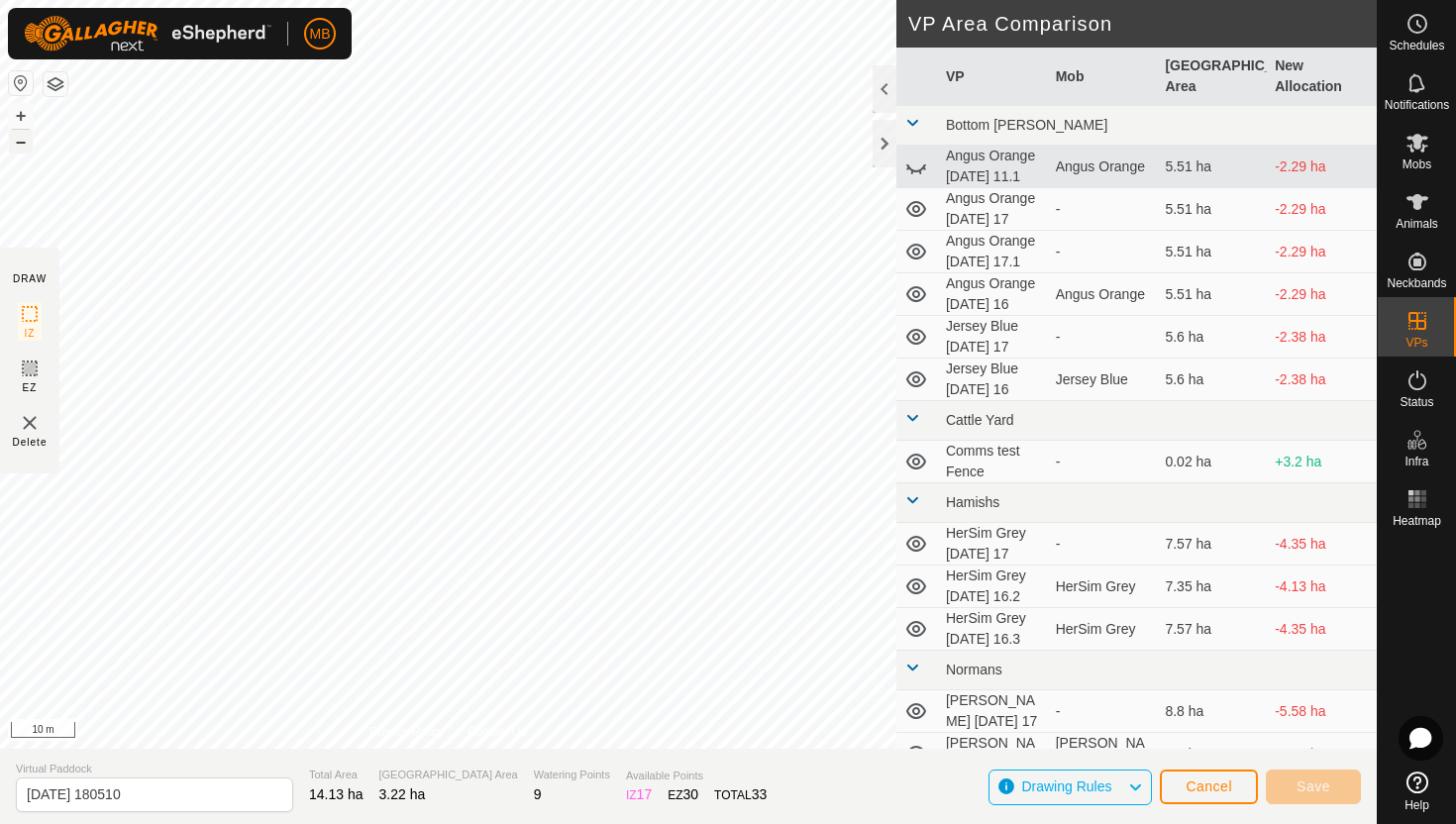 click on "–" at bounding box center (21, 142) 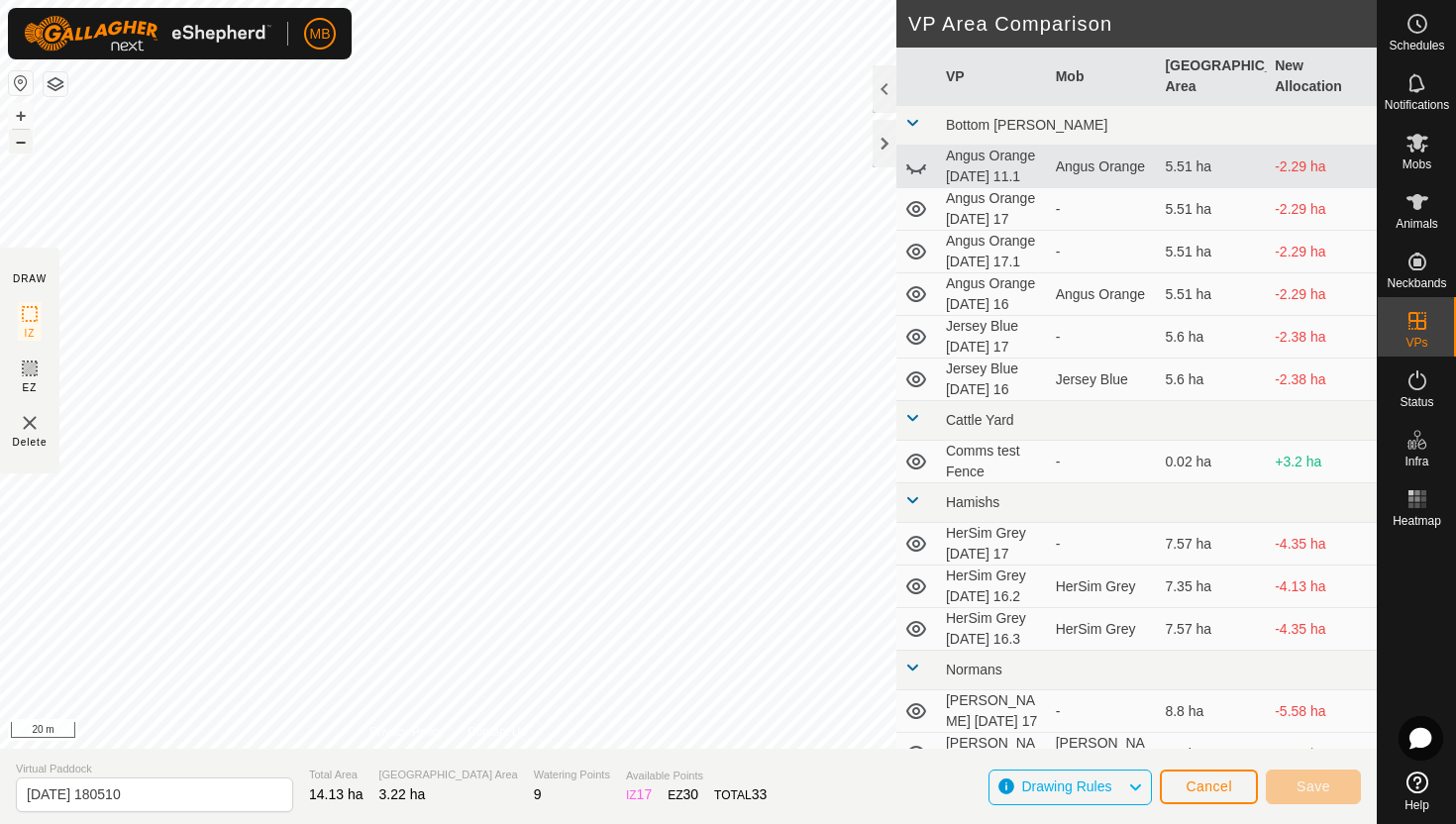 click on "–" at bounding box center (21, 142) 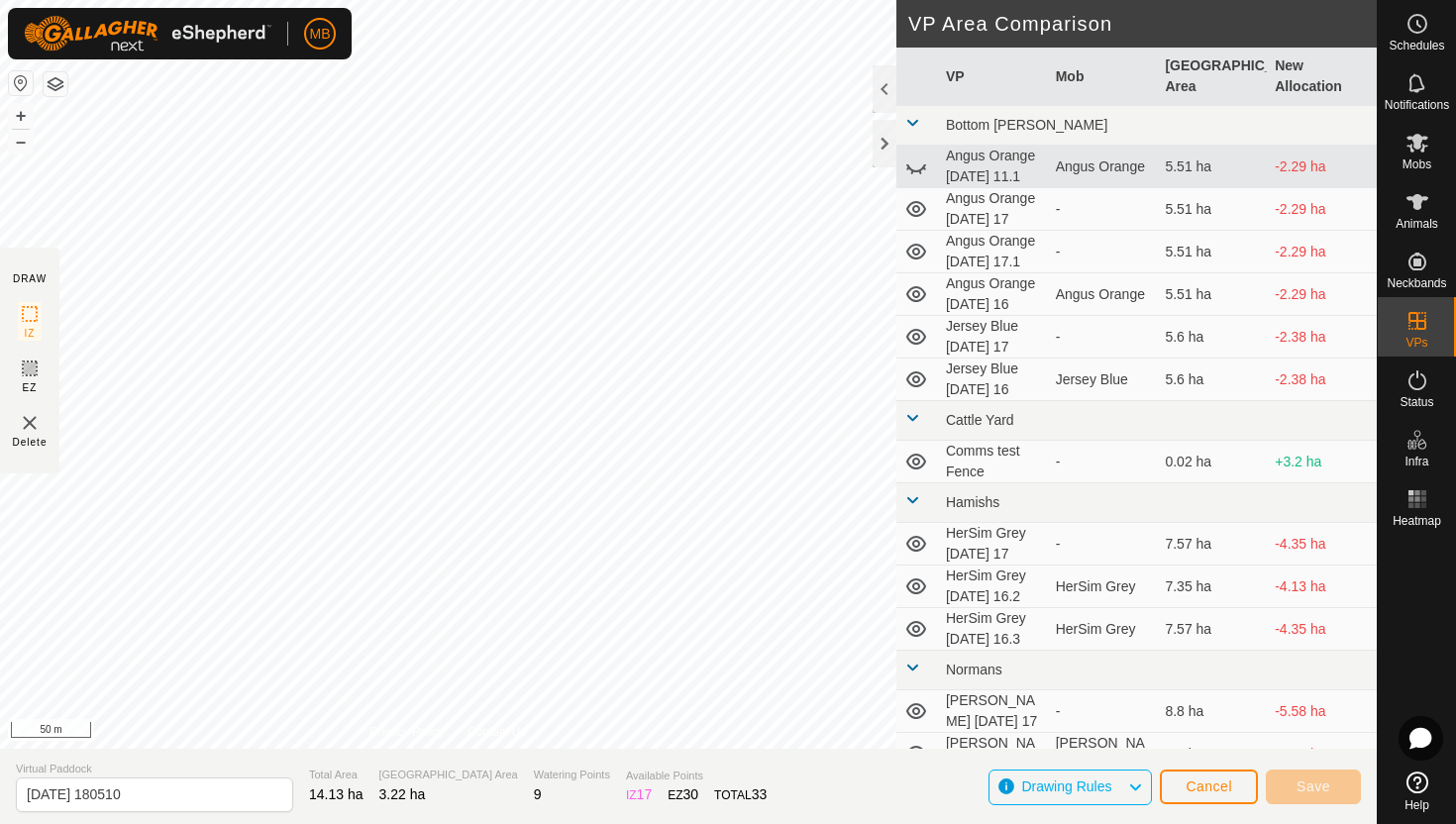click on "MB Schedules Notifications Mobs Animals Neckbands VPs Status Infra Heatmap Help DRAW IZ EZ Delete Privacy Policy Contact Us + – ⇧ i 50 m VP Area Comparison     VP   Mob   Grazing Area   New Allocation  Bottom Davey  Angus Orange Friday 11.1   Angus Orange   5.51 ha  -2.29 ha  Angus Orange Thursday 17  -  5.51 ha  -2.29 ha  Angus Orange Thursday 17.1  -  5.51 ha  -2.29 ha  Angus Orange Wednesday 16   Angus Orange   5.51 ha  -2.29 ha  Jersey Blue Thursday 17  -  5.6 ha  -2.38 ha  Jersey Blue Wednesday 16   Jersey Blue   5.6 ha  -2.38 ha Cattle Yard  Comms test Fence  -  0.02 ha  +3.2 ha Hamishs  HerSim Grey Thursday 17  -  7.57 ha  -4.35 ha  HerSim Grey Wednesday 16.2   HerSim Grey   7.35 ha  -4.13 ha  HerSim Grey Wednesday 16.3   HerSim Grey   7.57 ha  -4.35 ha Normans  Angus Green Thursday 17  -  8.8 ha  -5.58 ha  Angus Green Wednesday 16   Angus Green   8.8 ha  -5.58 ha Ollies  Jersey Purple Thursday 17  -  3.41 ha  -0.19 ha  Jersey Purple Tuesday 15  -  3.41 ha  -0.19 ha  Jersey Purple Wednesday 16  - -" 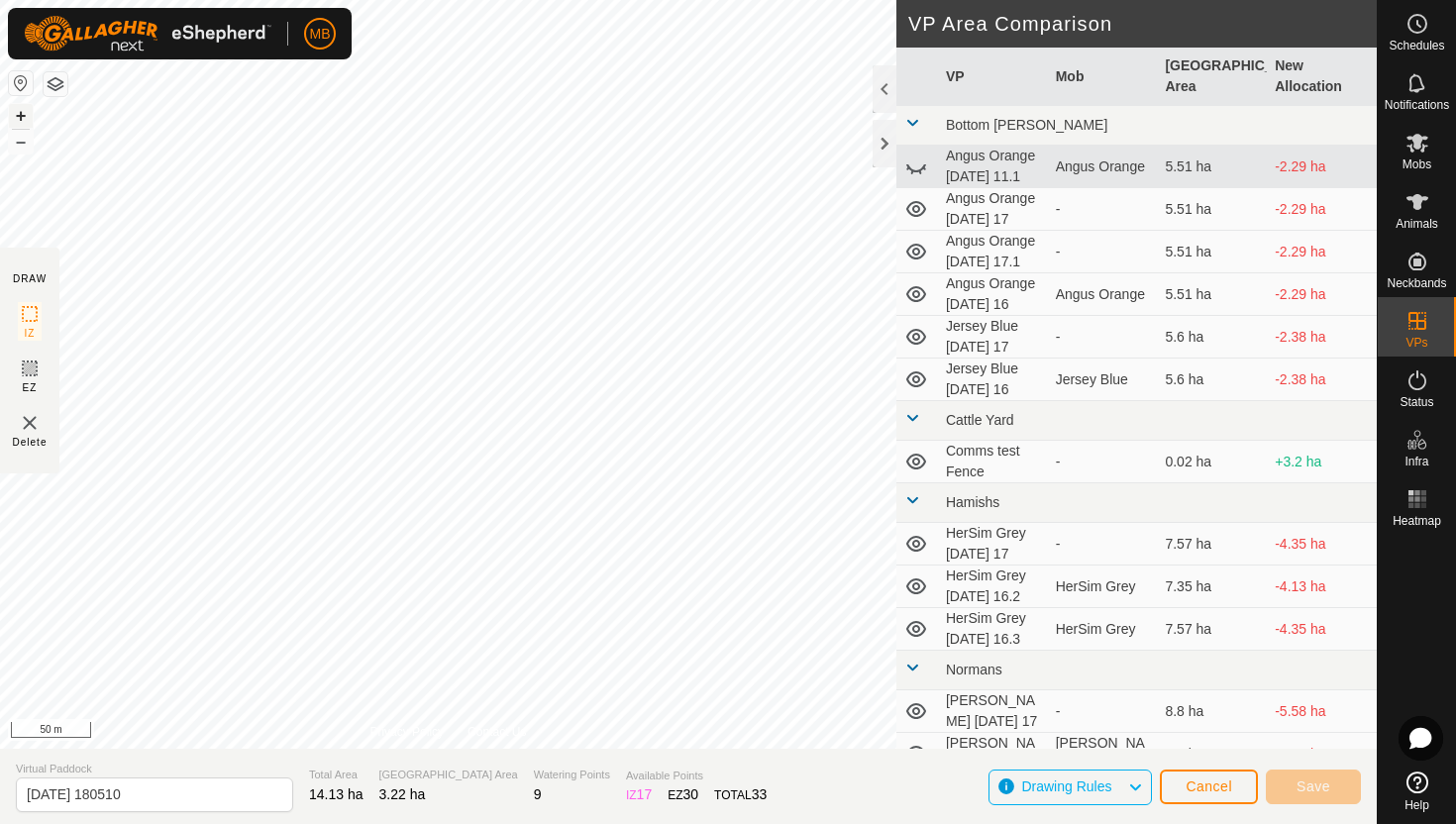 click on "+" at bounding box center (21, 116) 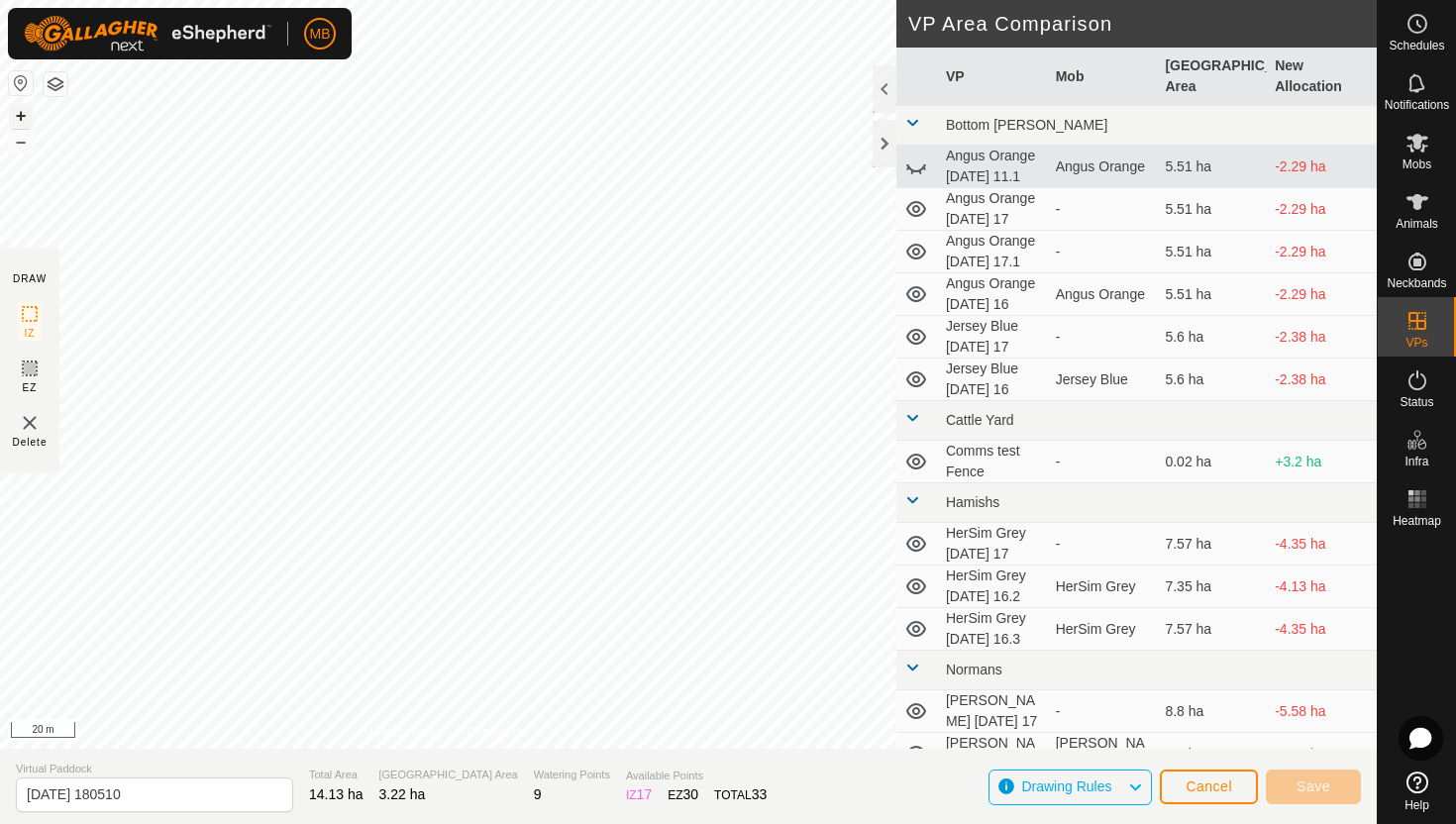 click on "+" at bounding box center [21, 116] 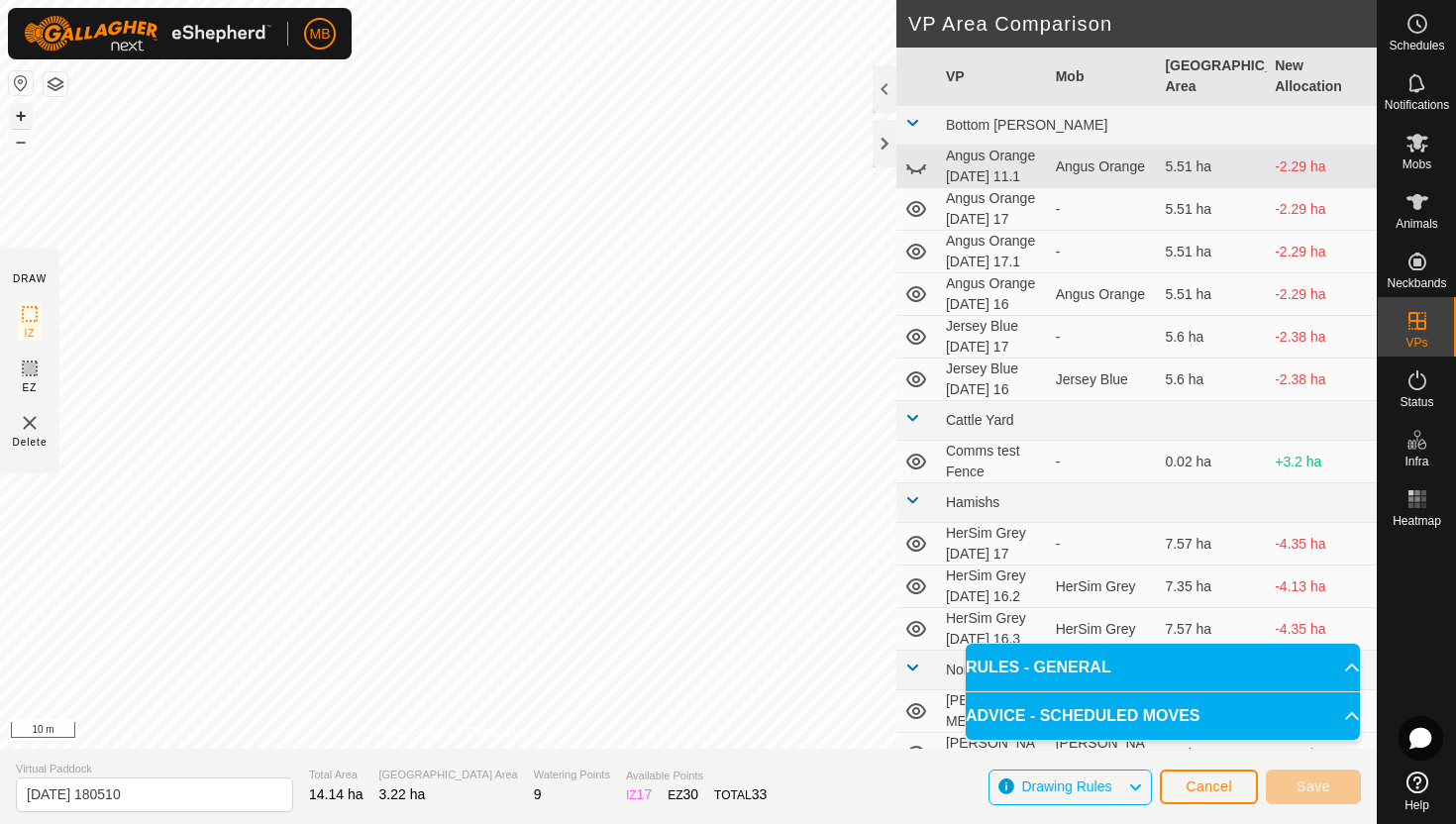 click on "+" at bounding box center [21, 116] 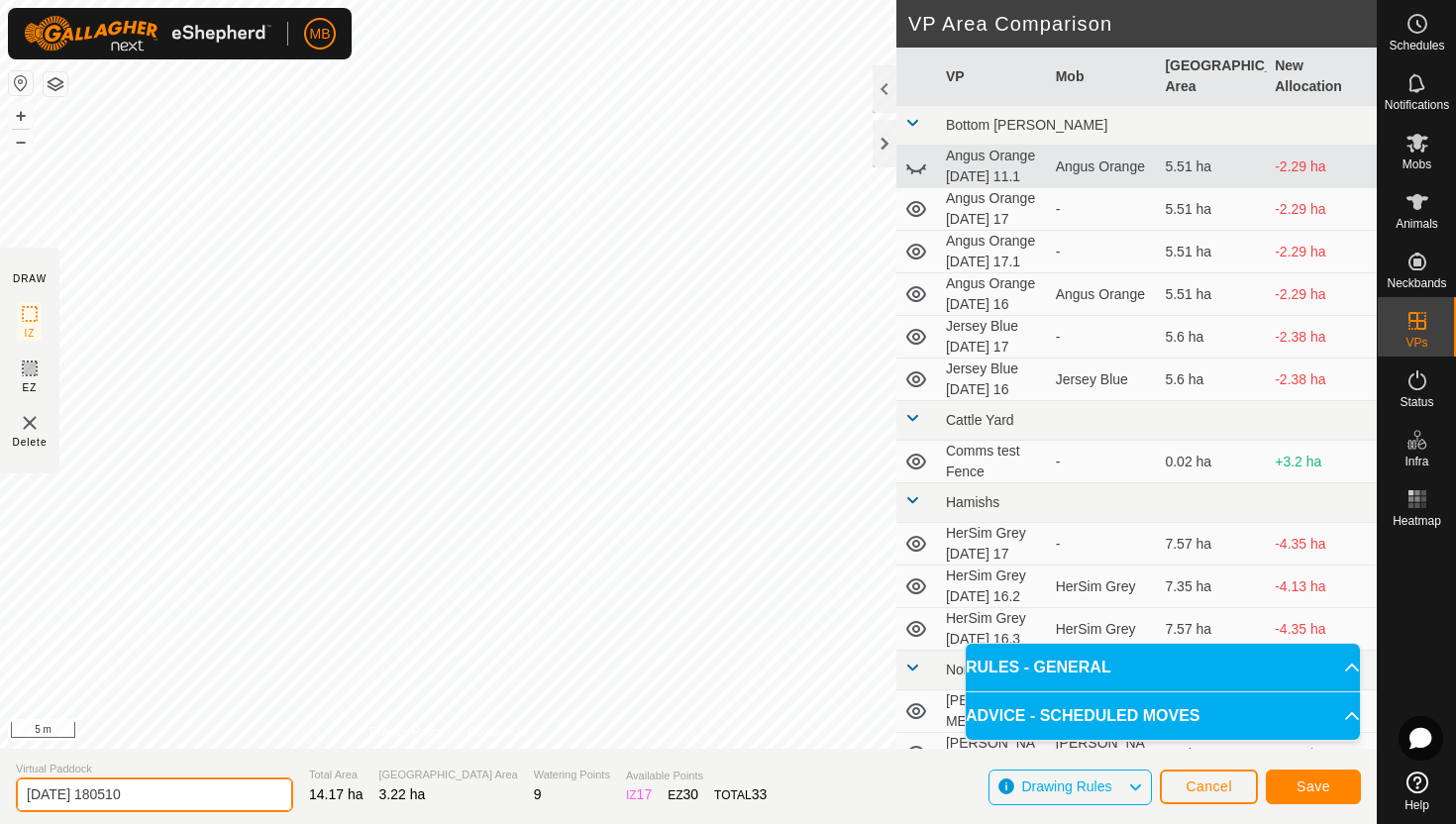 click on "2025-07-16 180510" 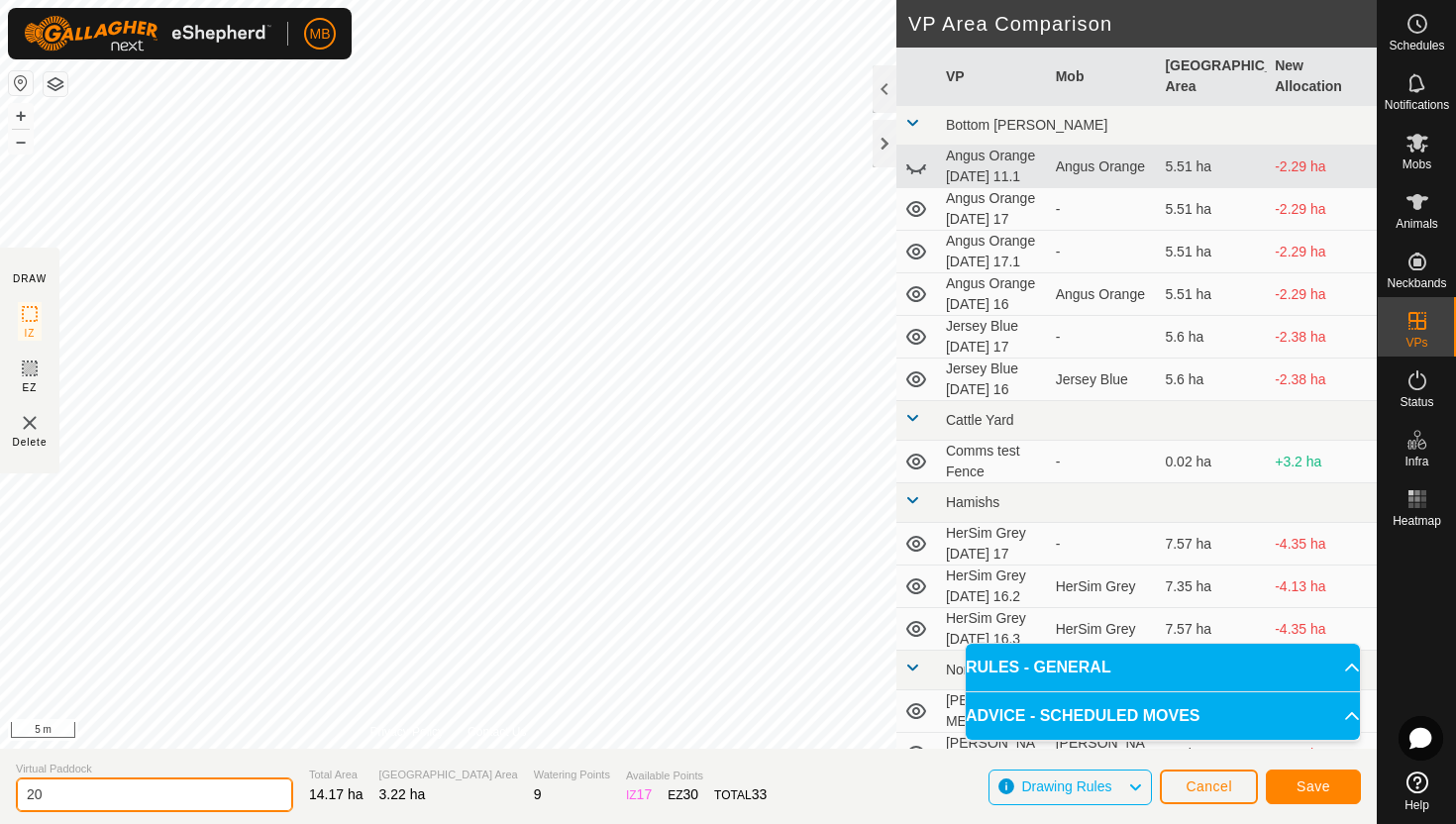 type on "2" 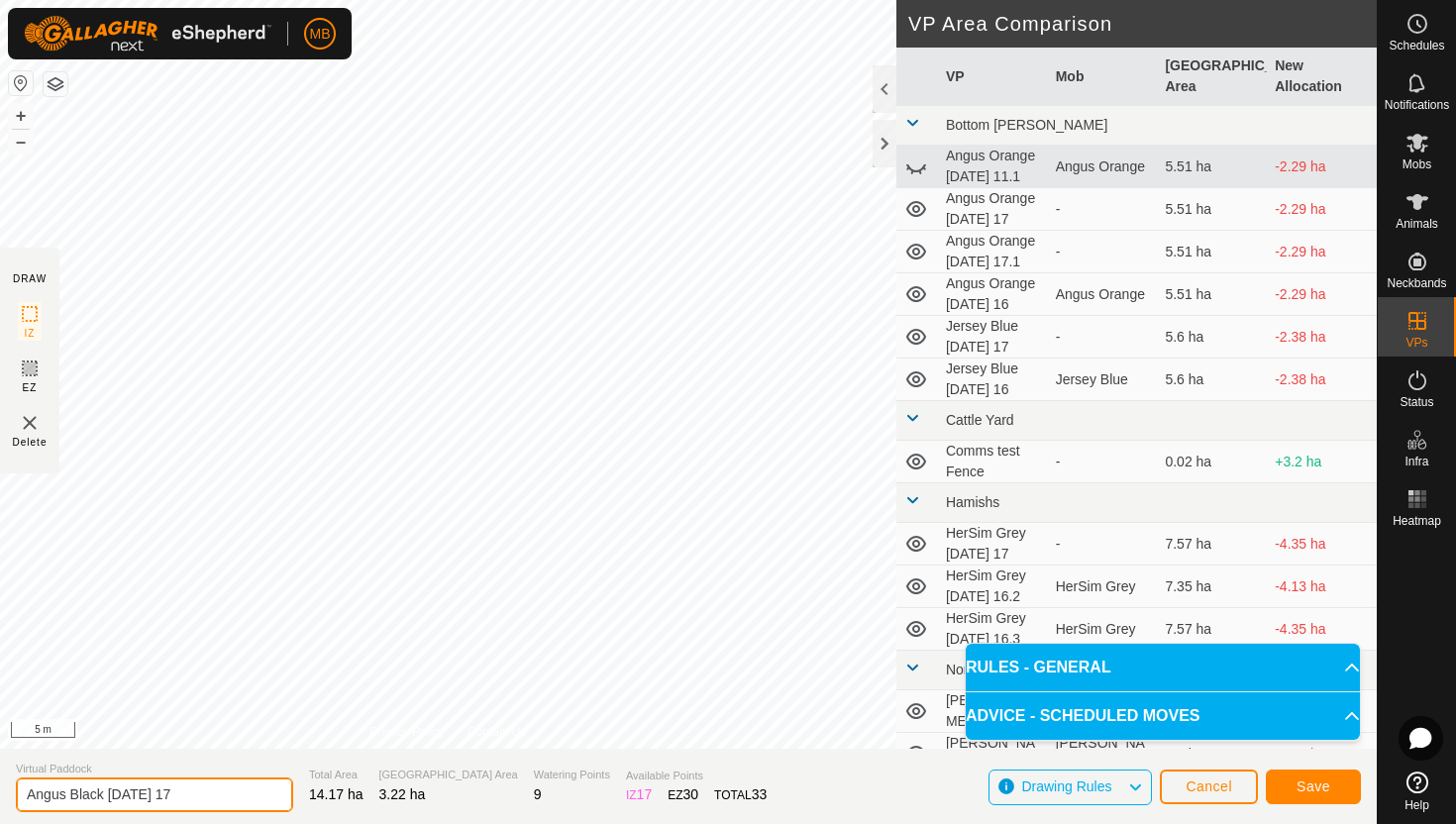 type on "Angus Black [DATE] 17" 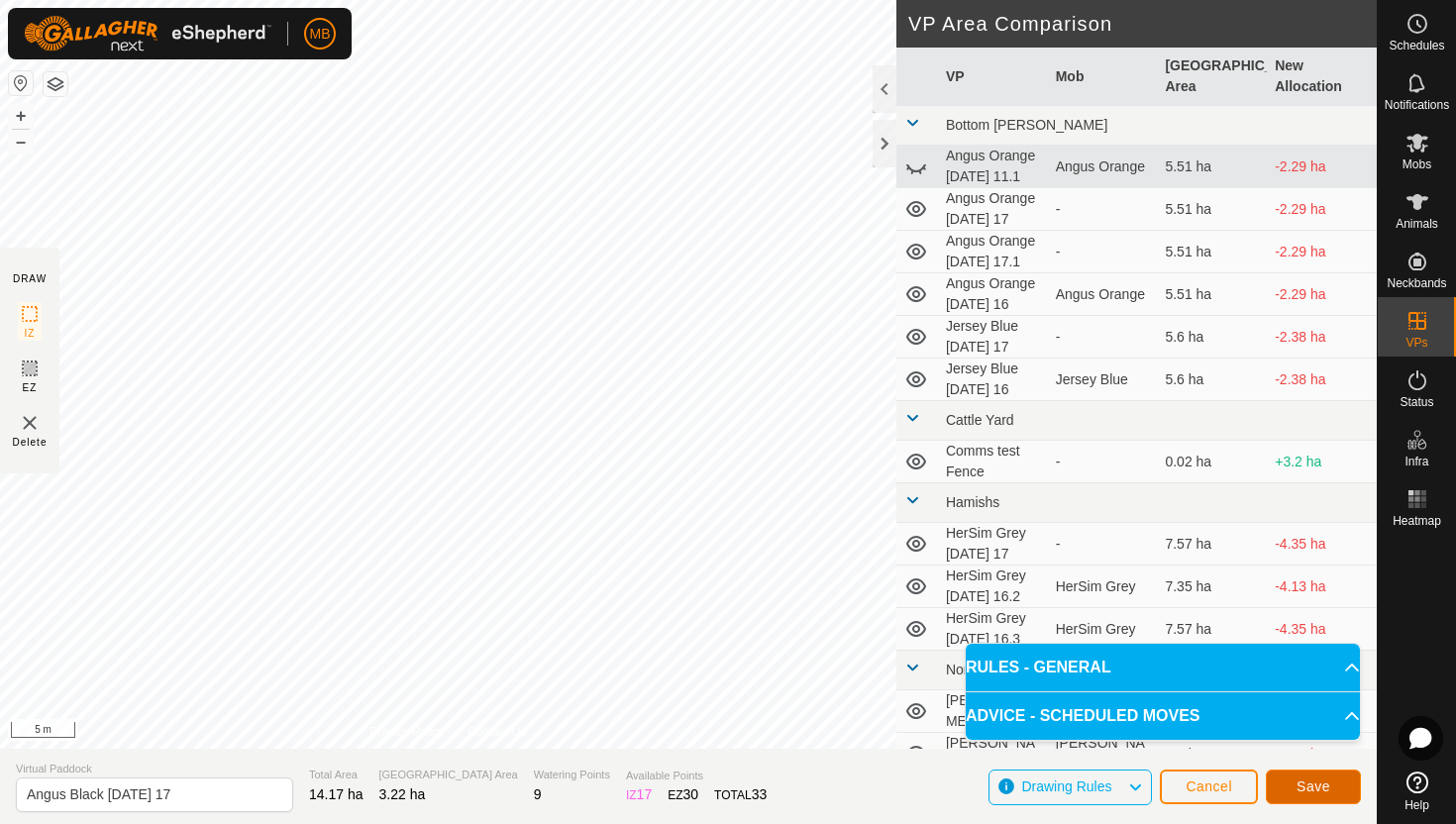 click on "Save" 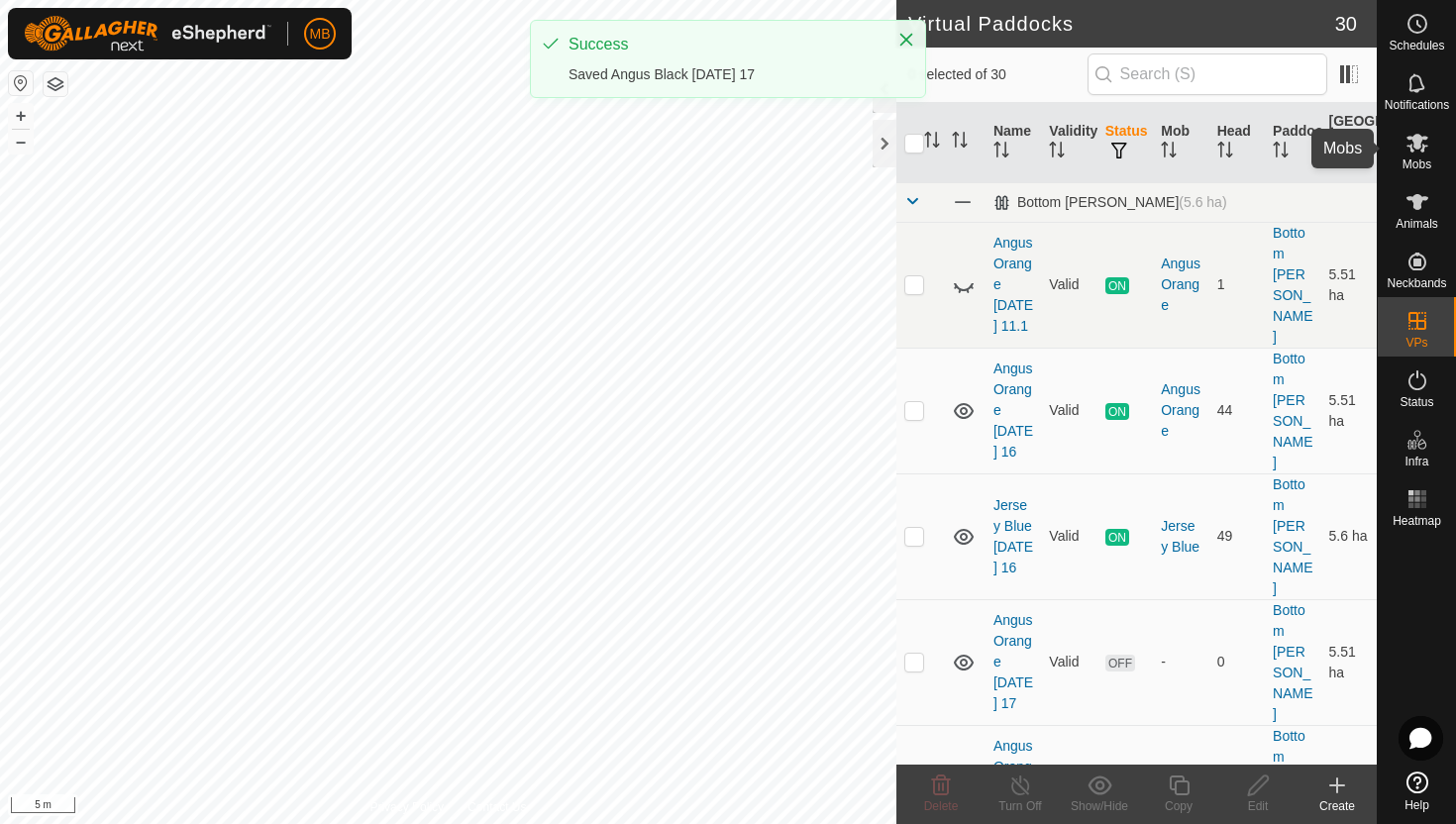 click 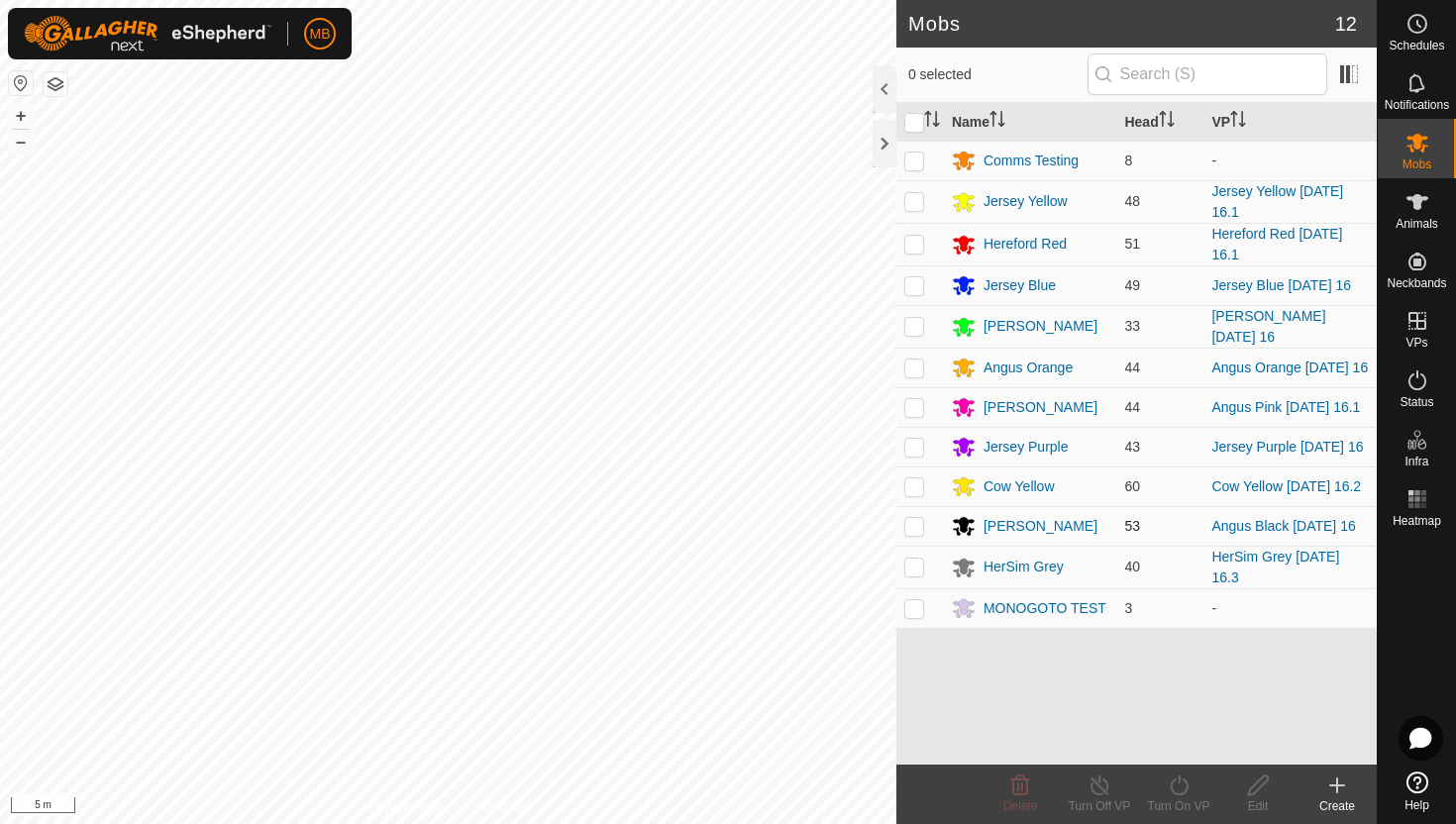 click at bounding box center [914, 526] 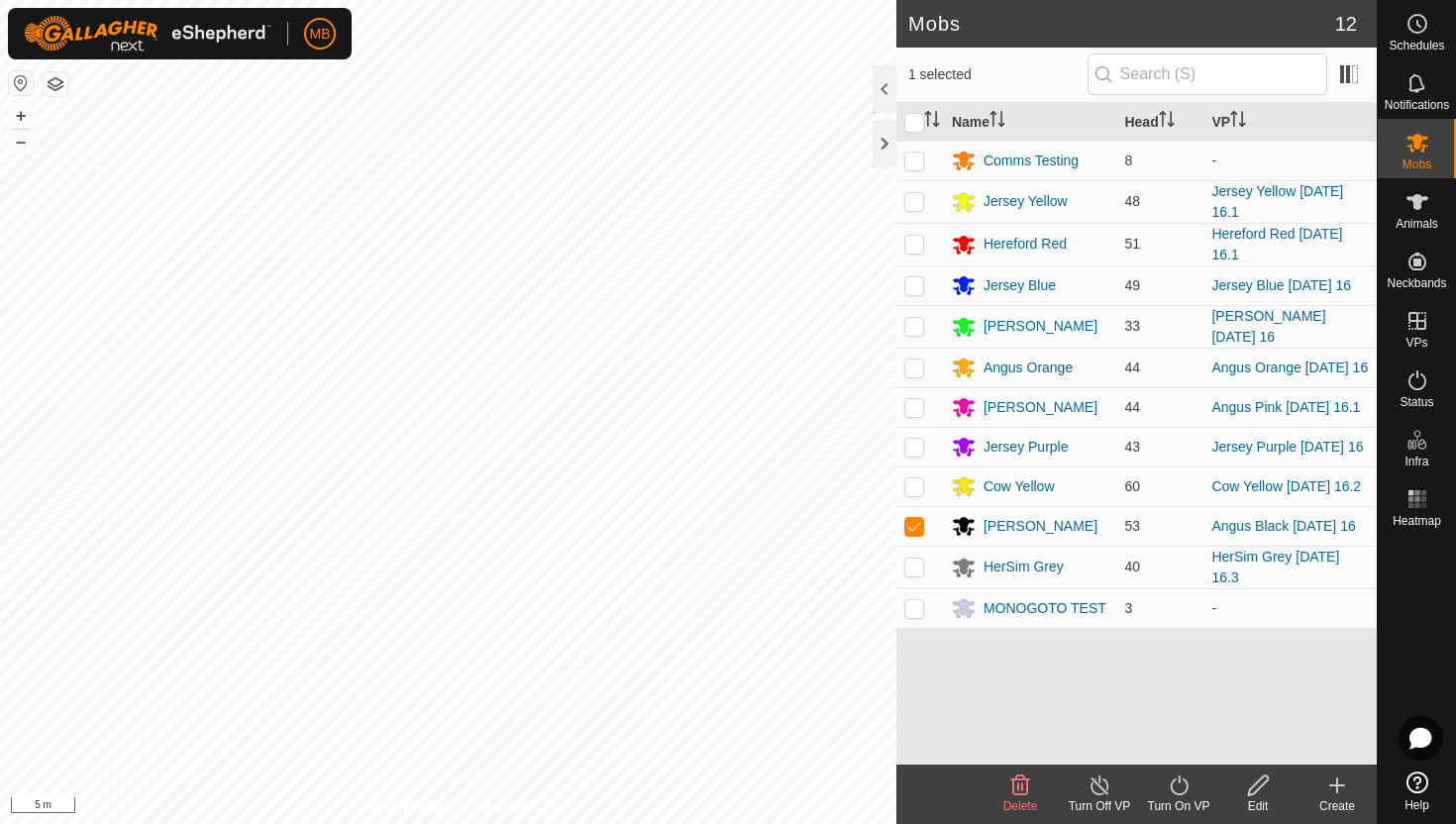 click 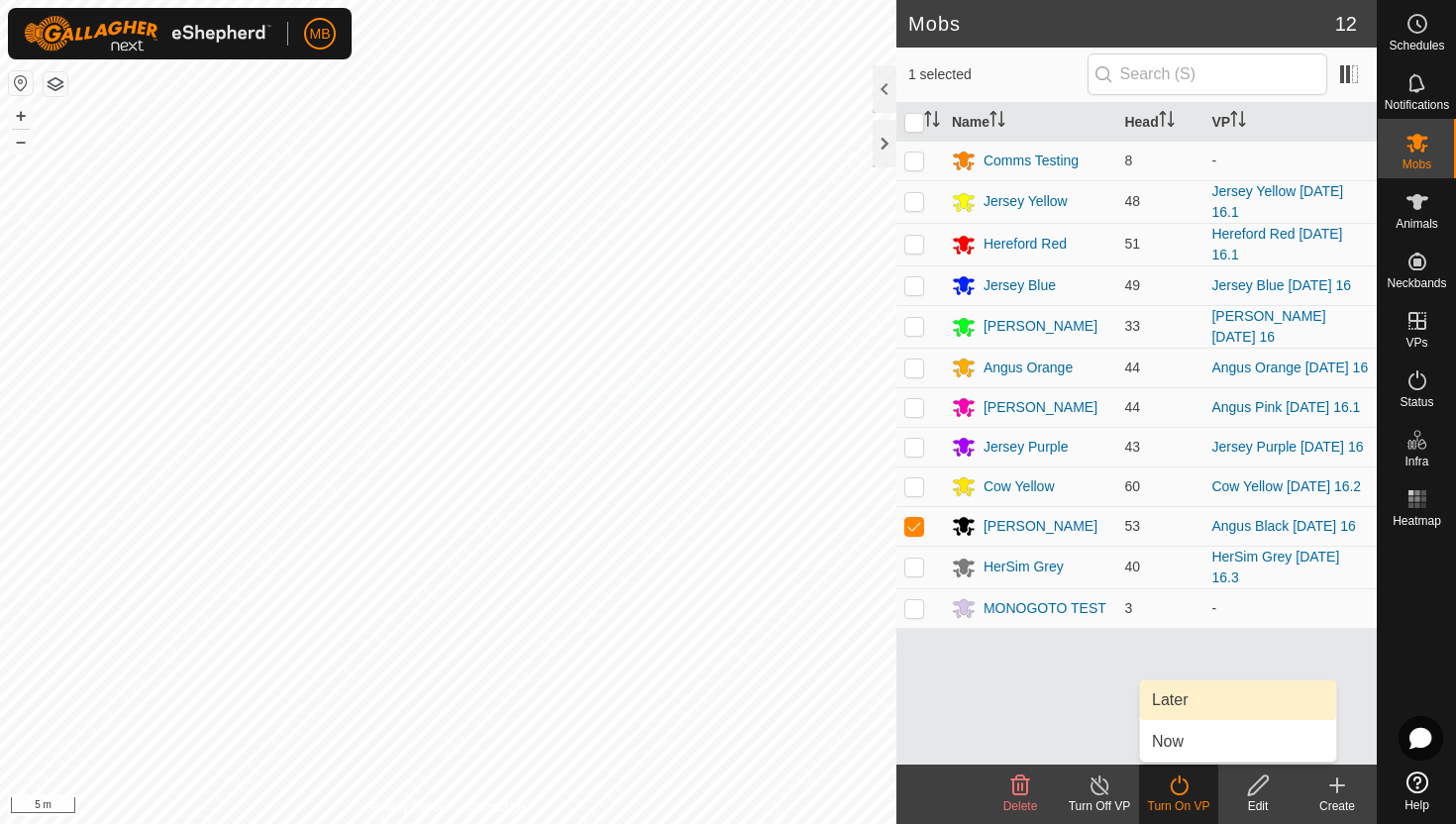 click on "Later" at bounding box center [1238, 700] 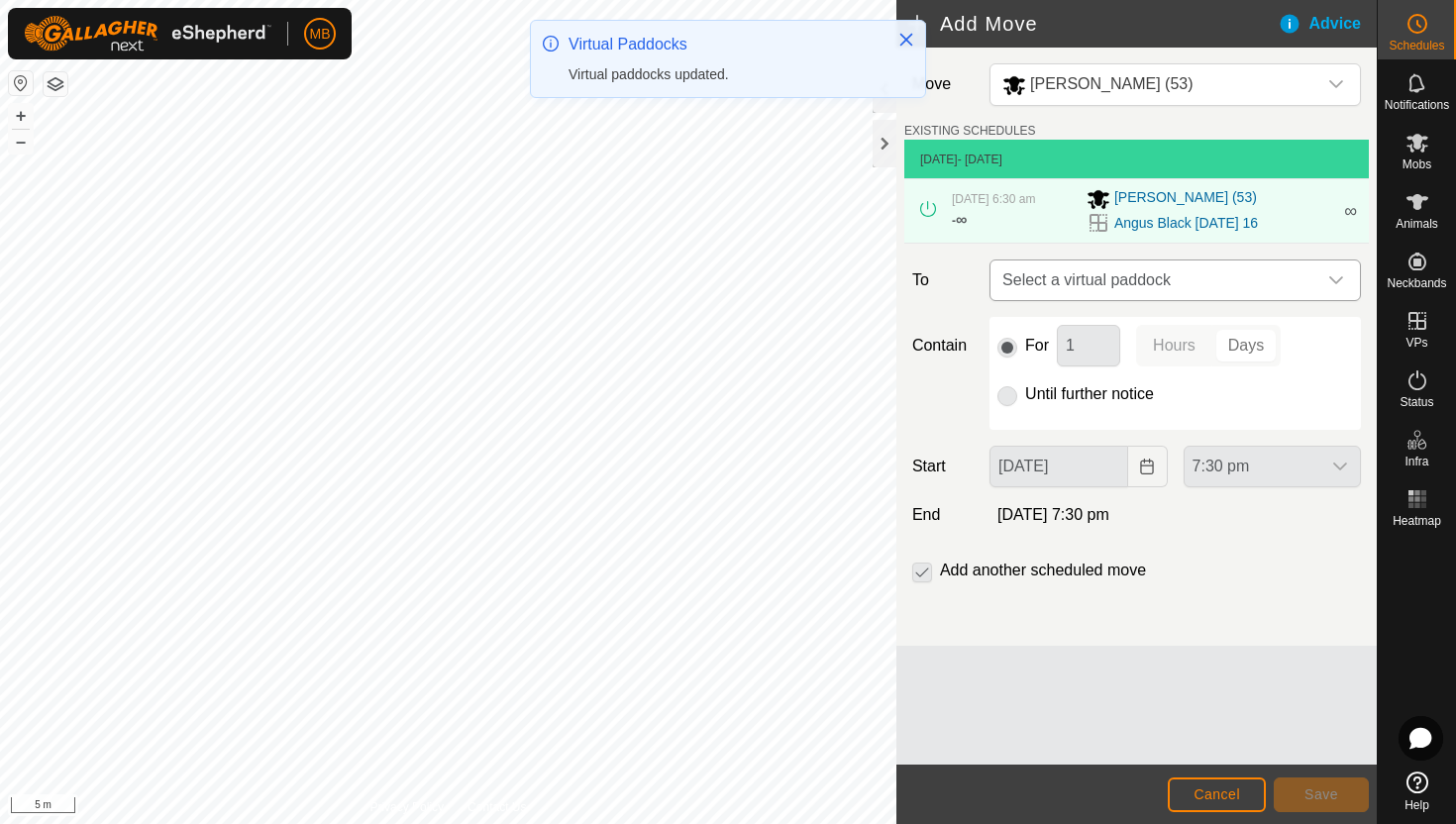 click at bounding box center [1336, 280] 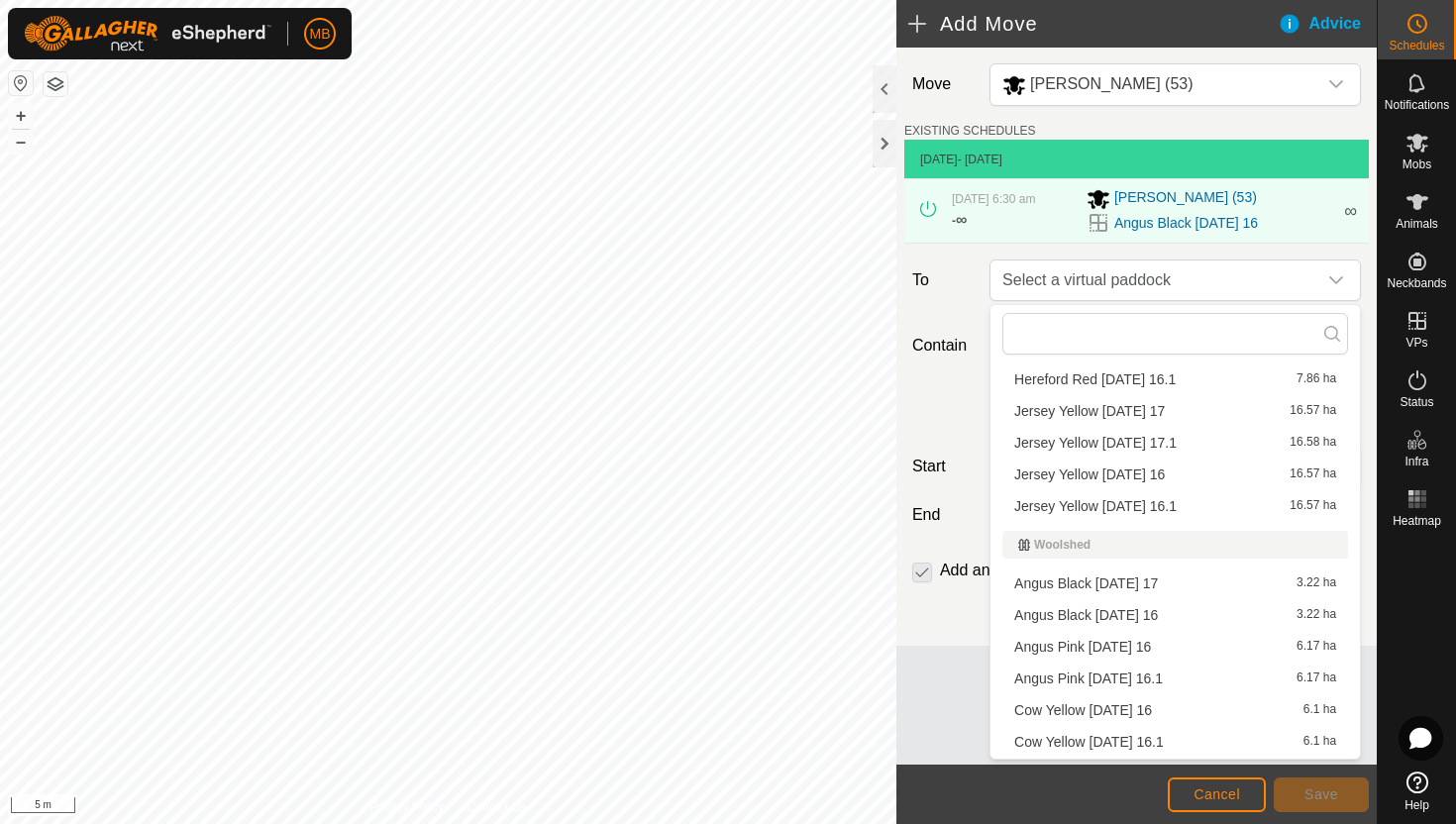 scroll, scrollTop: 872, scrollLeft: 0, axis: vertical 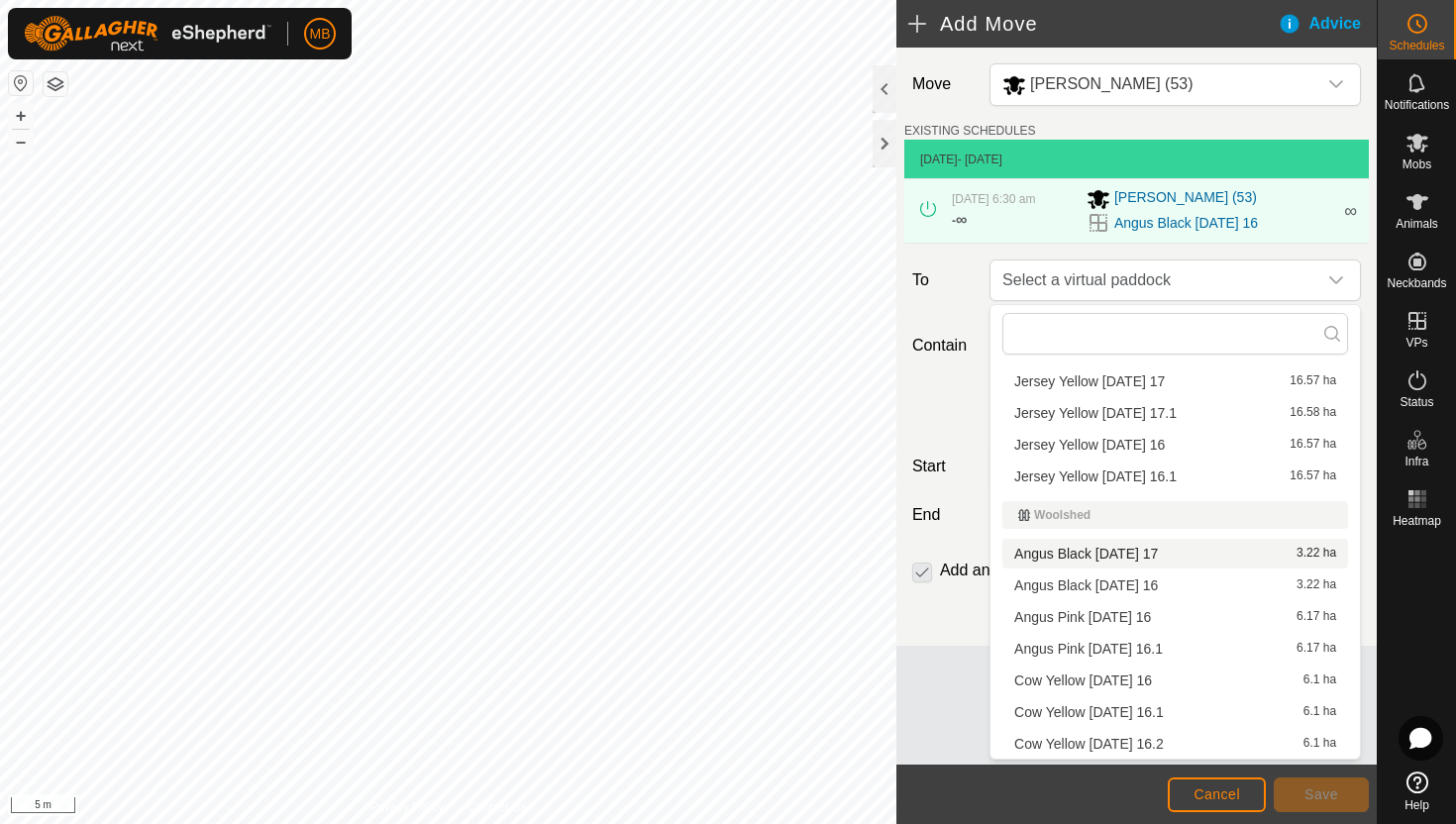 click on "Angus Black Thursday 17  3.22 ha" at bounding box center (1175, 554) 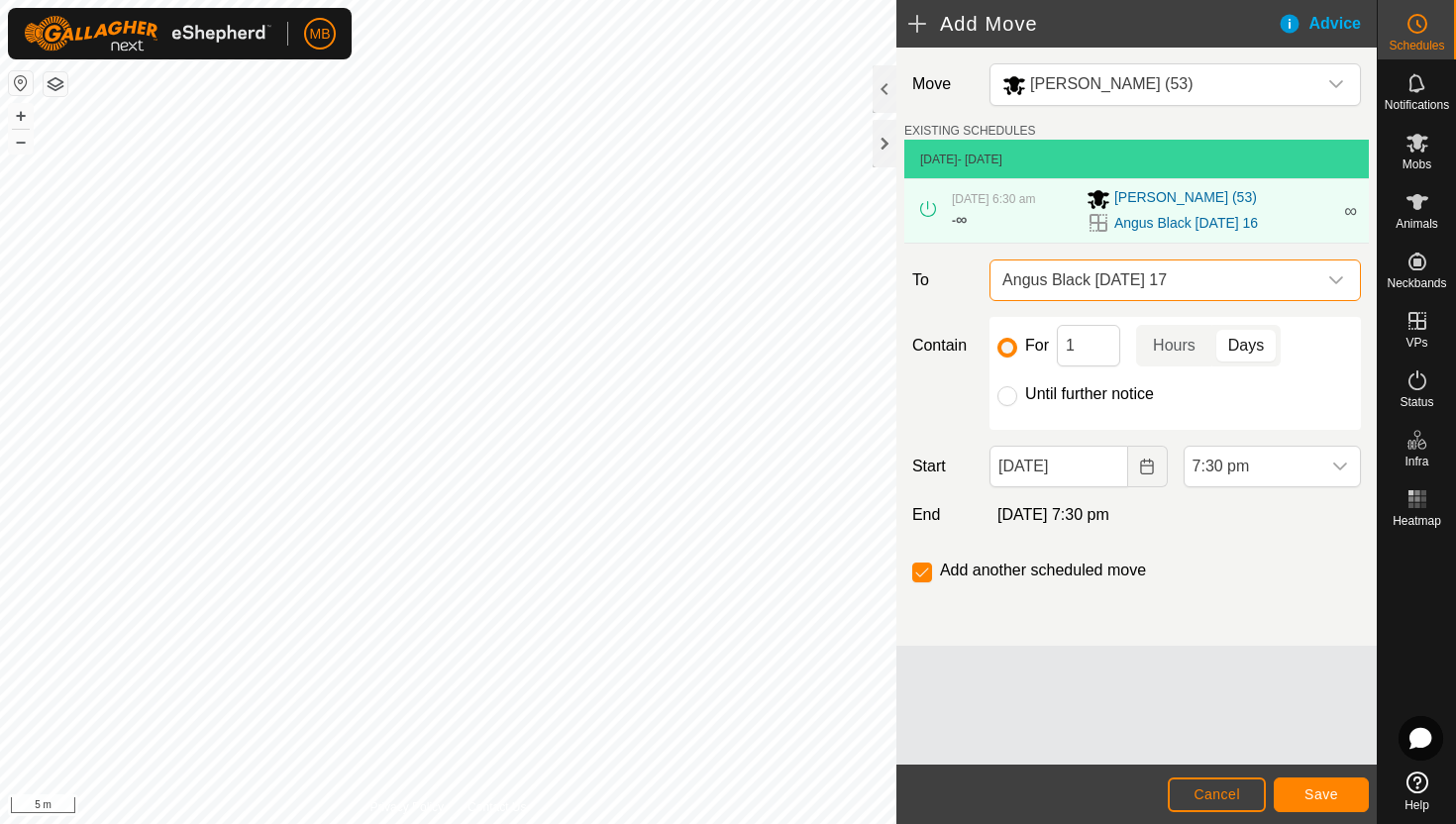 click on "Until further notice" 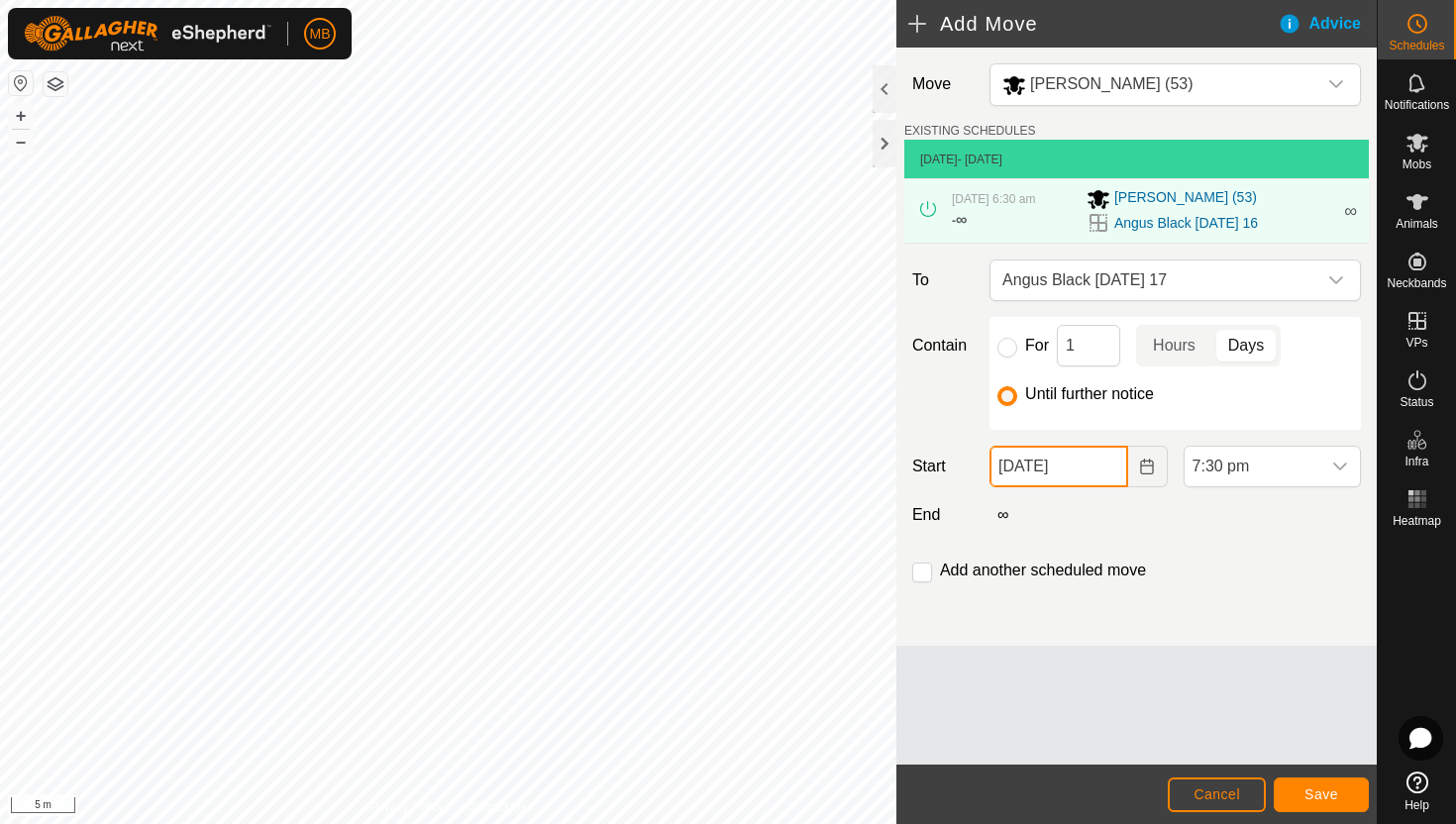 click on "16 Jul, 2025" 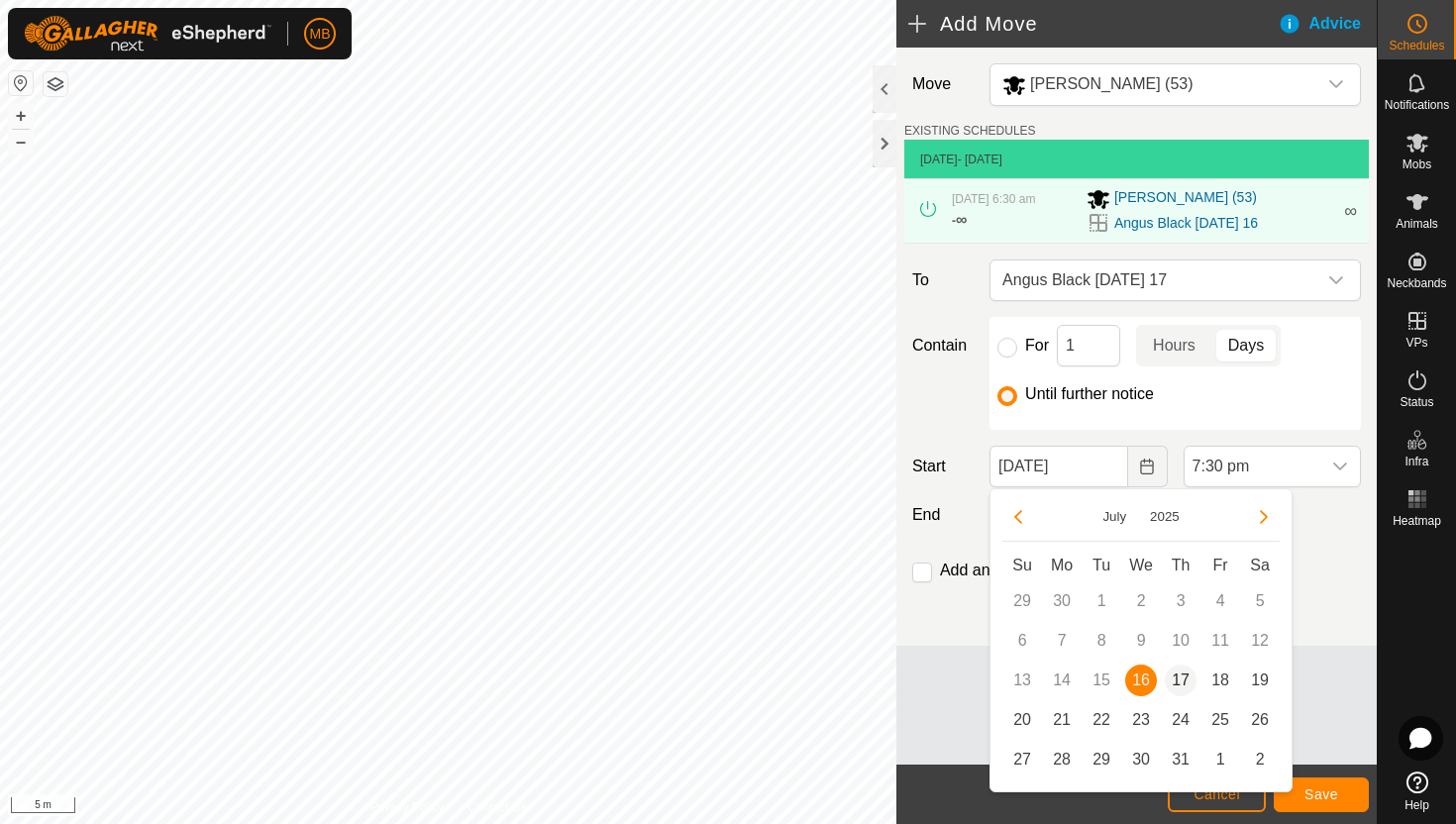 click on "17" at bounding box center (1181, 680) 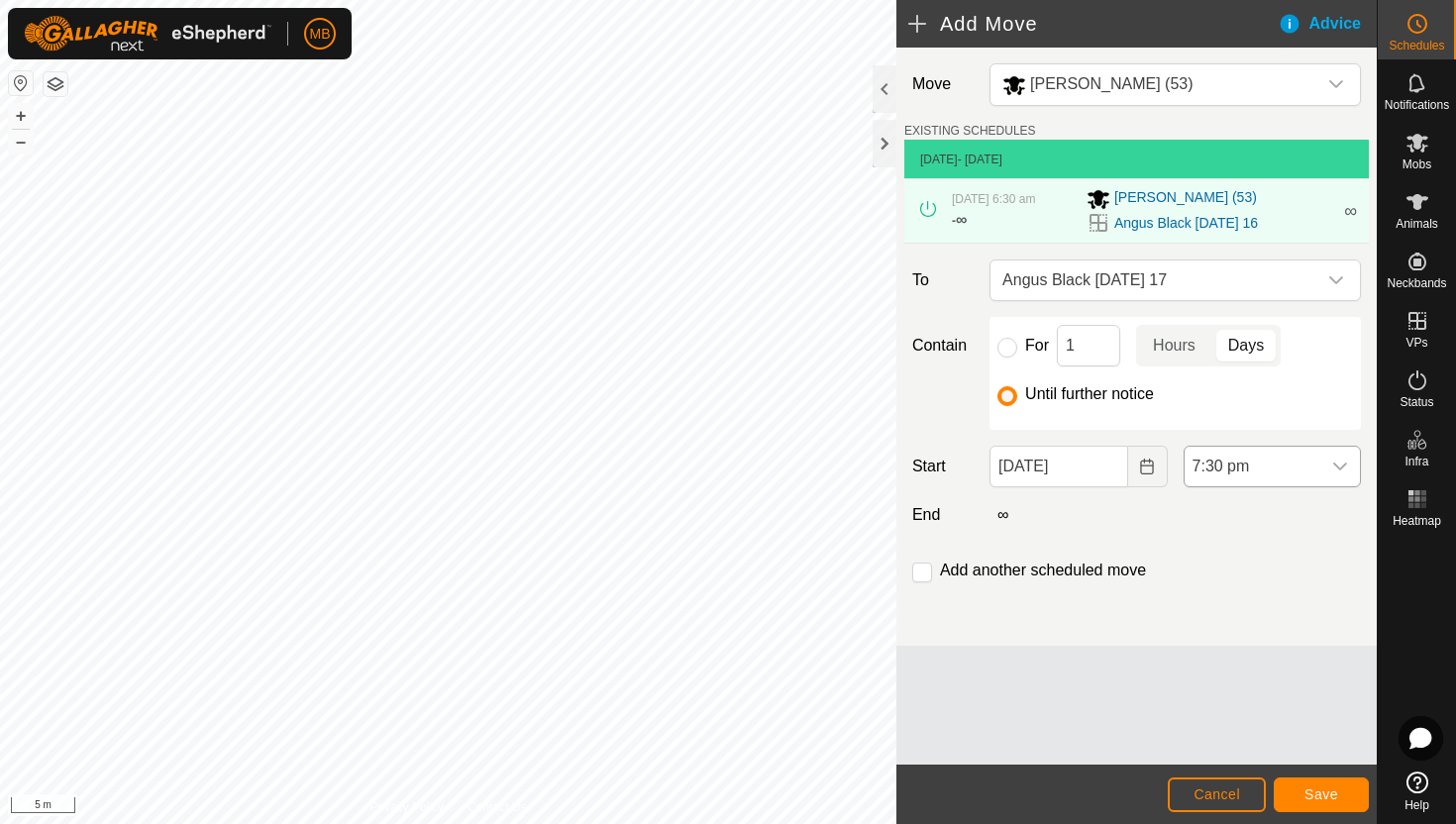 click on "7:30 pm" at bounding box center [1252, 466] 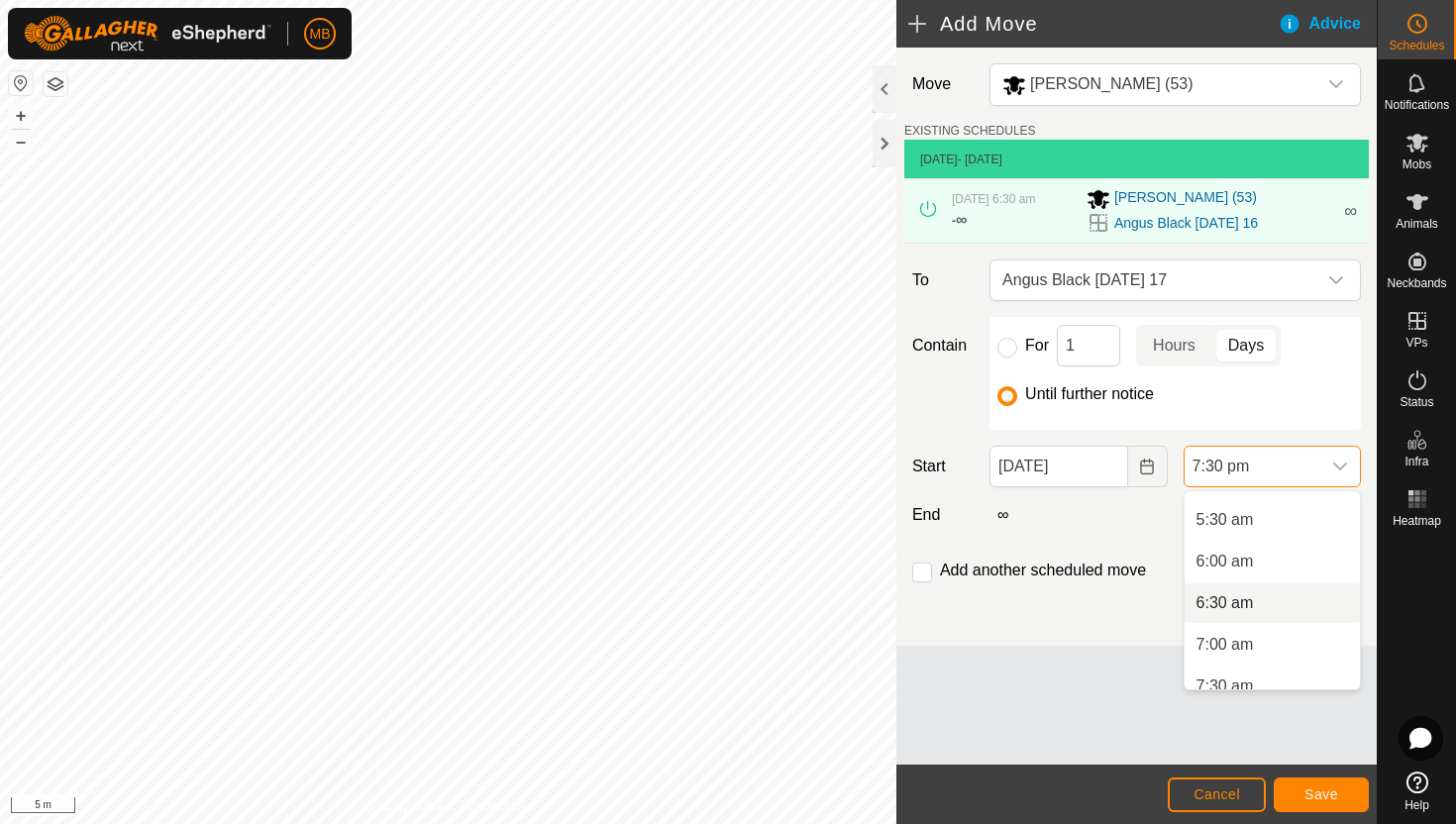 scroll, scrollTop: 447, scrollLeft: 0, axis: vertical 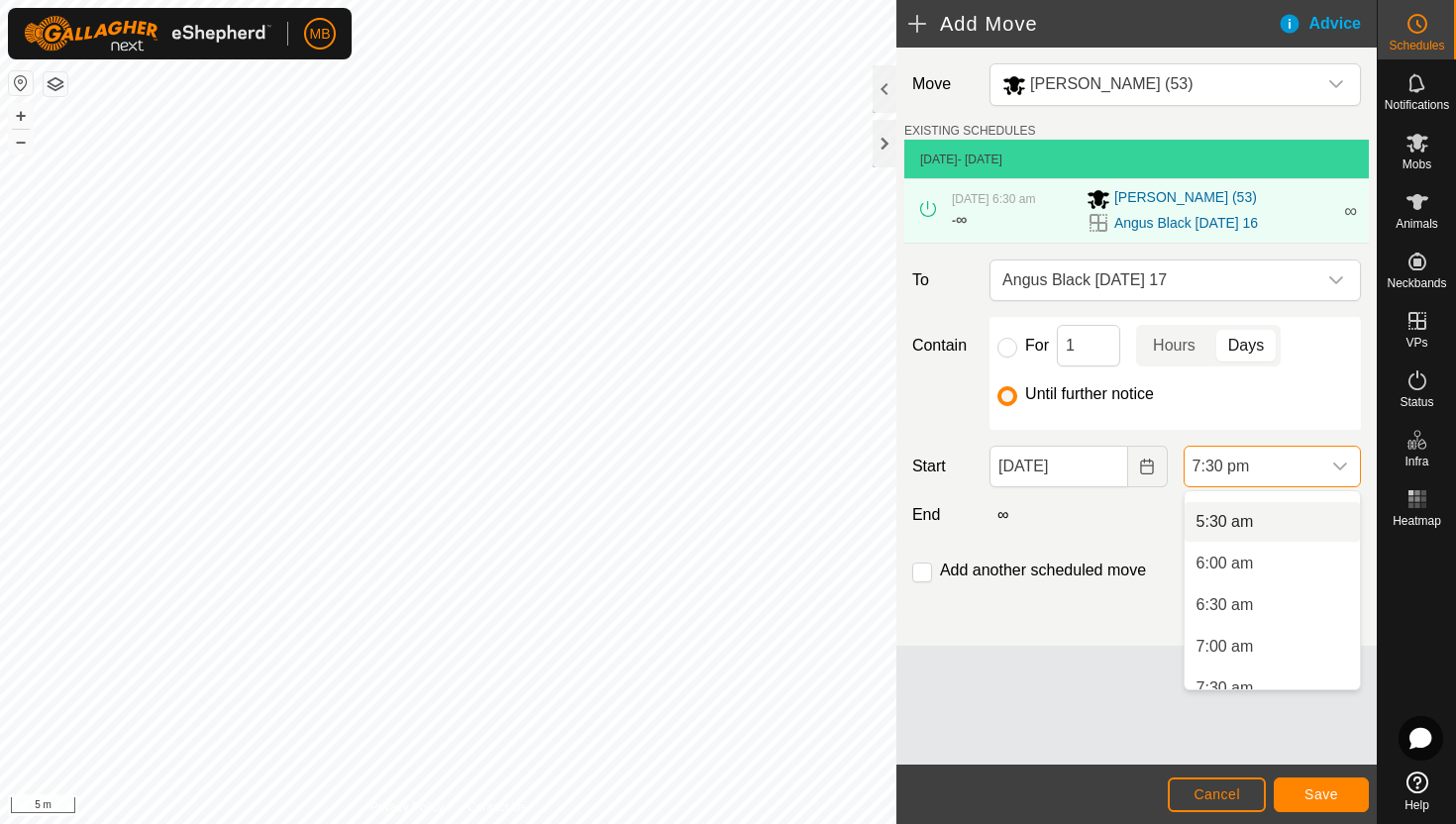 click on "5:30 am" at bounding box center [1272, 522] 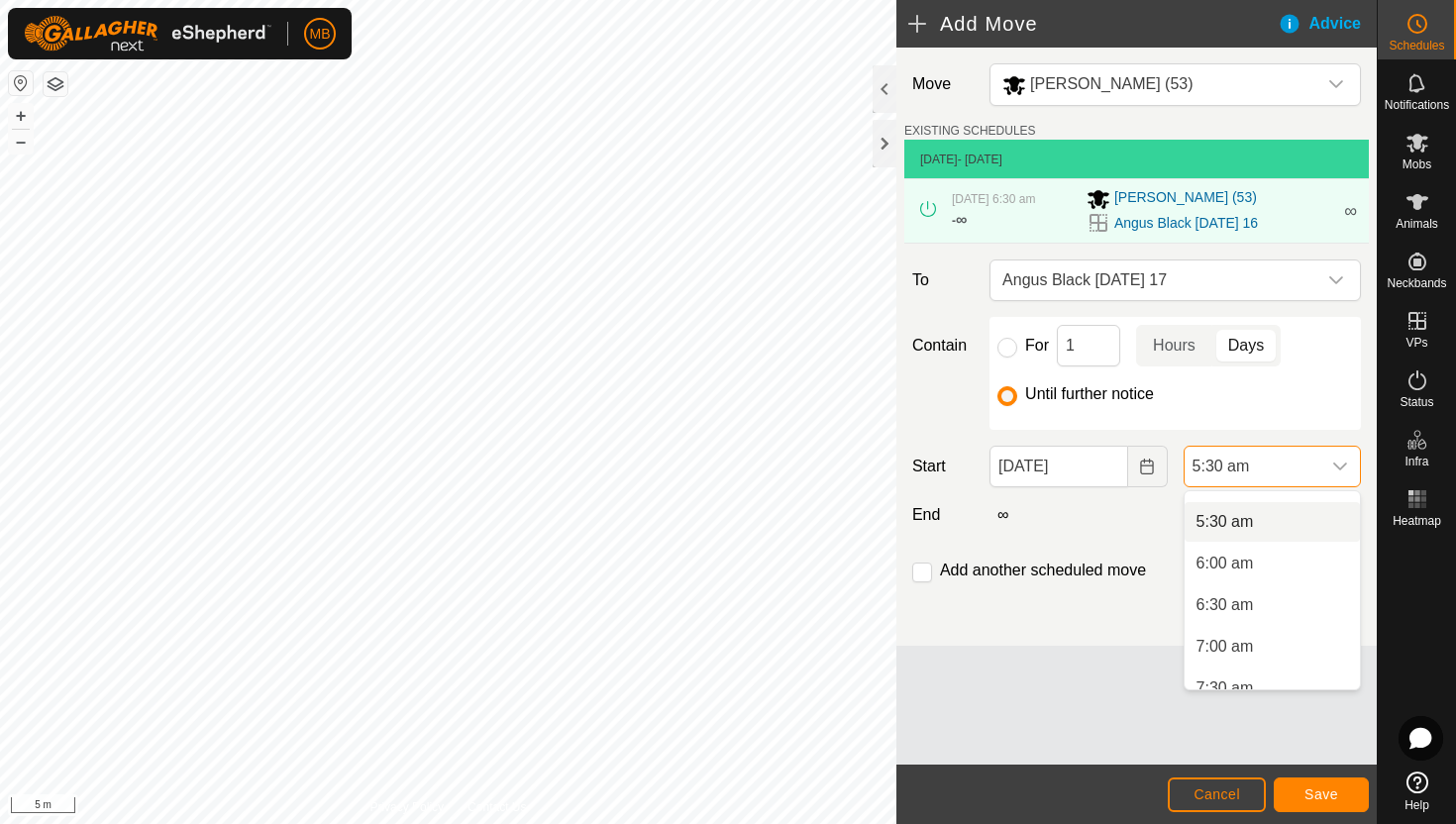 scroll, scrollTop: 0, scrollLeft: 0, axis: both 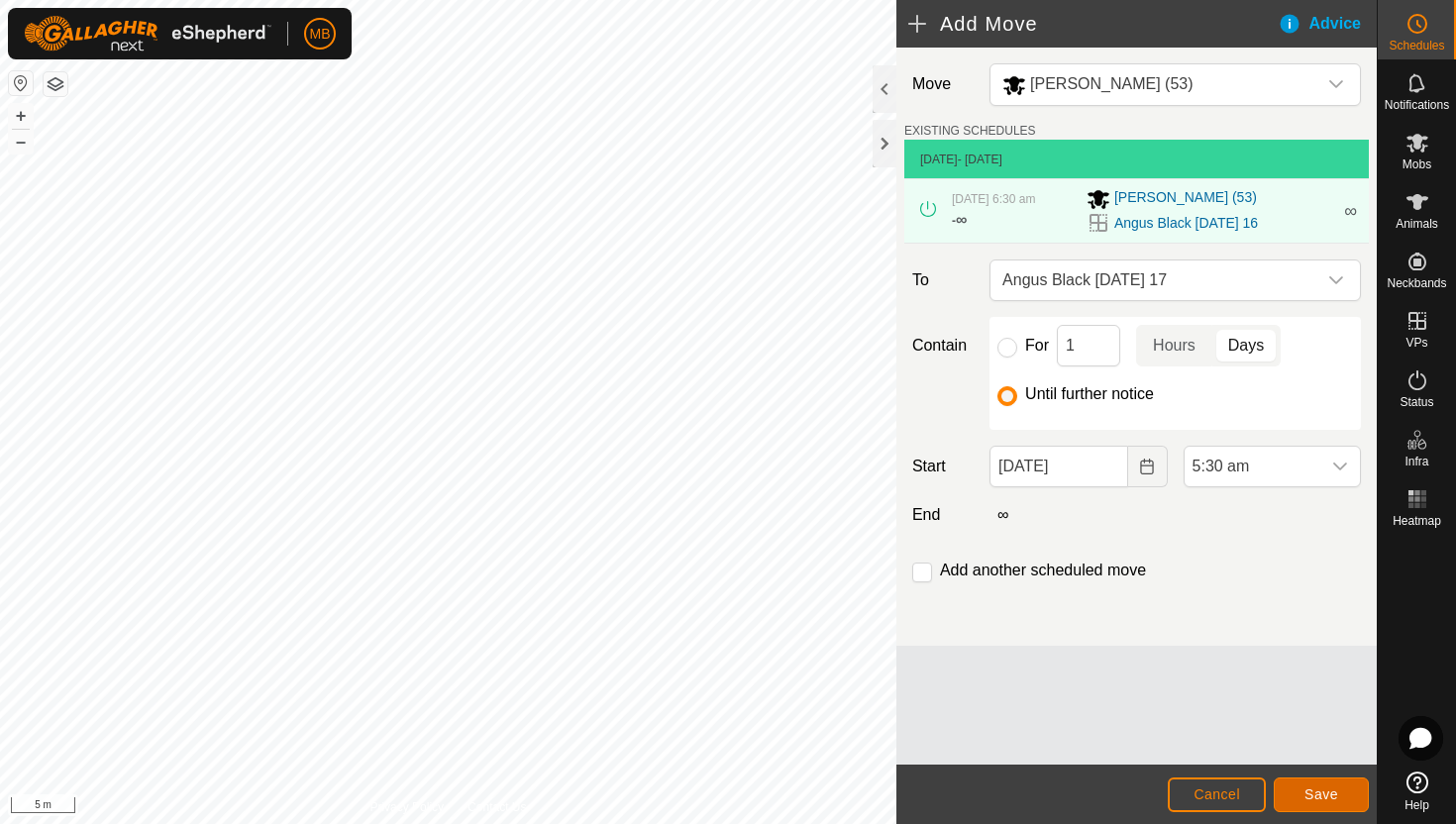 click on "Save" 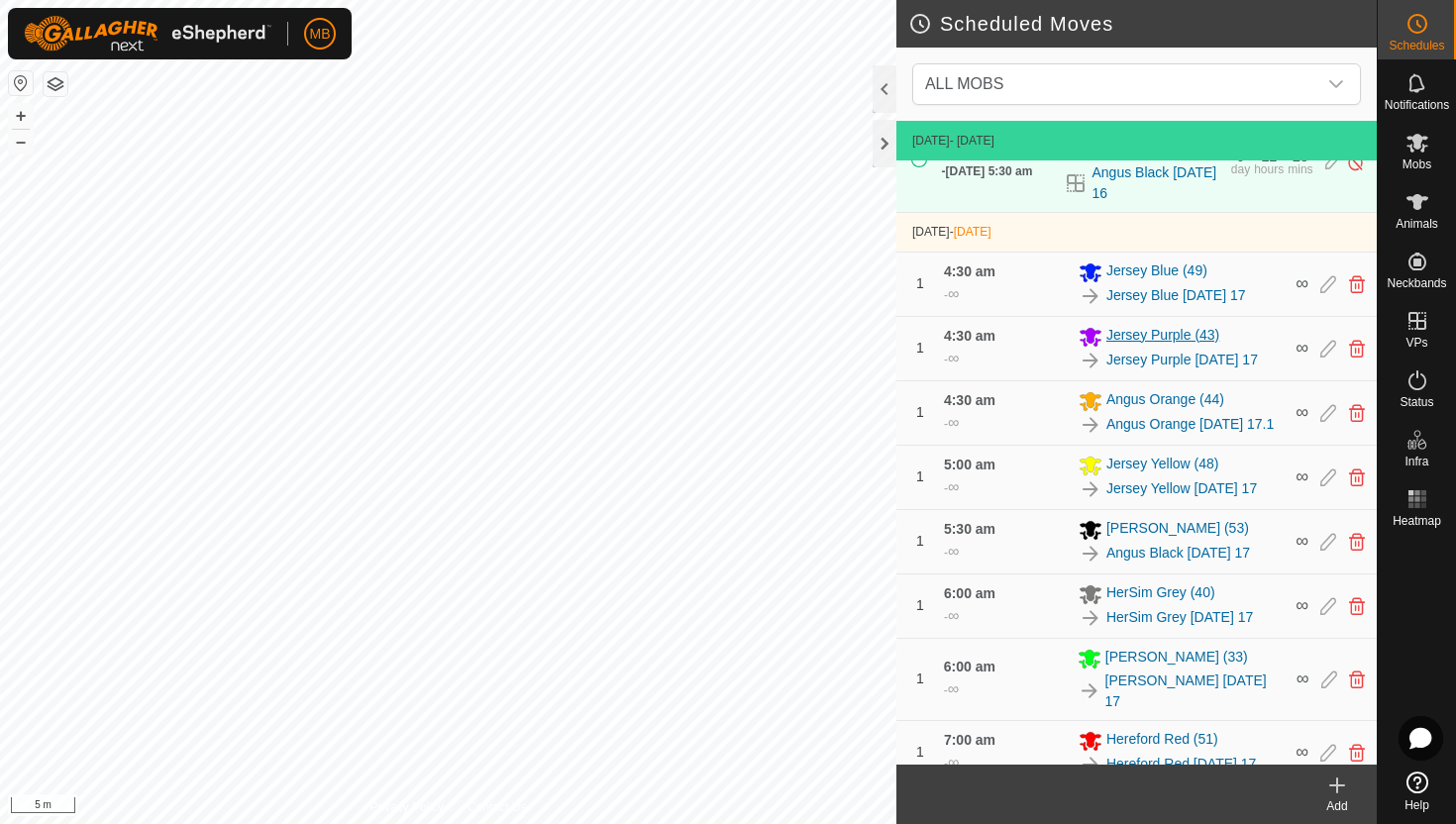 scroll, scrollTop: 321, scrollLeft: 0, axis: vertical 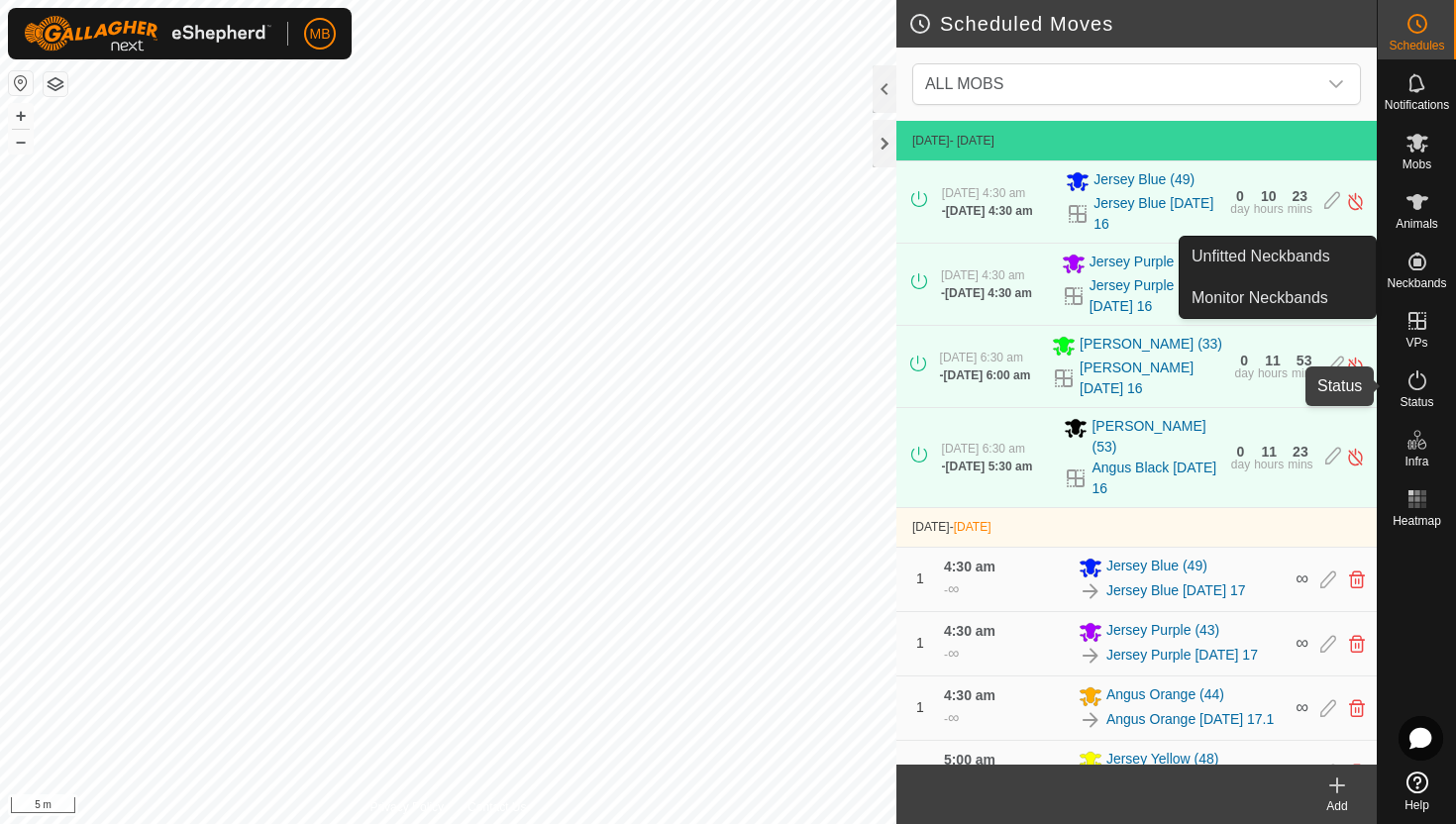 click 